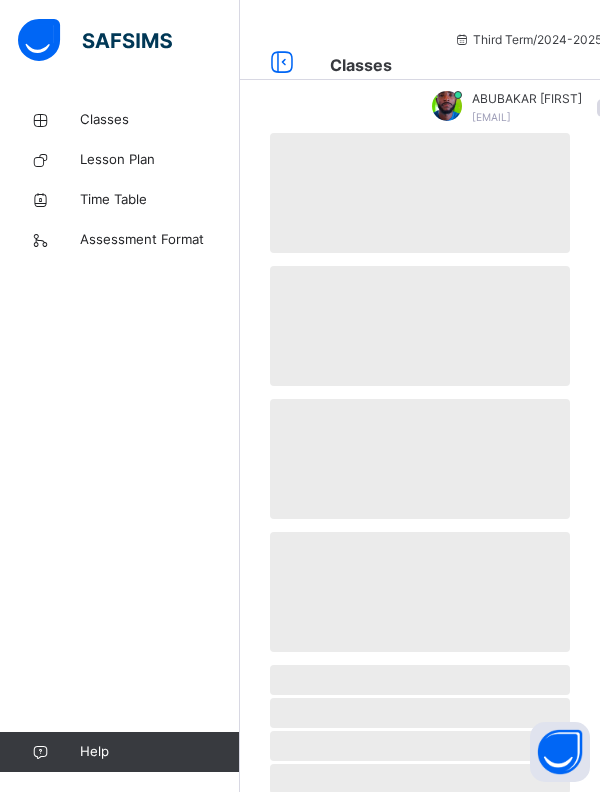 scroll, scrollTop: 0, scrollLeft: 0, axis: both 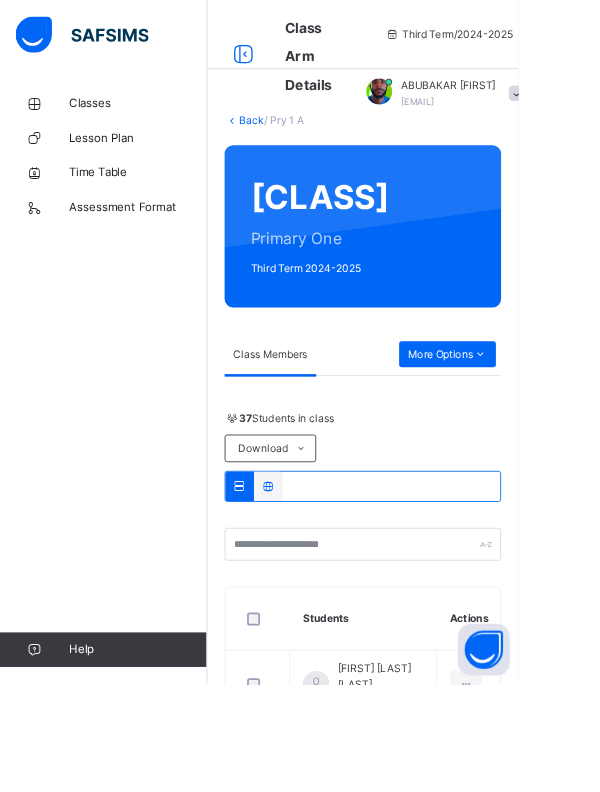 click at bounding box center (555, 410) 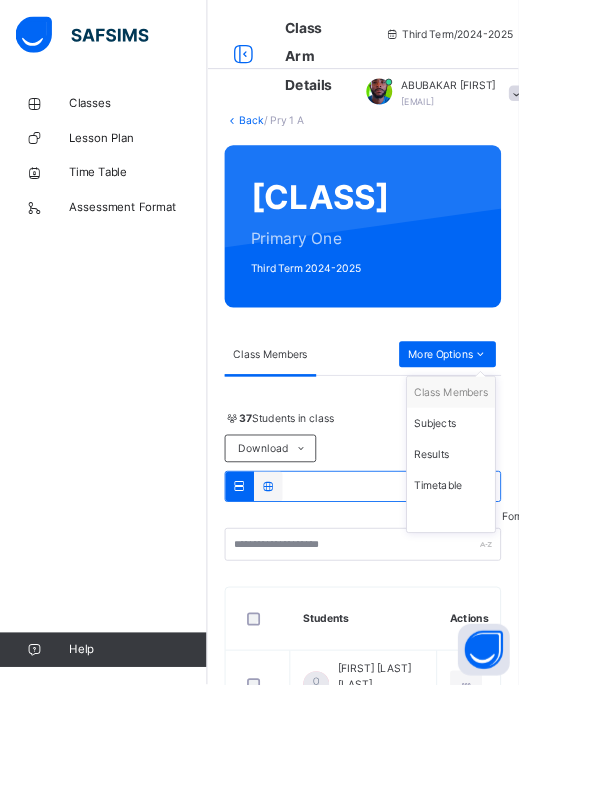 click on "Subjects" at bounding box center (522, 490) 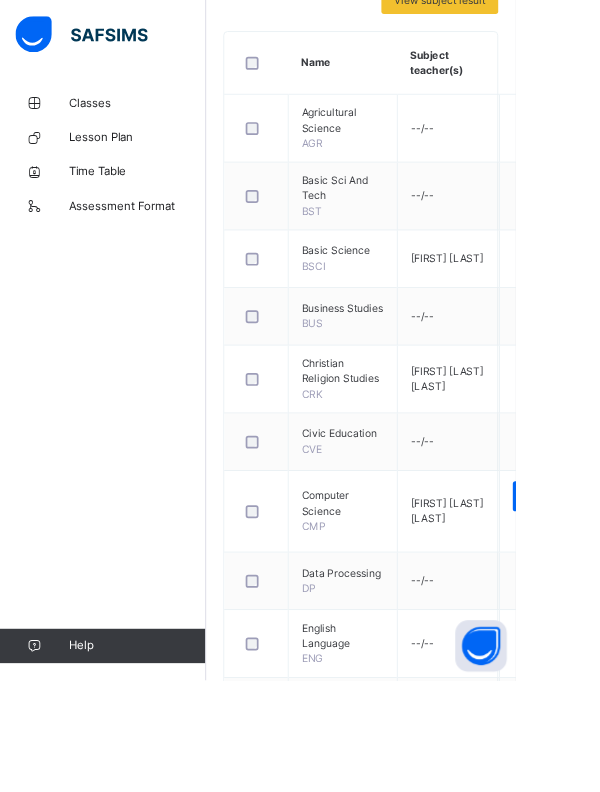 scroll, scrollTop: 540, scrollLeft: 0, axis: vertical 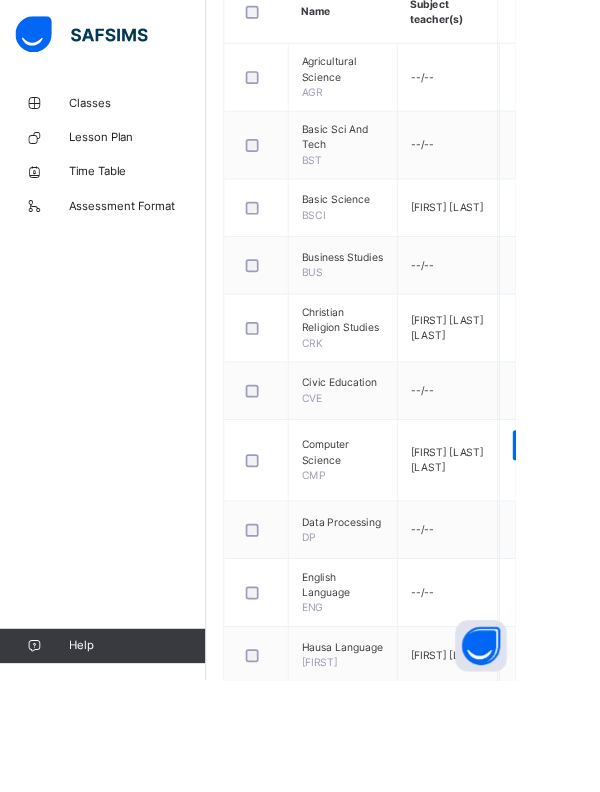 click on "Assess Students" at bounding box center (651, 519) 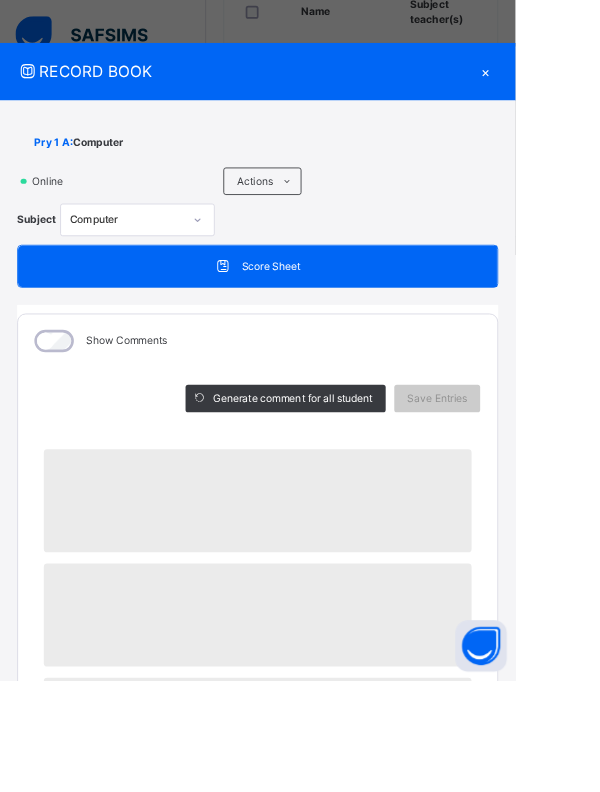 scroll, scrollTop: 543, scrollLeft: 0, axis: vertical 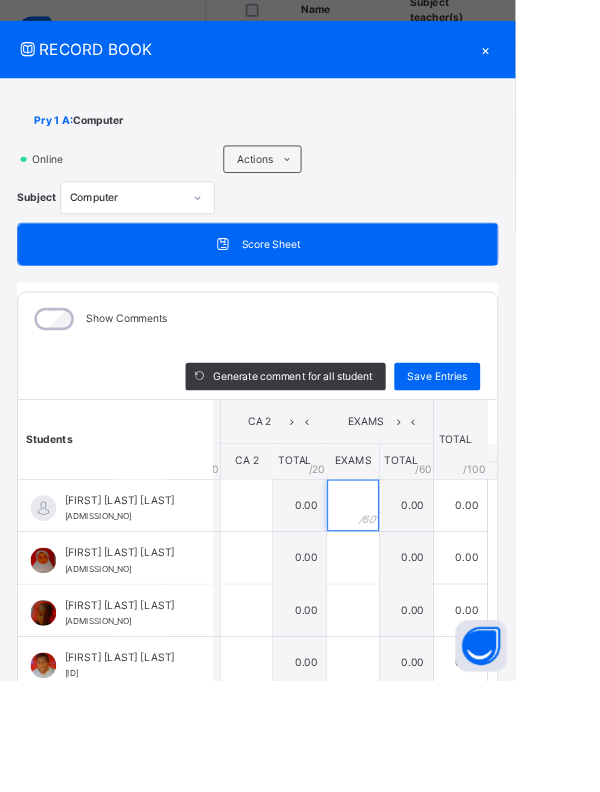 click at bounding box center [411, 588] 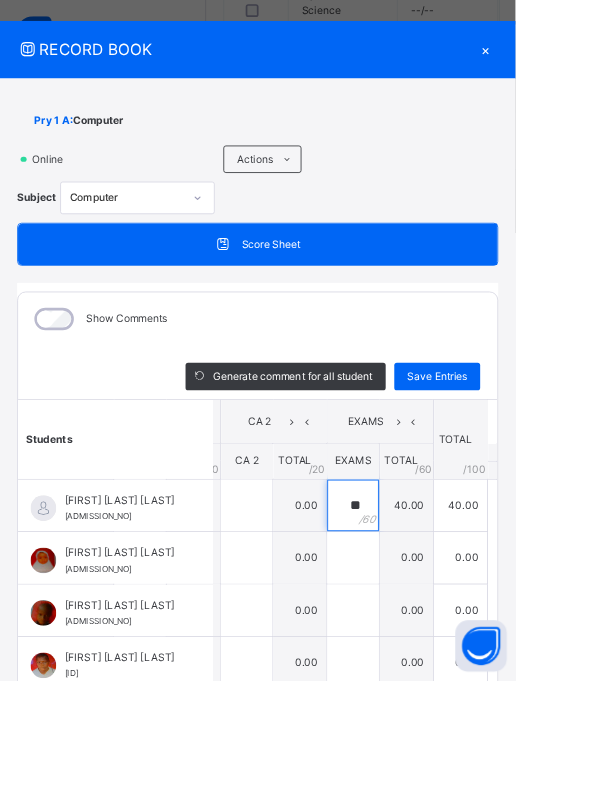 scroll, scrollTop: 654, scrollLeft: 0, axis: vertical 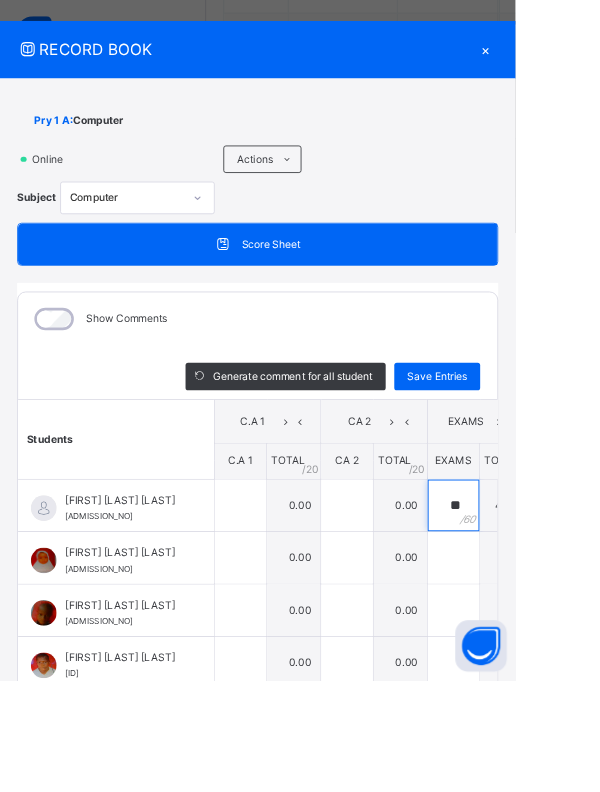 type on "**" 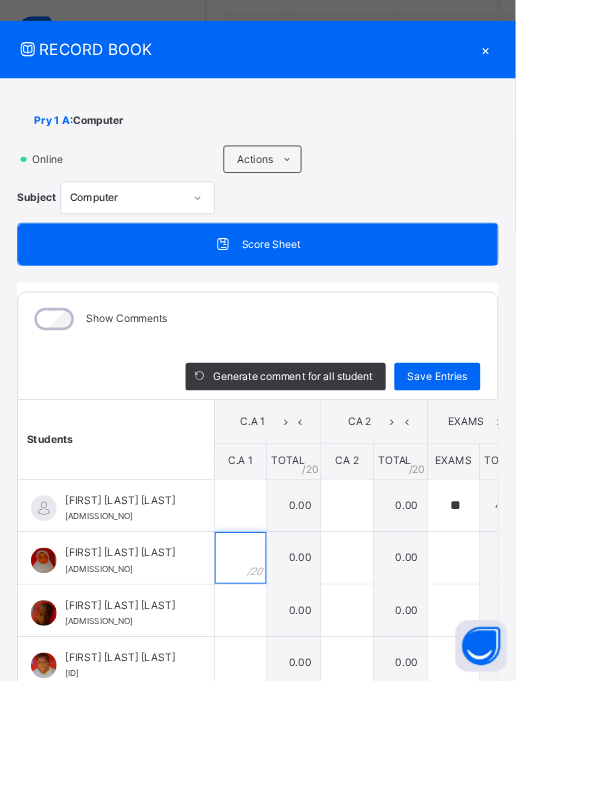 click at bounding box center (280, 649) 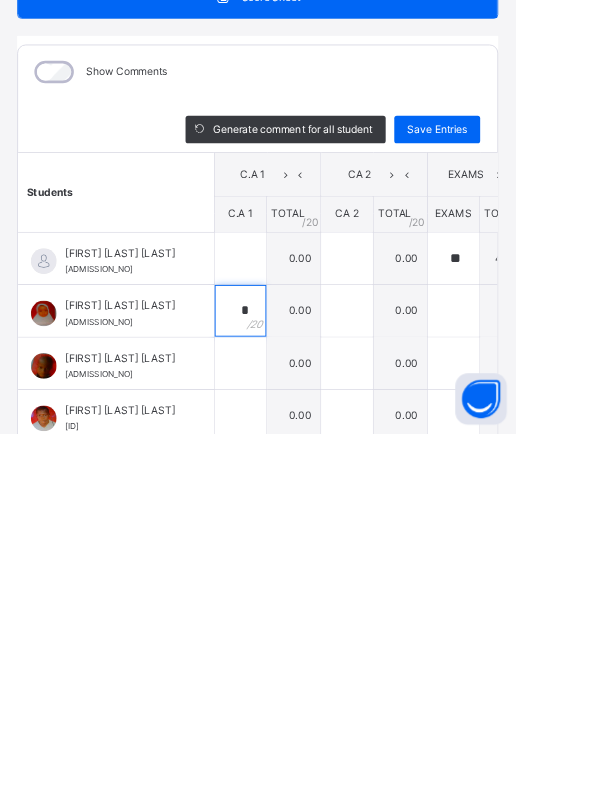 scroll, scrollTop: 683, scrollLeft: 0, axis: vertical 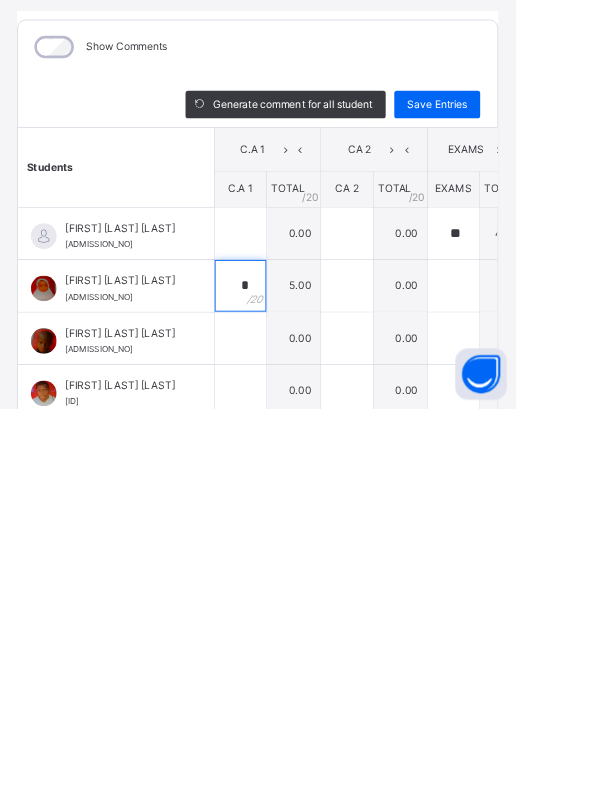 type on "*" 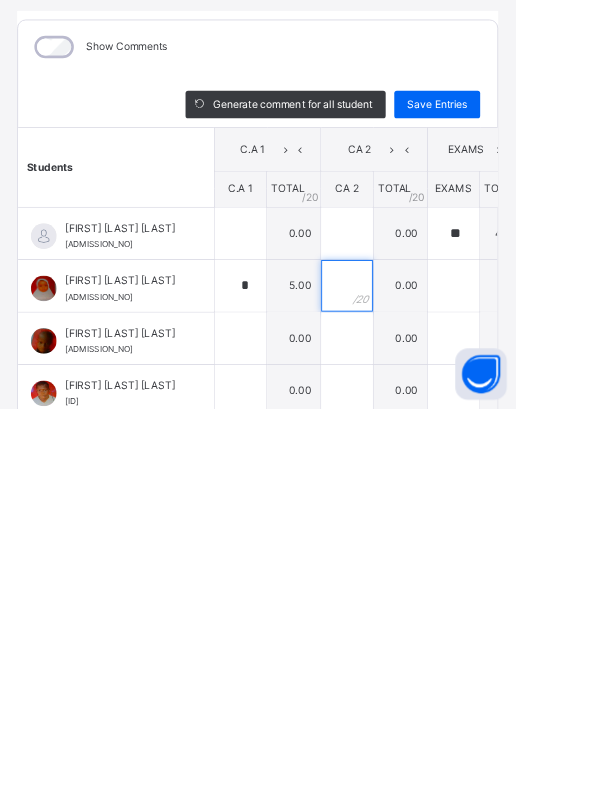 click at bounding box center (404, 649) 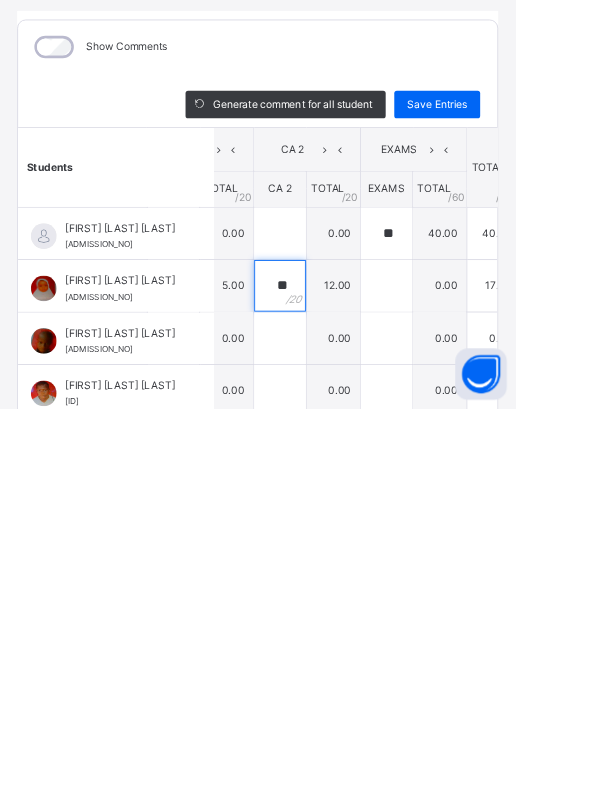 scroll, scrollTop: 0, scrollLeft: 108, axis: horizontal 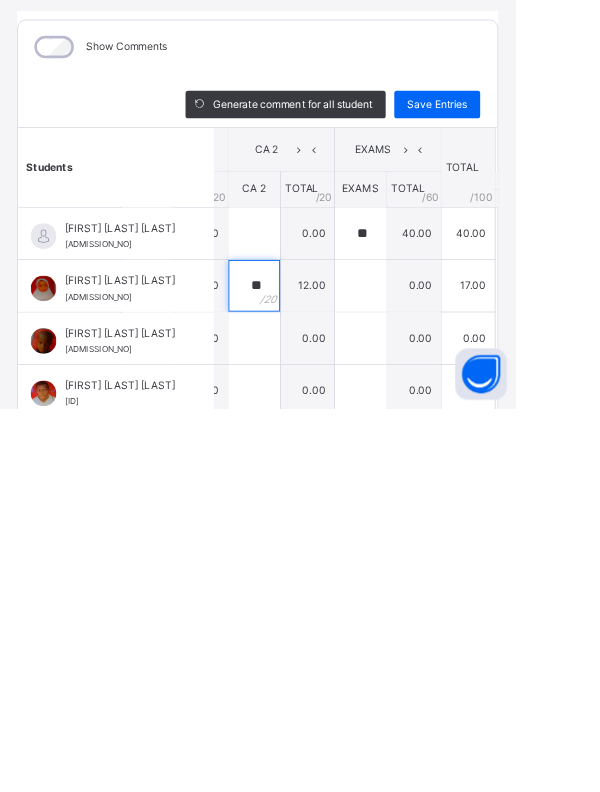 type on "**" 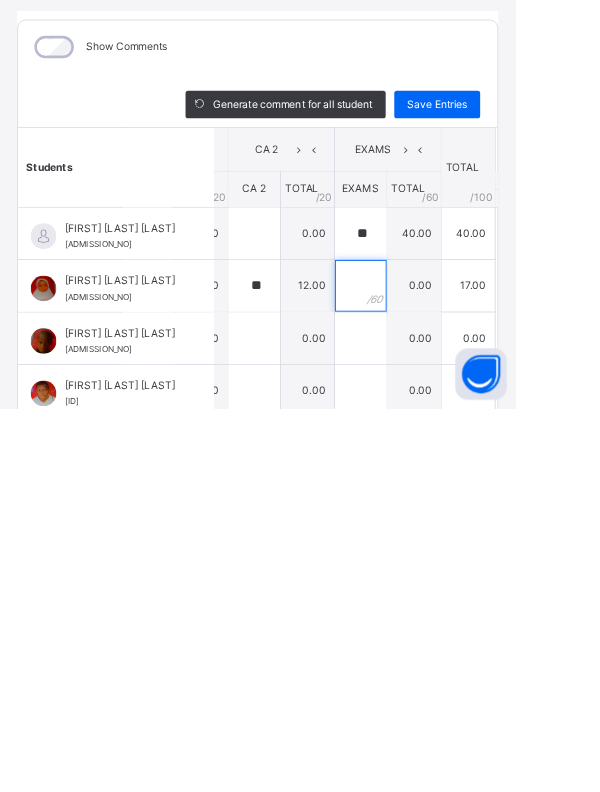 click at bounding box center (420, 649) 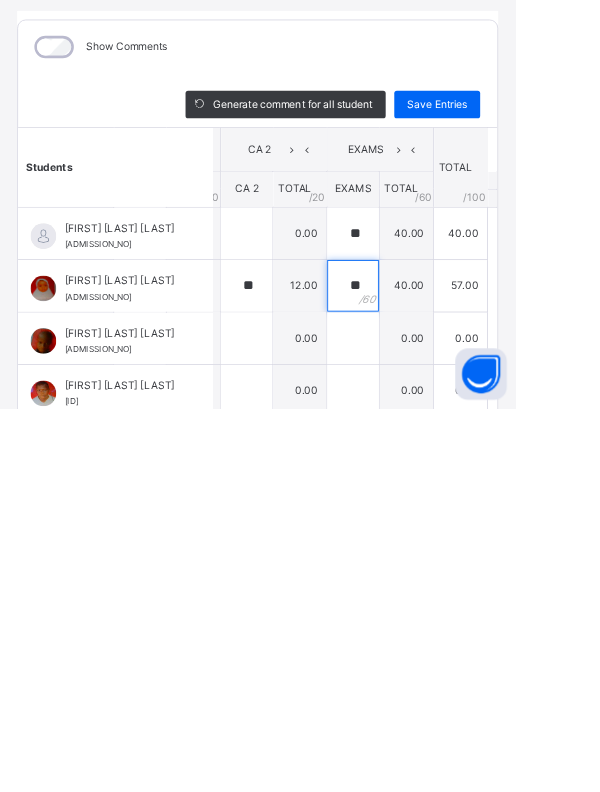 scroll, scrollTop: 0, scrollLeft: 0, axis: both 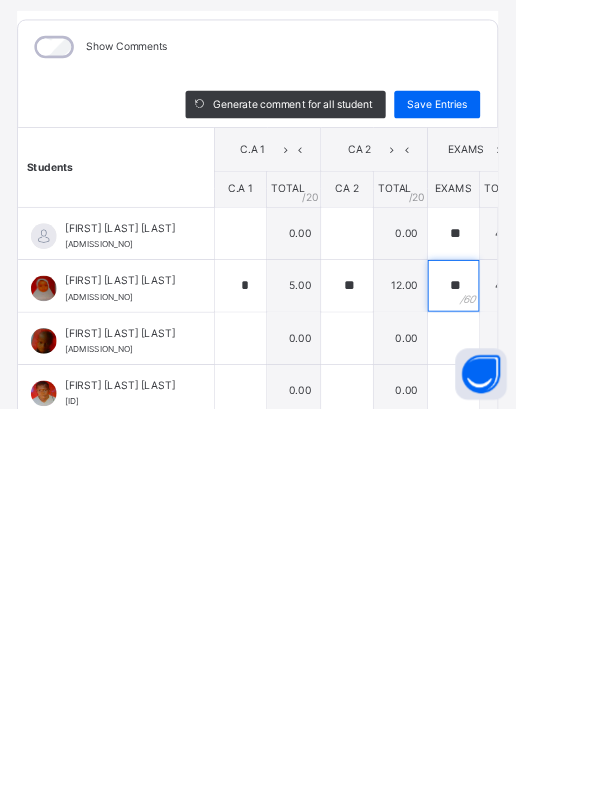type on "**" 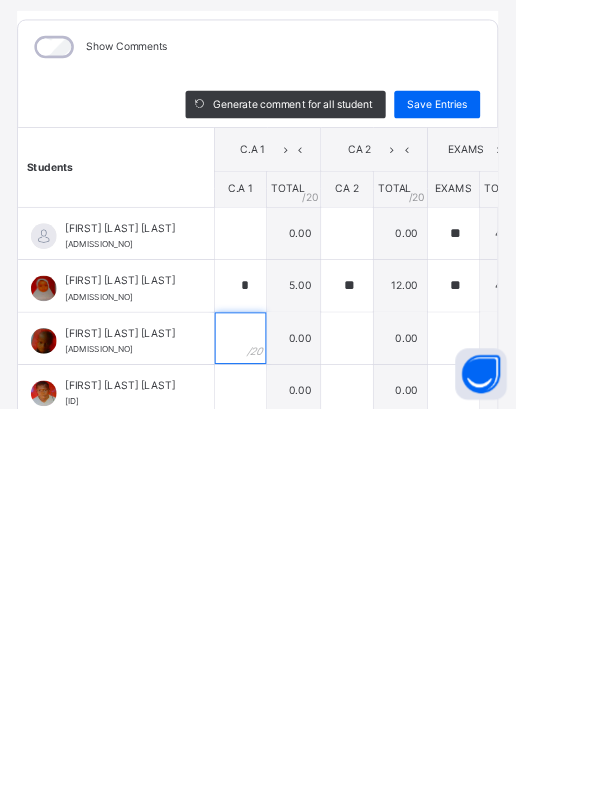 click at bounding box center [280, 710] 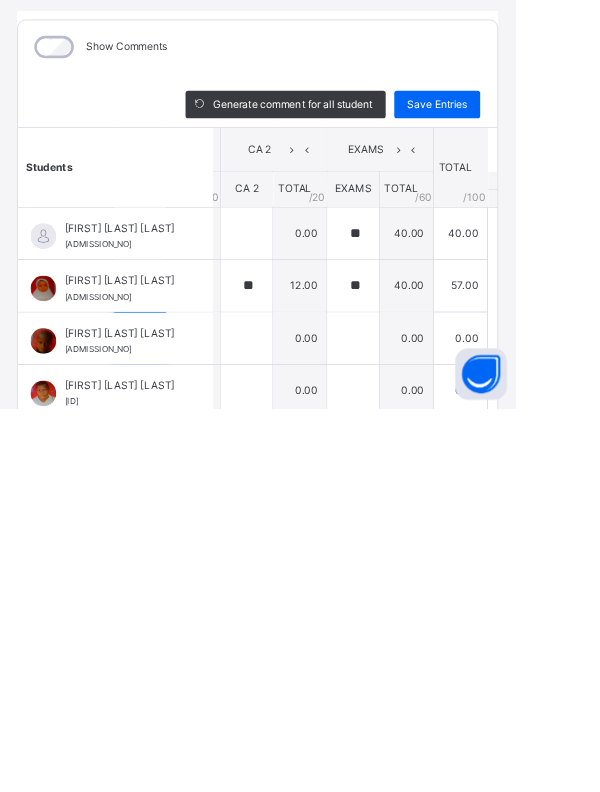 scroll, scrollTop: 0, scrollLeft: 182, axis: horizontal 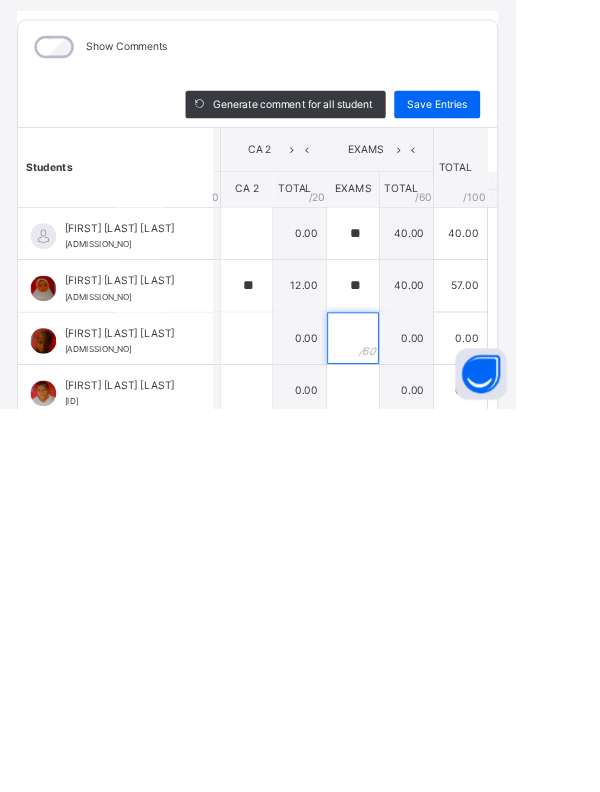 click at bounding box center [411, 710] 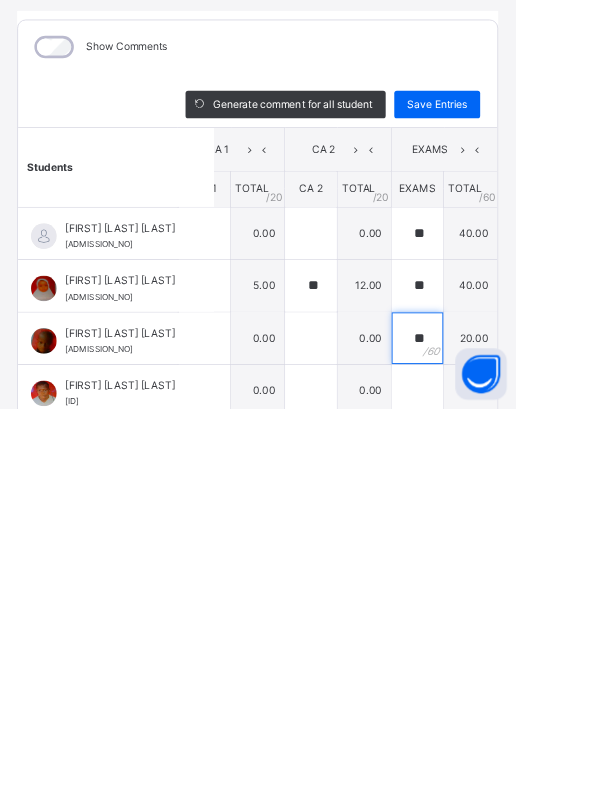 scroll, scrollTop: 0, scrollLeft: 0, axis: both 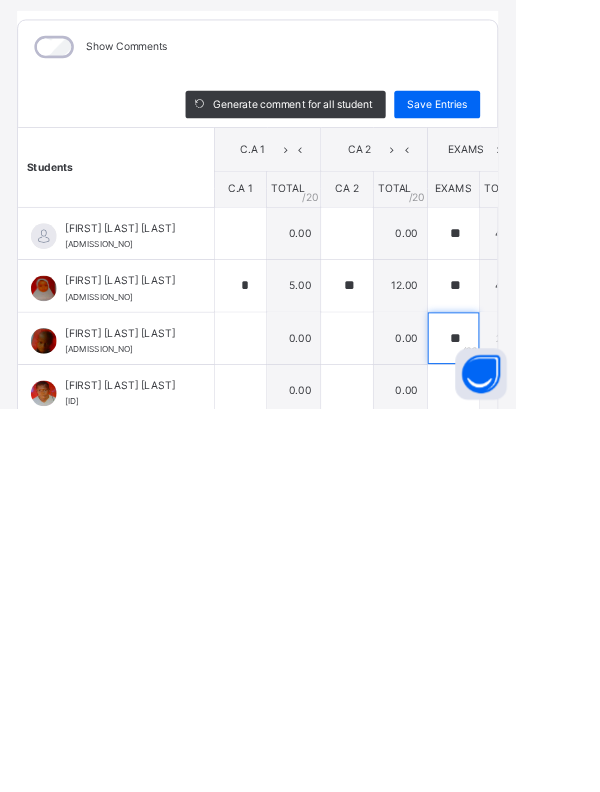 type on "**" 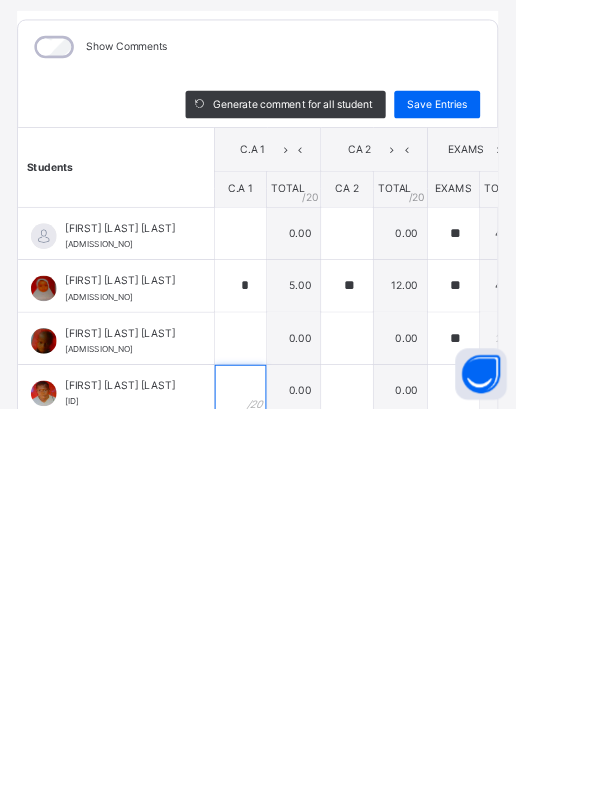 click at bounding box center [280, 771] 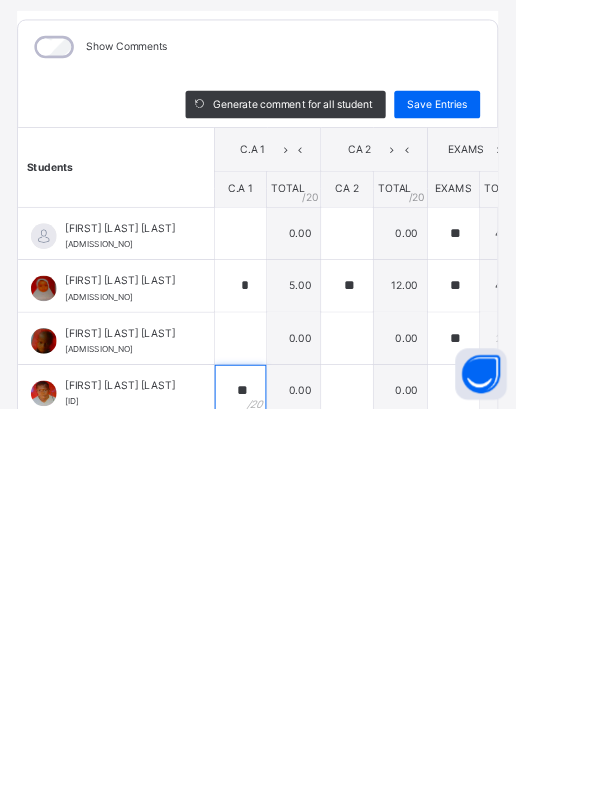 type on "**" 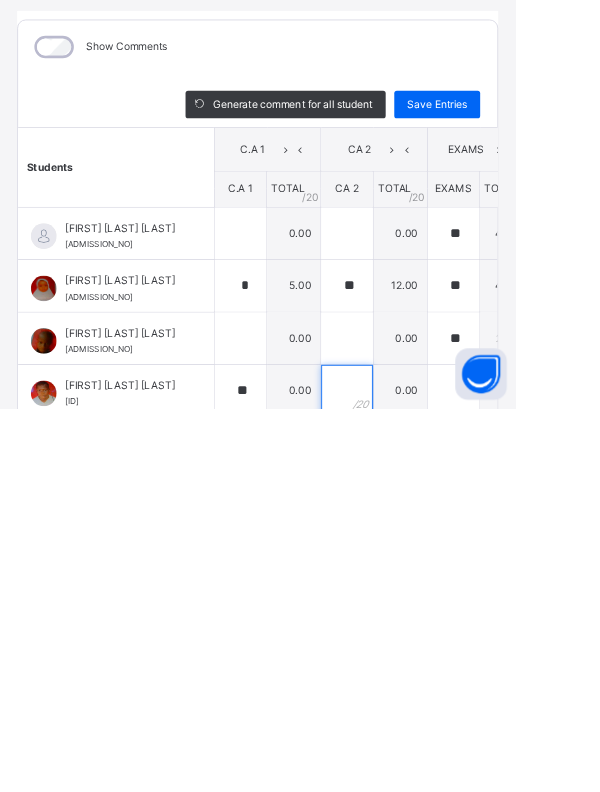 click at bounding box center (404, 771) 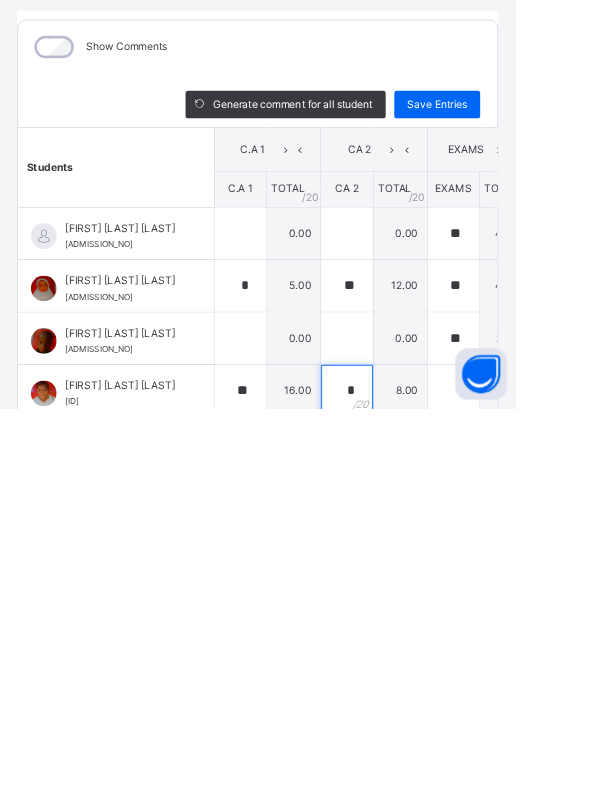 scroll, scrollTop: 0, scrollLeft: 165, axis: horizontal 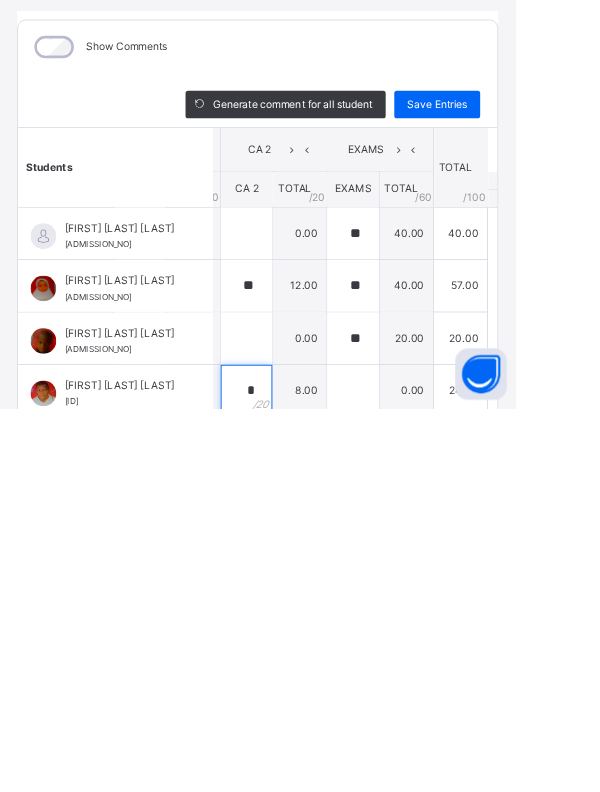 type on "*" 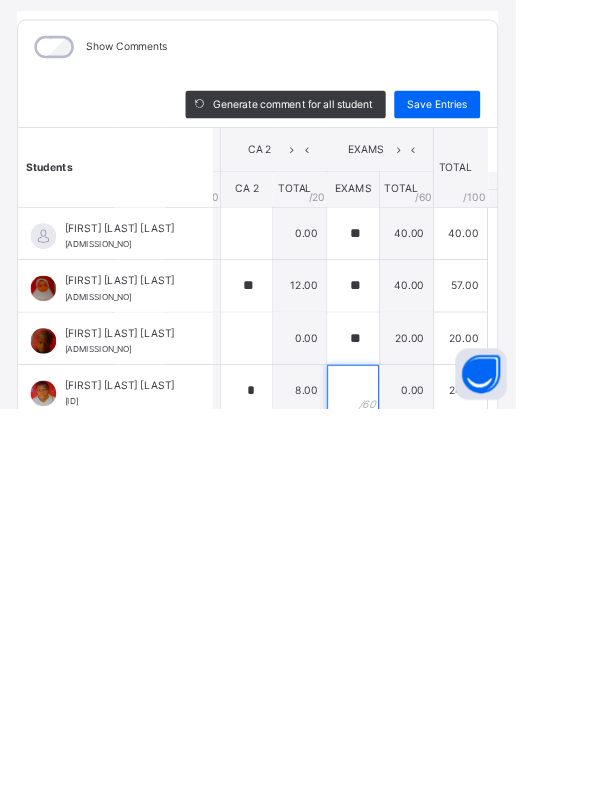 click at bounding box center (411, 771) 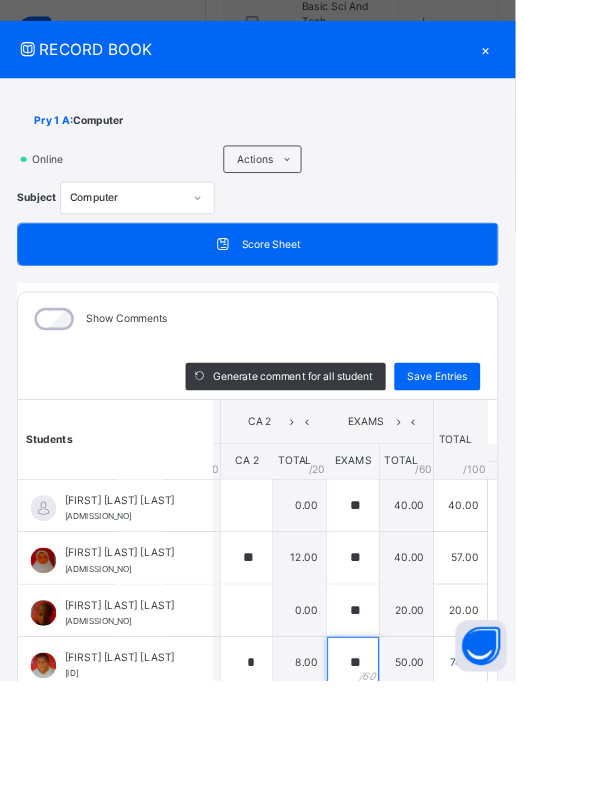 scroll, scrollTop: 0, scrollLeft: 0, axis: both 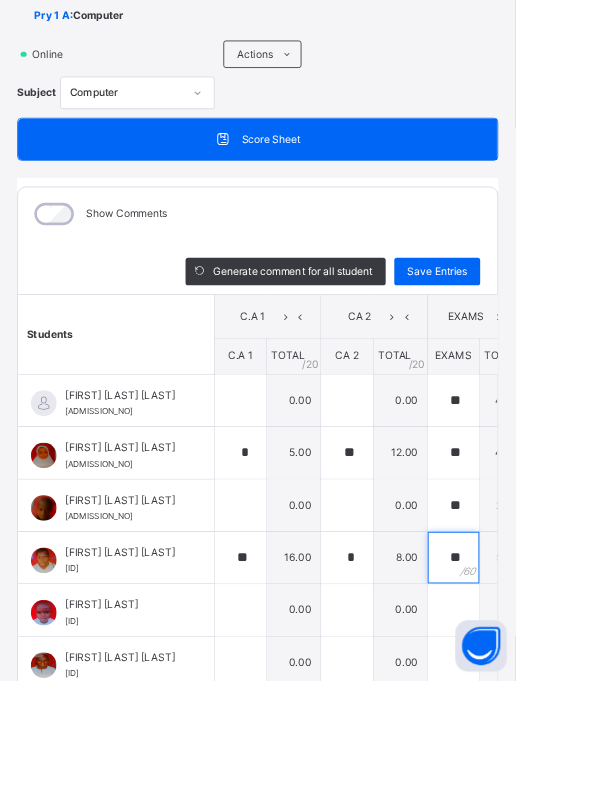 type on "**" 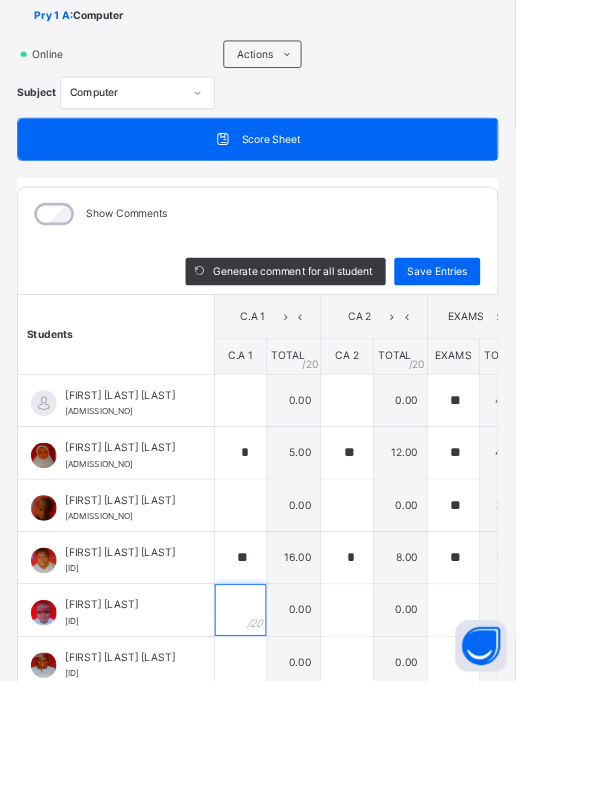 click at bounding box center [280, 710] 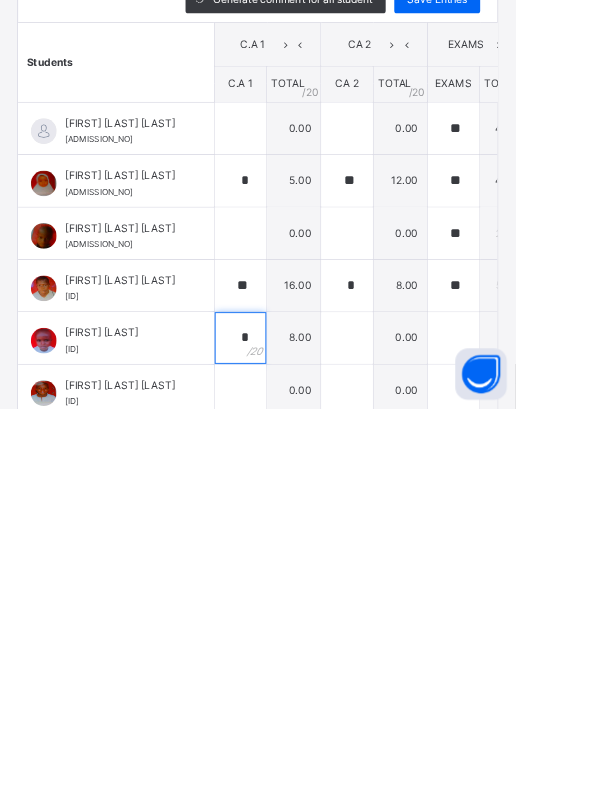 scroll, scrollTop: 773, scrollLeft: 0, axis: vertical 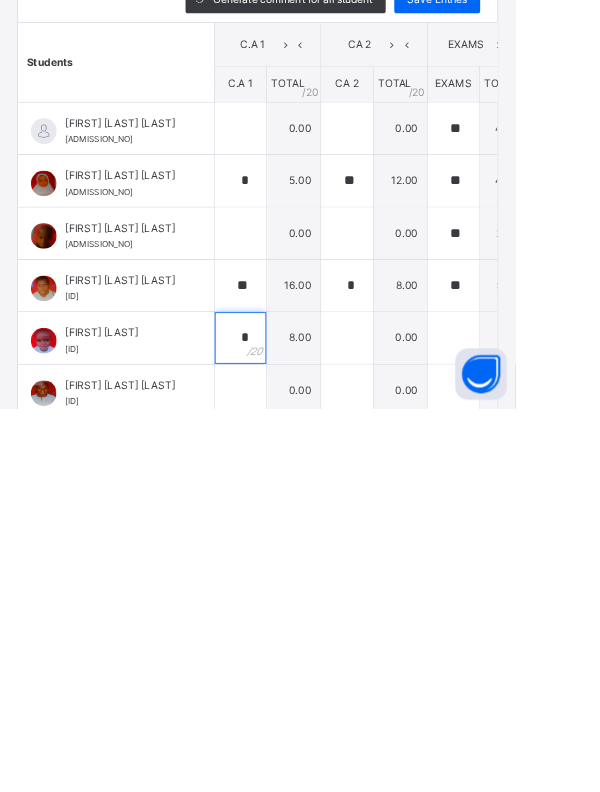 type on "*" 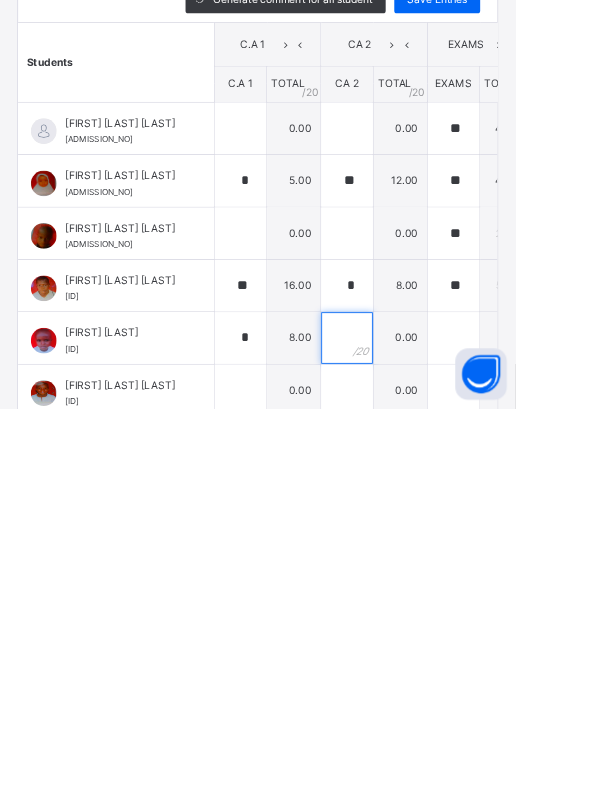 click at bounding box center [404, 710] 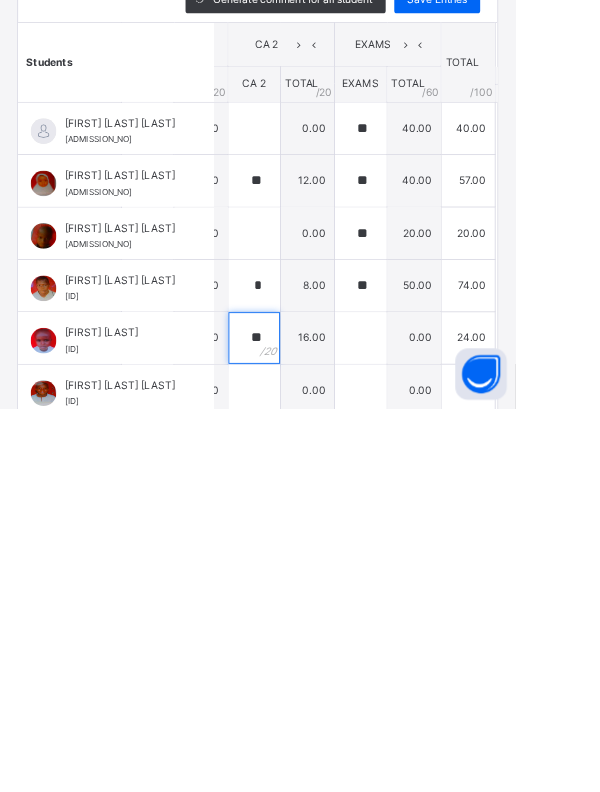 scroll, scrollTop: 0, scrollLeft: 113, axis: horizontal 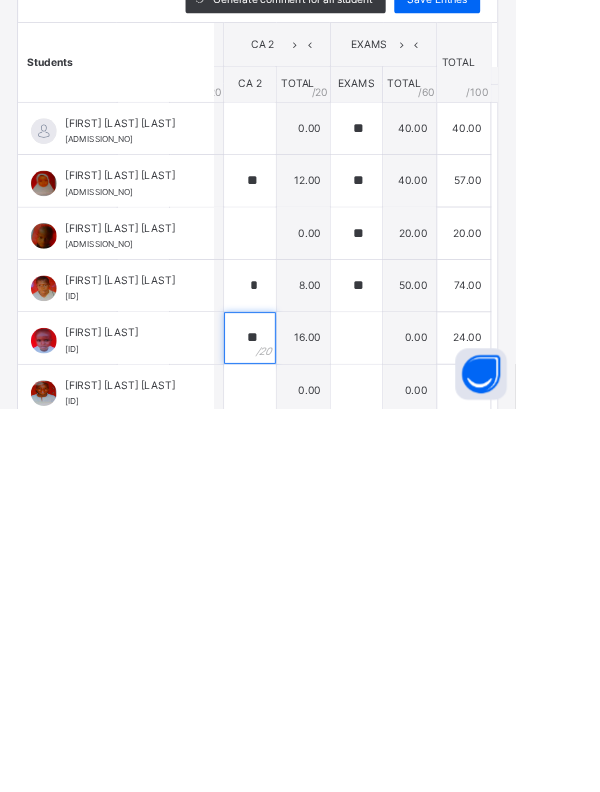 type on "**" 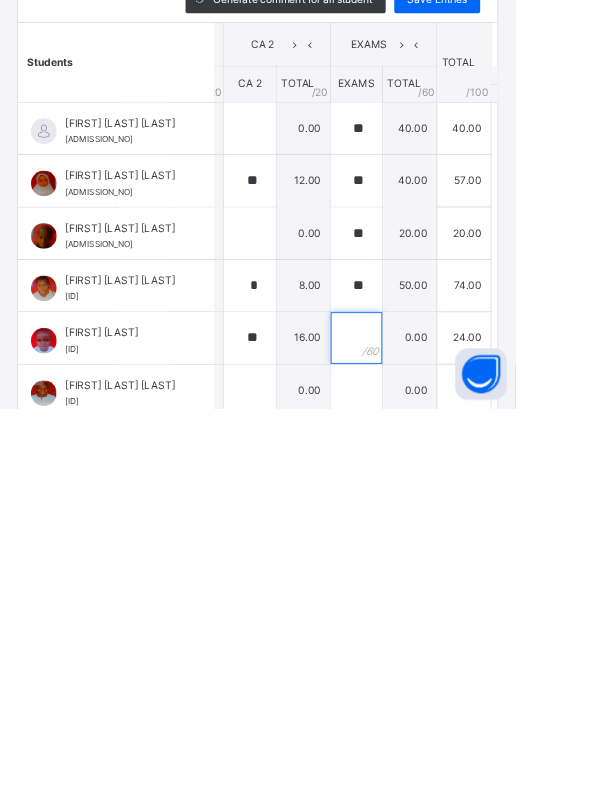 click at bounding box center [415, 710] 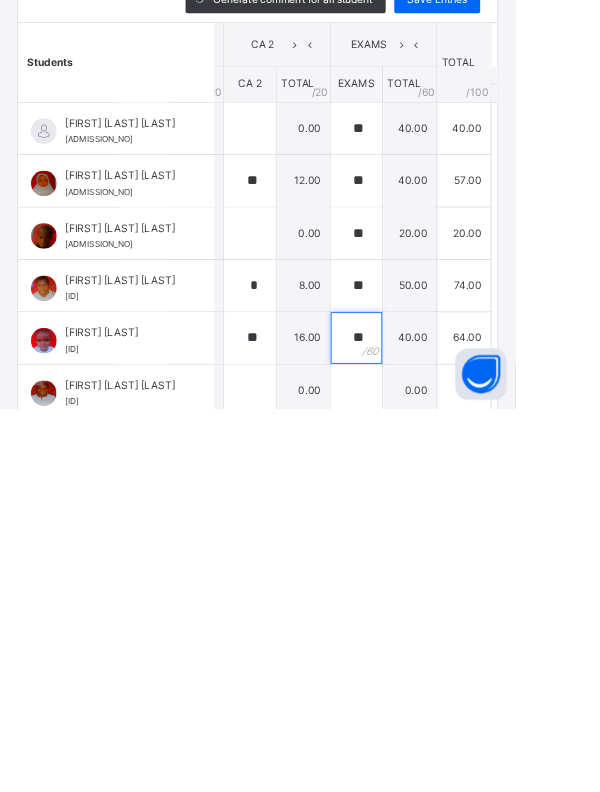 scroll, scrollTop: 0, scrollLeft: 0, axis: both 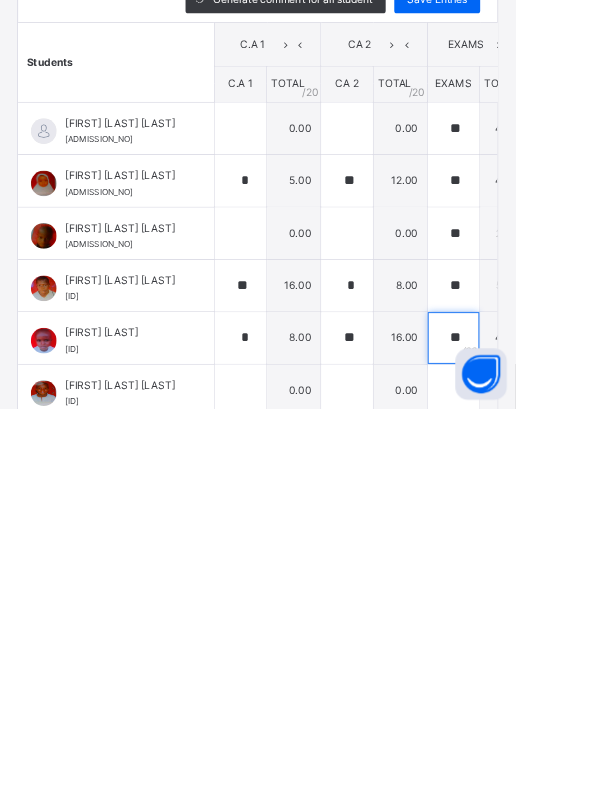 type on "**" 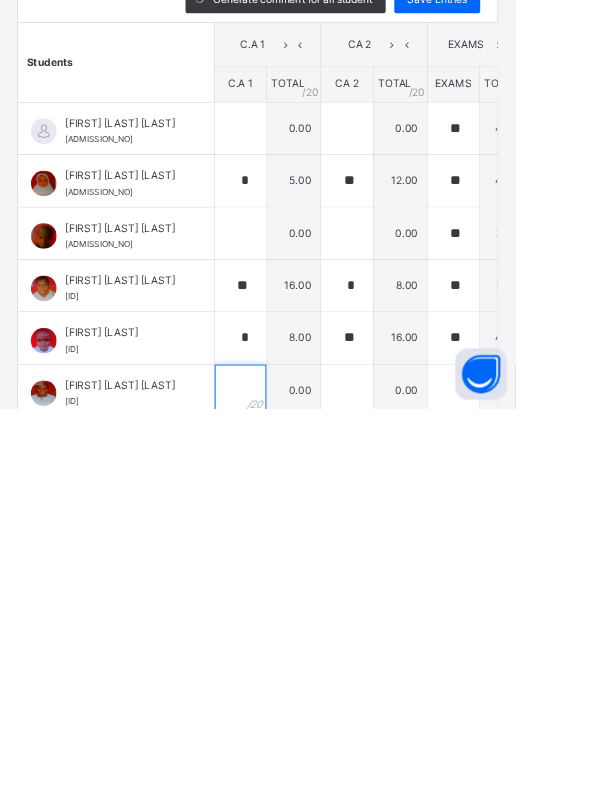 click at bounding box center [280, 771] 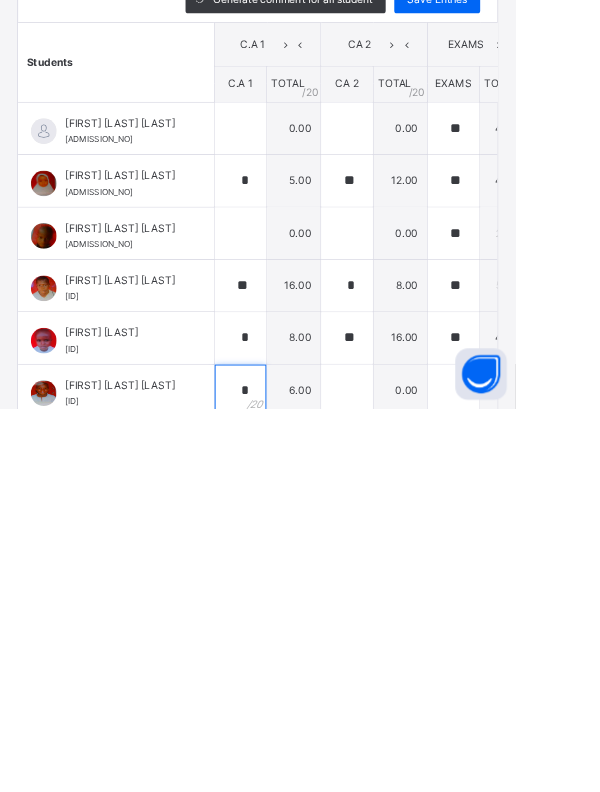 type on "*" 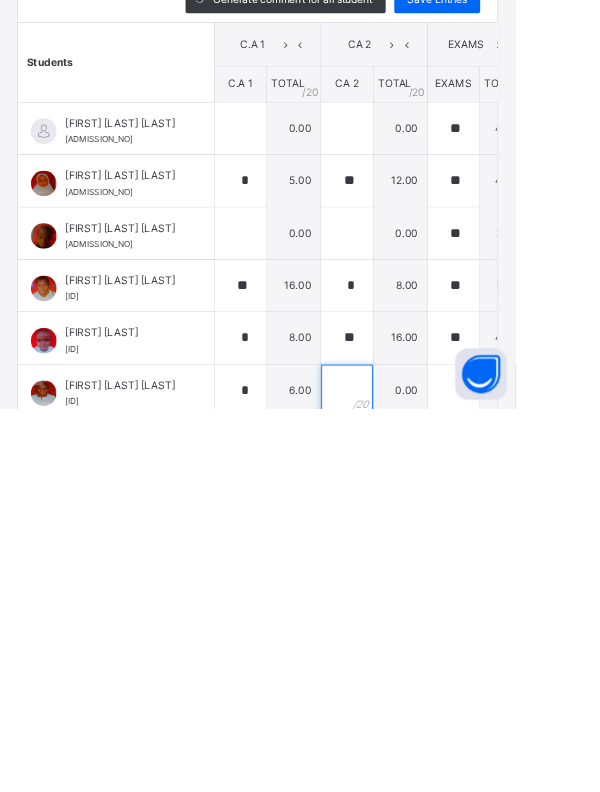 click at bounding box center (404, 771) 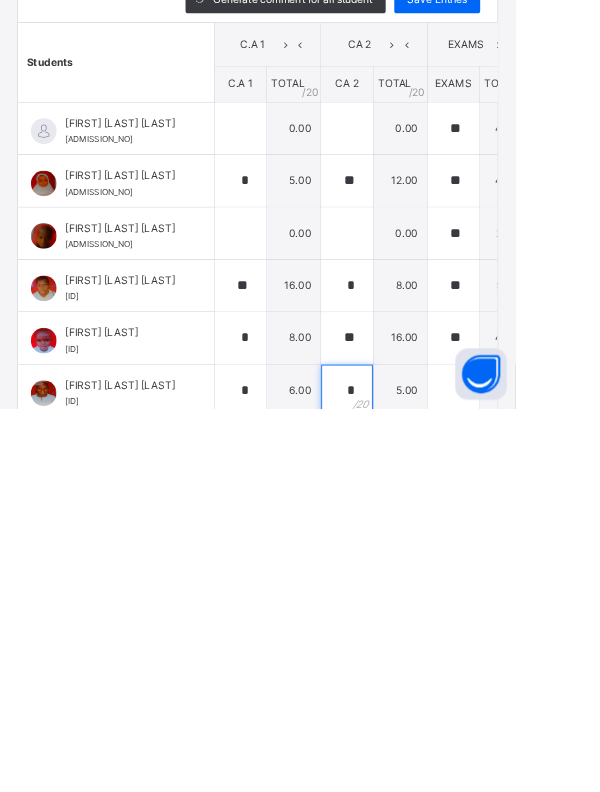 scroll, scrollTop: 0, scrollLeft: 182, axis: horizontal 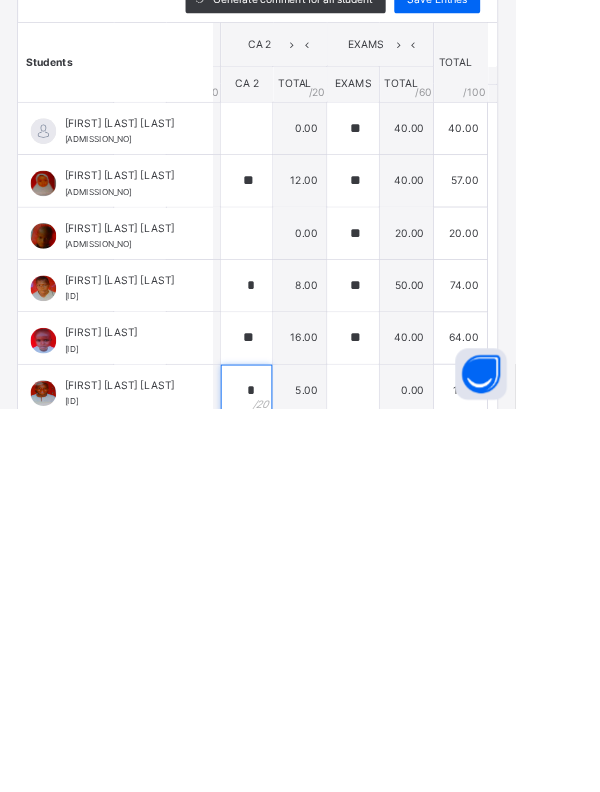 type on "*" 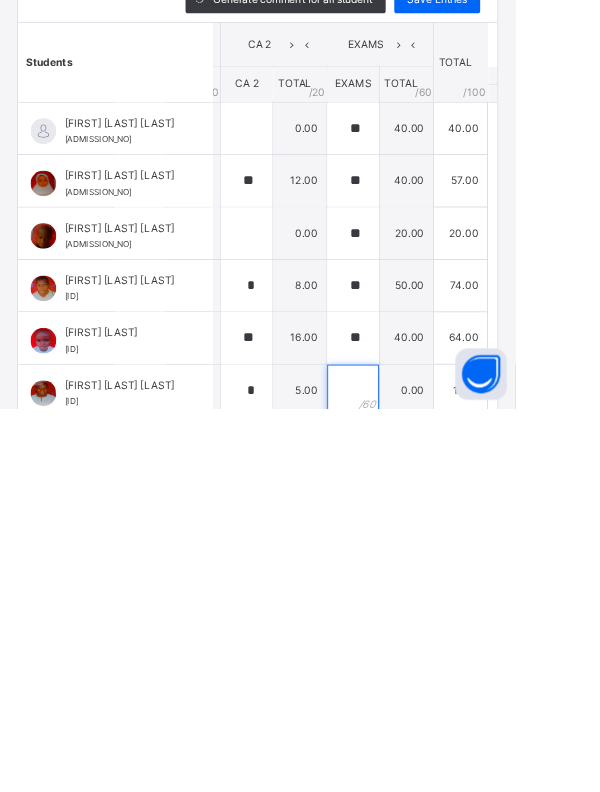 click at bounding box center (411, 771) 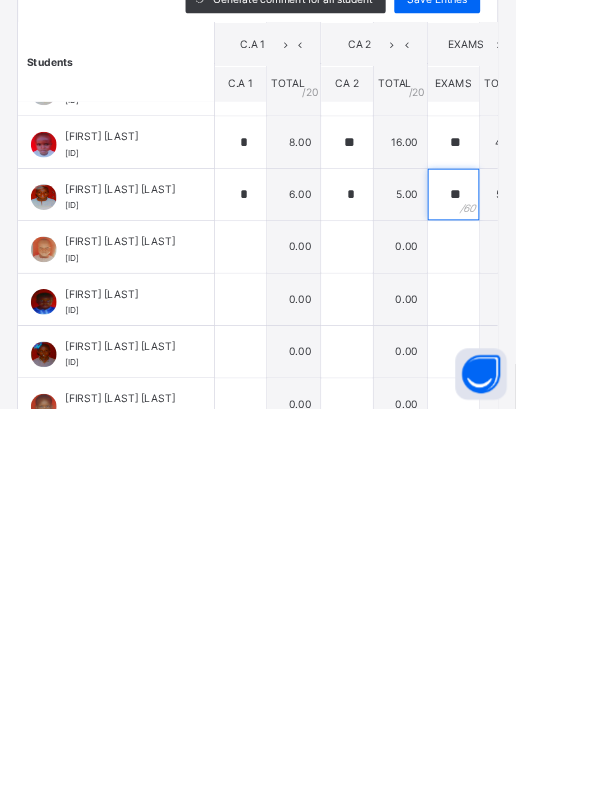 scroll, scrollTop: 241, scrollLeft: 0, axis: vertical 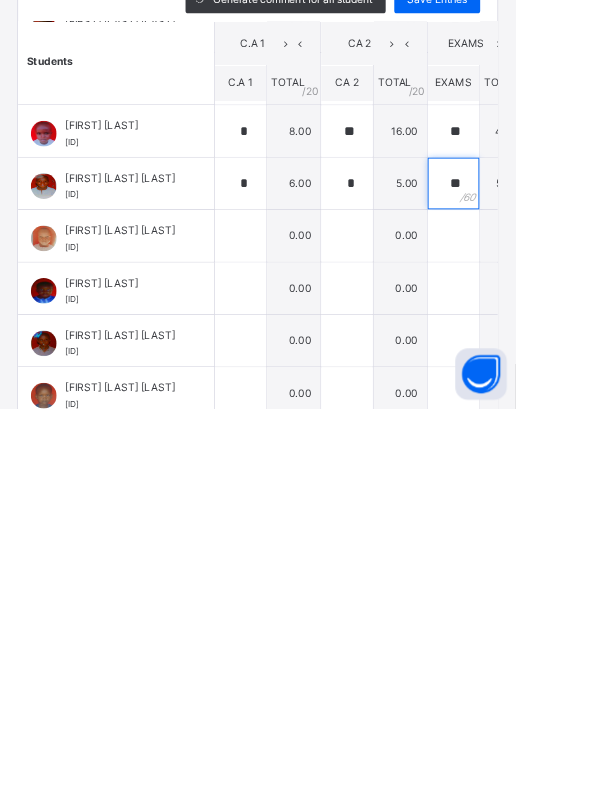 type on "**" 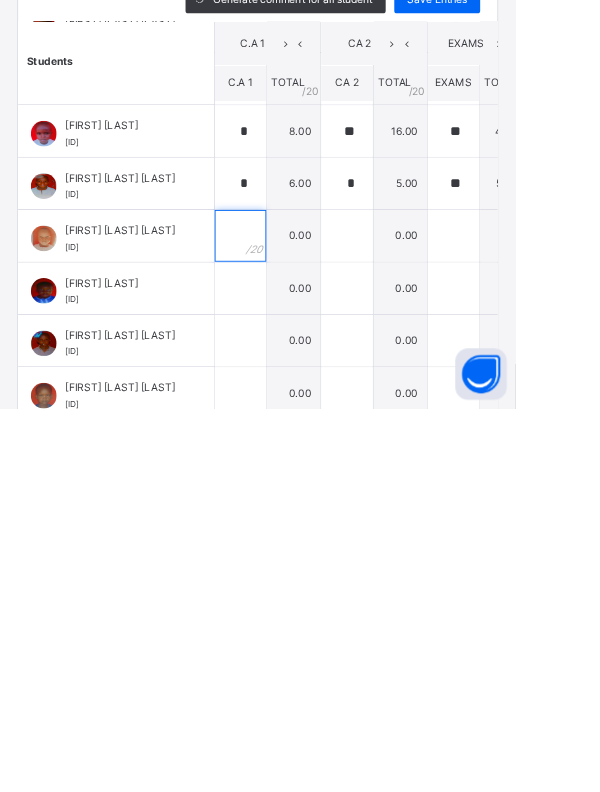 click at bounding box center [280, 591] 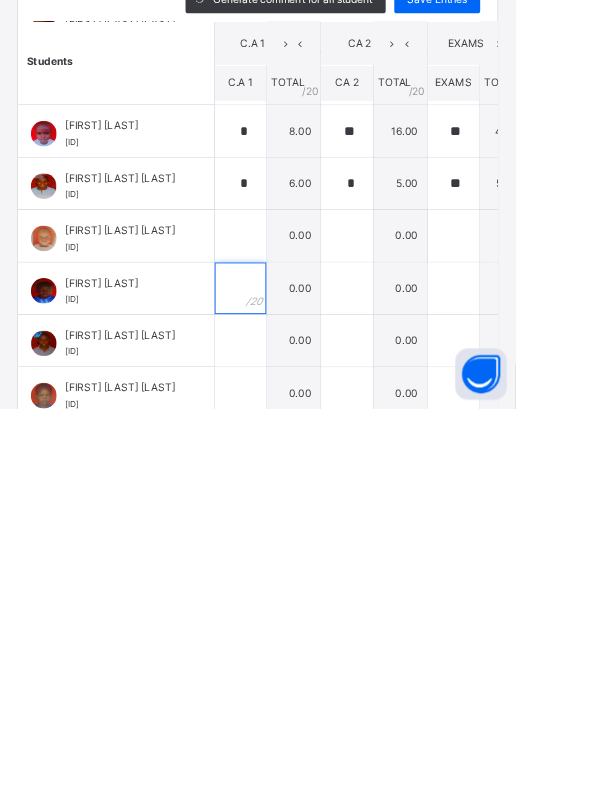 click at bounding box center (280, 652) 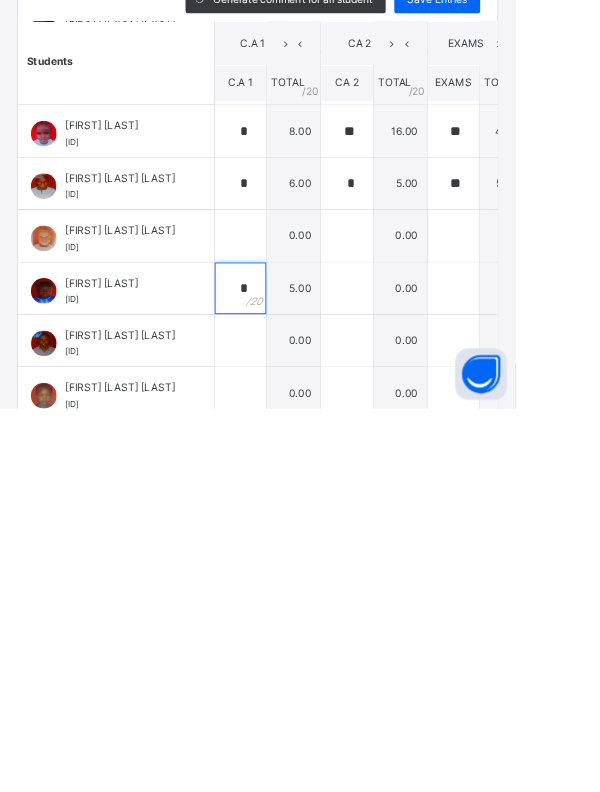 type on "*" 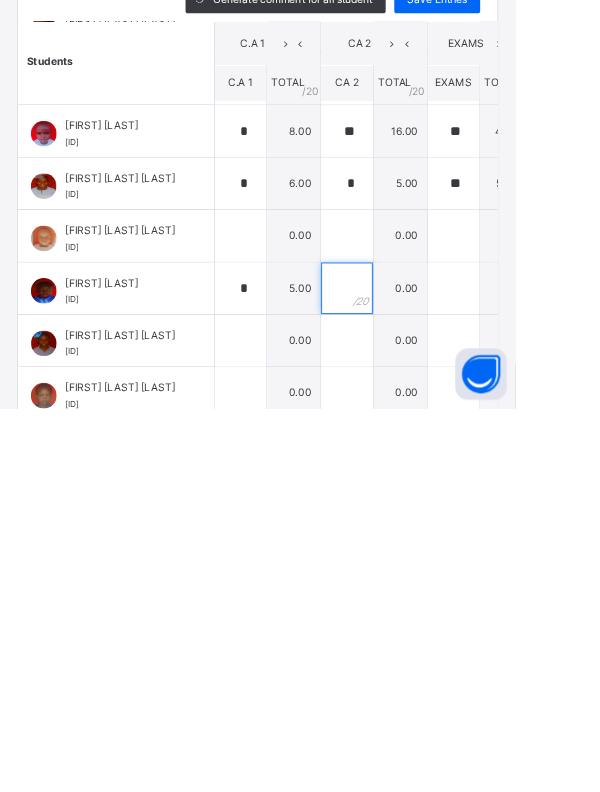 click at bounding box center [404, 652] 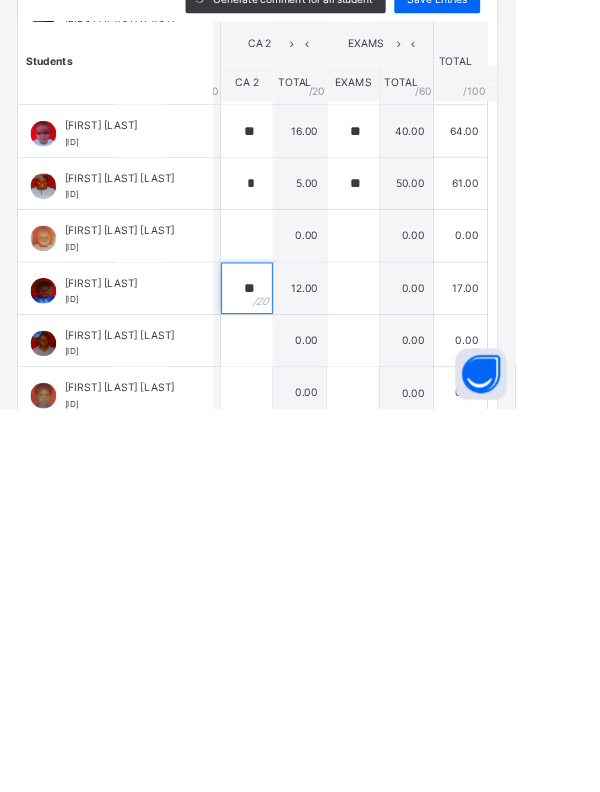 scroll, scrollTop: 241, scrollLeft: 150, axis: both 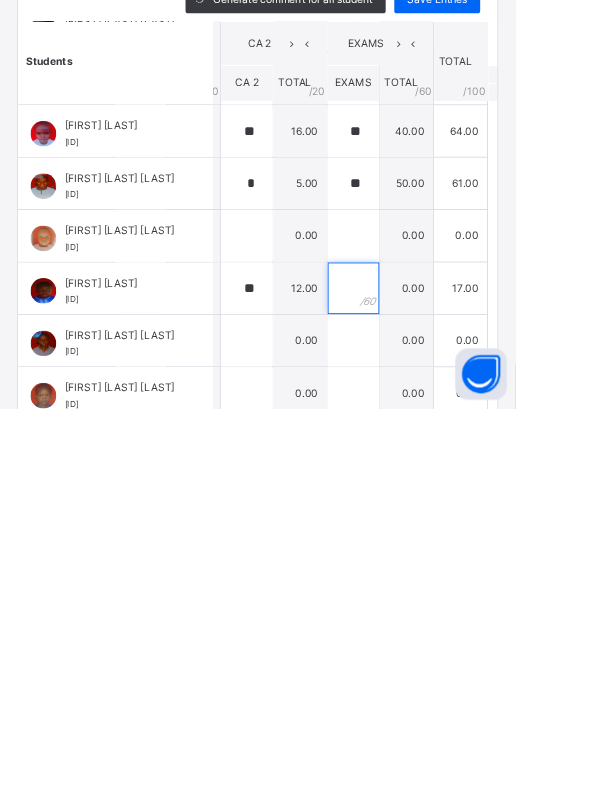 click at bounding box center (411, 652) 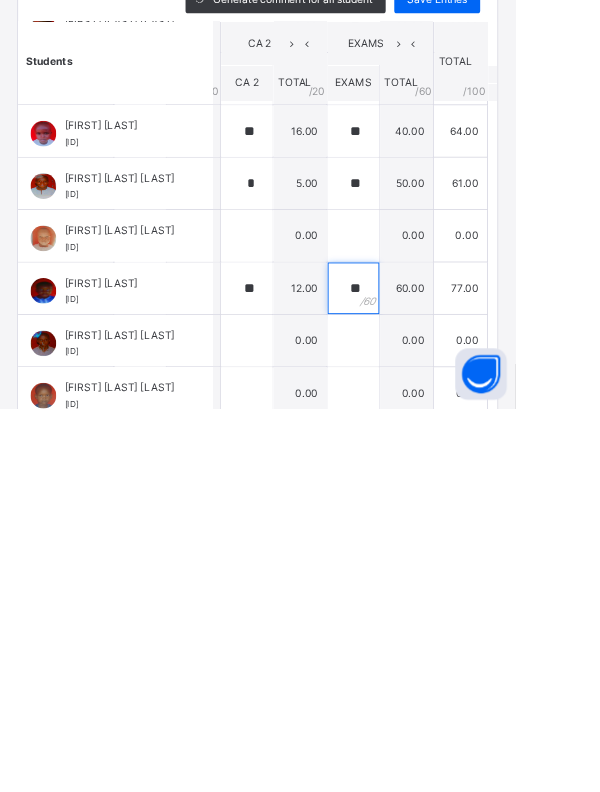 scroll, scrollTop: 241, scrollLeft: 0, axis: vertical 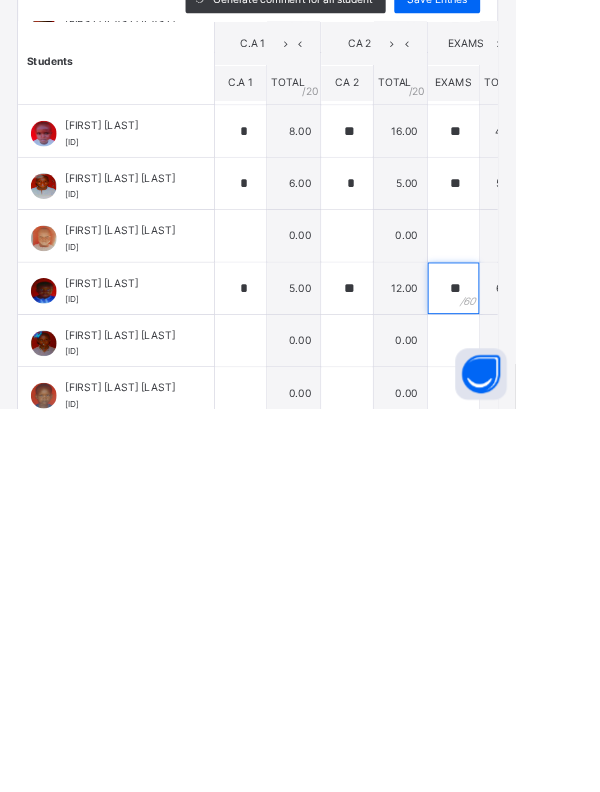 type on "**" 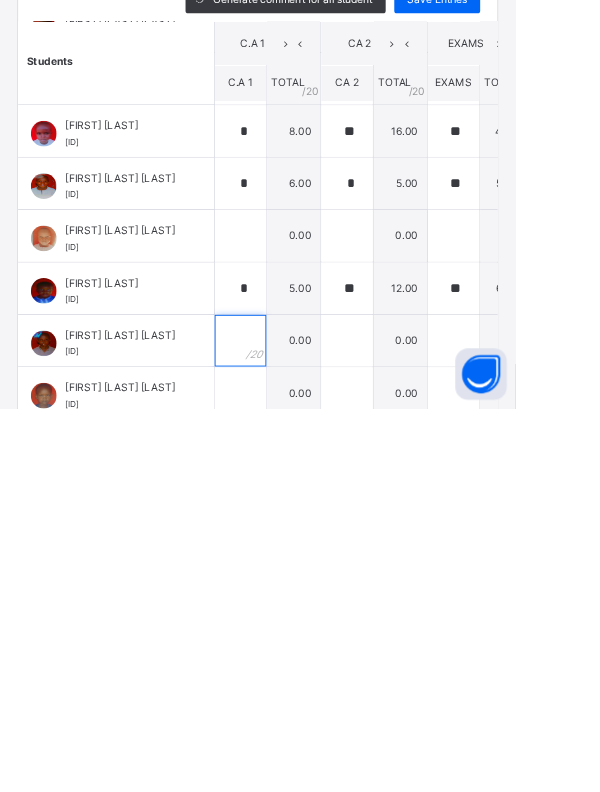 click at bounding box center [280, 713] 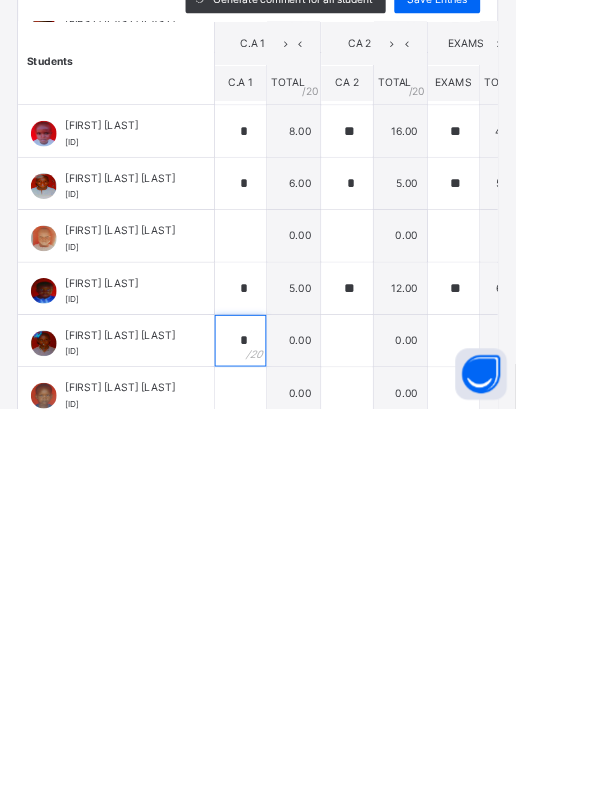 type on "*" 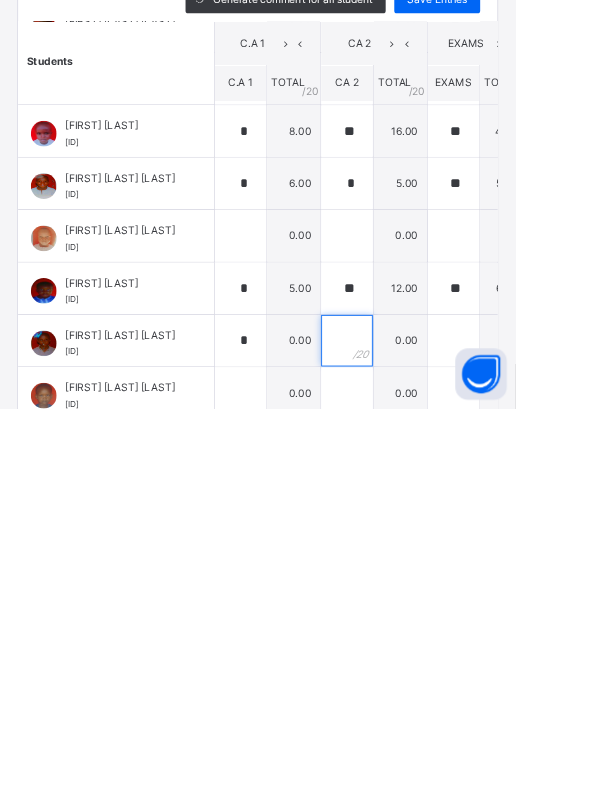 click at bounding box center [404, 713] 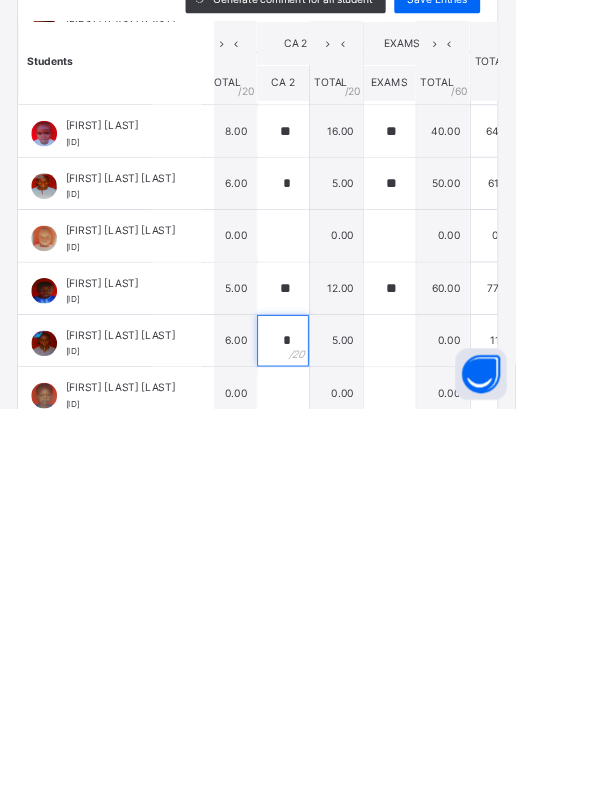 scroll, scrollTop: 241, scrollLeft: 140, axis: both 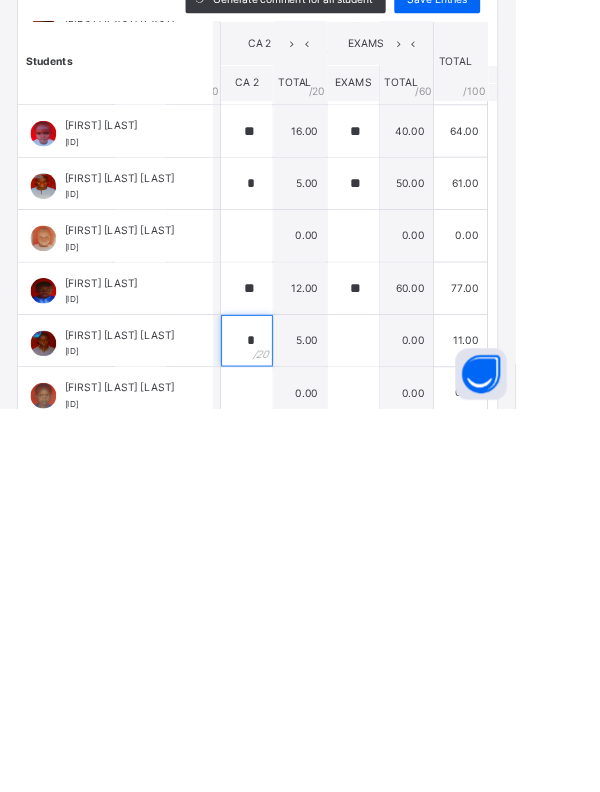 type on "*" 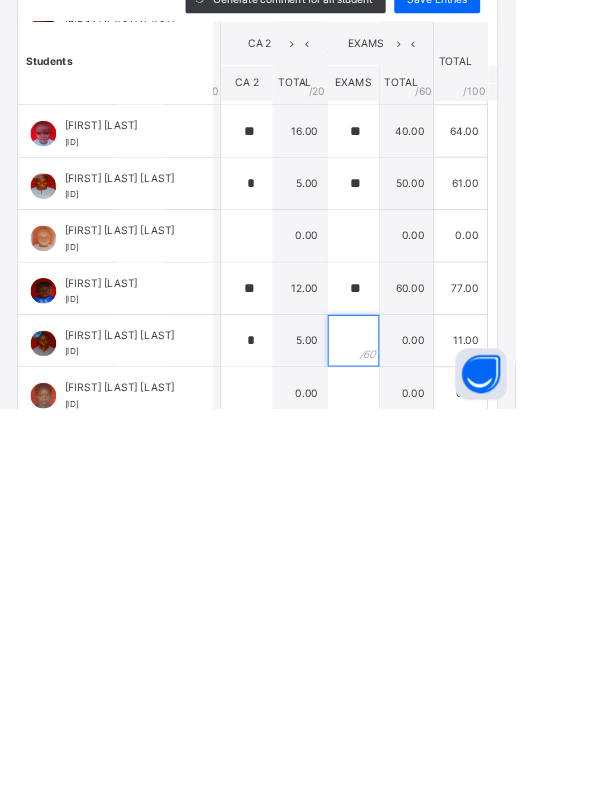 click at bounding box center [411, 713] 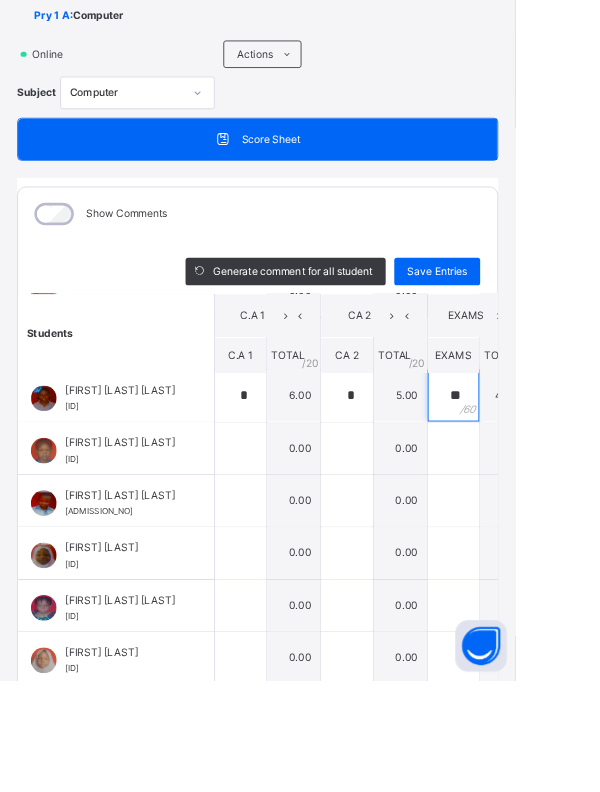 scroll, scrollTop: 483, scrollLeft: 0, axis: vertical 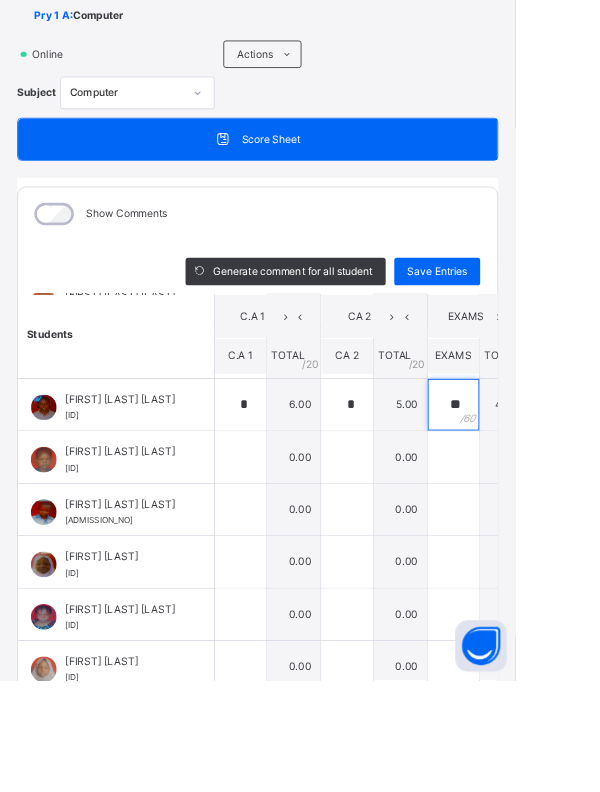 type on "**" 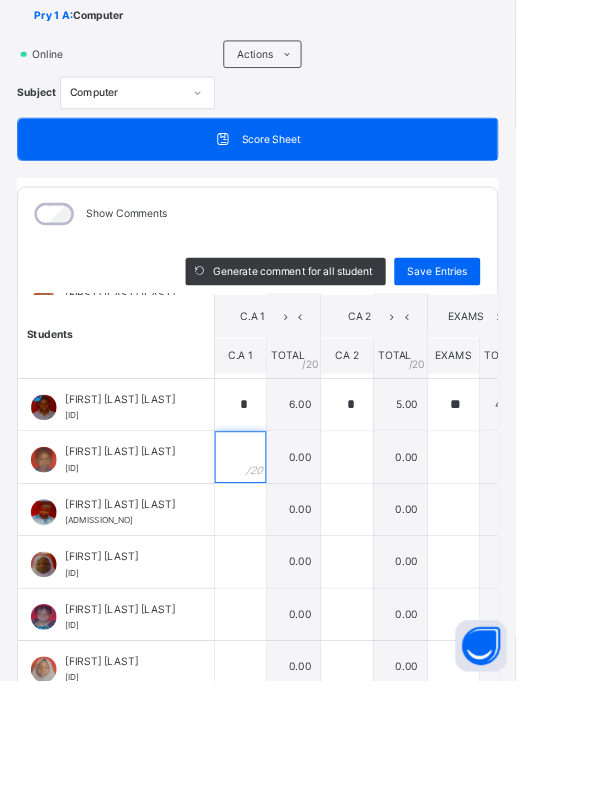 click at bounding box center (280, 532) 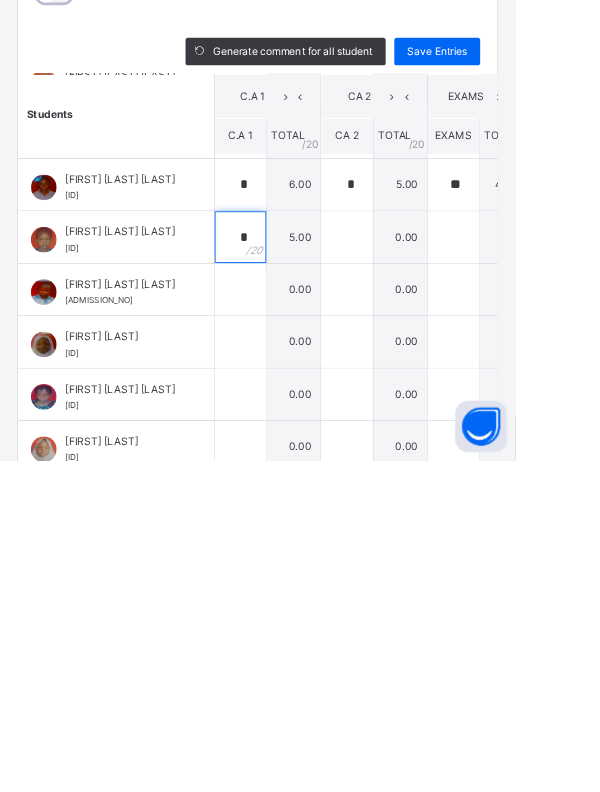 type on "*" 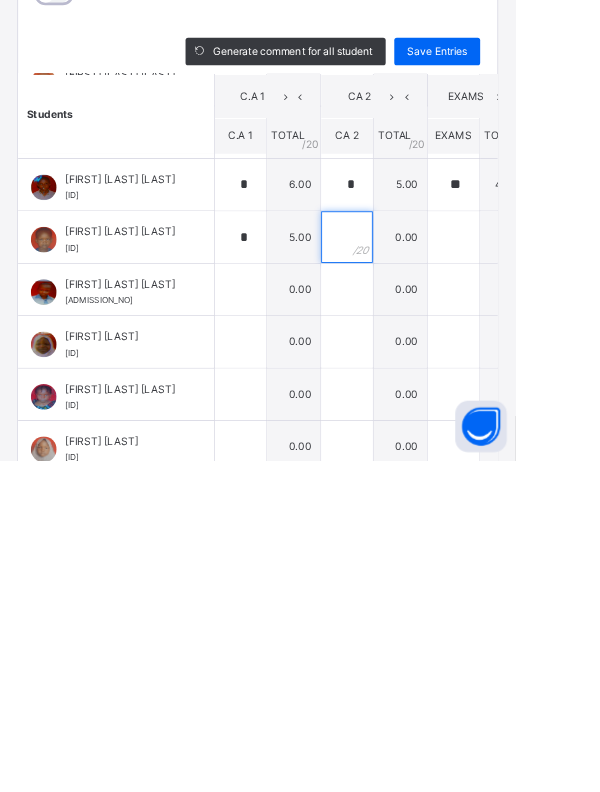 click at bounding box center [404, 532] 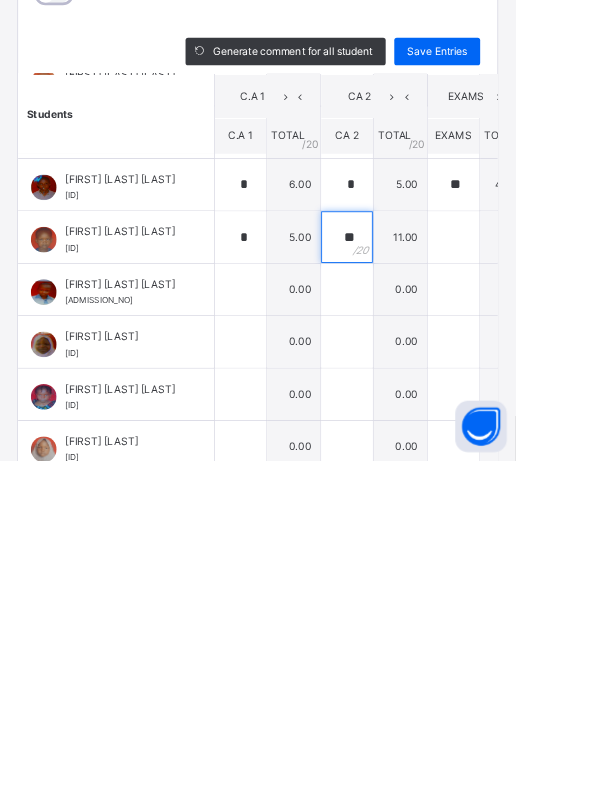 scroll, scrollTop: 483, scrollLeft: 182, axis: both 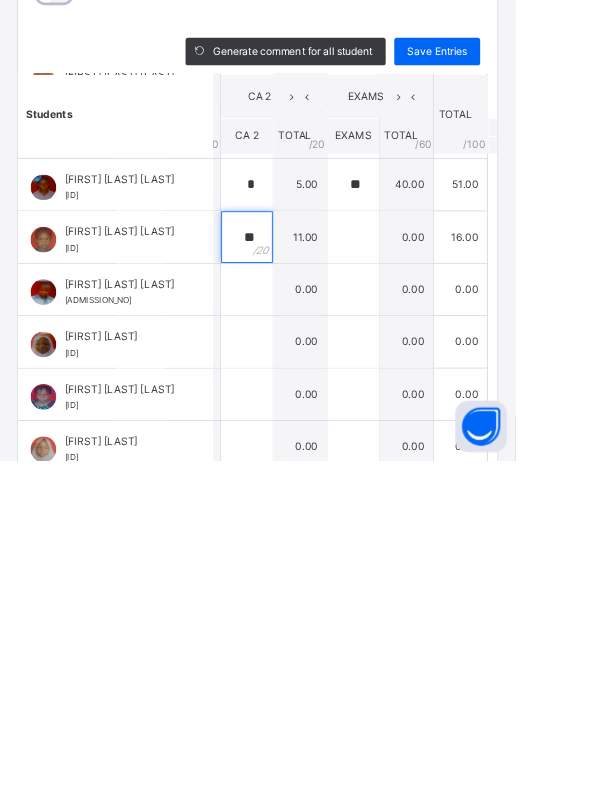 type on "**" 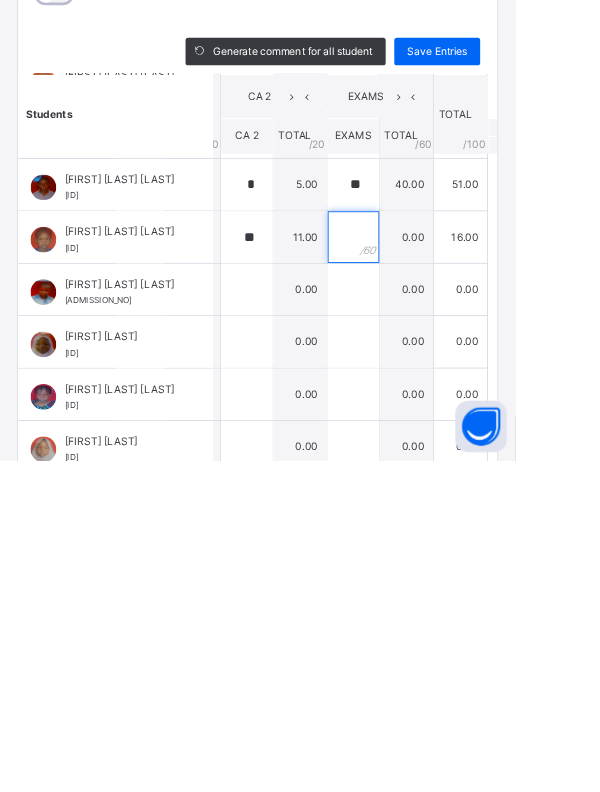 click at bounding box center [411, 532] 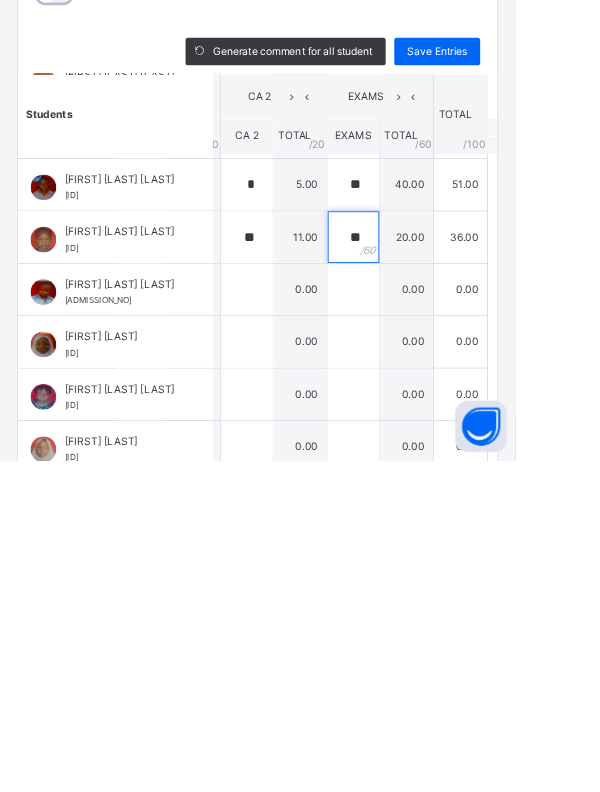 scroll, scrollTop: 483, scrollLeft: 0, axis: vertical 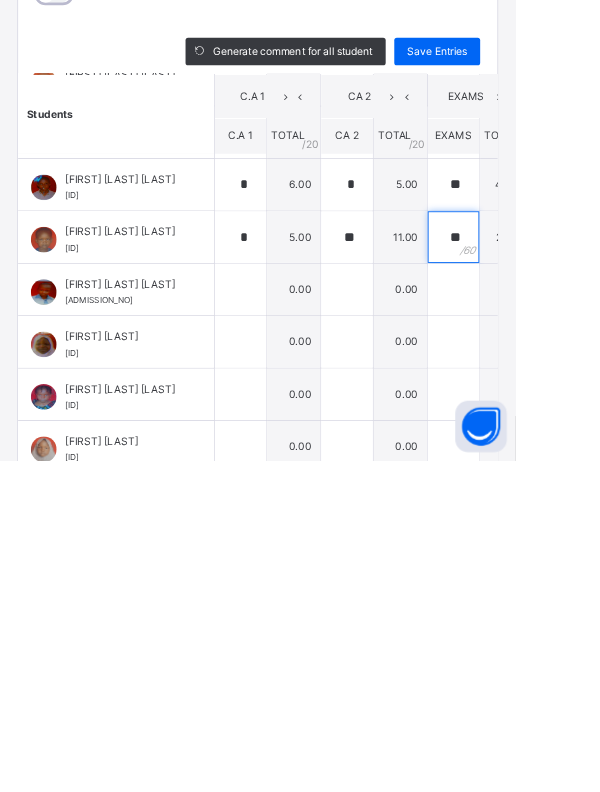 type on "**" 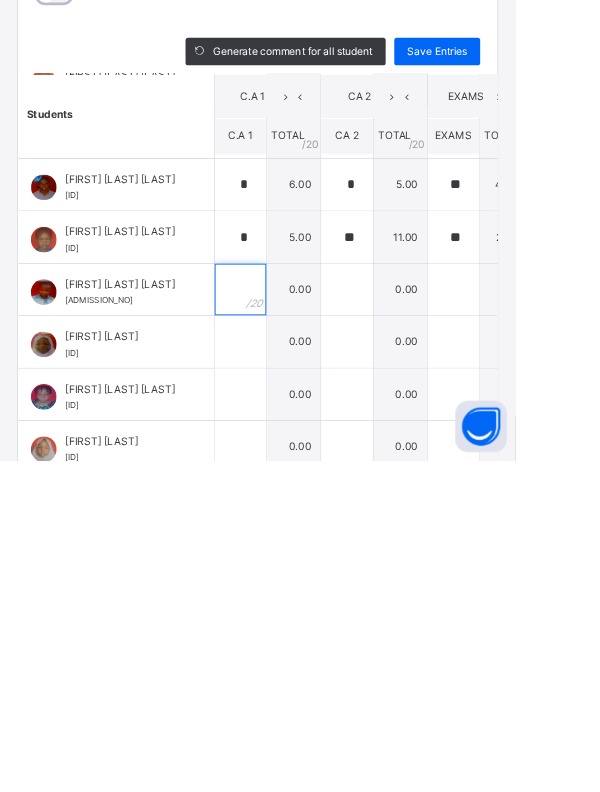click at bounding box center [280, 593] 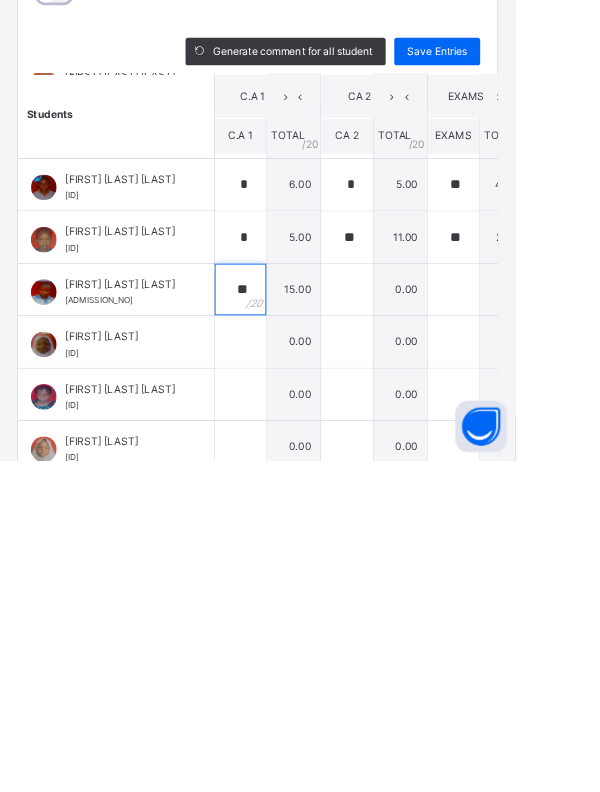 type on "**" 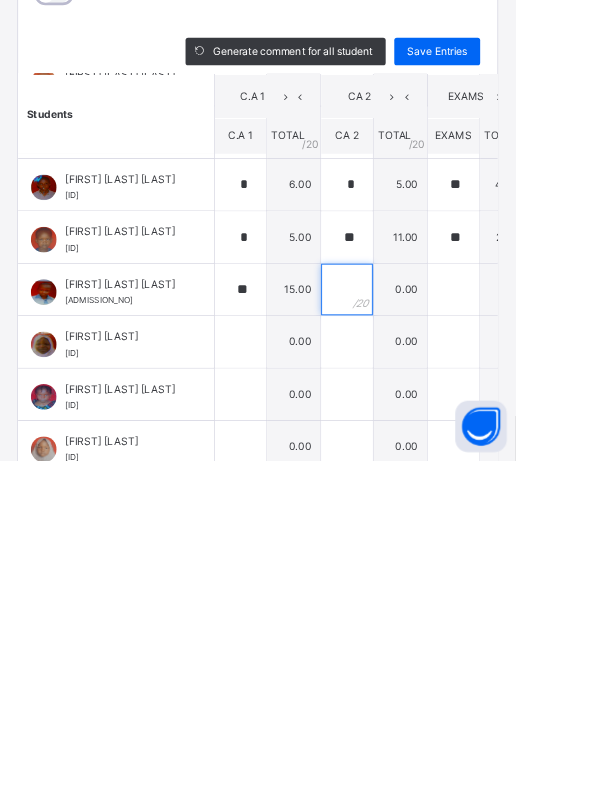 click at bounding box center [404, 593] 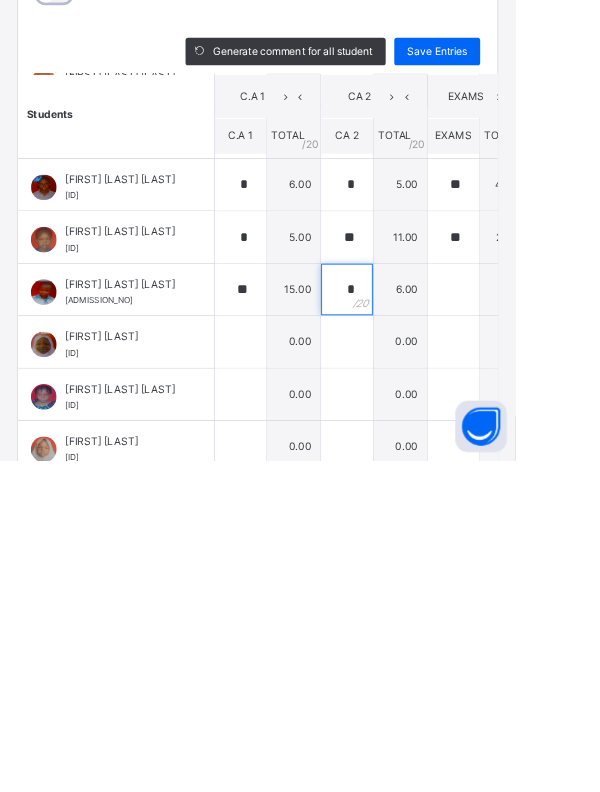 scroll, scrollTop: 483, scrollLeft: 130, axis: both 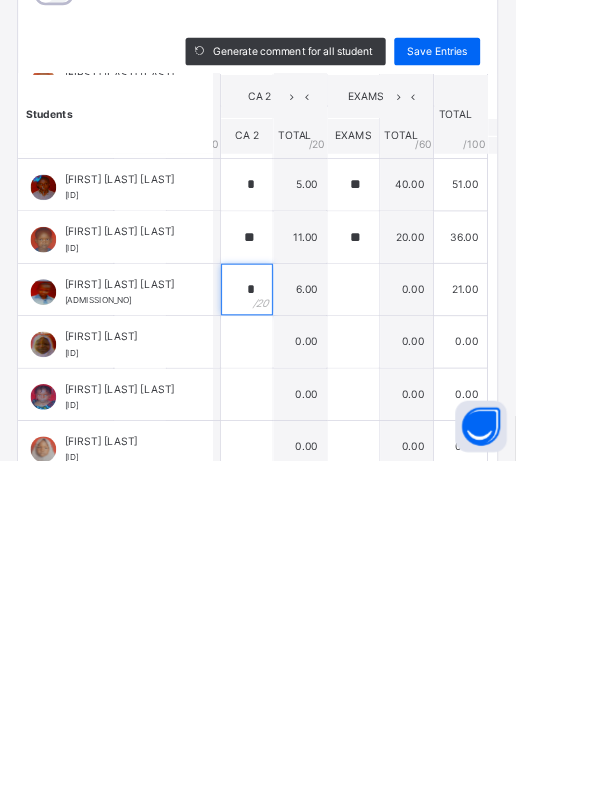 type on "*" 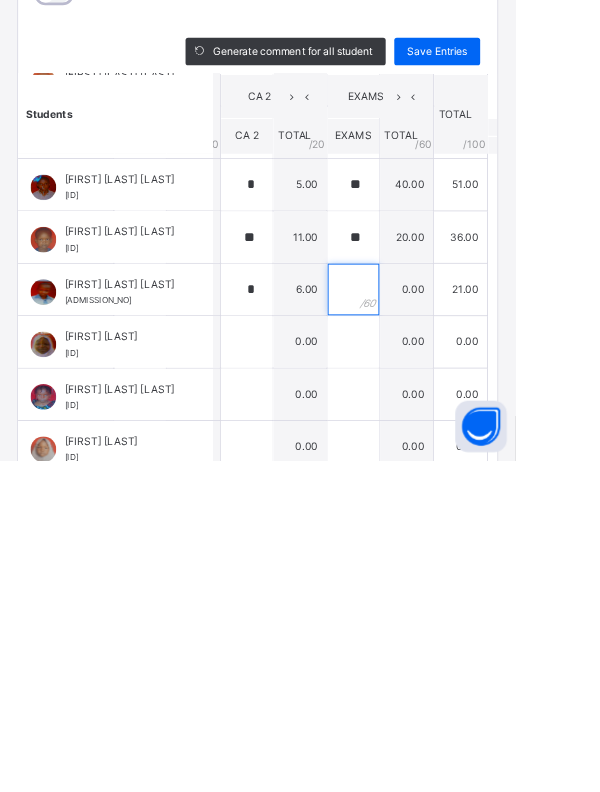 click at bounding box center [411, 593] 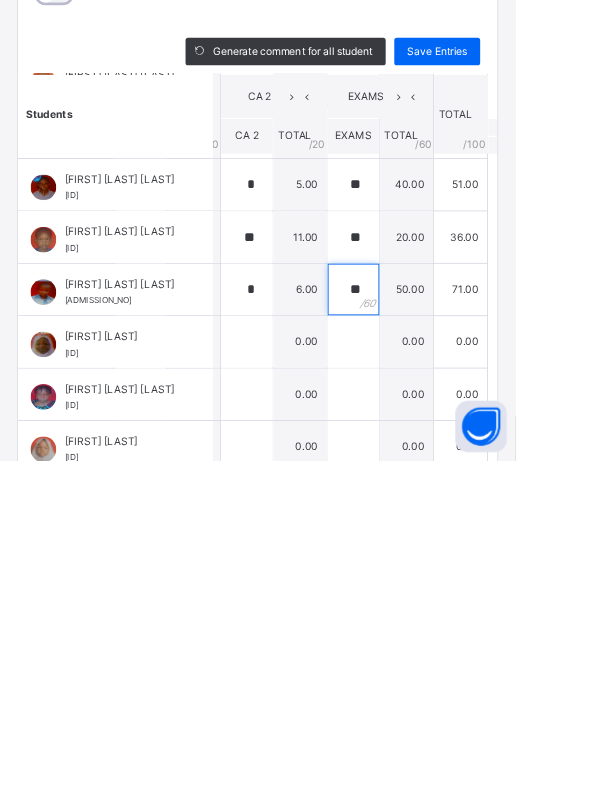 scroll, scrollTop: 483, scrollLeft: 0, axis: vertical 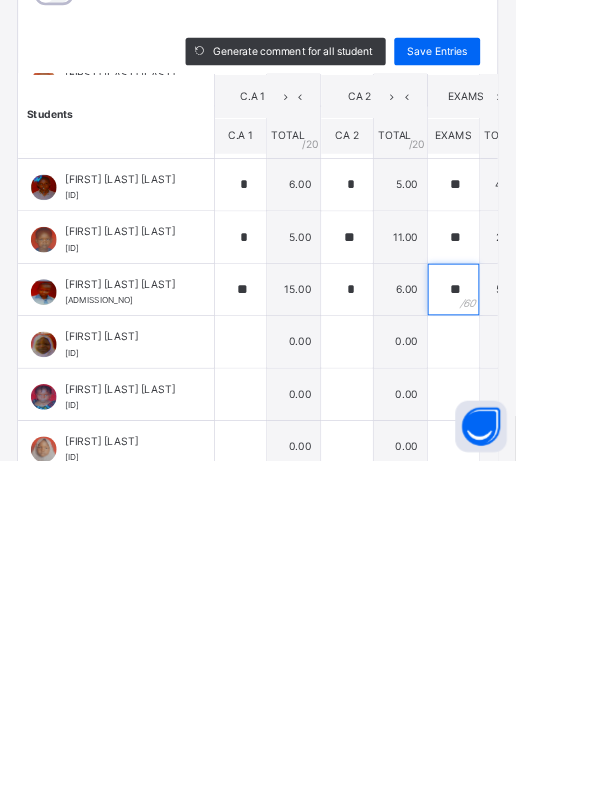 type on "**" 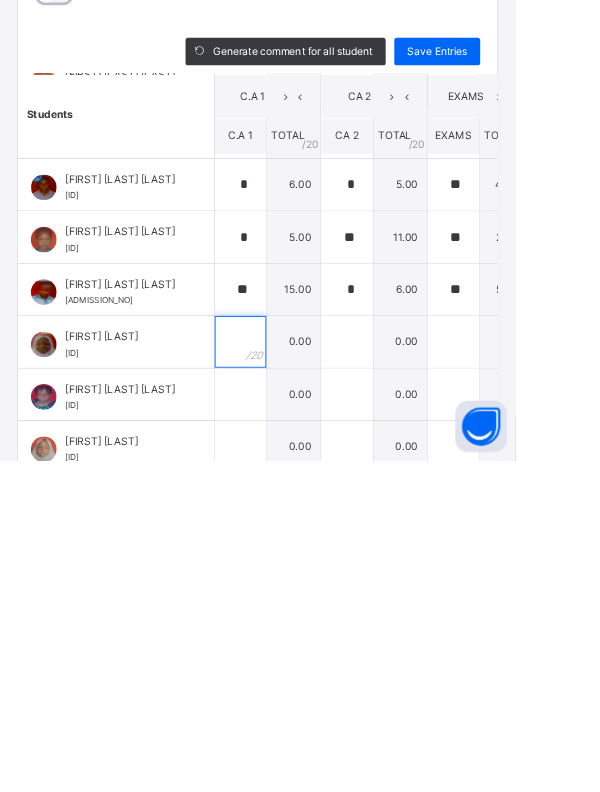 click at bounding box center (280, 654) 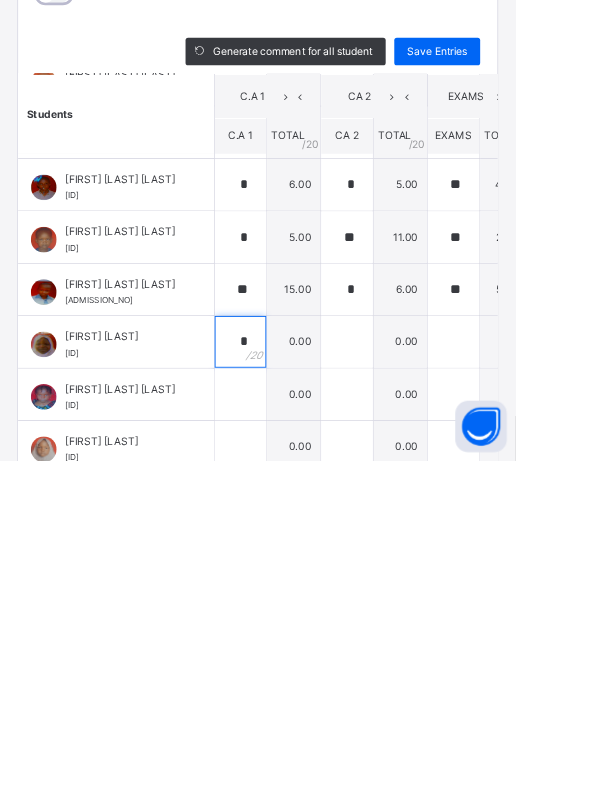 type on "*" 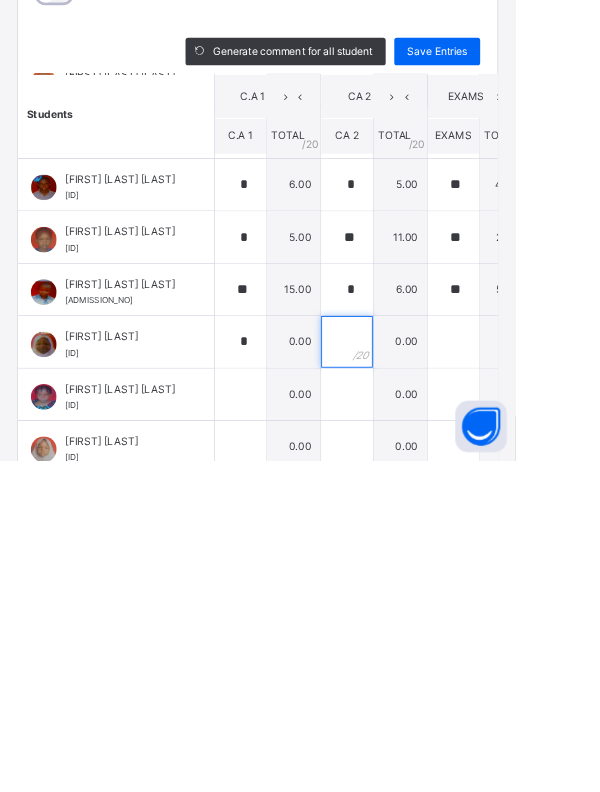 click at bounding box center [404, 654] 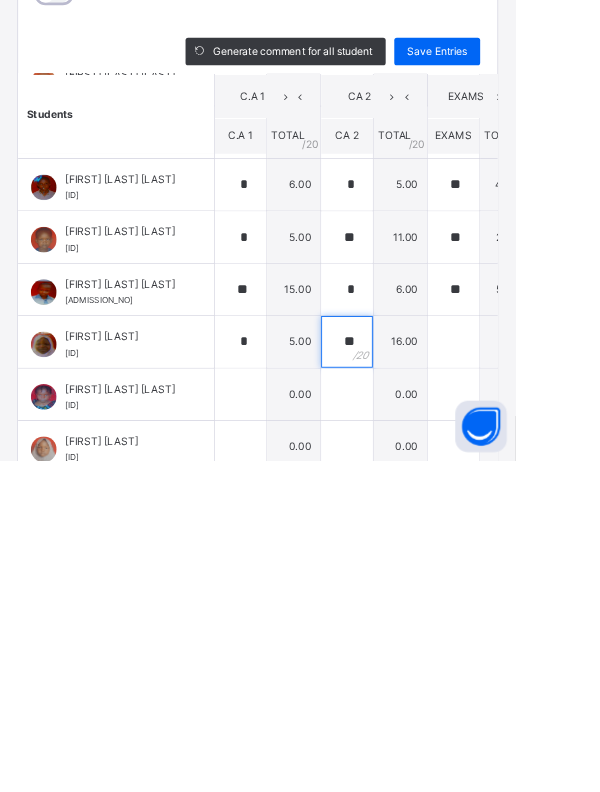 scroll, scrollTop: 483, scrollLeft: 182, axis: both 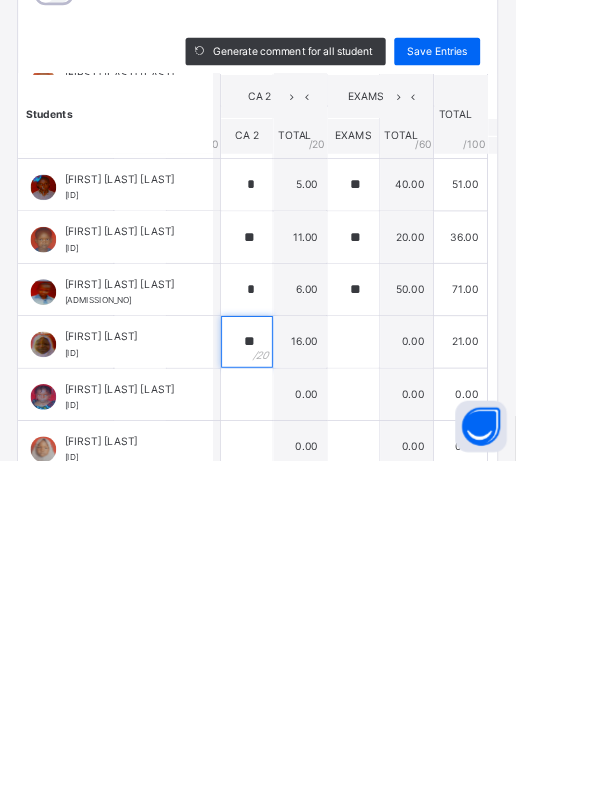 type on "**" 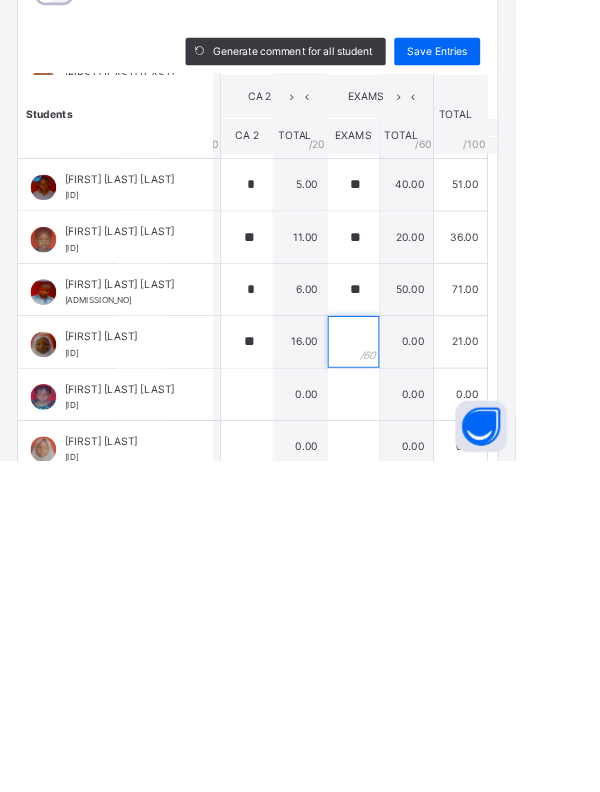 click at bounding box center (411, 654) 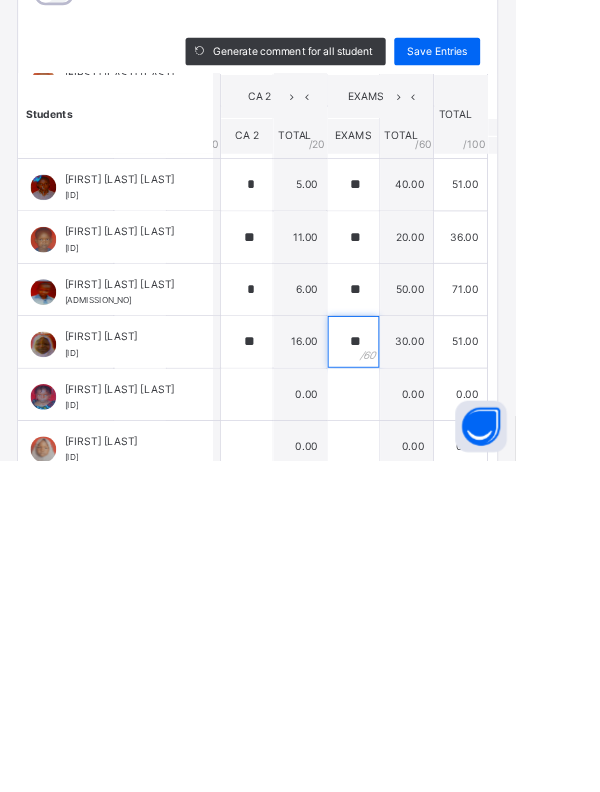 scroll, scrollTop: 483, scrollLeft: 0, axis: vertical 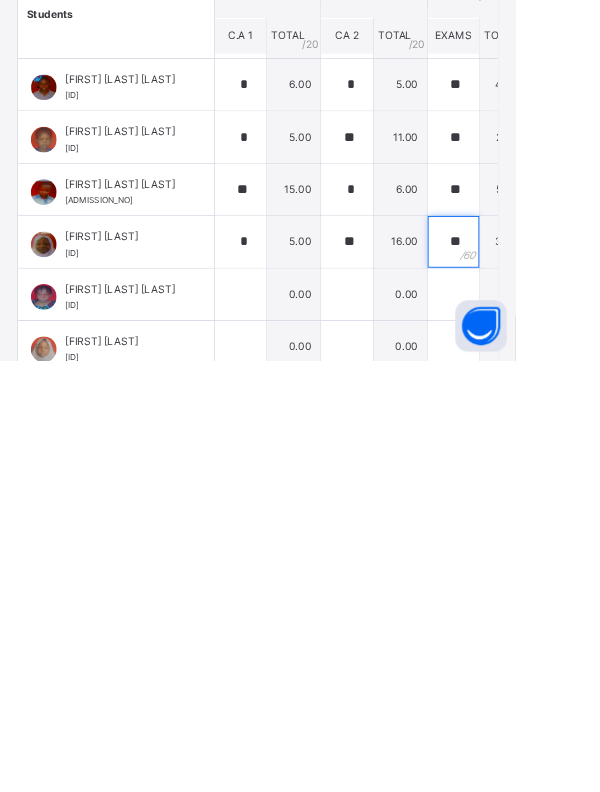 type on "**" 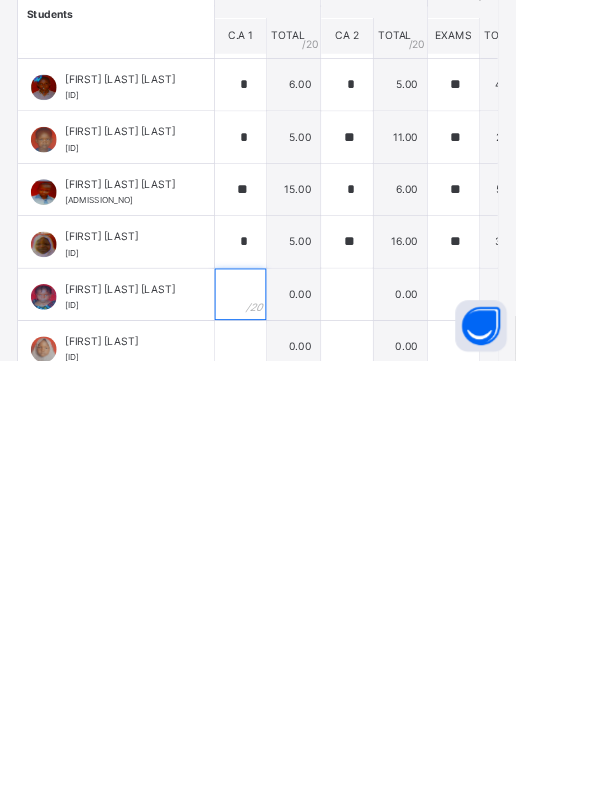 click at bounding box center [280, 715] 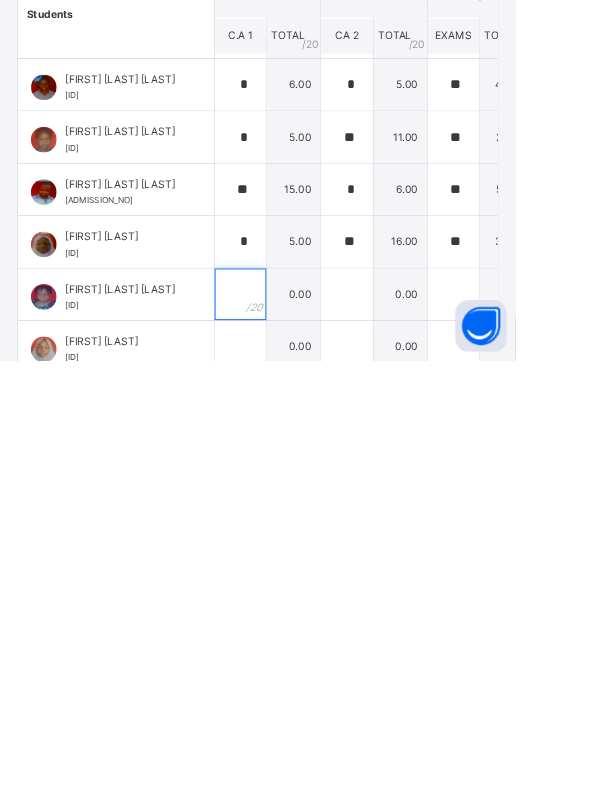 click at bounding box center [280, 715] 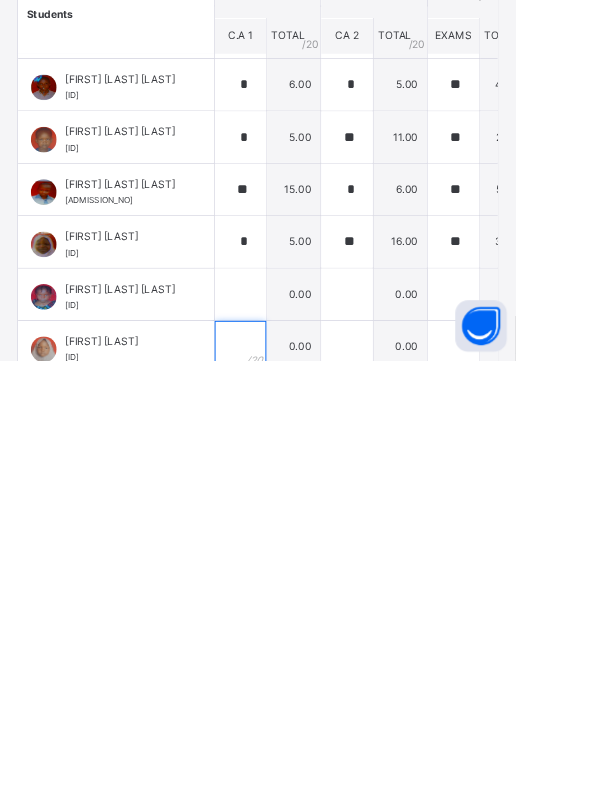 click at bounding box center (280, 776) 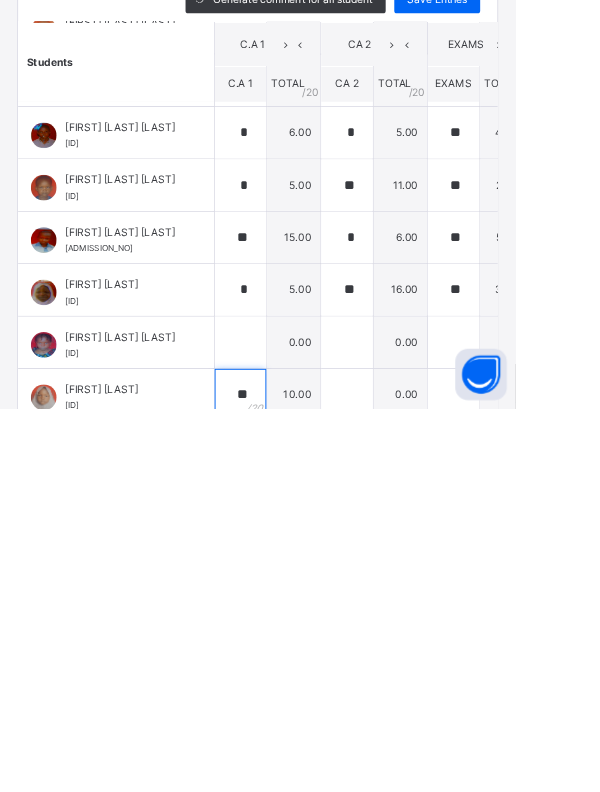 type on "**" 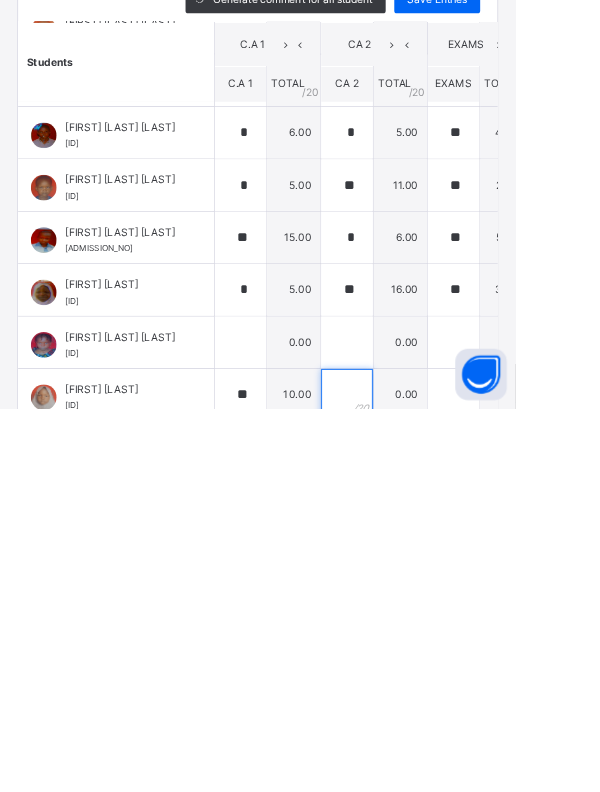 click at bounding box center [404, 776] 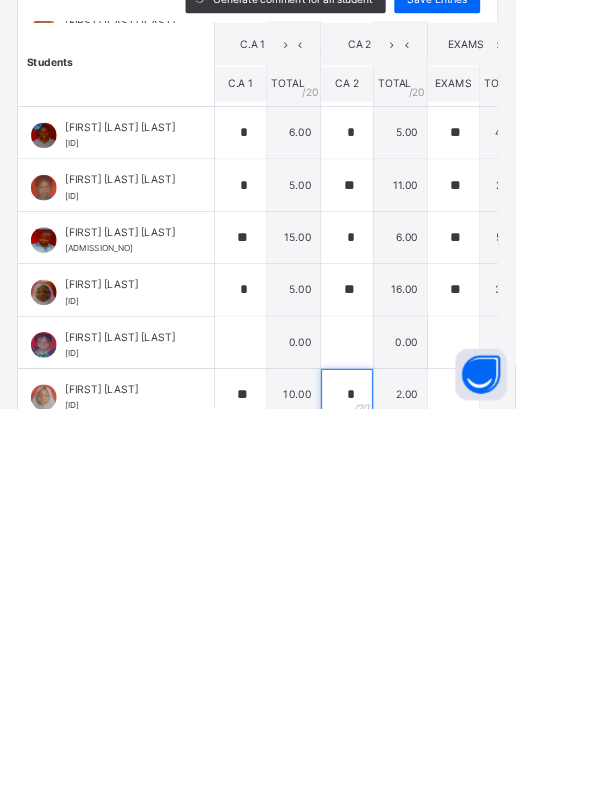 scroll, scrollTop: 483, scrollLeft: 143, axis: both 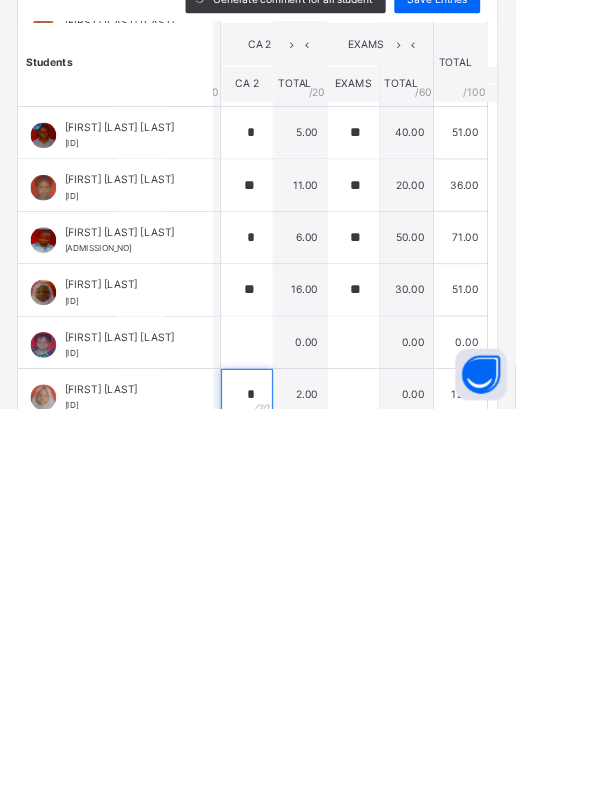 type on "*" 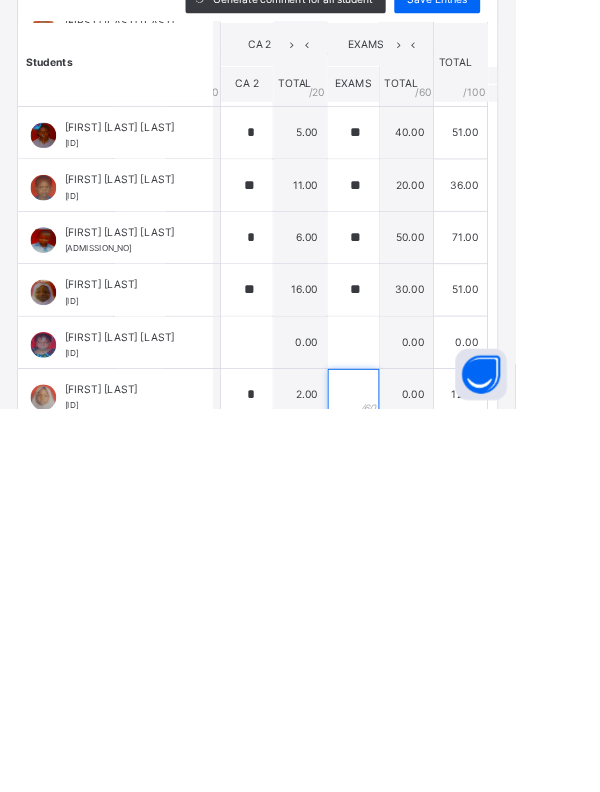 click at bounding box center [411, 776] 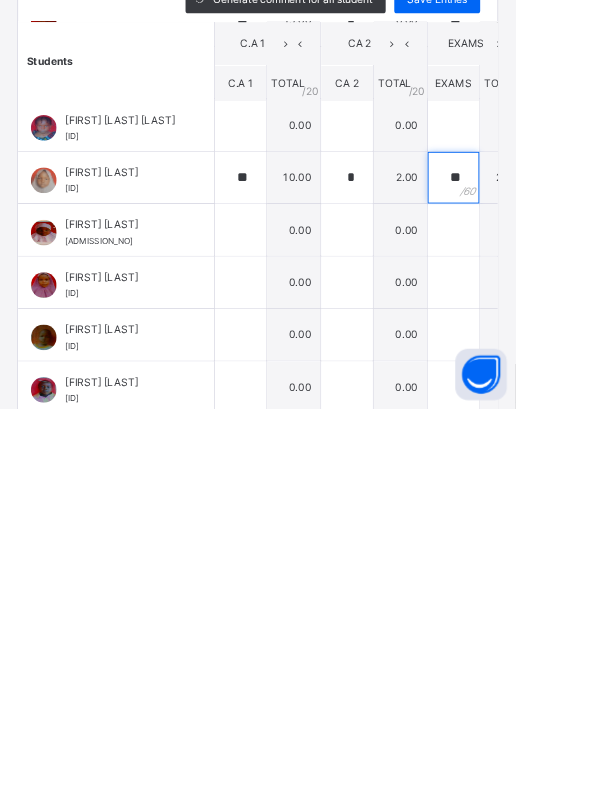 scroll, scrollTop: 738, scrollLeft: 0, axis: vertical 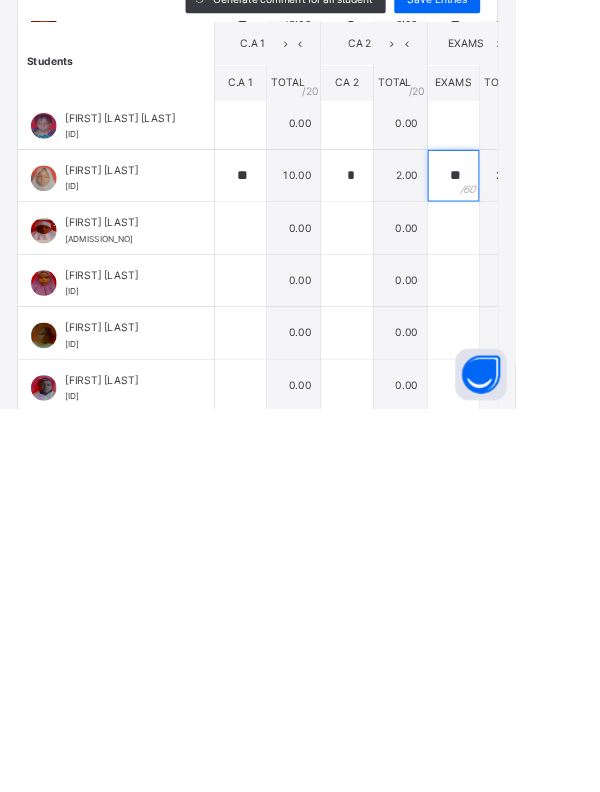 type on "**" 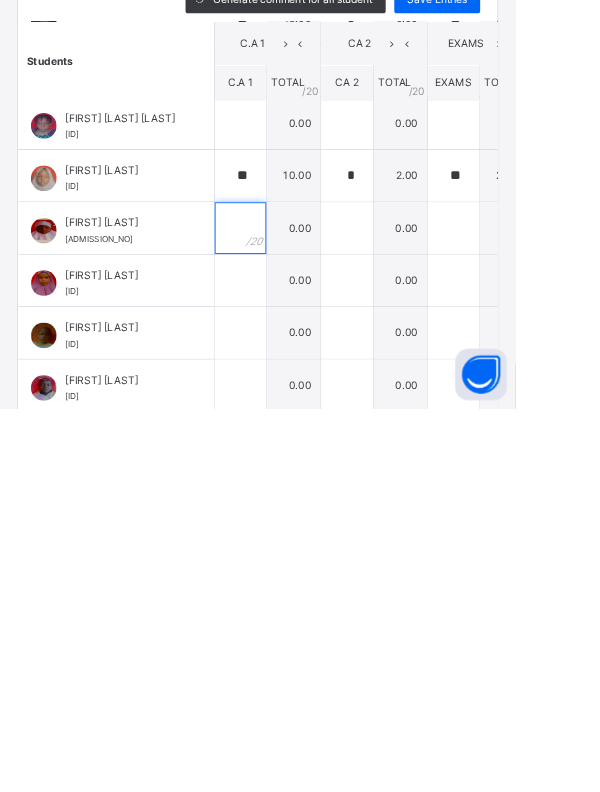 click at bounding box center (280, 582) 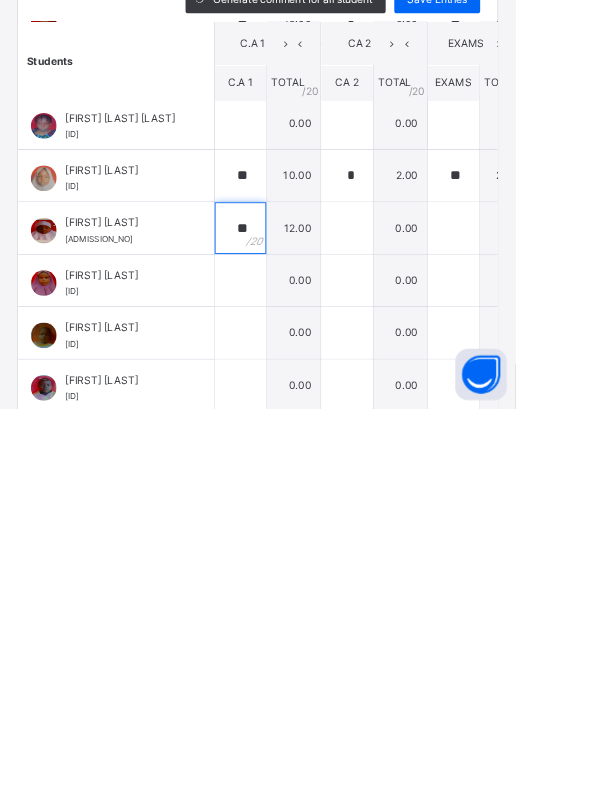 type on "**" 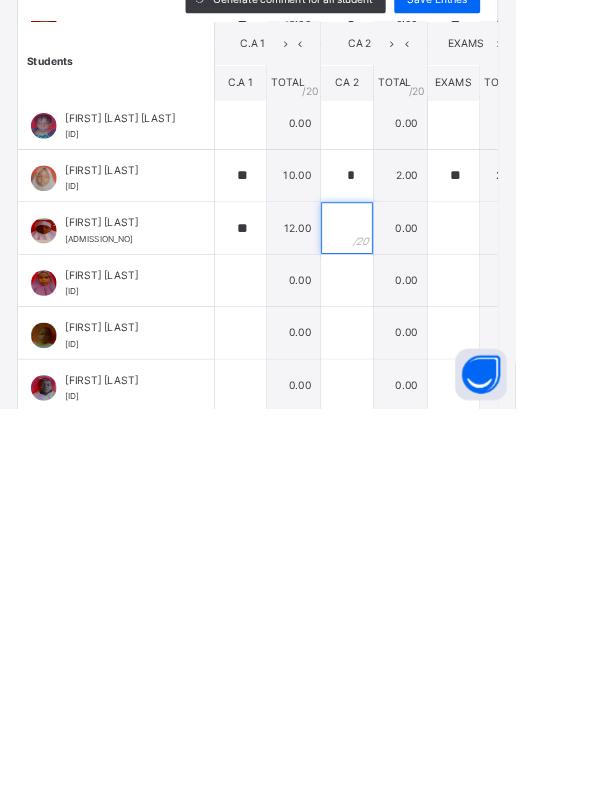 click at bounding box center [404, 582] 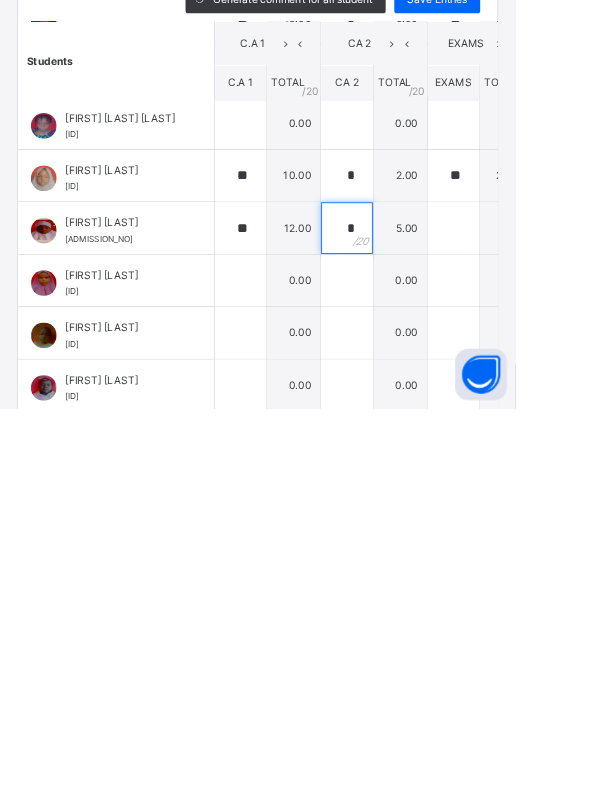 scroll, scrollTop: 738, scrollLeft: 132, axis: both 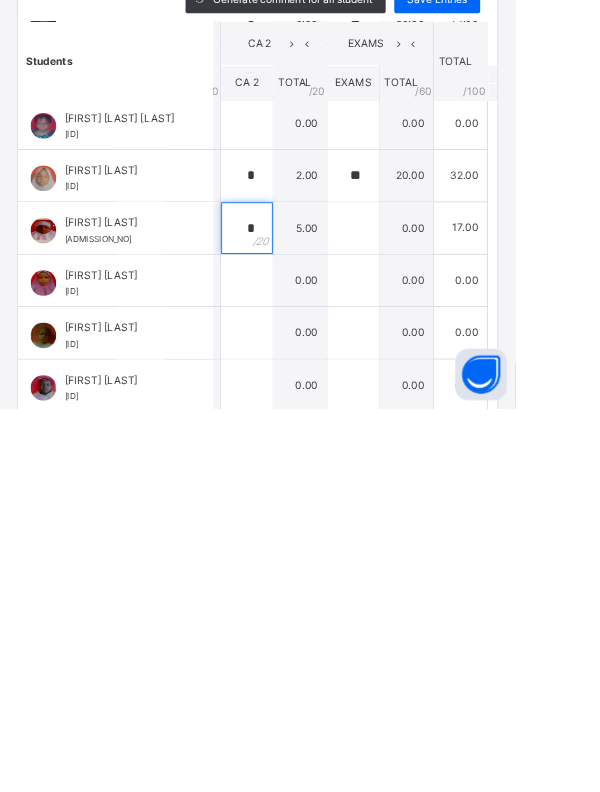 type on "*" 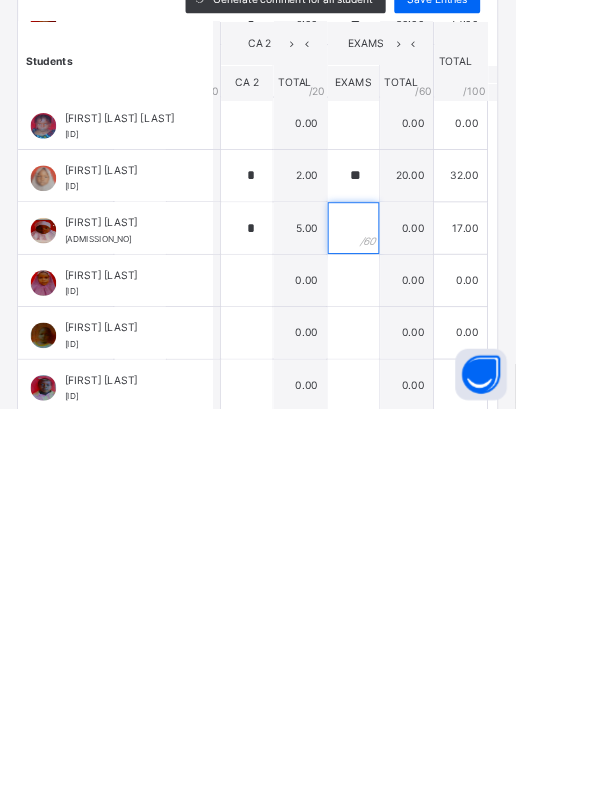 click at bounding box center [411, 582] 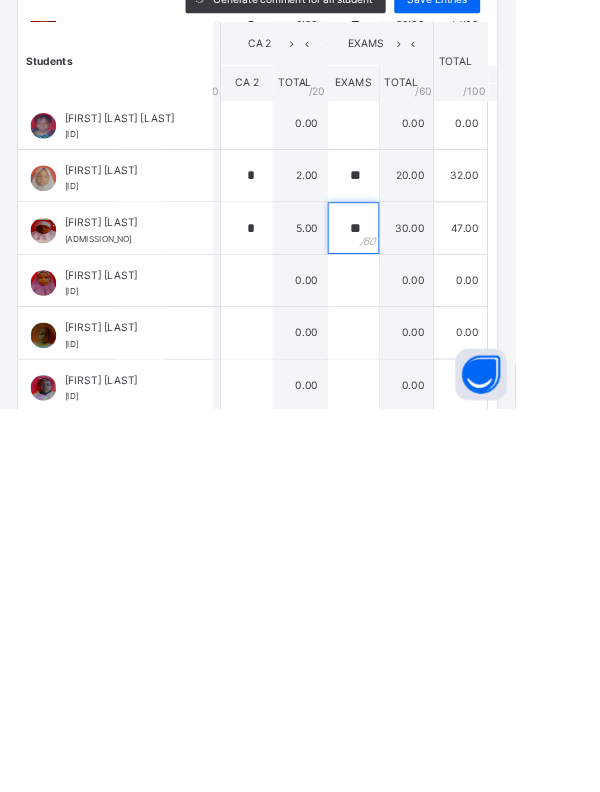 scroll, scrollTop: 738, scrollLeft: 0, axis: vertical 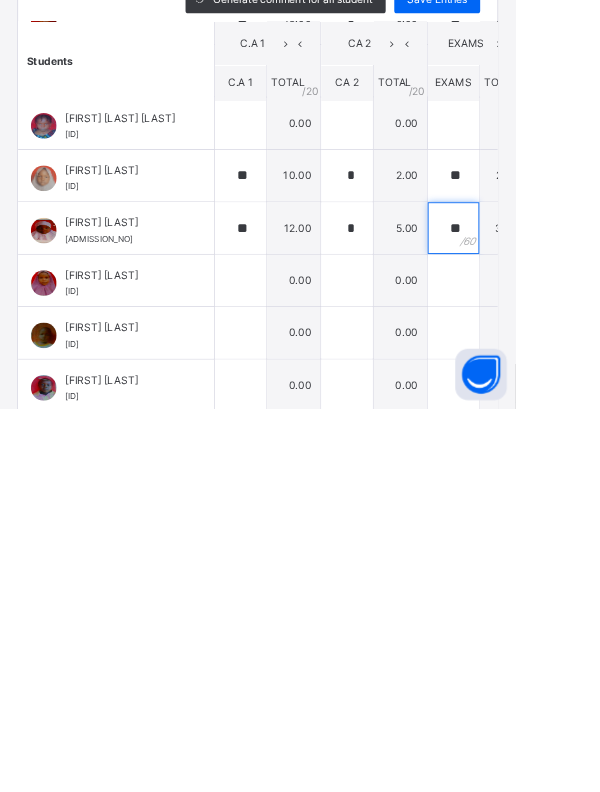 type on "**" 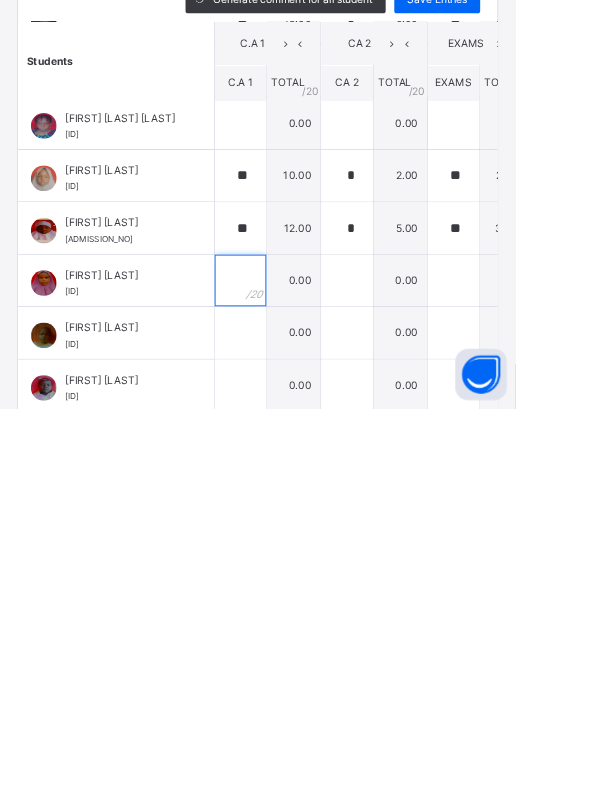 click at bounding box center (280, 643) 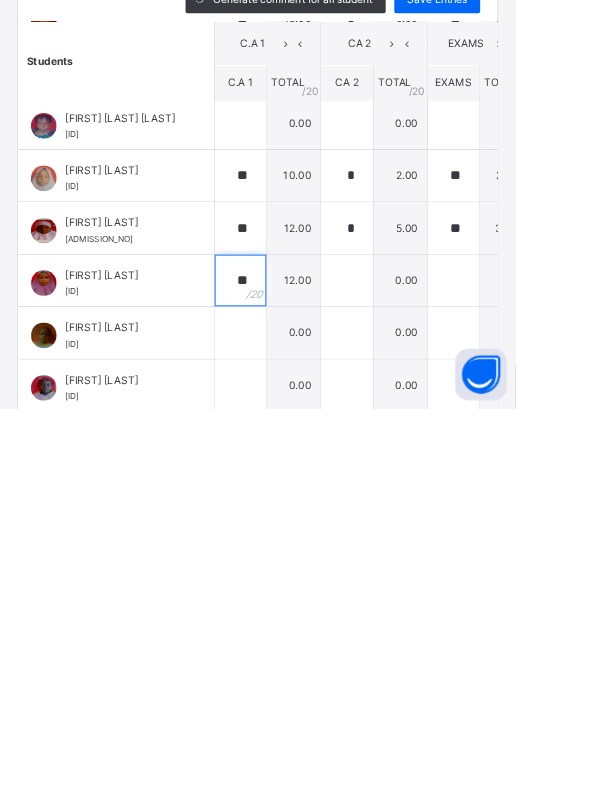 type on "**" 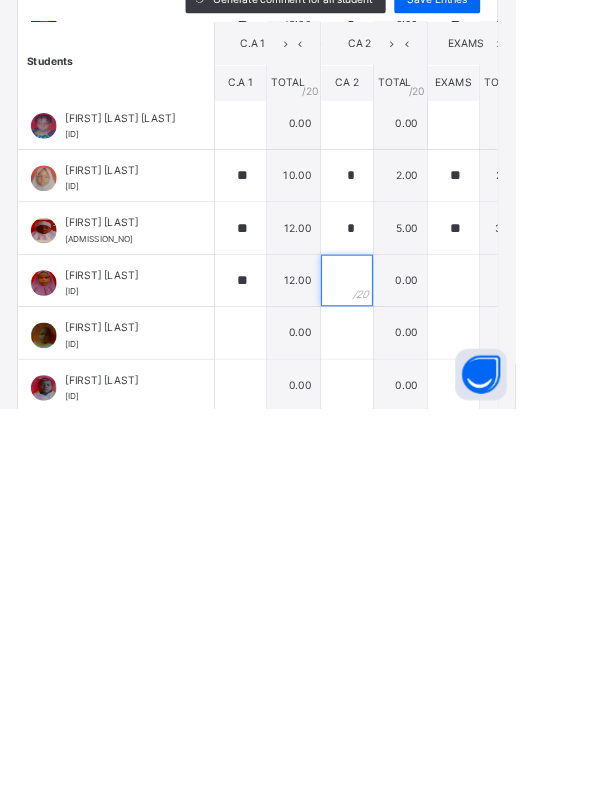 click at bounding box center [404, 643] 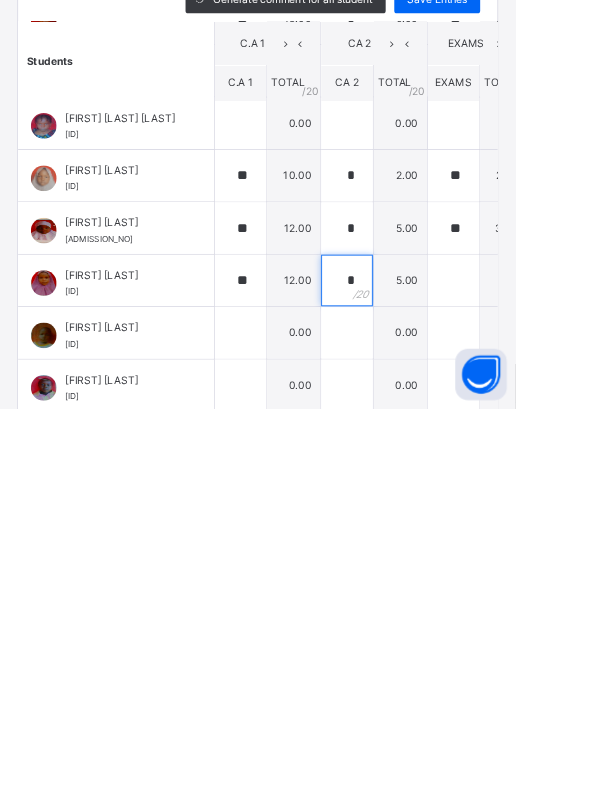 scroll, scrollTop: 738, scrollLeft: 170, axis: both 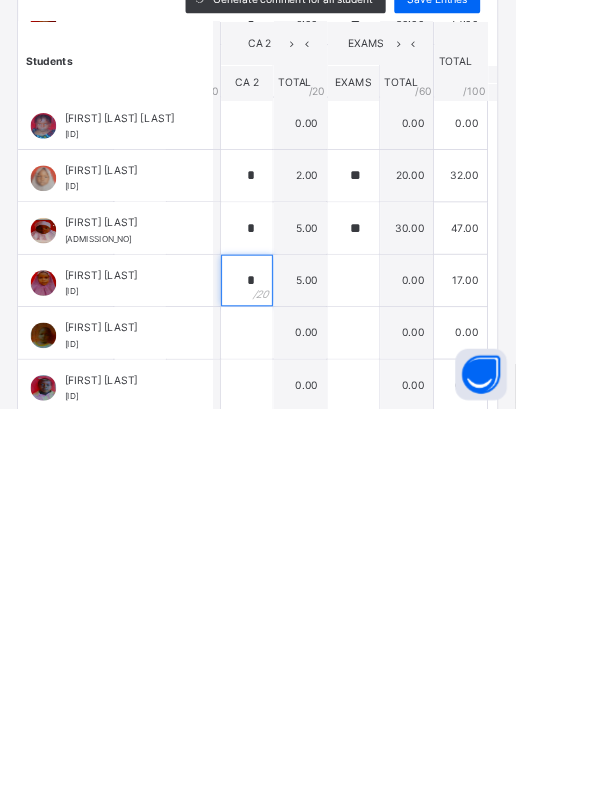 type on "*" 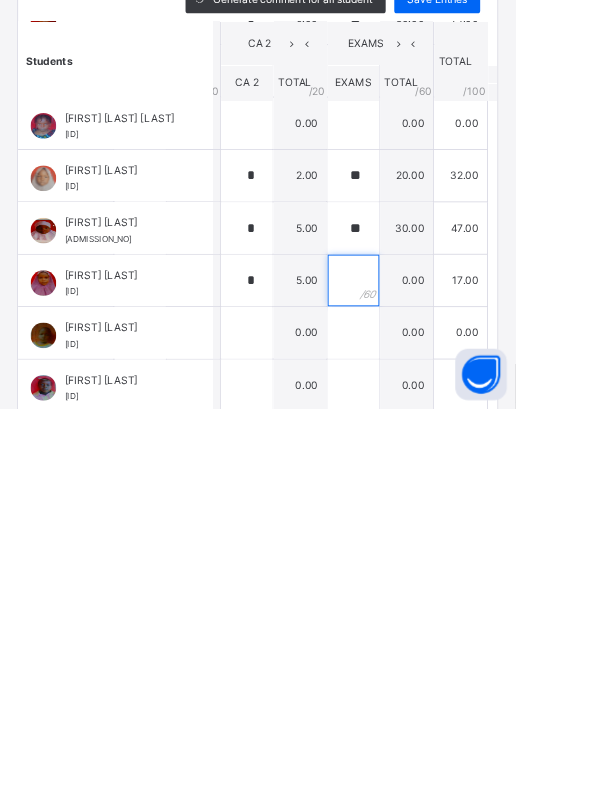 click at bounding box center [411, 643] 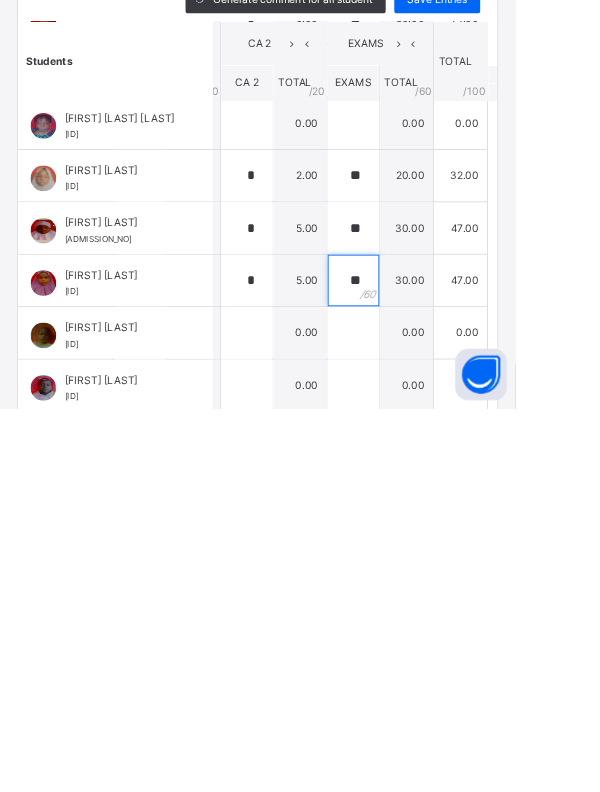 type on "**" 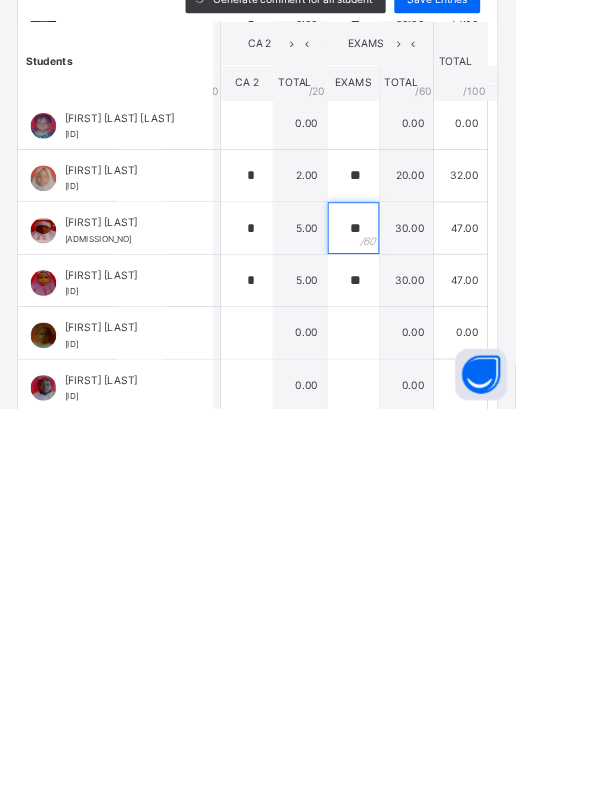 click on "**" at bounding box center [411, 582] 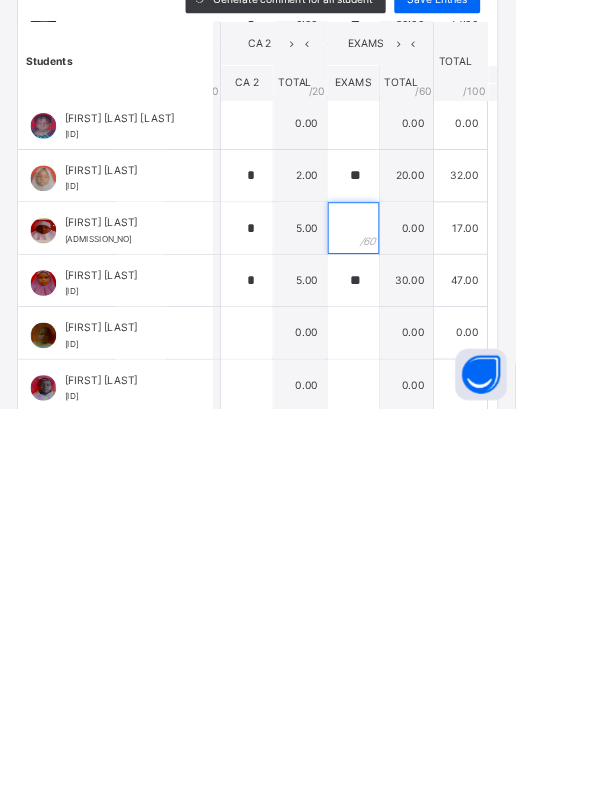 scroll, scrollTop: 738, scrollLeft: 0, axis: vertical 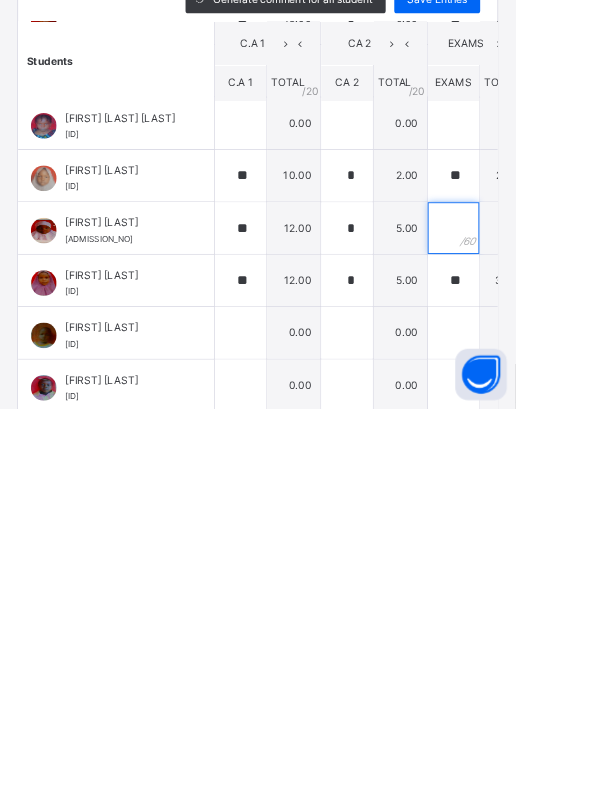 type 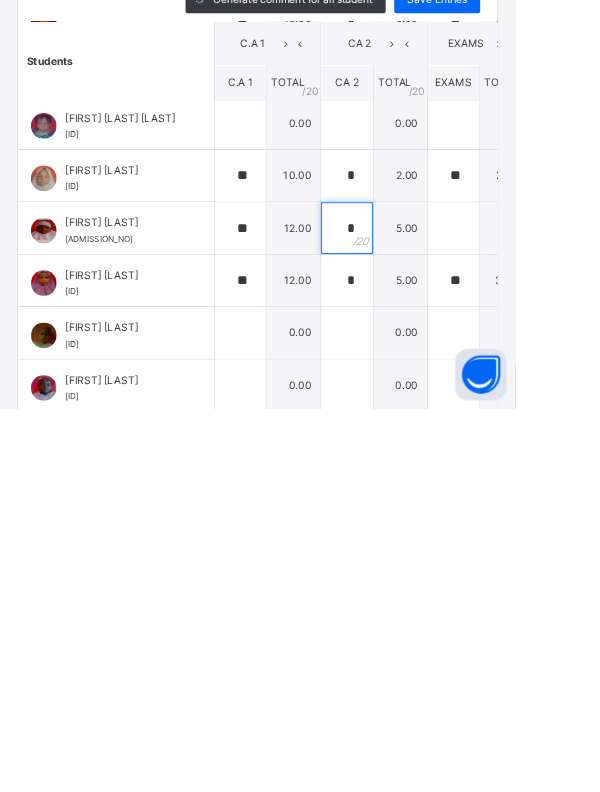 click on "*" at bounding box center [404, 582] 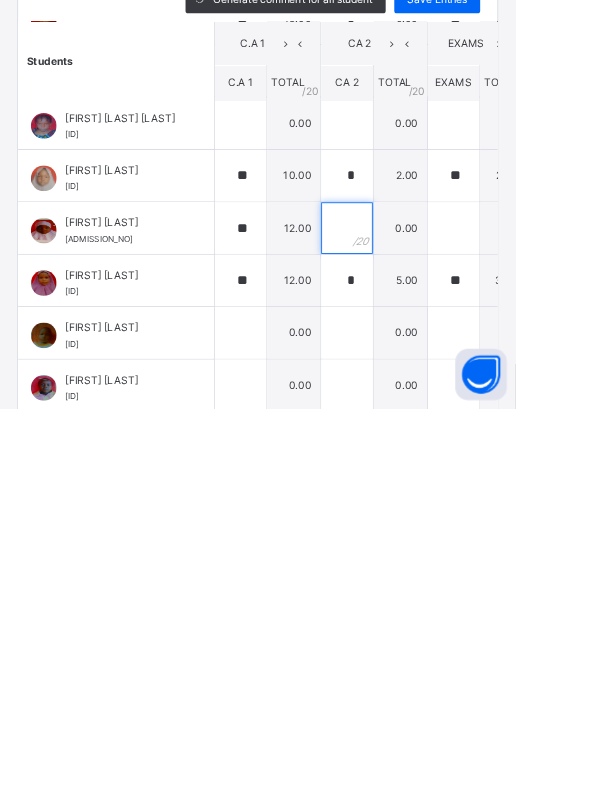 type 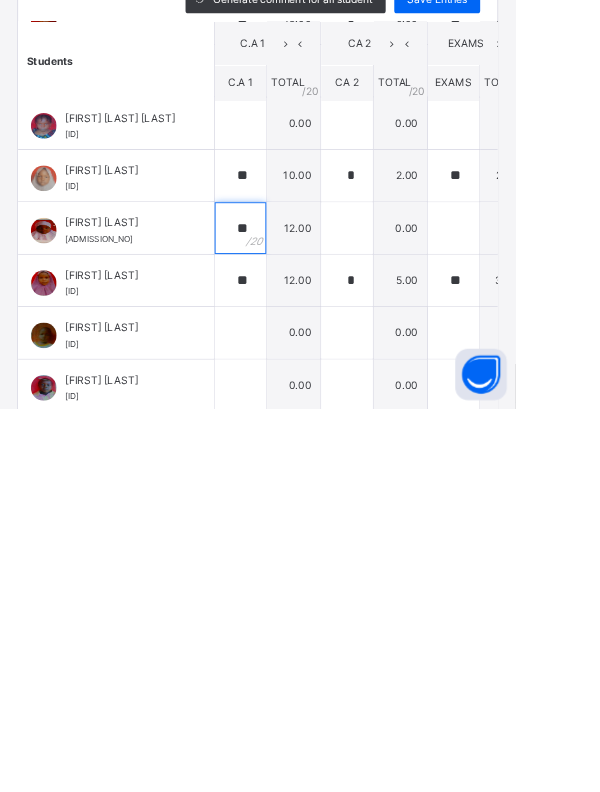 click on "**" at bounding box center (280, 582) 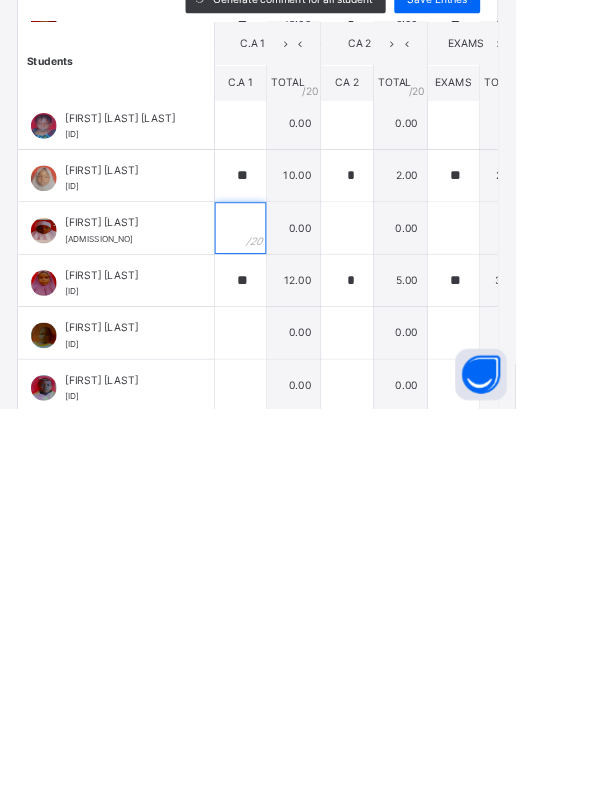 type 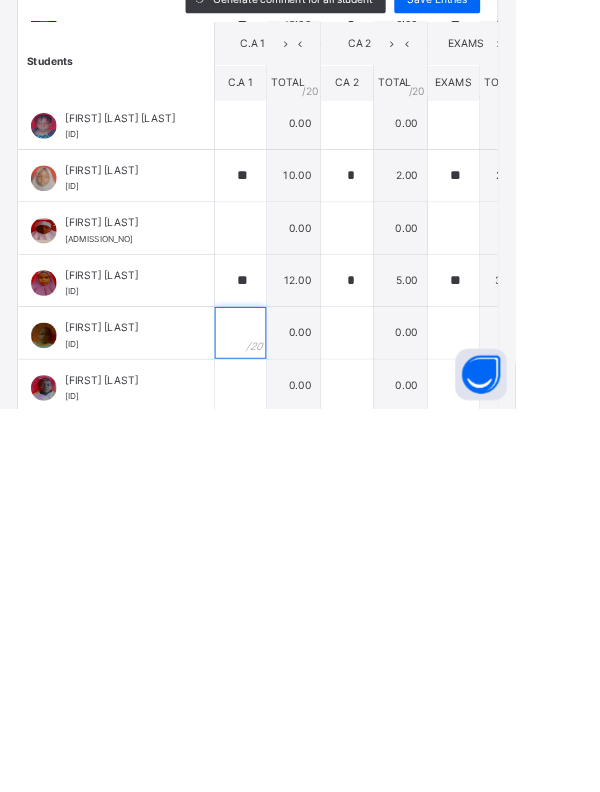 click at bounding box center (280, 704) 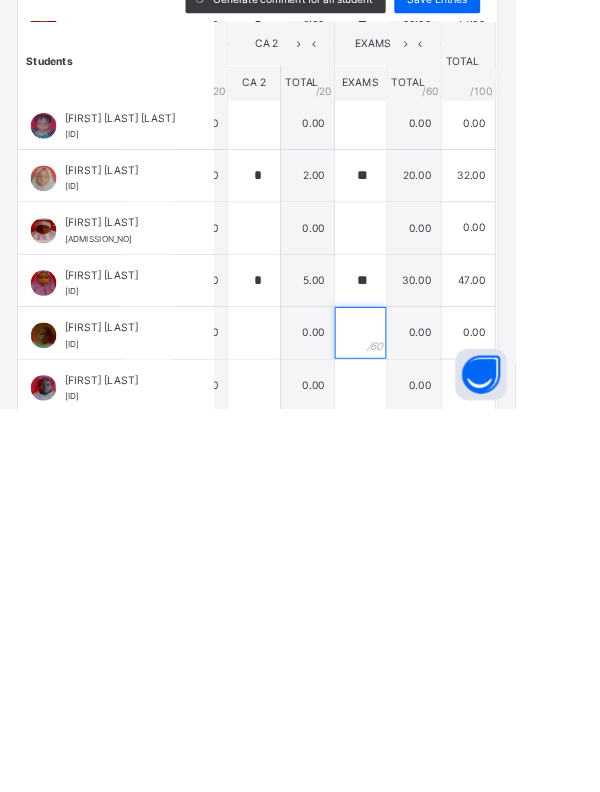 click at bounding box center (420, 704) 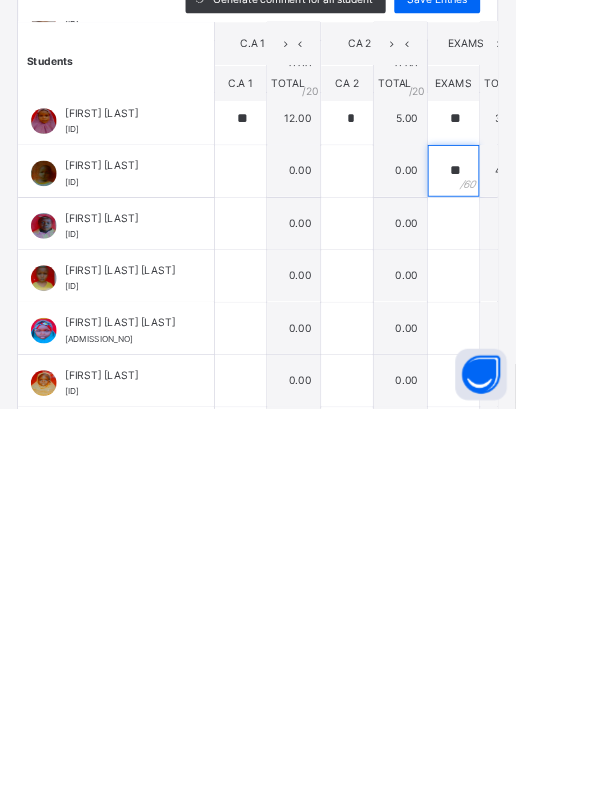 scroll, scrollTop: 933, scrollLeft: 0, axis: vertical 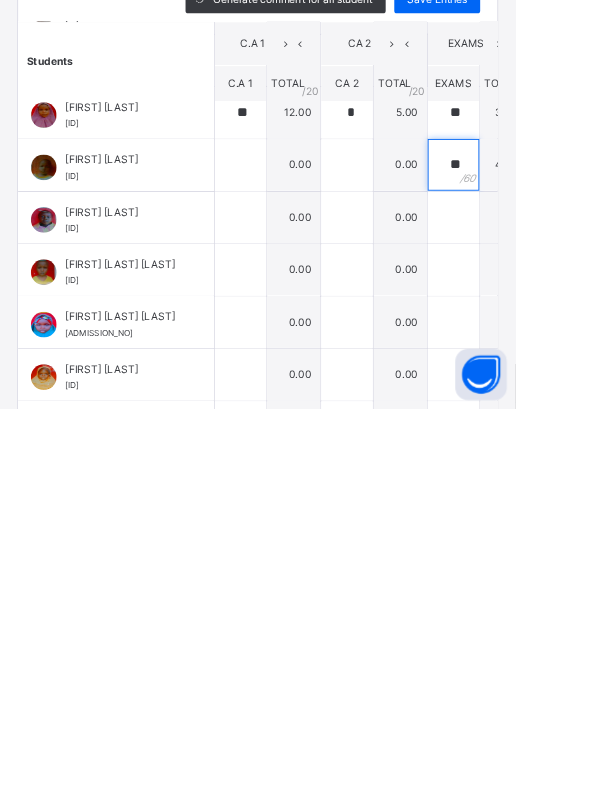 type on "**" 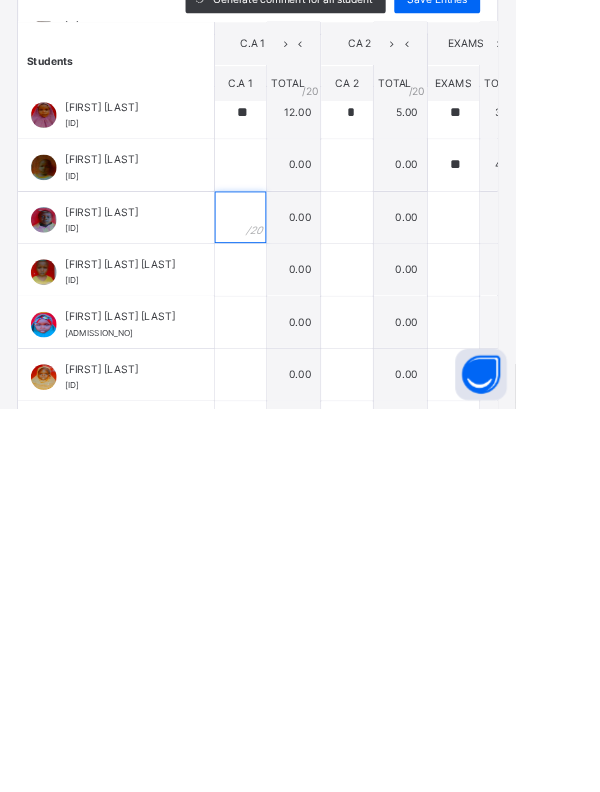 click at bounding box center (280, 570) 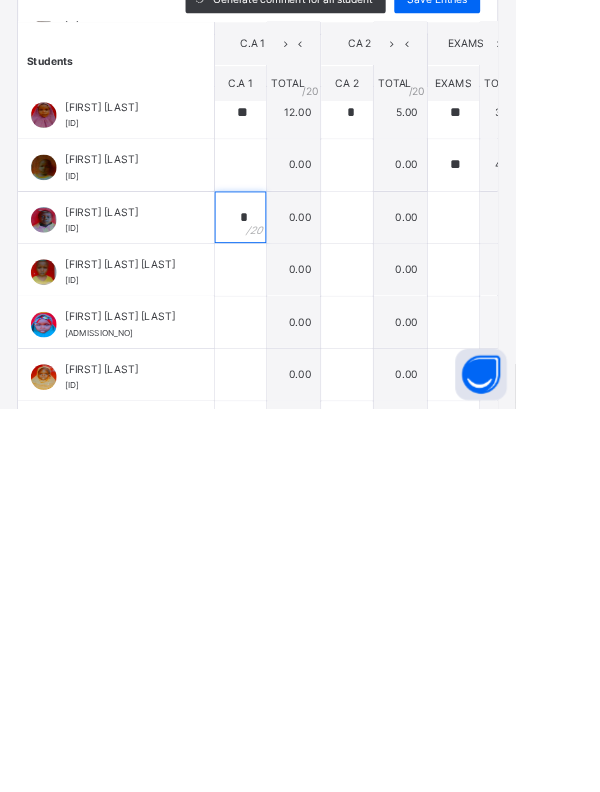 type on "*" 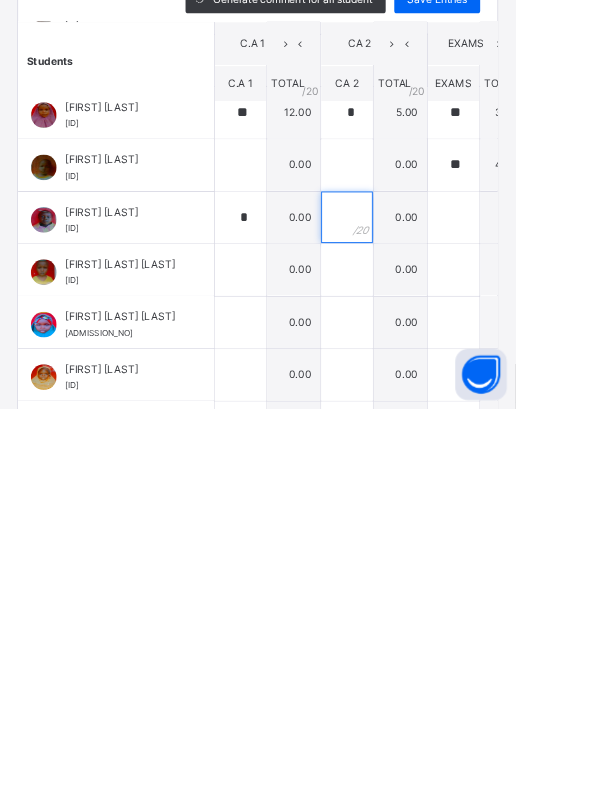 click at bounding box center (404, 570) 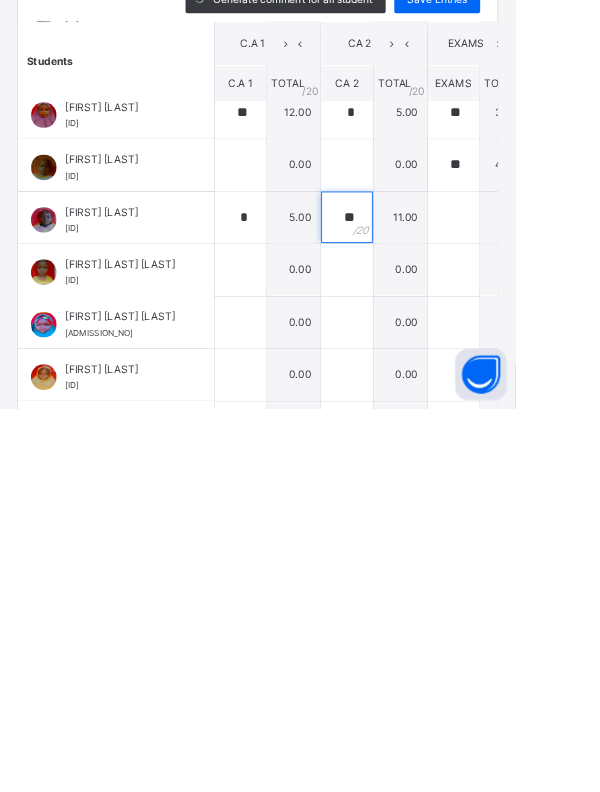 scroll, scrollTop: 933, scrollLeft: 182, axis: both 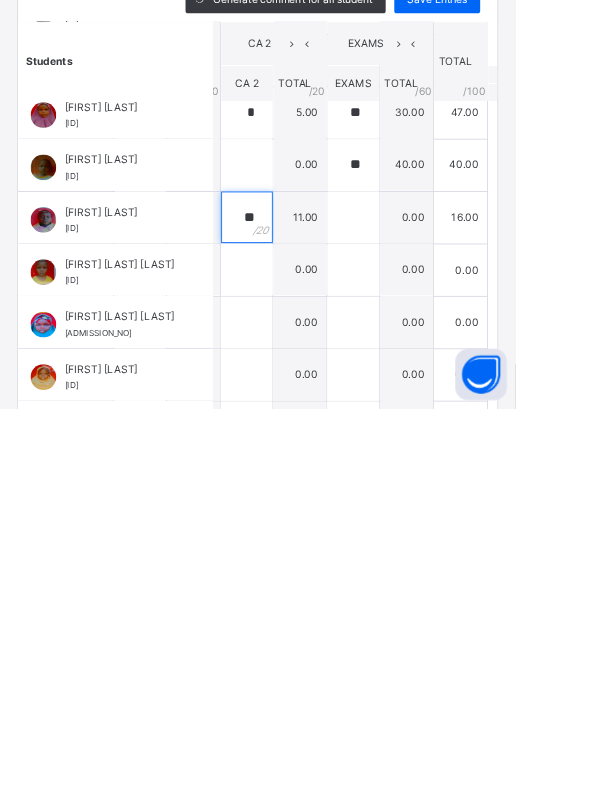 type on "**" 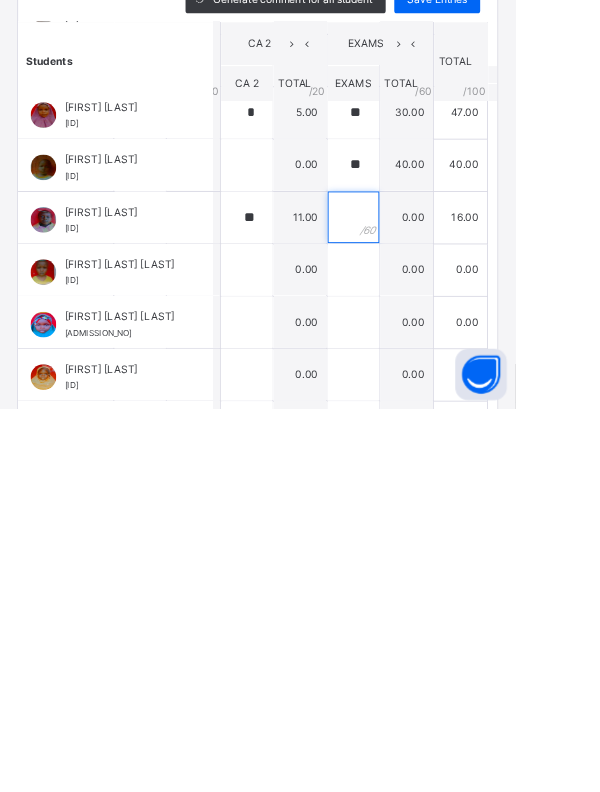 click at bounding box center [411, 570] 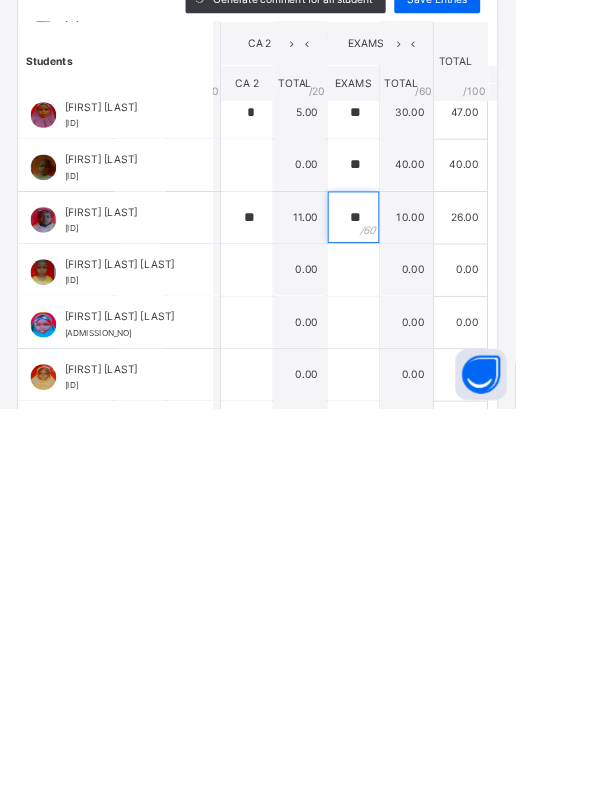 scroll, scrollTop: 933, scrollLeft: 152, axis: both 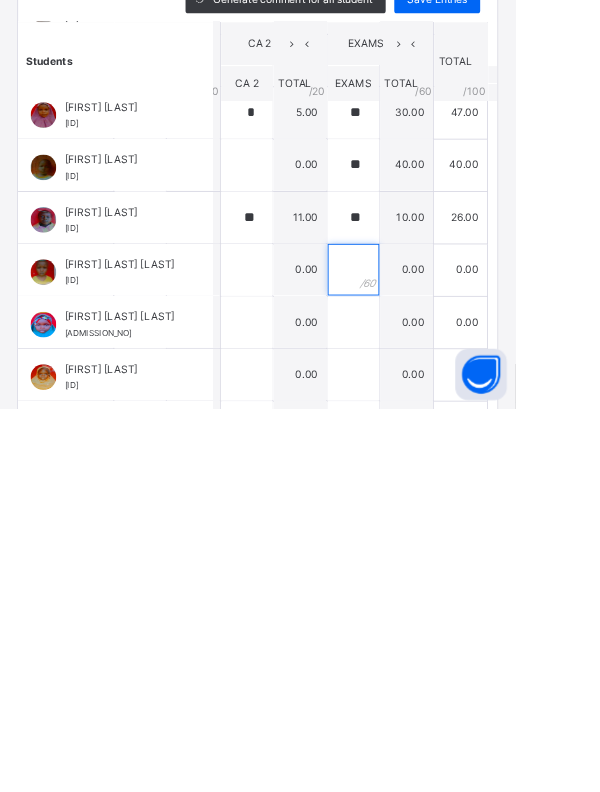 click at bounding box center (411, 631) 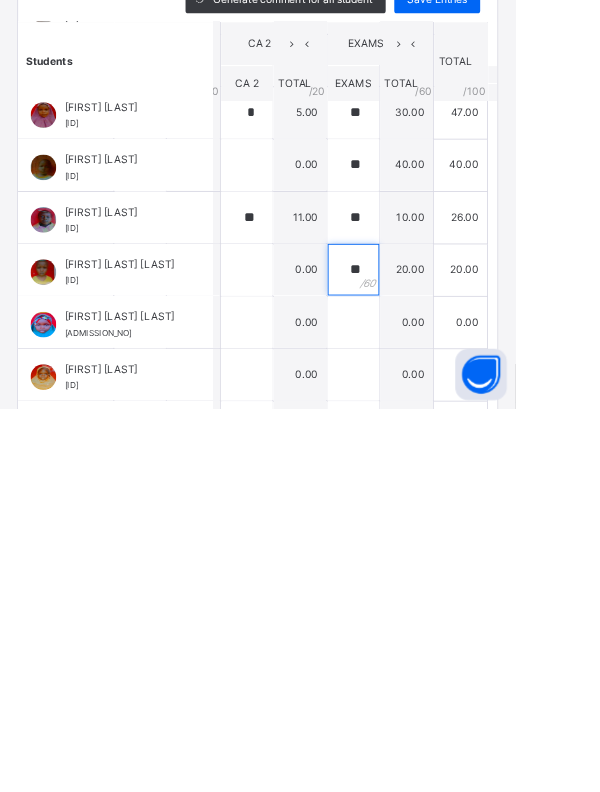 scroll, scrollTop: 933, scrollLeft: 0, axis: vertical 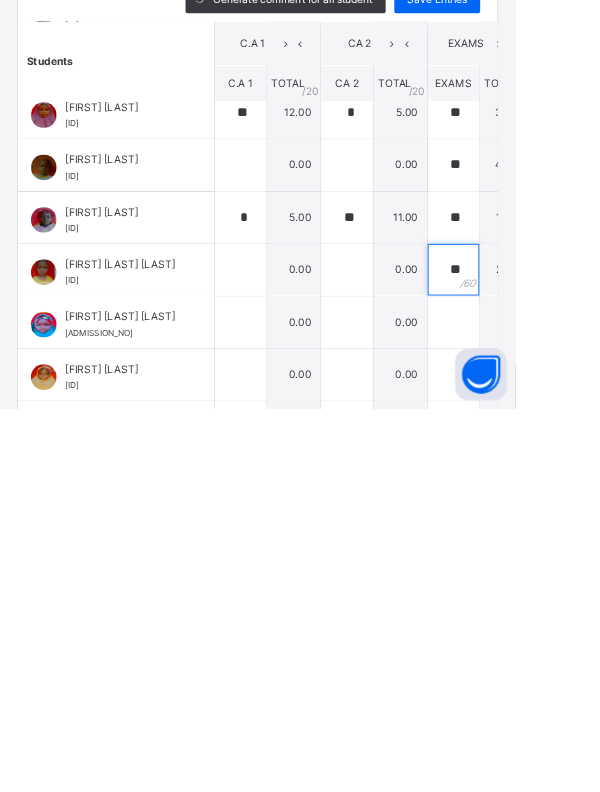type on "**" 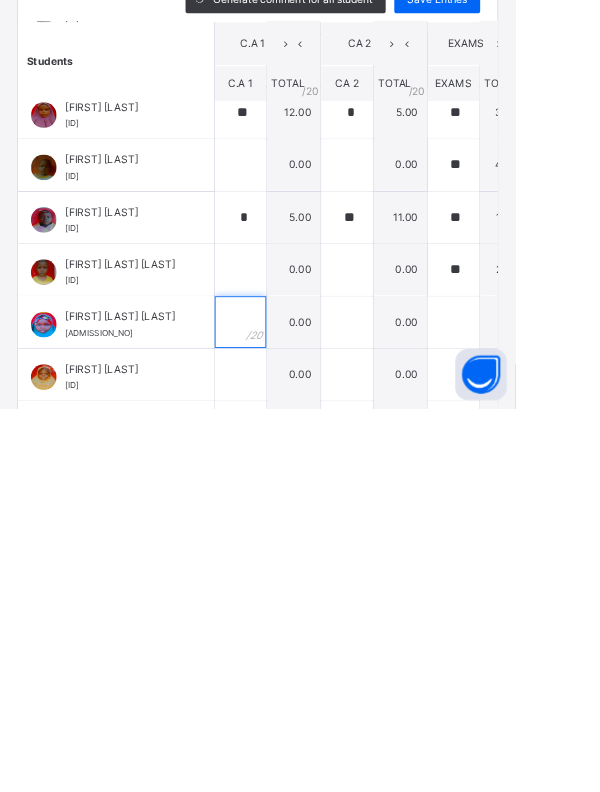 click at bounding box center (280, 692) 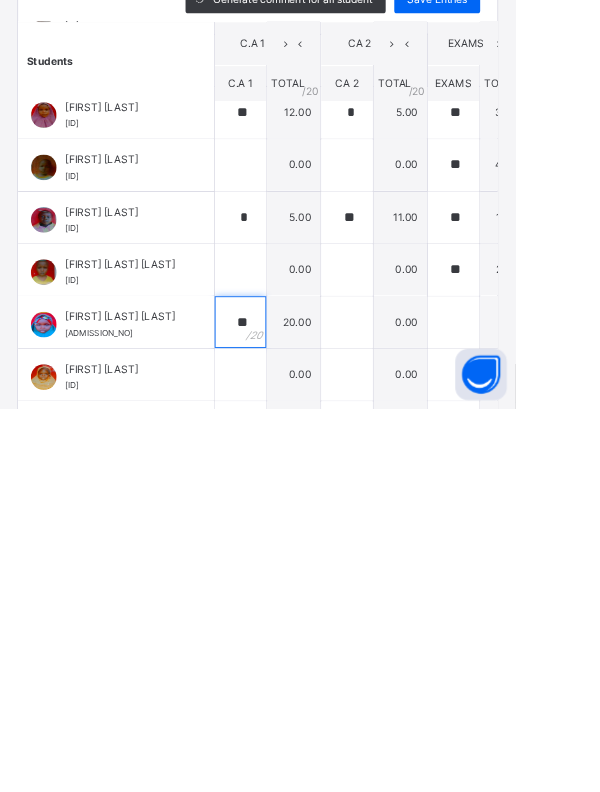scroll, scrollTop: 933, scrollLeft: 74, axis: both 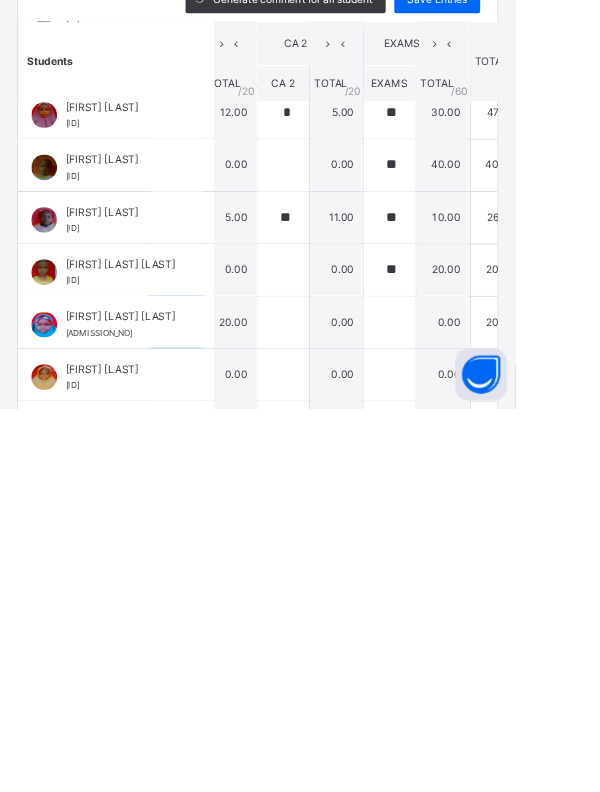 type on "**" 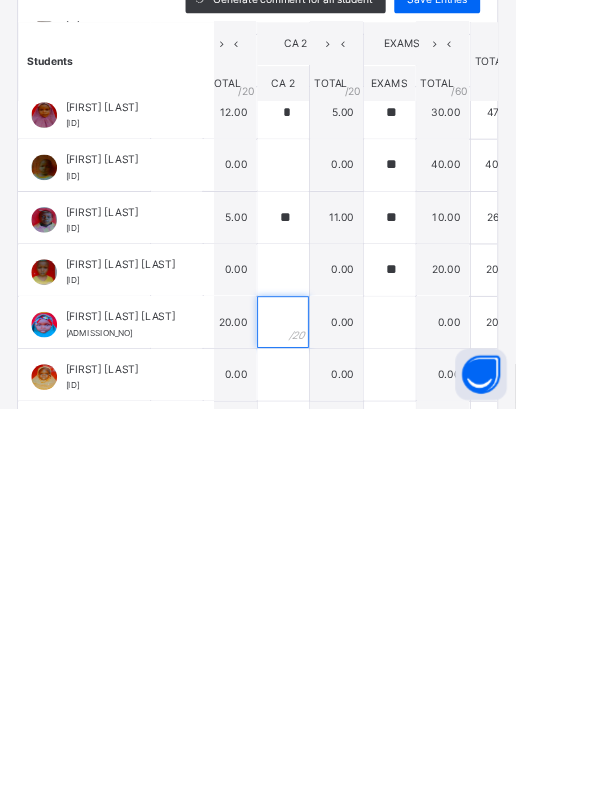 click at bounding box center (330, 692) 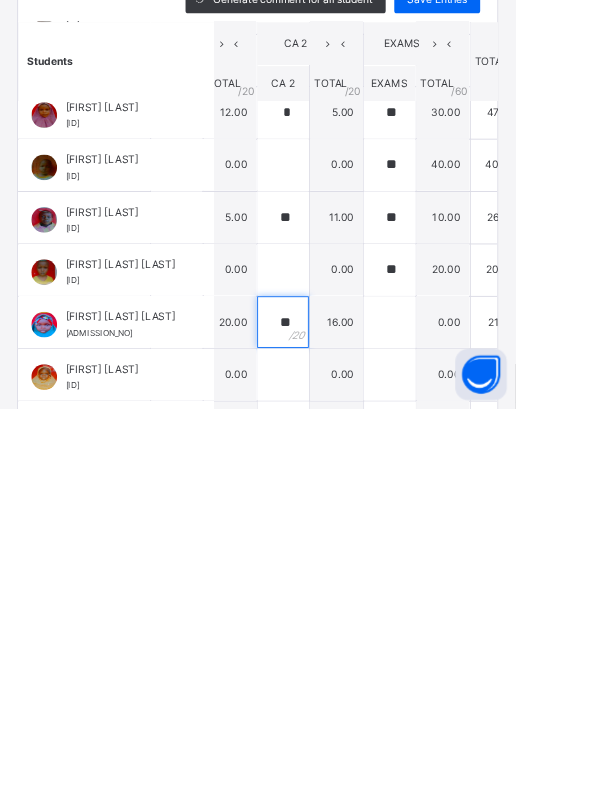 type on "**" 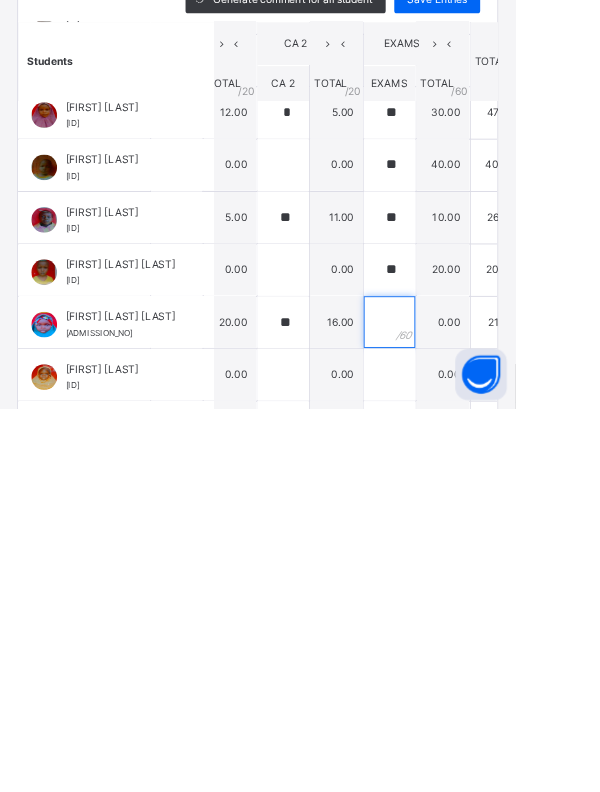 click at bounding box center (454, 692) 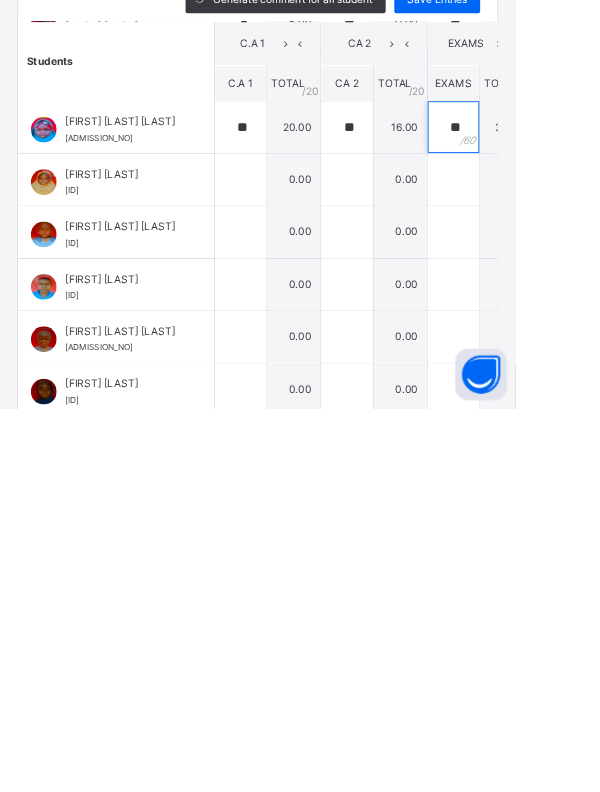 scroll, scrollTop: 1163, scrollLeft: 0, axis: vertical 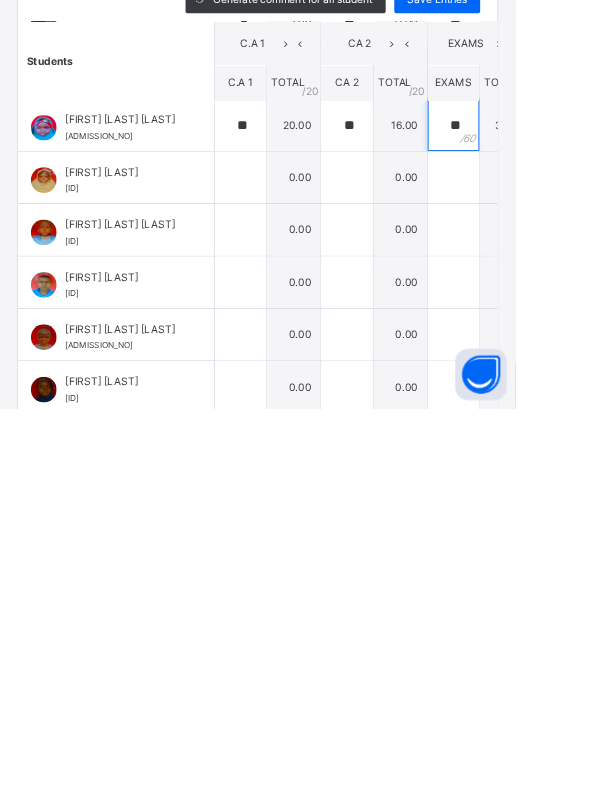 type on "**" 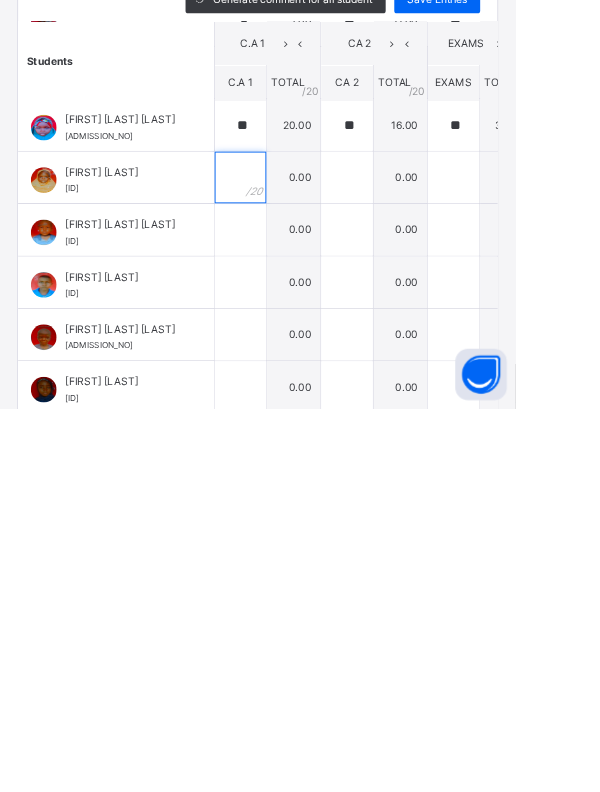 click at bounding box center (280, 523) 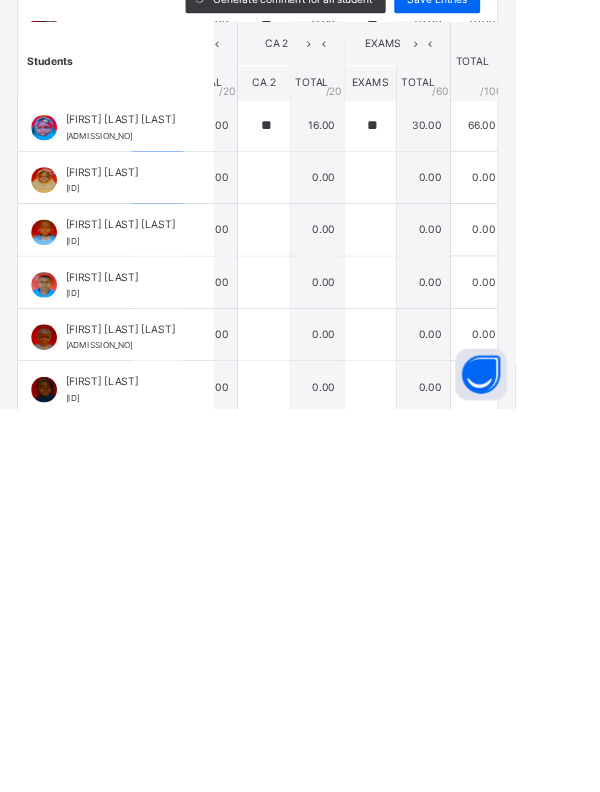 scroll, scrollTop: 1163, scrollLeft: 107, axis: both 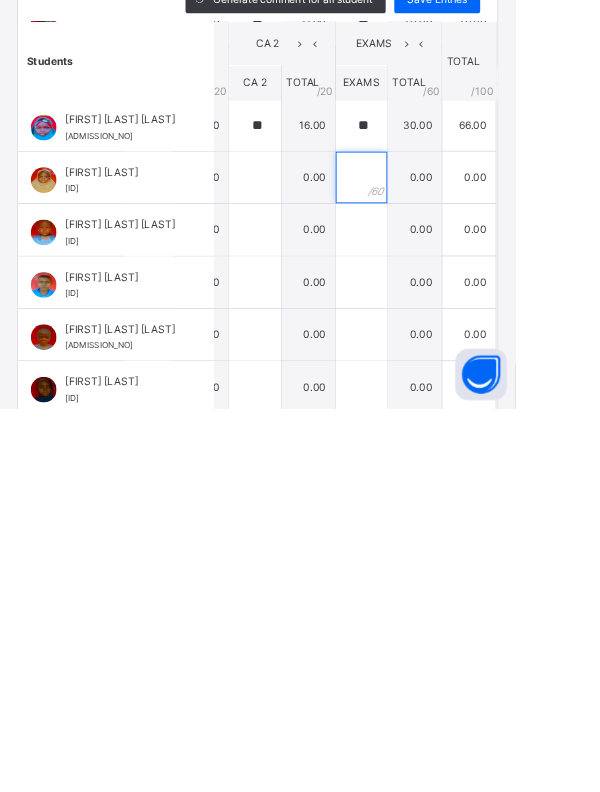 click at bounding box center [421, 523] 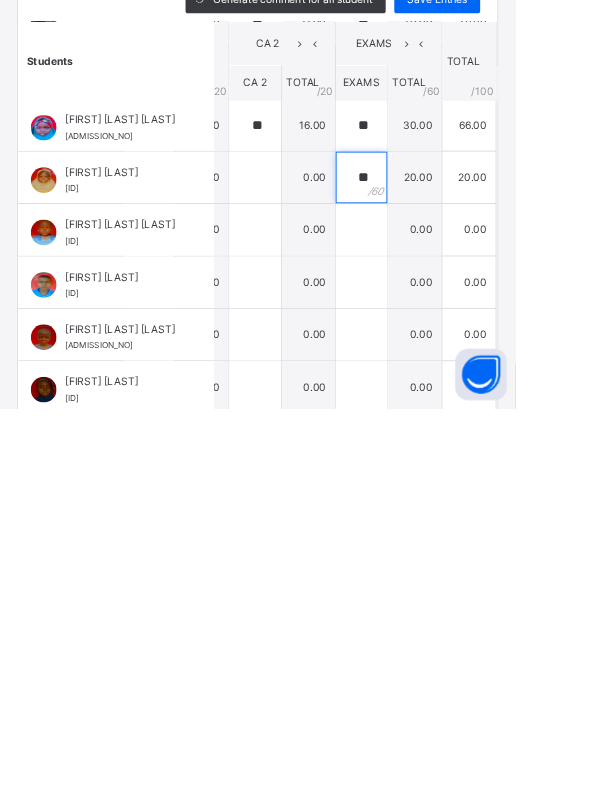 scroll, scrollTop: 1163, scrollLeft: 0, axis: vertical 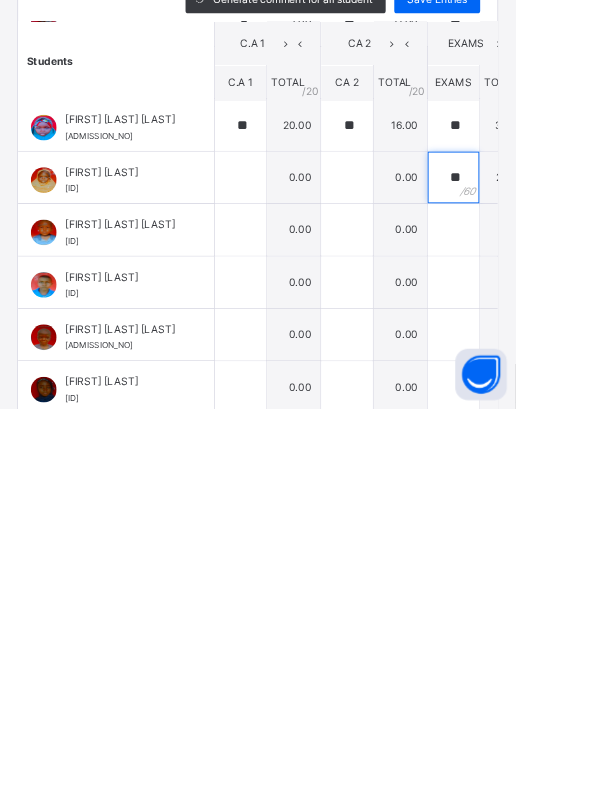 type on "**" 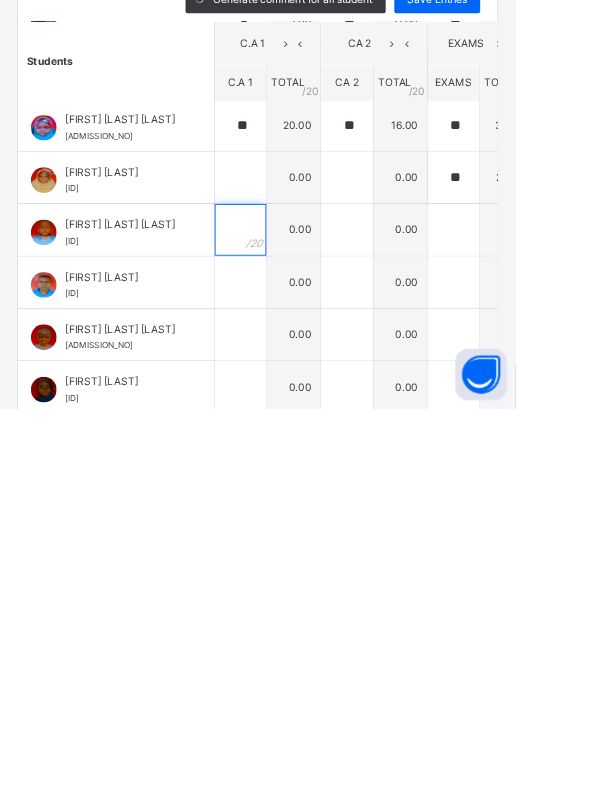 click at bounding box center [280, 584] 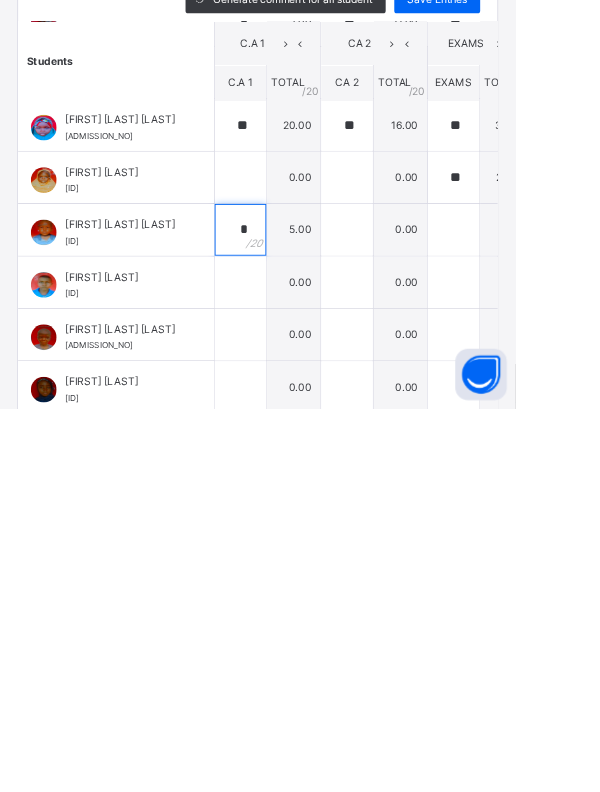 type on "*" 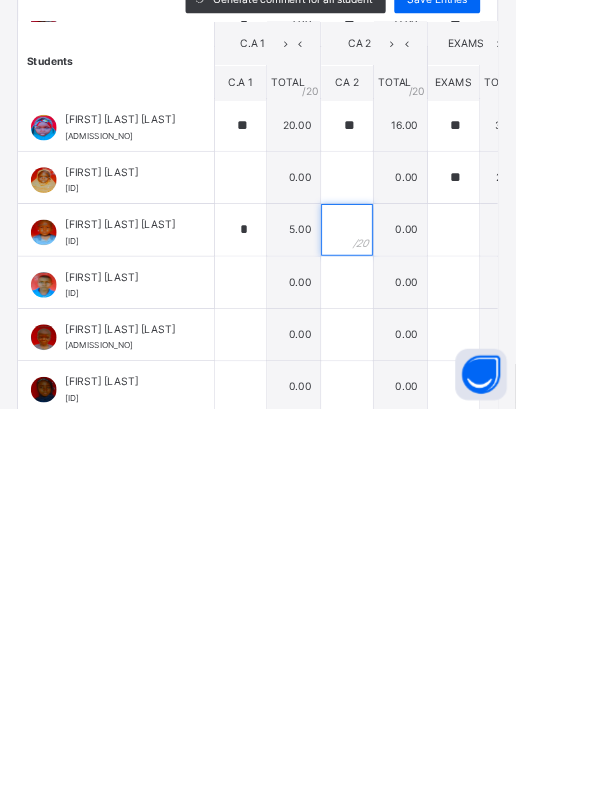 click at bounding box center [404, 584] 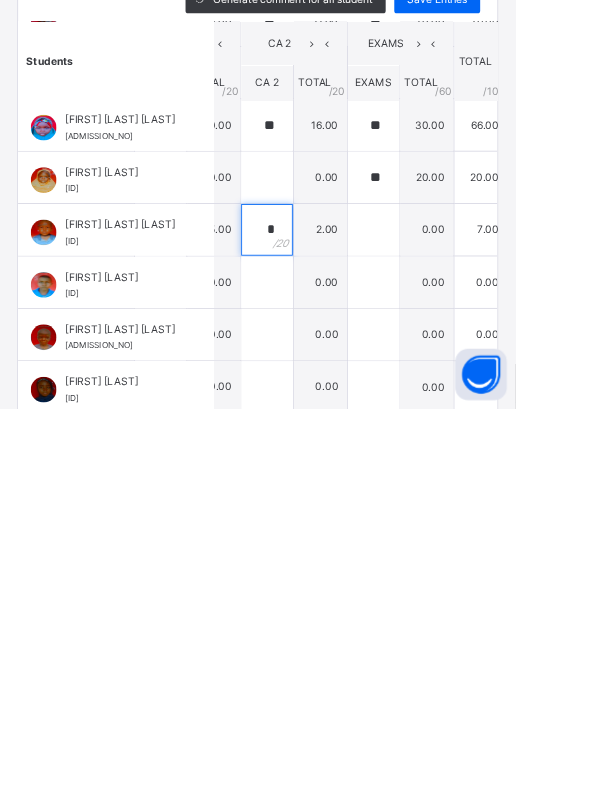 scroll, scrollTop: 1163, scrollLeft: 113, axis: both 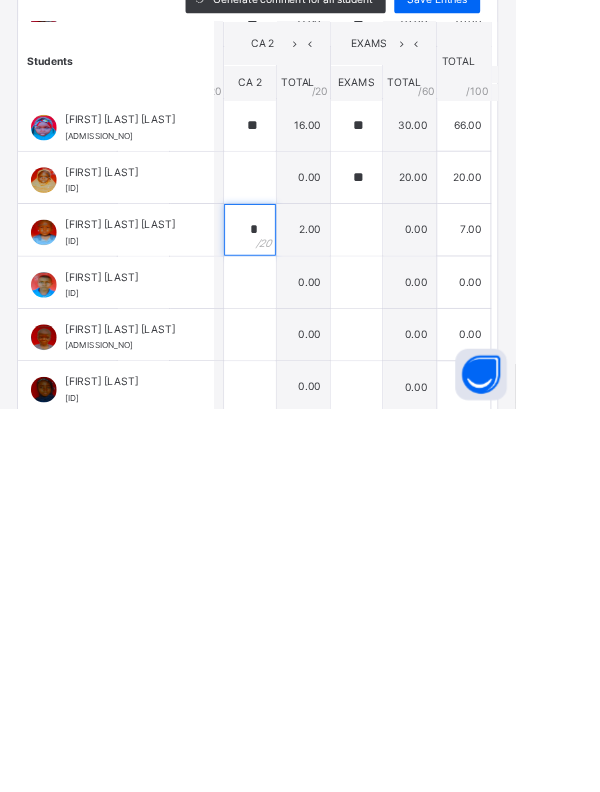 type on "*" 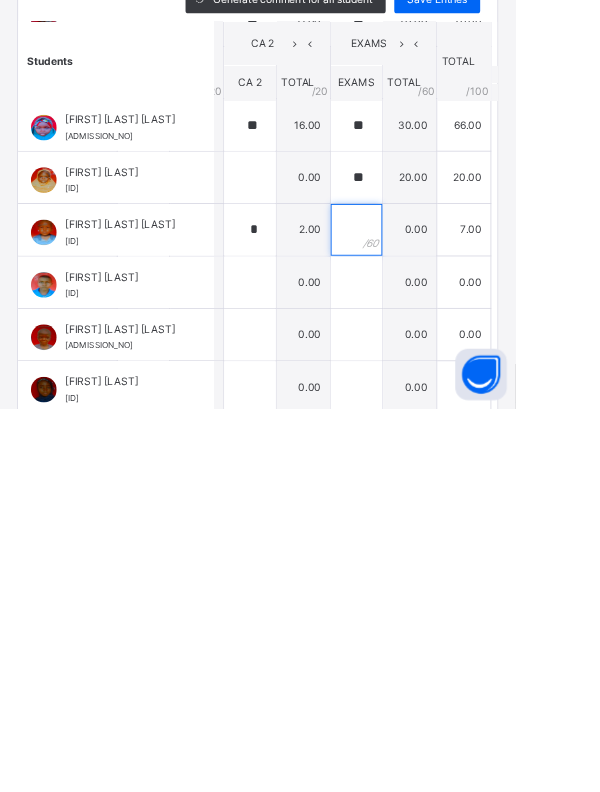 click at bounding box center (415, 584) 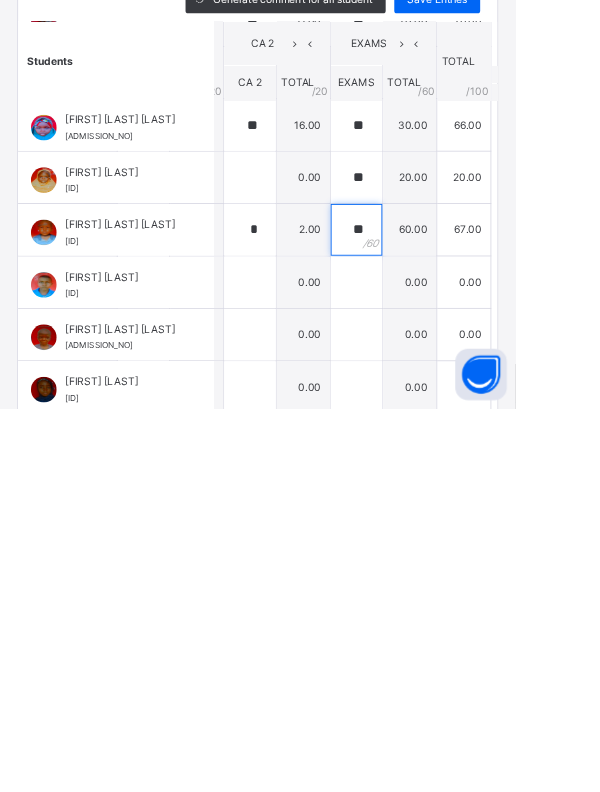 scroll, scrollTop: 1163, scrollLeft: 0, axis: vertical 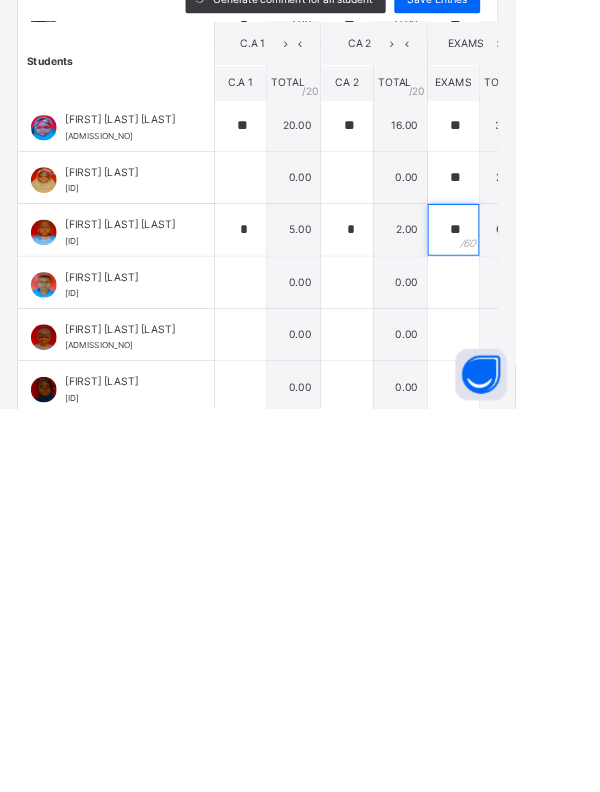 type on "**" 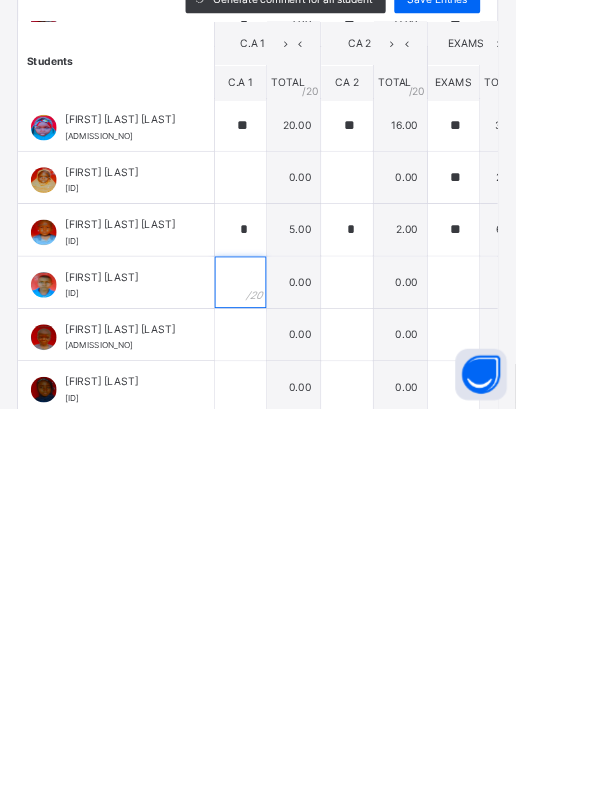 click at bounding box center (280, 645) 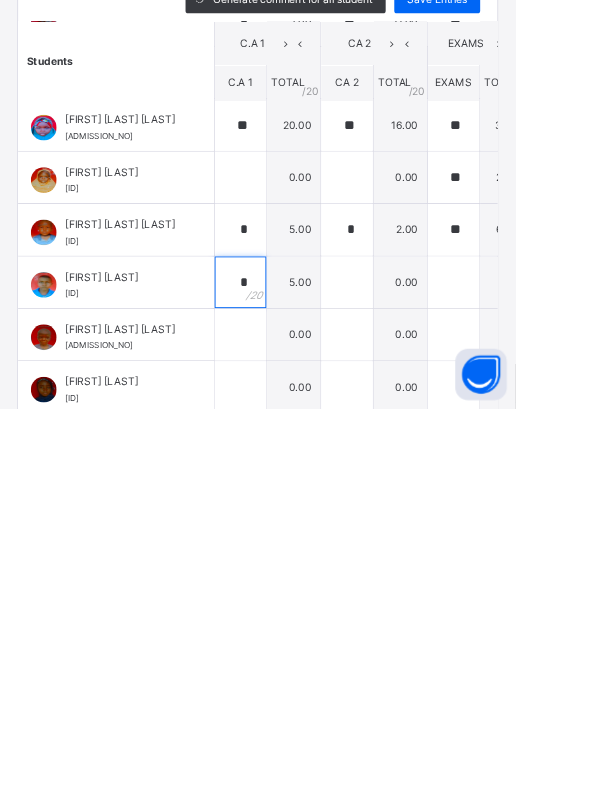 type on "*" 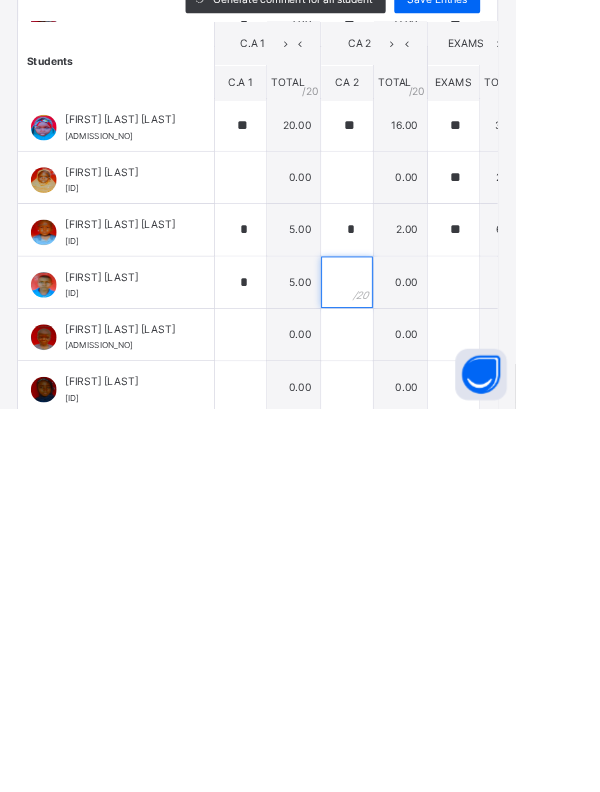 click at bounding box center (404, 645) 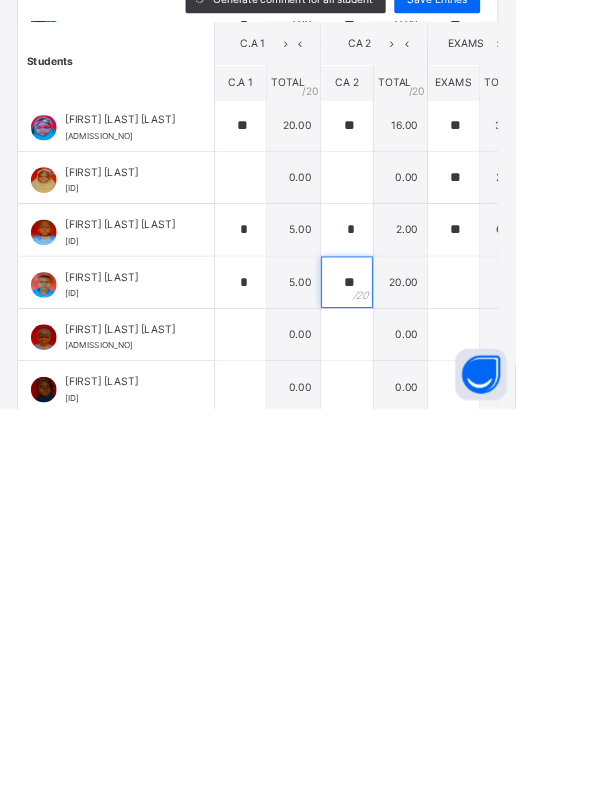 scroll, scrollTop: 1163, scrollLeft: 112, axis: both 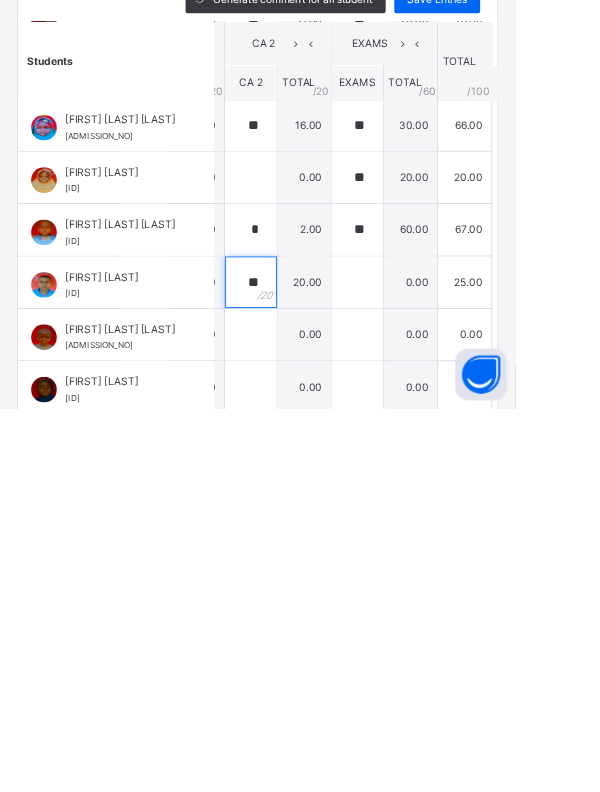 type on "**" 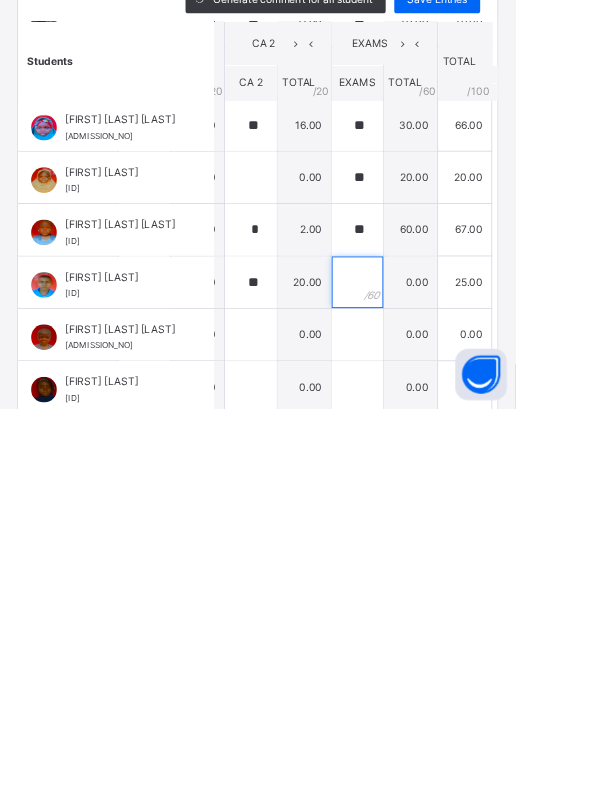 click at bounding box center [416, 645] 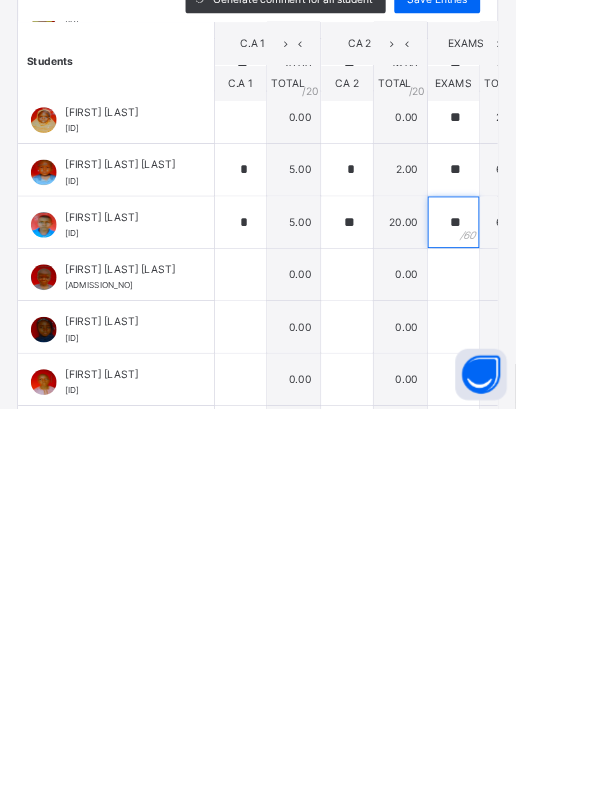 scroll, scrollTop: 1233, scrollLeft: 0, axis: vertical 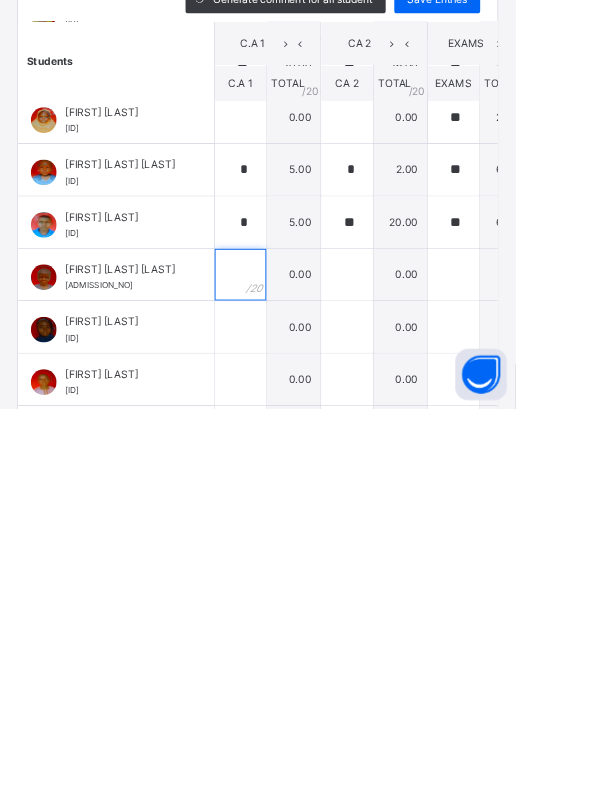 click at bounding box center [280, 636] 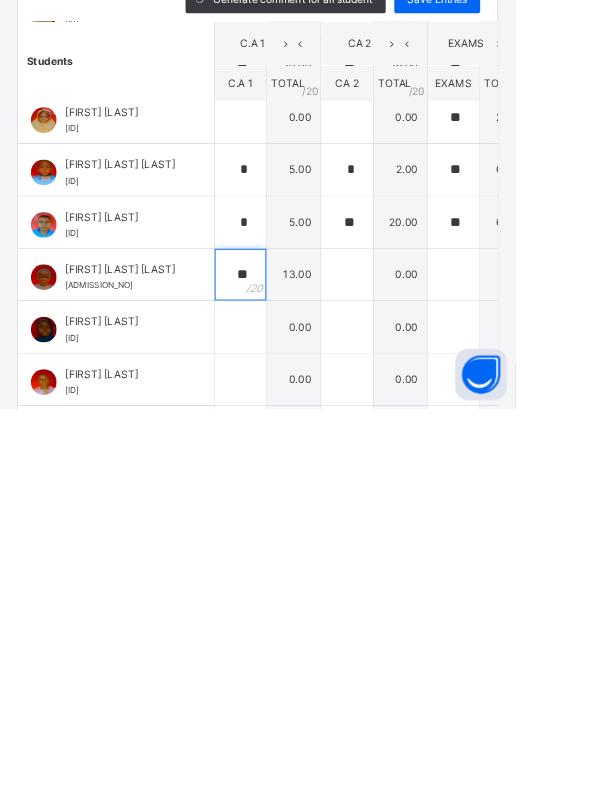 type on "**" 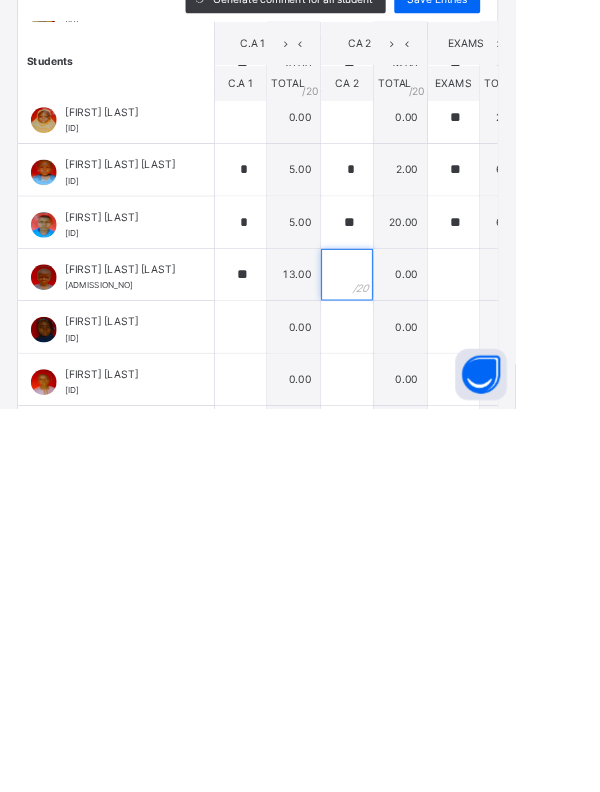 click at bounding box center [404, 636] 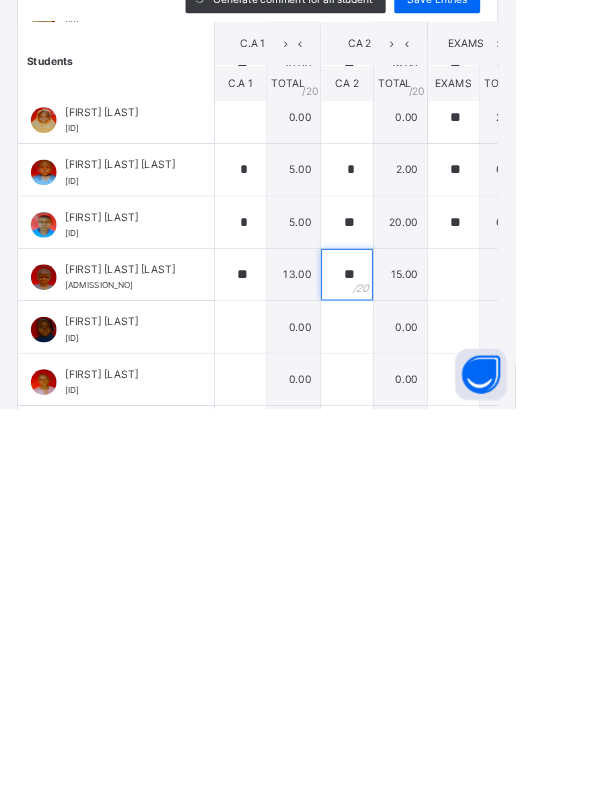 scroll, scrollTop: 1233, scrollLeft: 130, axis: both 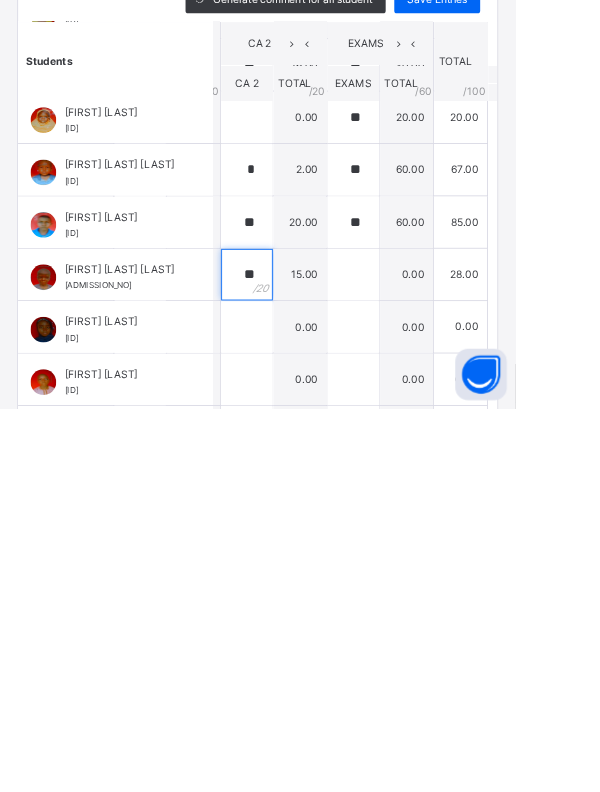 type on "**" 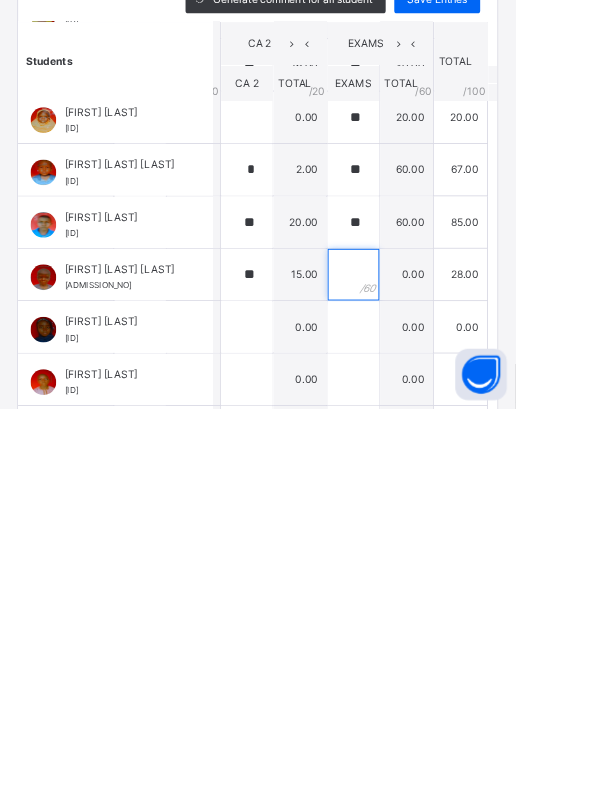 click at bounding box center [411, 636] 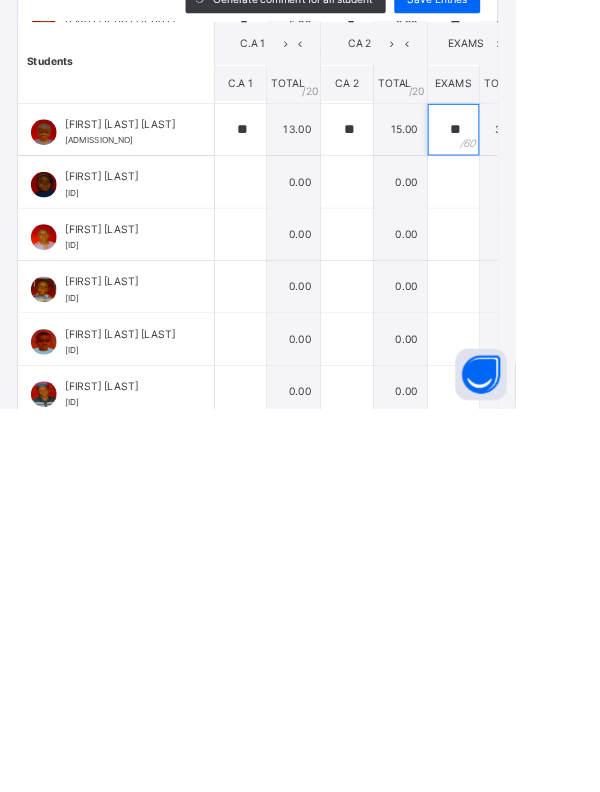 scroll, scrollTop: 1405, scrollLeft: 0, axis: vertical 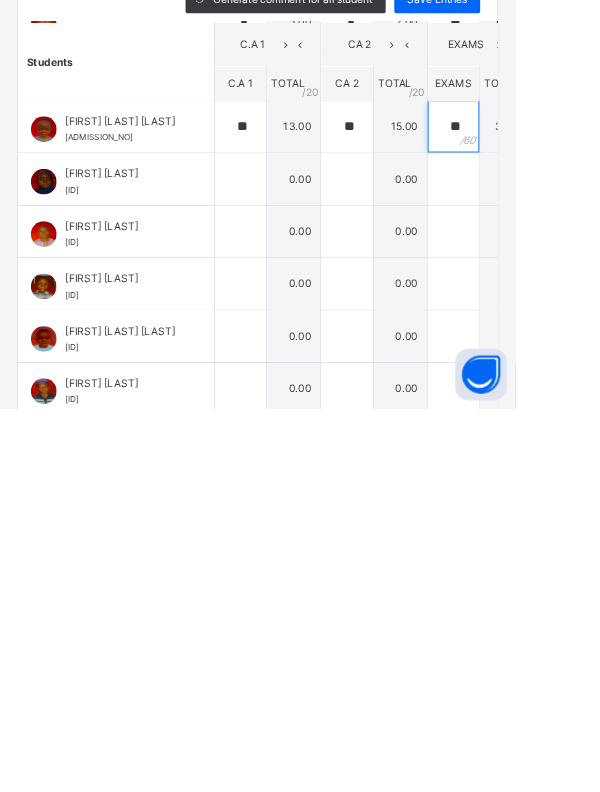 type on "**" 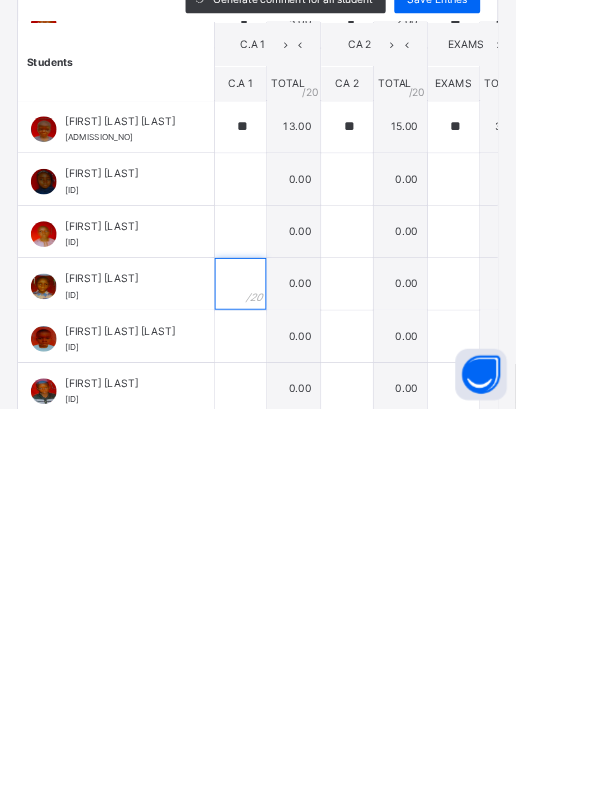 click at bounding box center (280, 647) 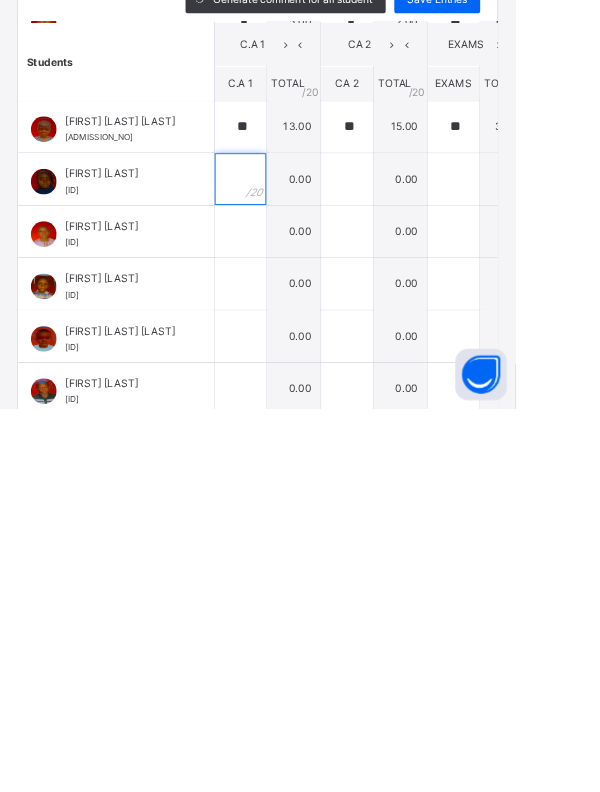 click at bounding box center [280, 525] 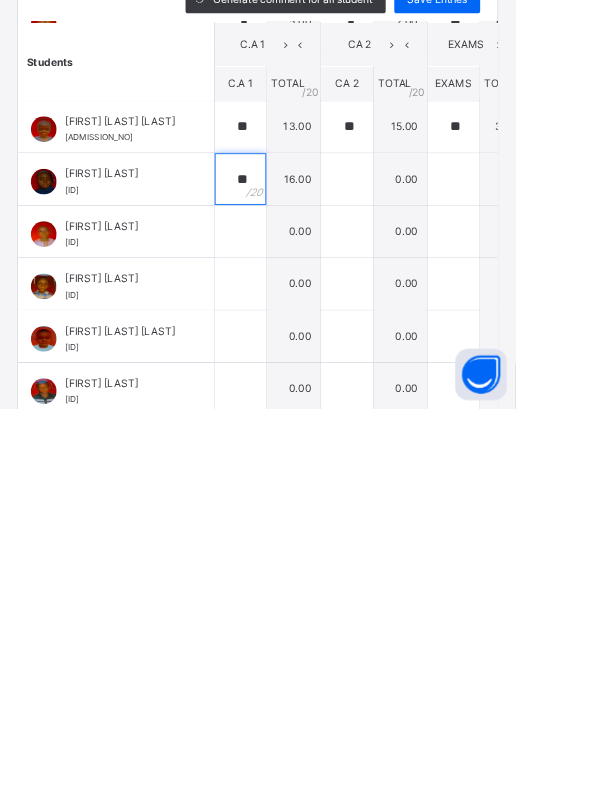 type on "**" 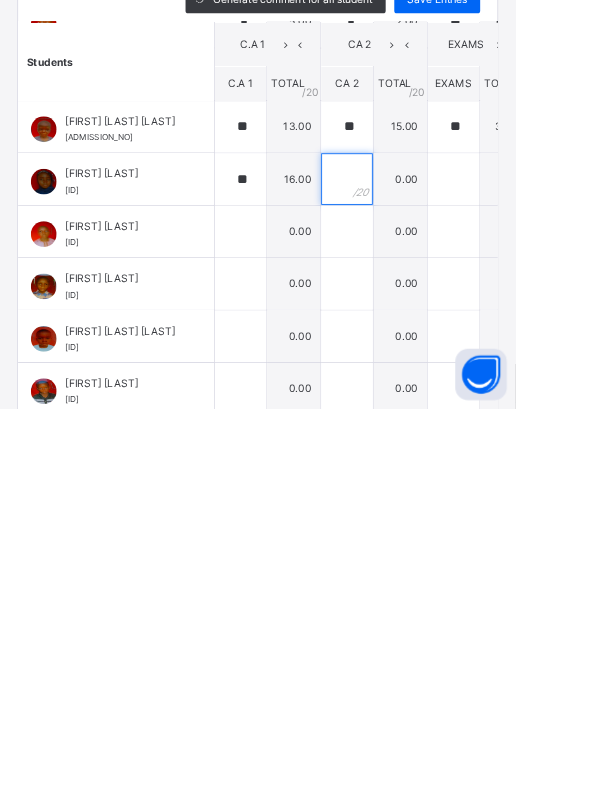 click at bounding box center [404, 525] 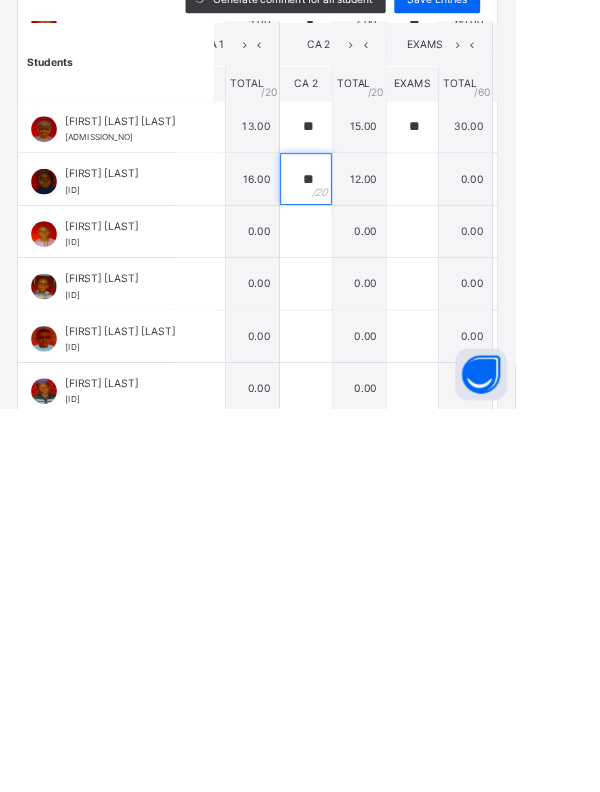 scroll, scrollTop: 1405, scrollLeft: 109, axis: both 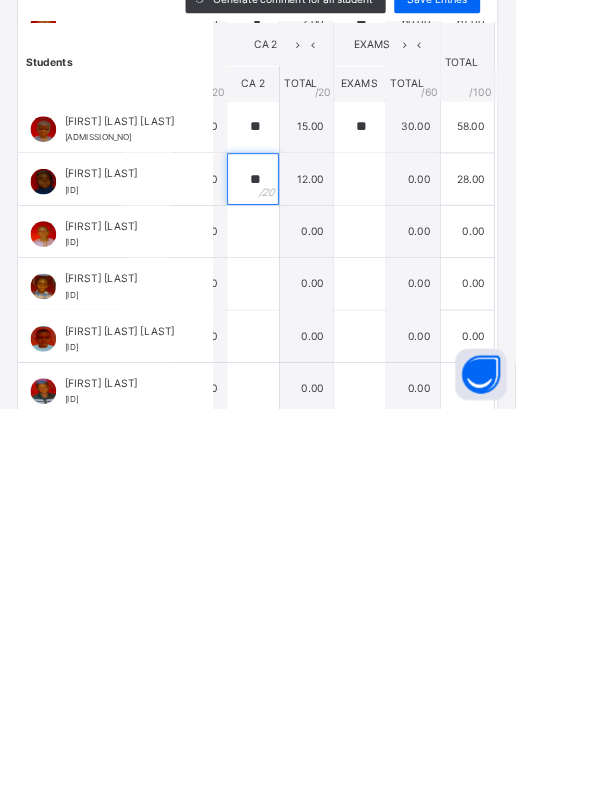 type on "**" 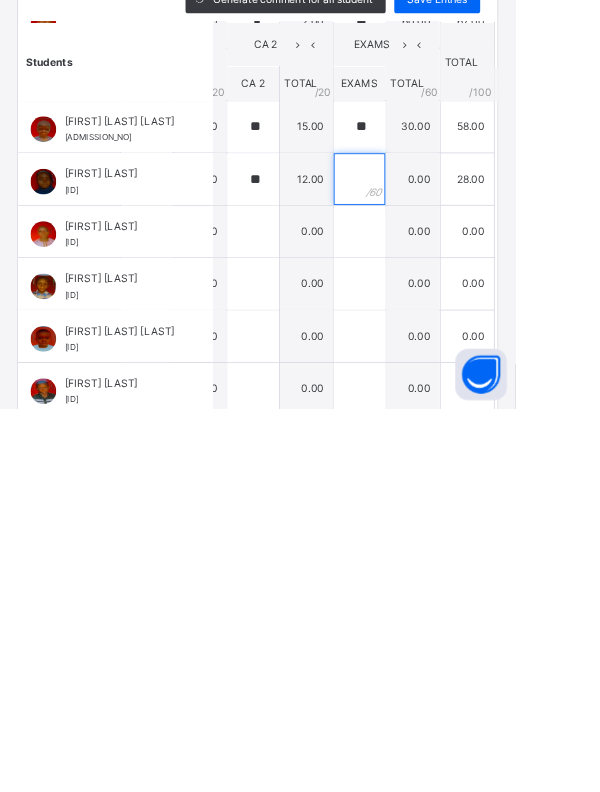 click at bounding box center [419, 525] 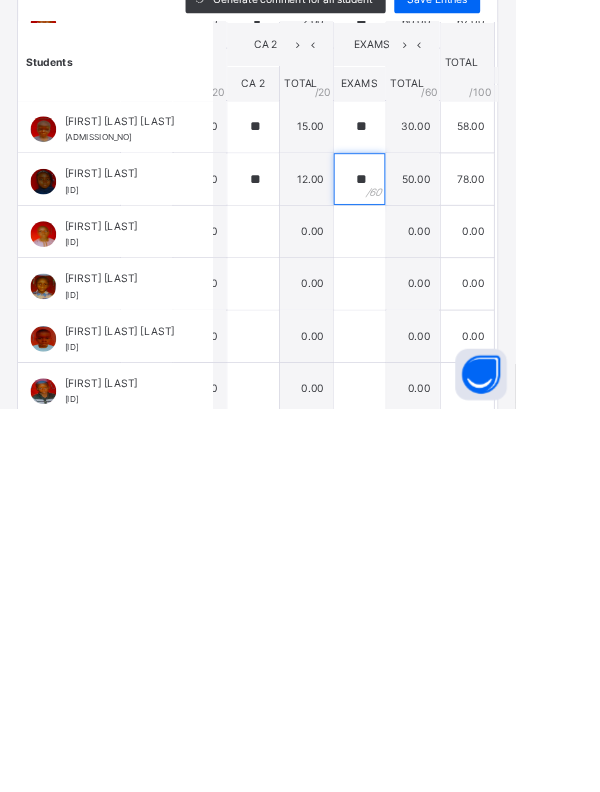 scroll, scrollTop: 1405, scrollLeft: 0, axis: vertical 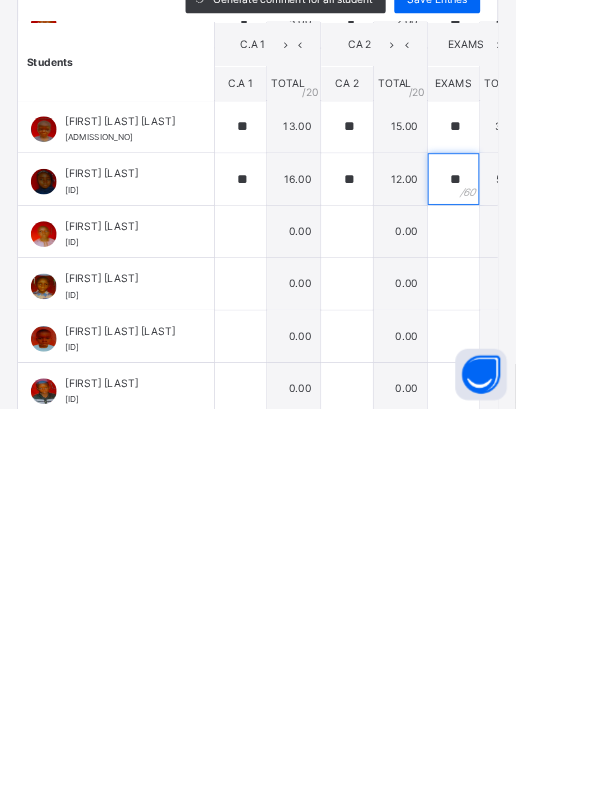 type on "**" 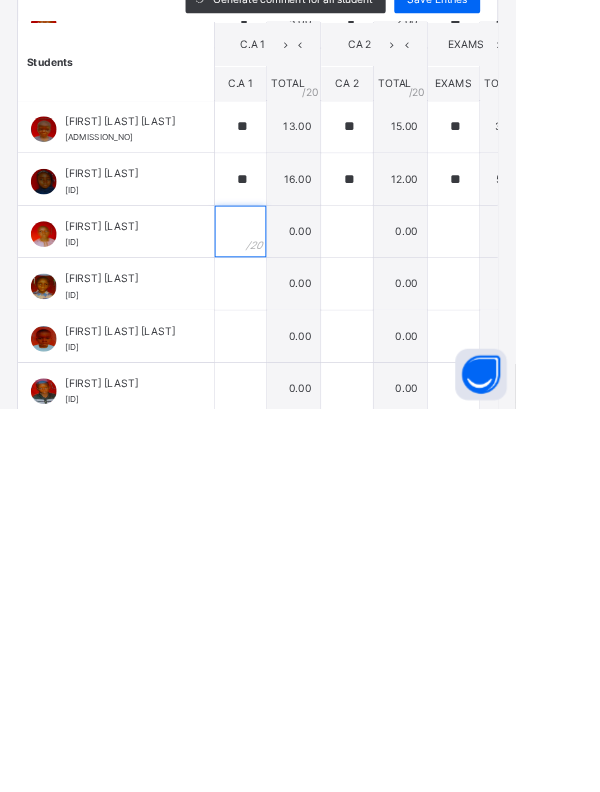 click at bounding box center [280, 586] 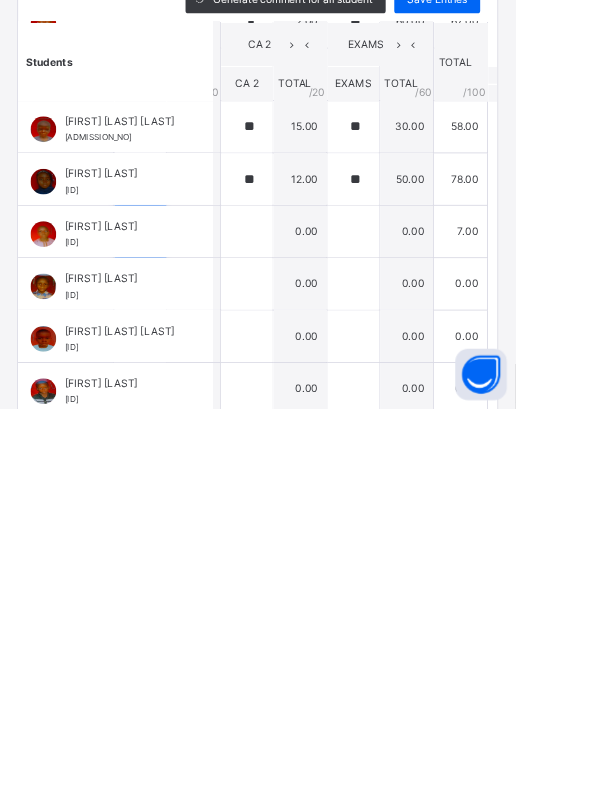 scroll, scrollTop: 1405, scrollLeft: 128, axis: both 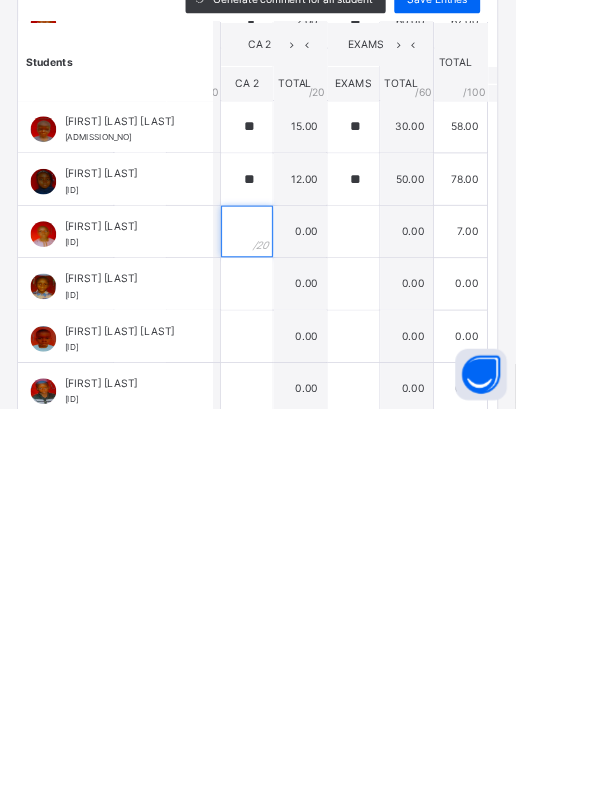 click at bounding box center (287, 586) 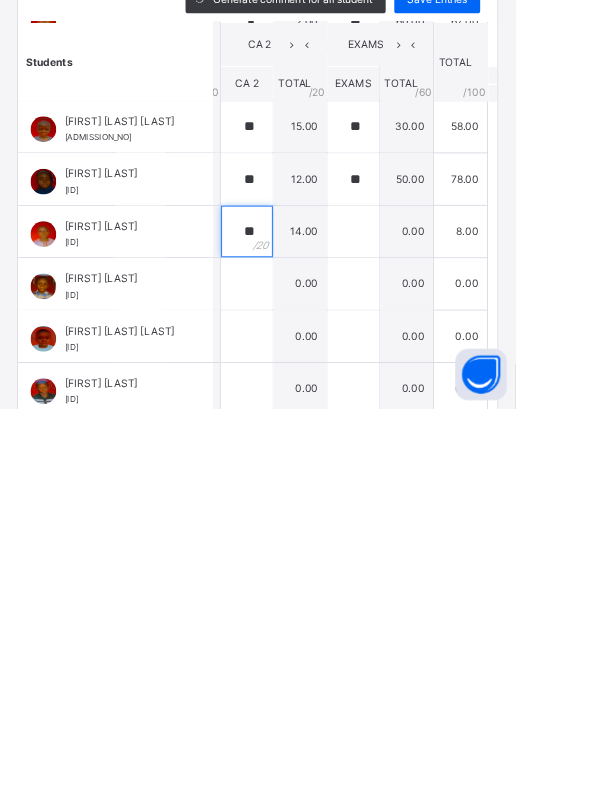 type on "**" 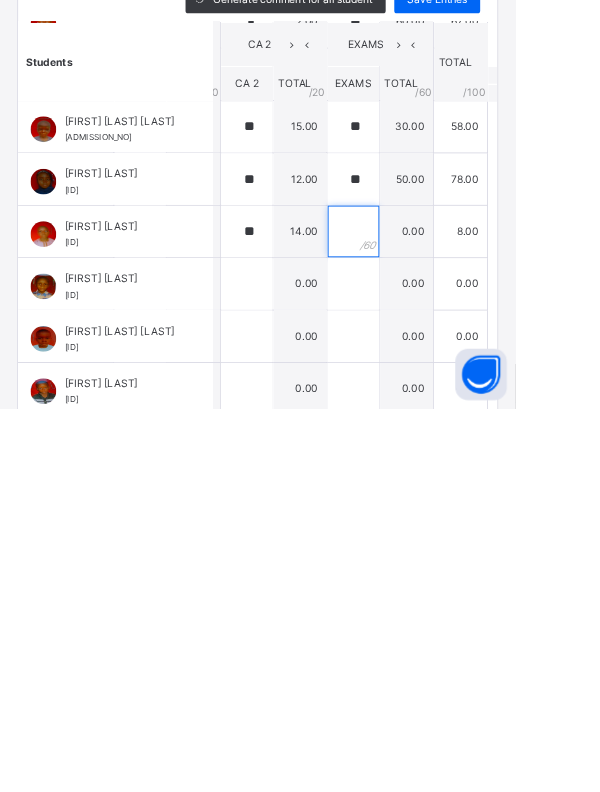 click at bounding box center (411, 586) 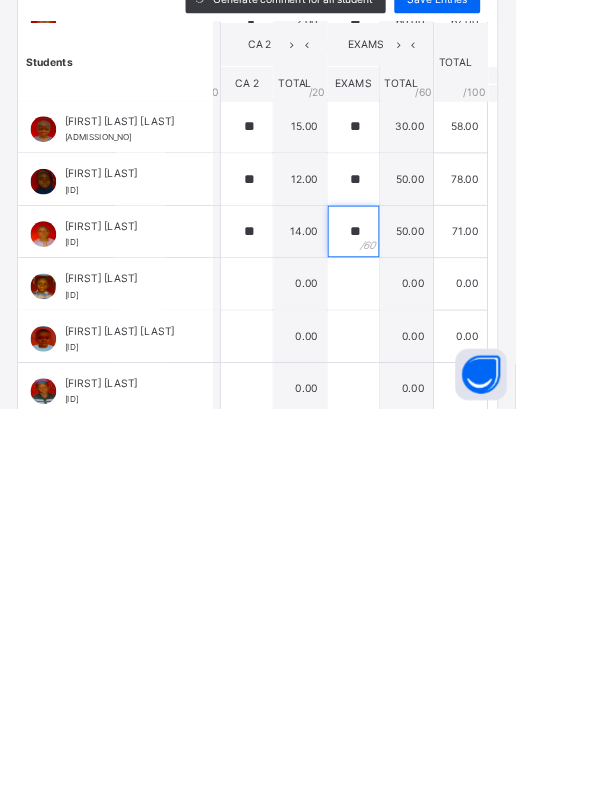 scroll, scrollTop: 1405, scrollLeft: 0, axis: vertical 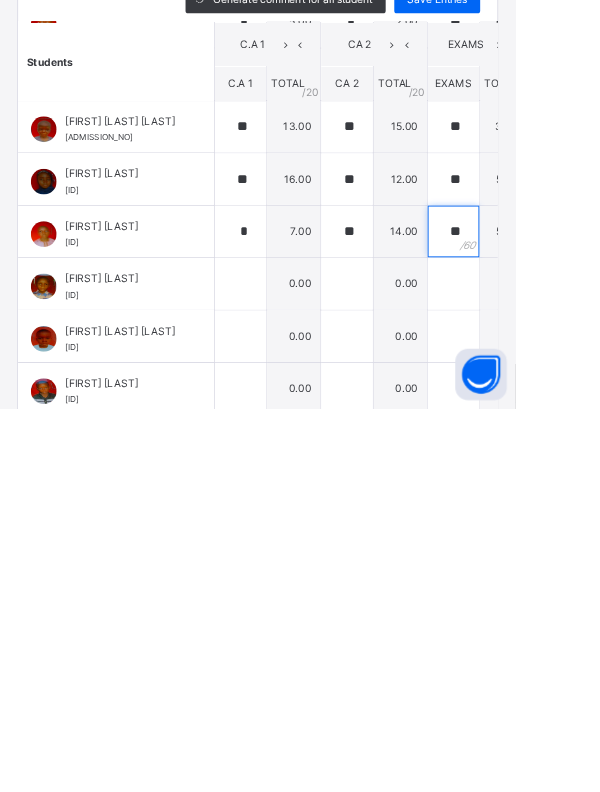type on "**" 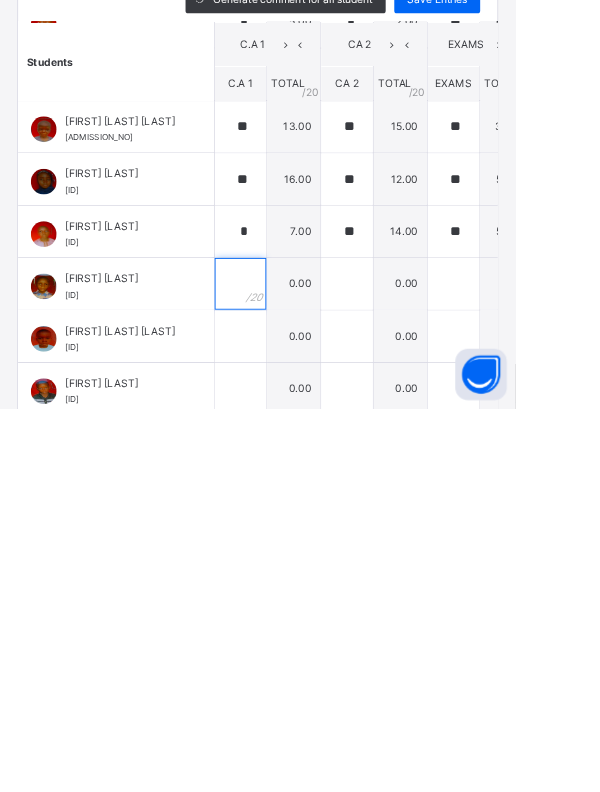 click at bounding box center (280, 647) 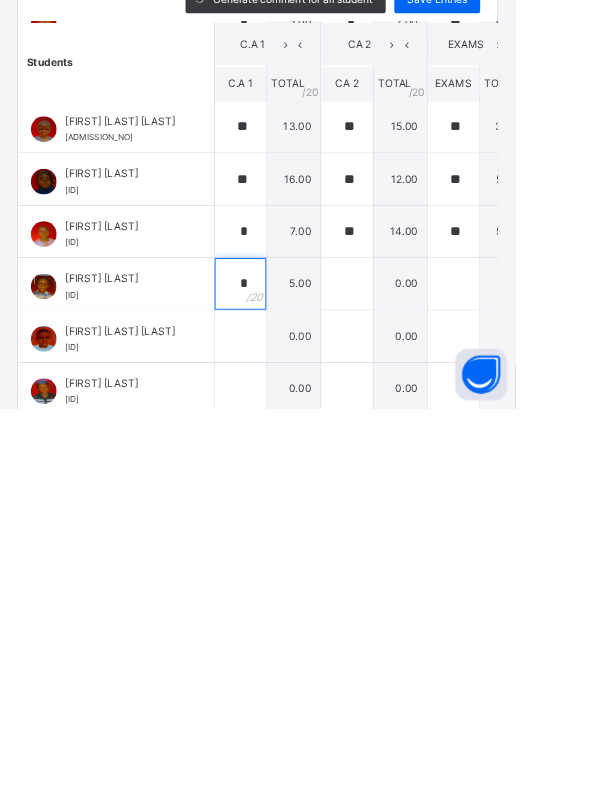 type on "*" 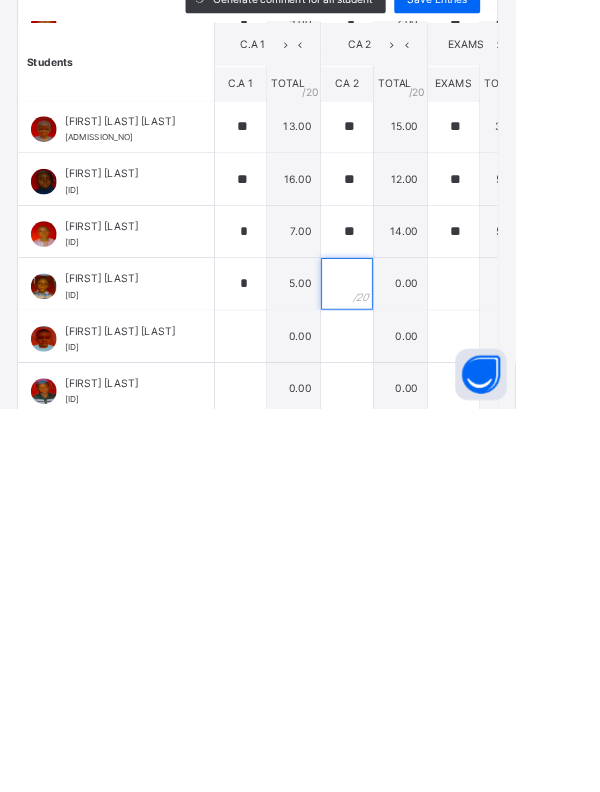 click at bounding box center [404, 647] 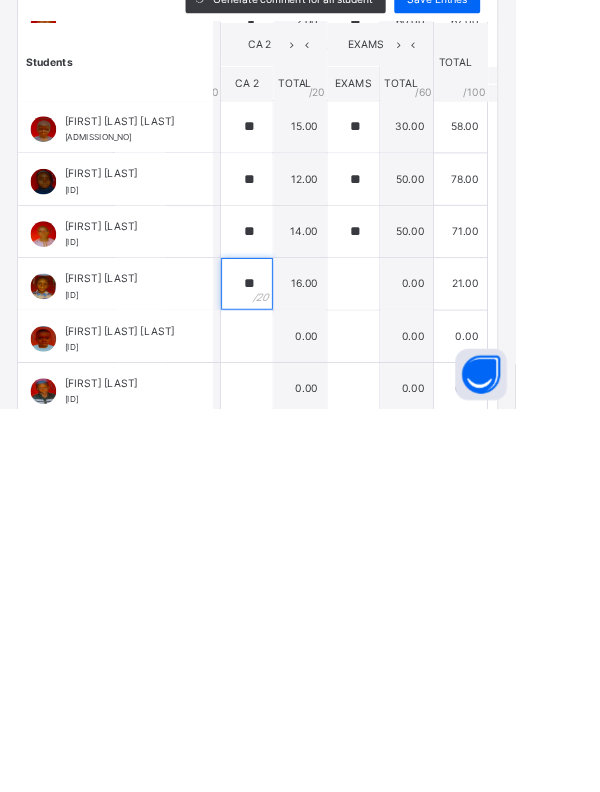 scroll, scrollTop: 1405, scrollLeft: 134, axis: both 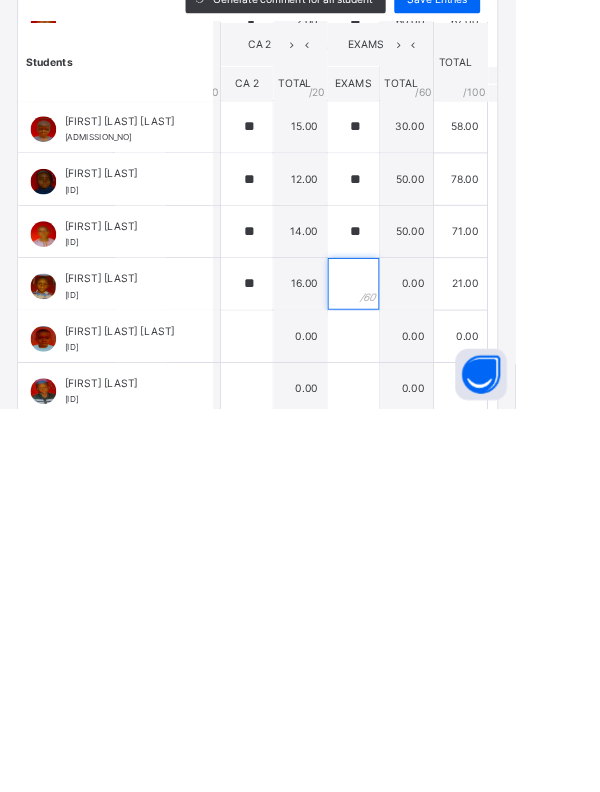 click at bounding box center (411, 647) 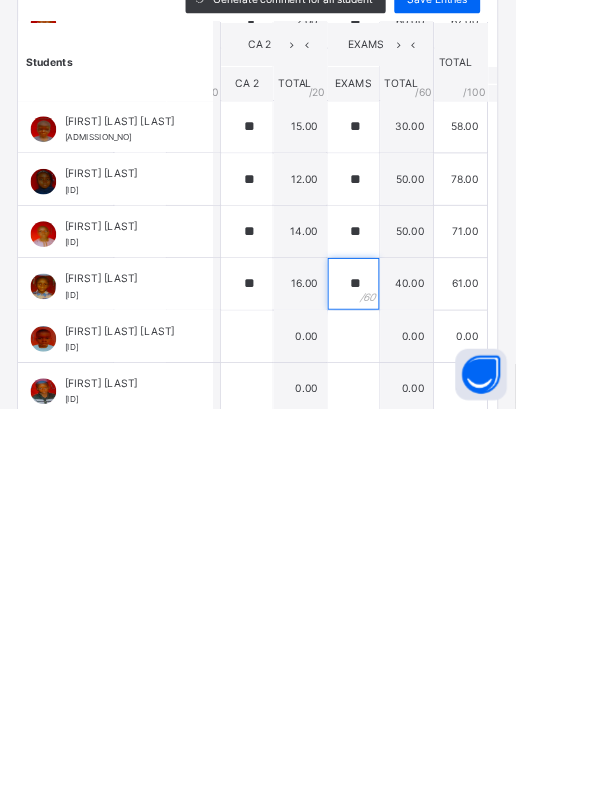 scroll, scrollTop: 1405, scrollLeft: 0, axis: vertical 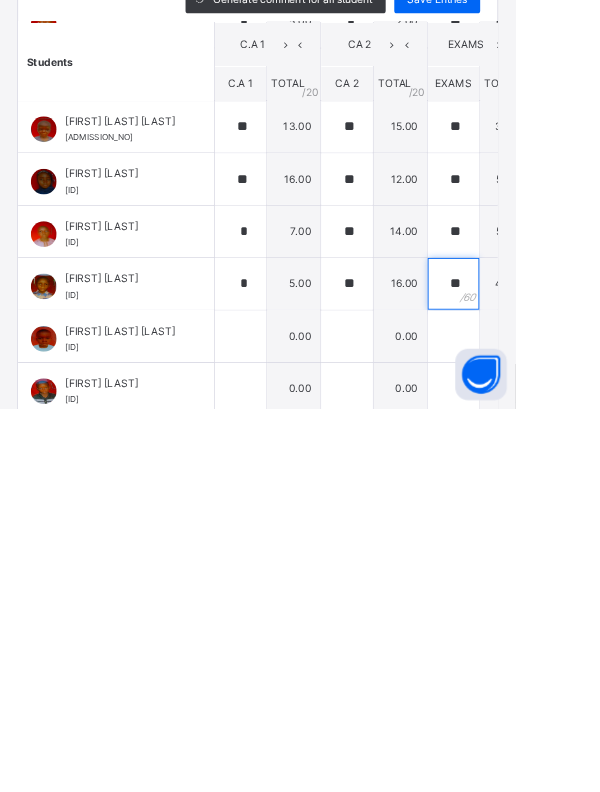 type on "**" 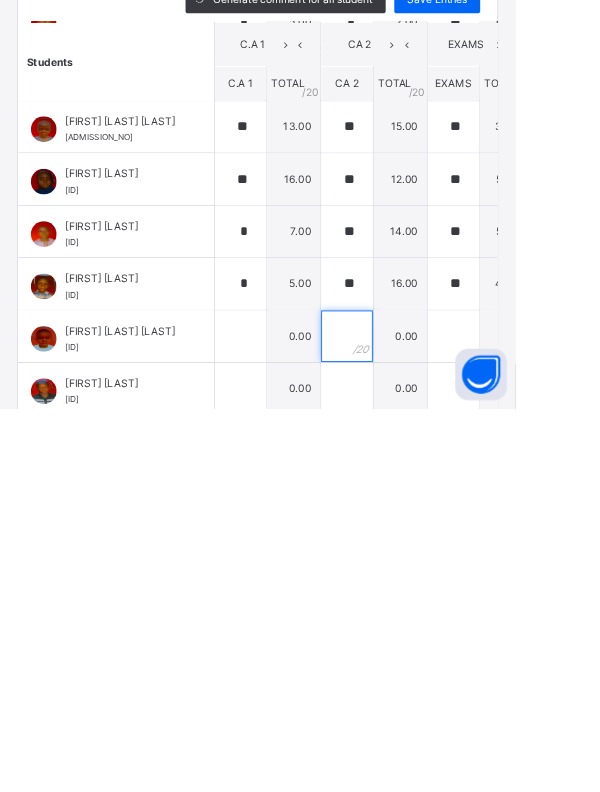 click at bounding box center (404, 708) 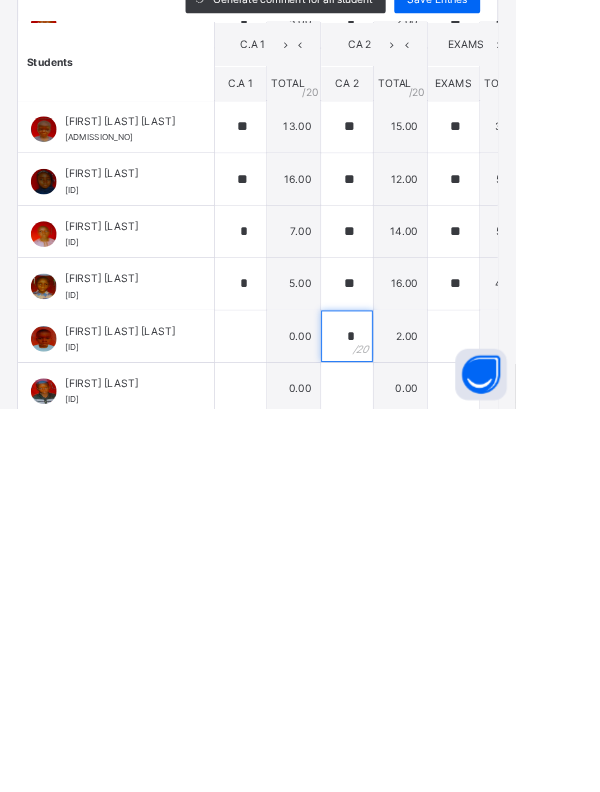 scroll, scrollTop: 1405, scrollLeft: 182, axis: both 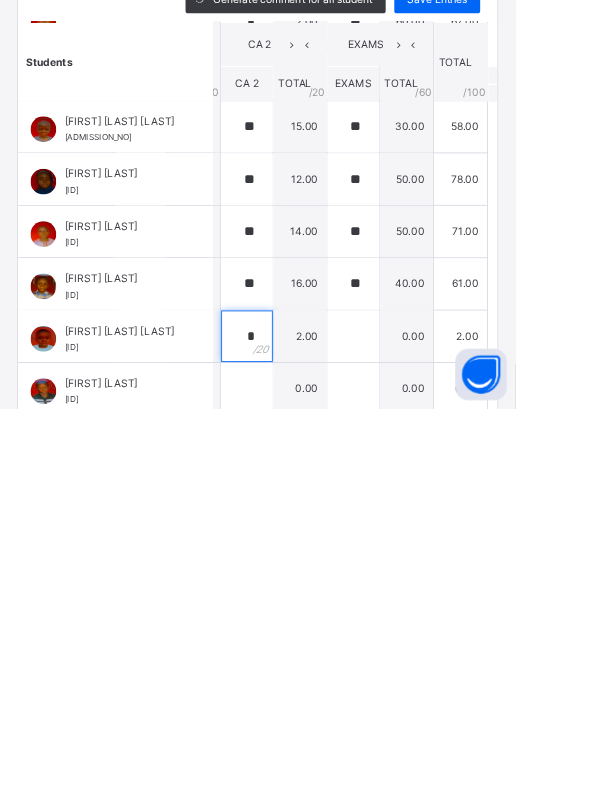 type on "*" 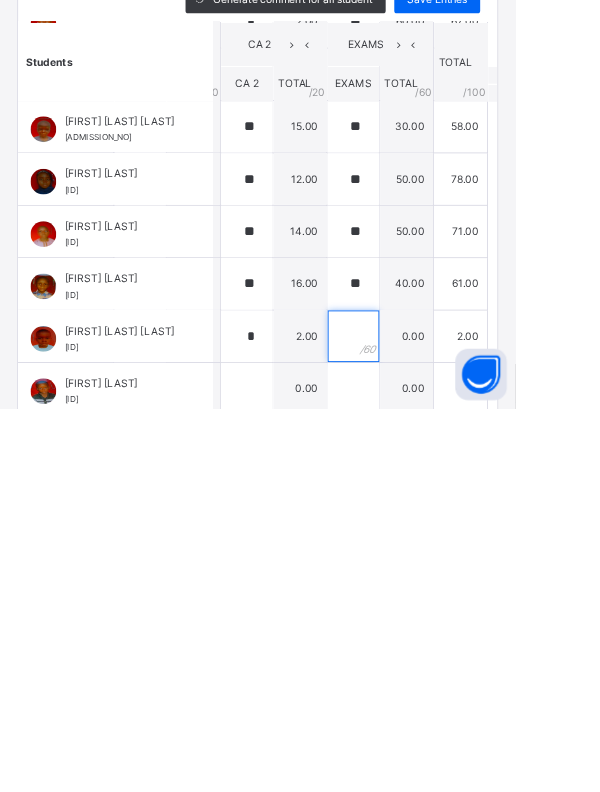 click at bounding box center (411, 708) 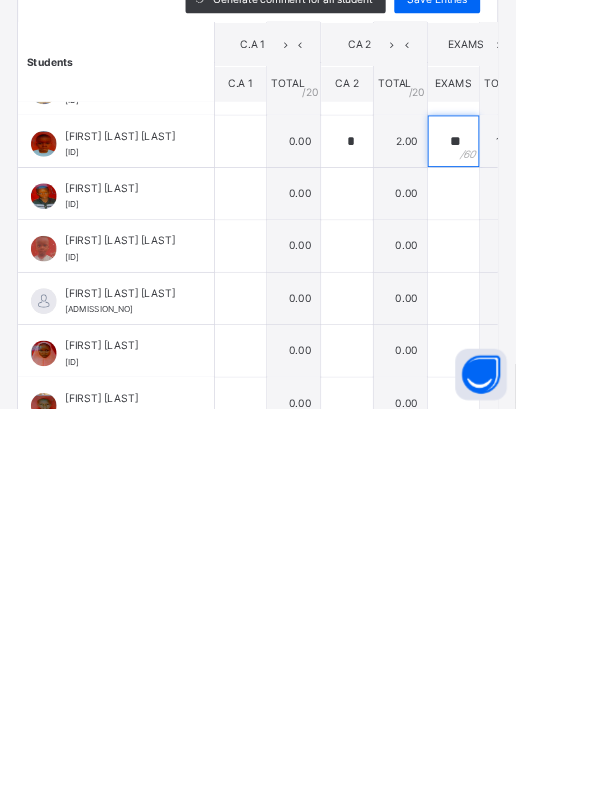 scroll, scrollTop: 1635, scrollLeft: 0, axis: vertical 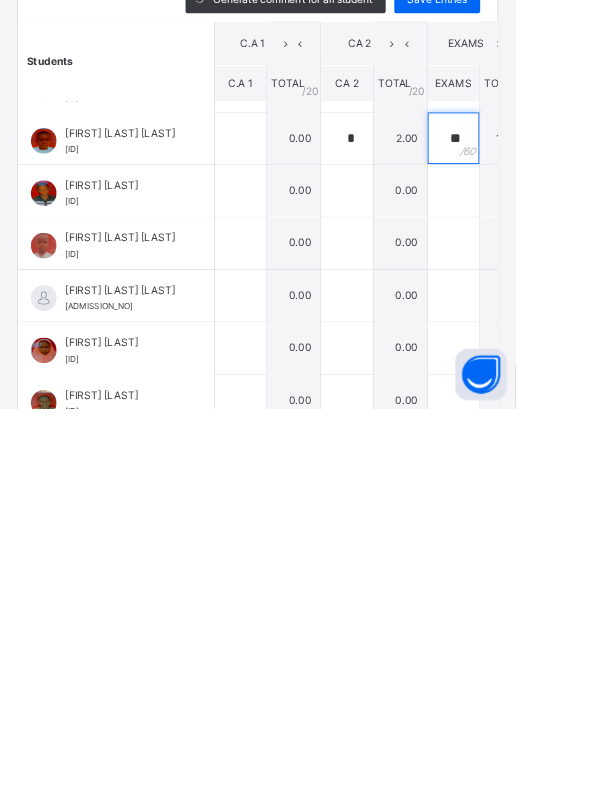type on "**" 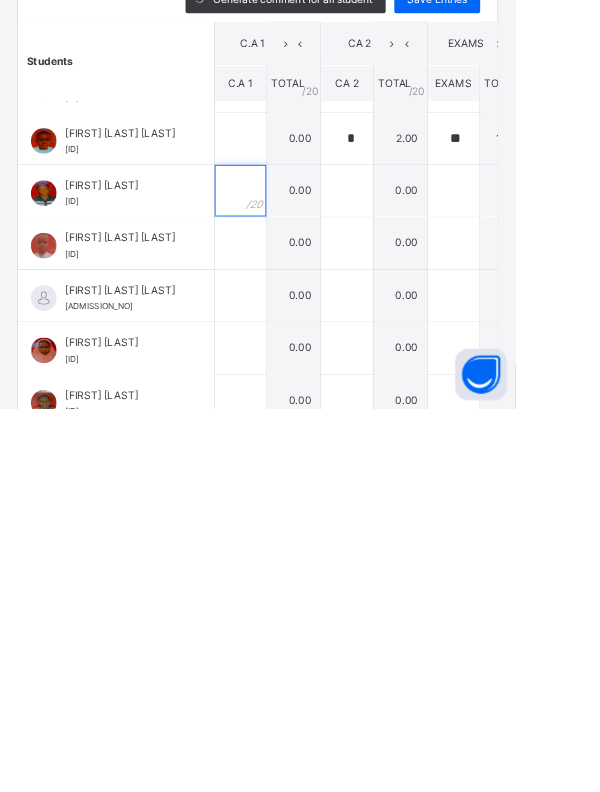 click at bounding box center (280, 539) 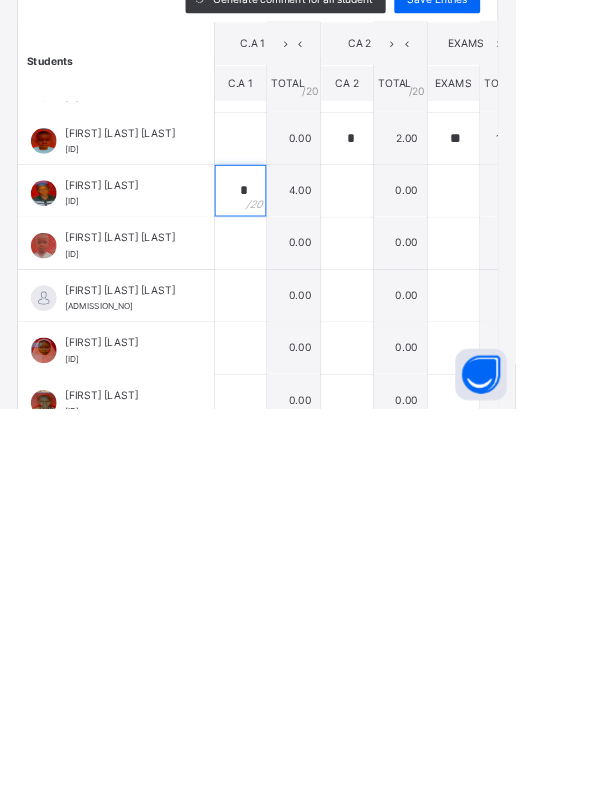 type on "*" 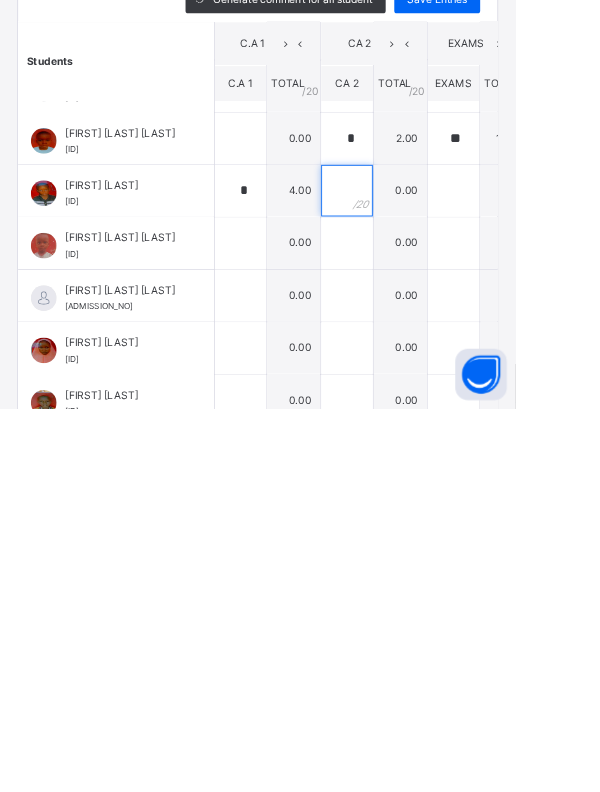 click at bounding box center (404, 539) 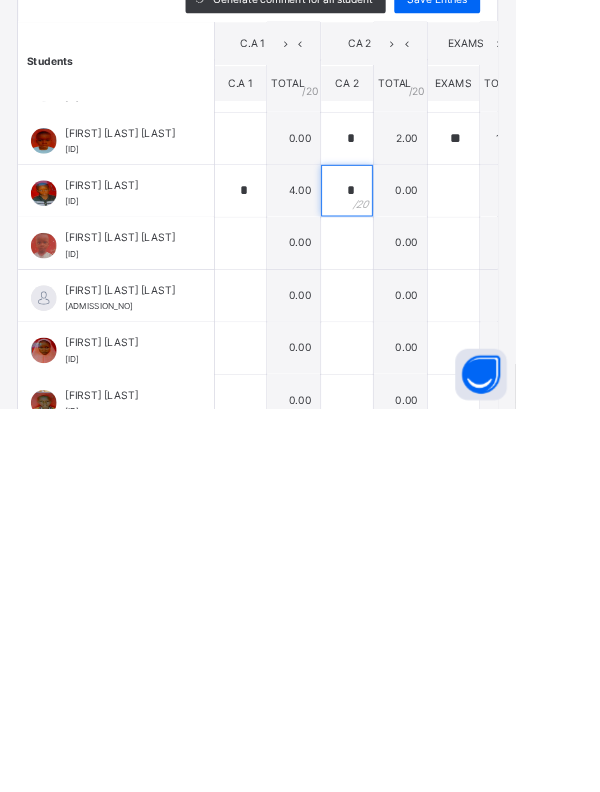type on "*" 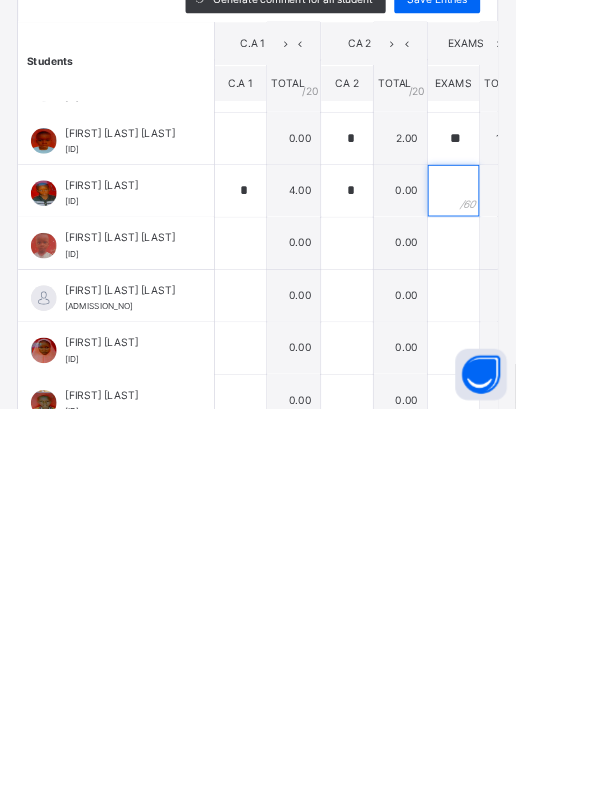 click at bounding box center [528, 539] 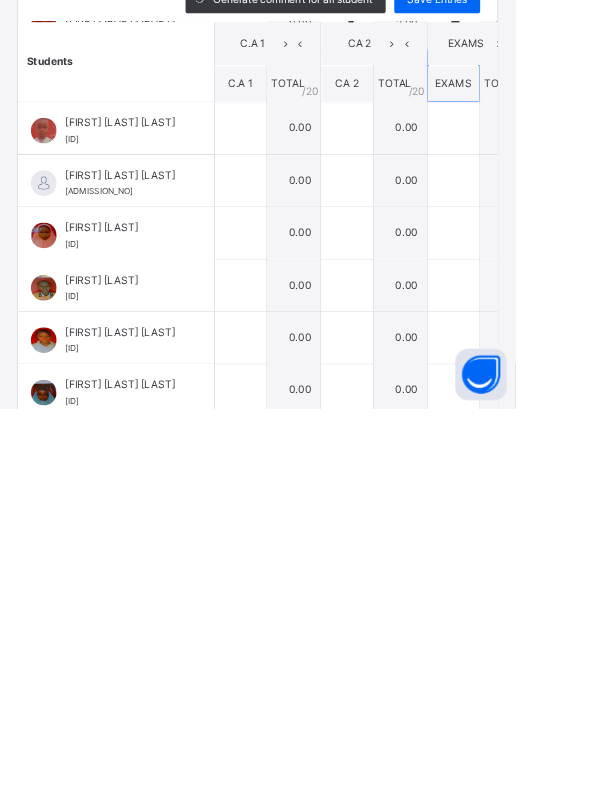 scroll, scrollTop: 1771, scrollLeft: 0, axis: vertical 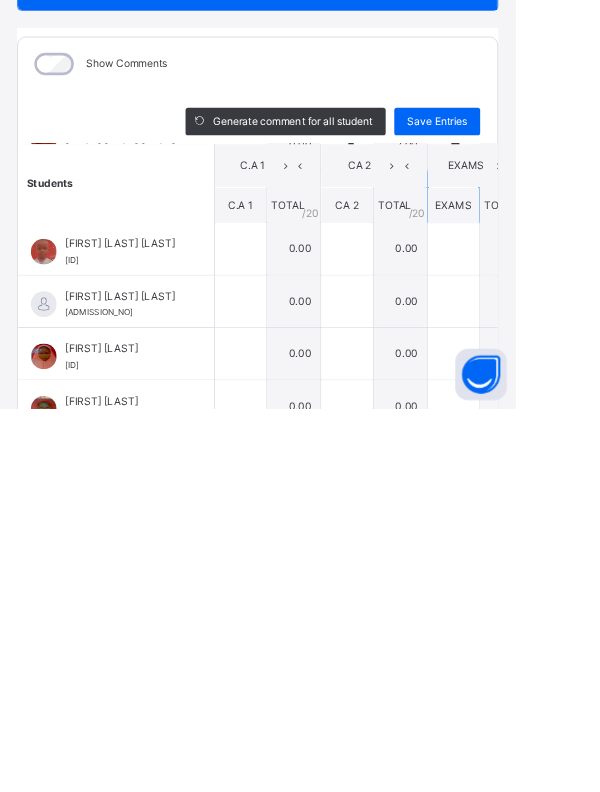 type on "**" 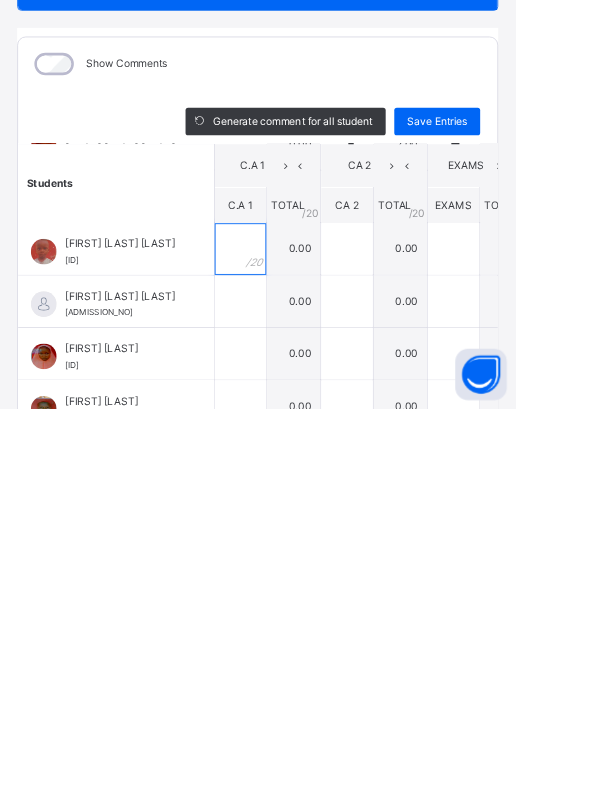 click at bounding box center (280, 606) 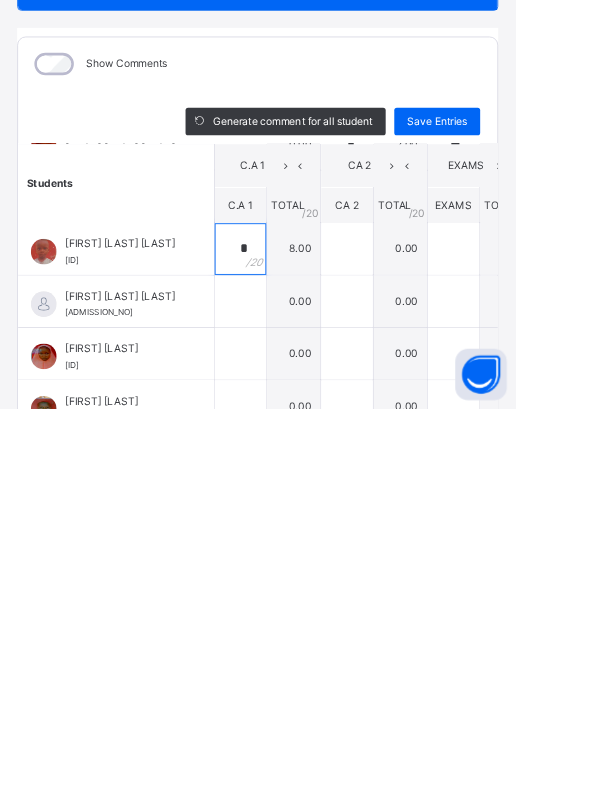 type on "*" 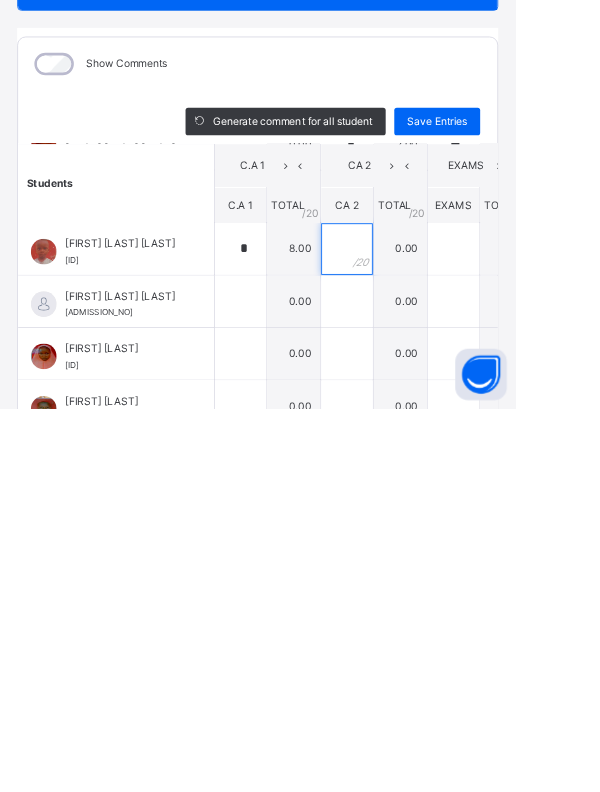 click at bounding box center [404, 606] 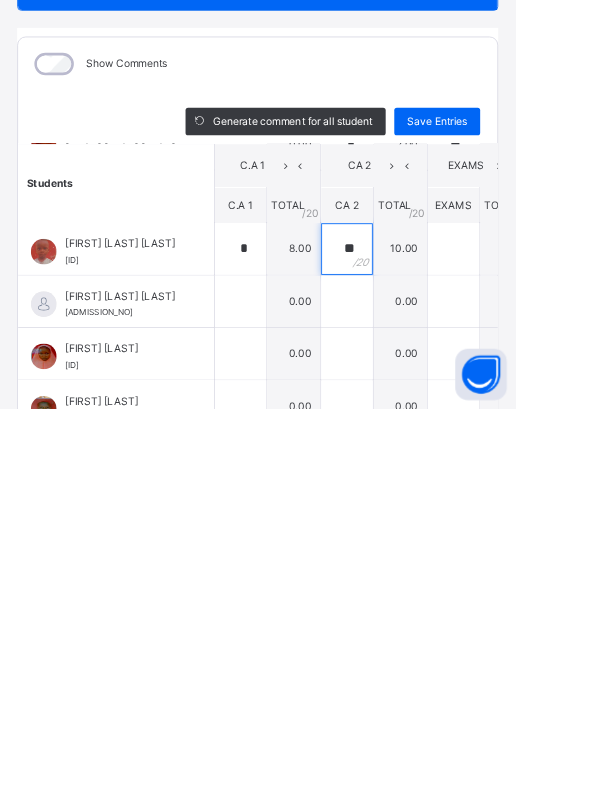 scroll, scrollTop: 1771, scrollLeft: 147, axis: both 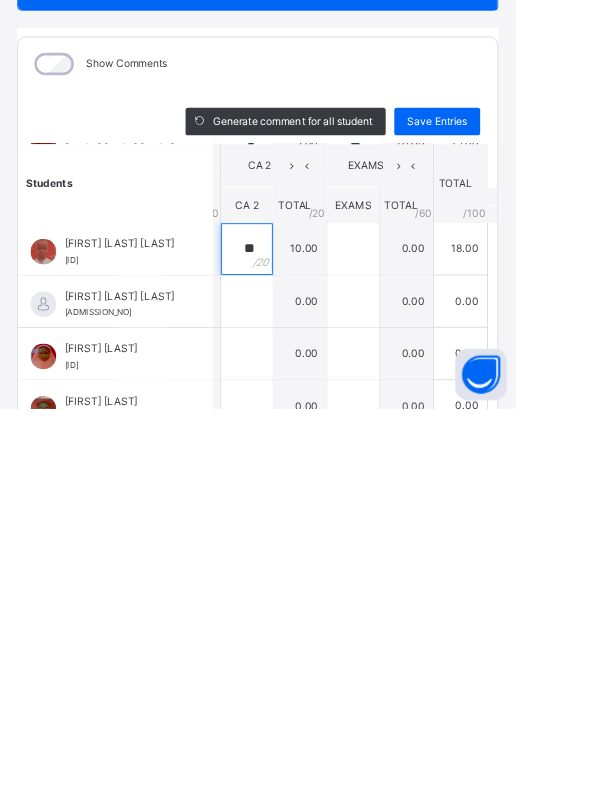type on "**" 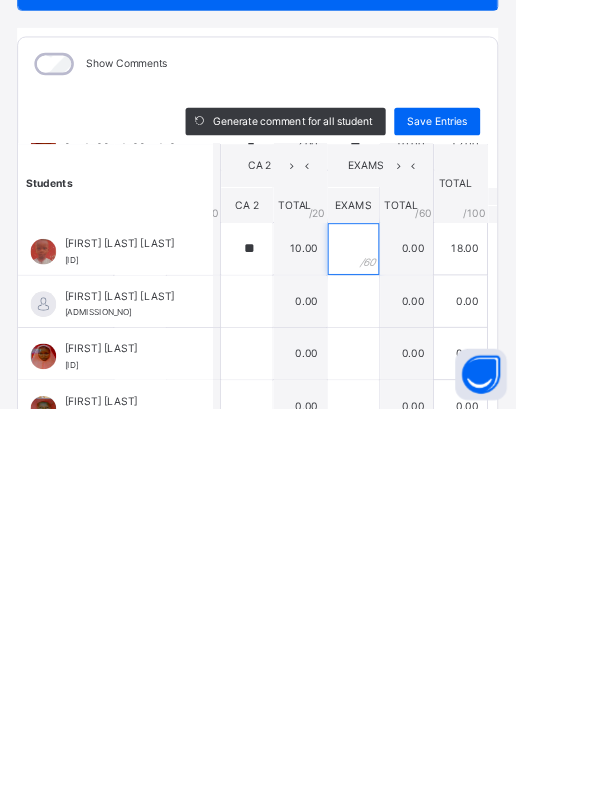 click at bounding box center (411, 606) 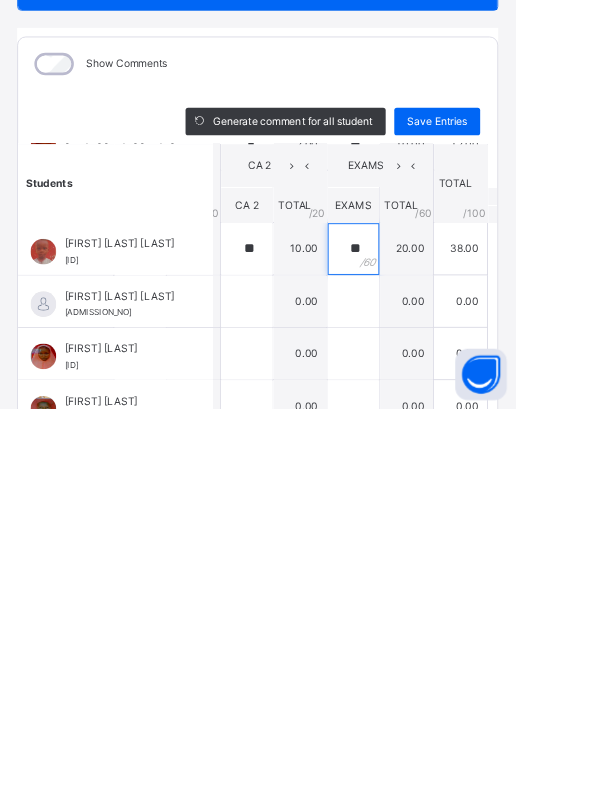 scroll, scrollTop: 1771, scrollLeft: 0, axis: vertical 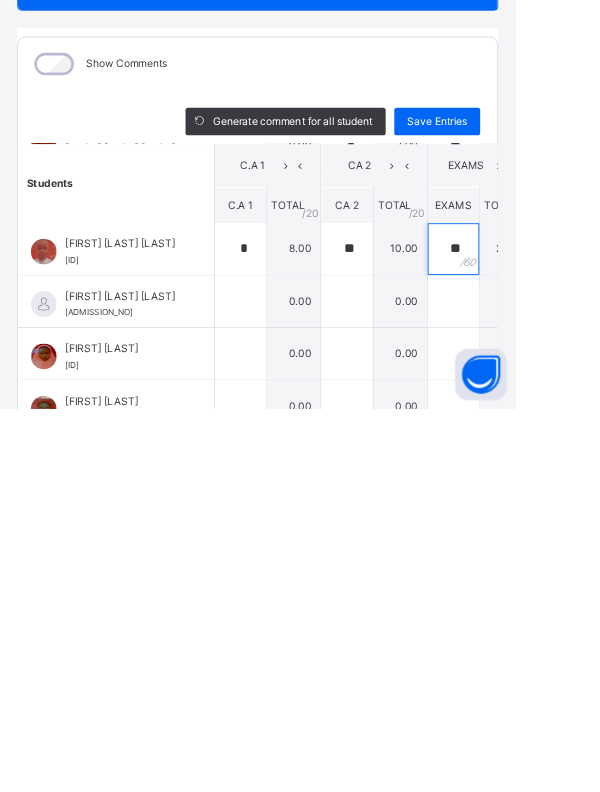 type on "**" 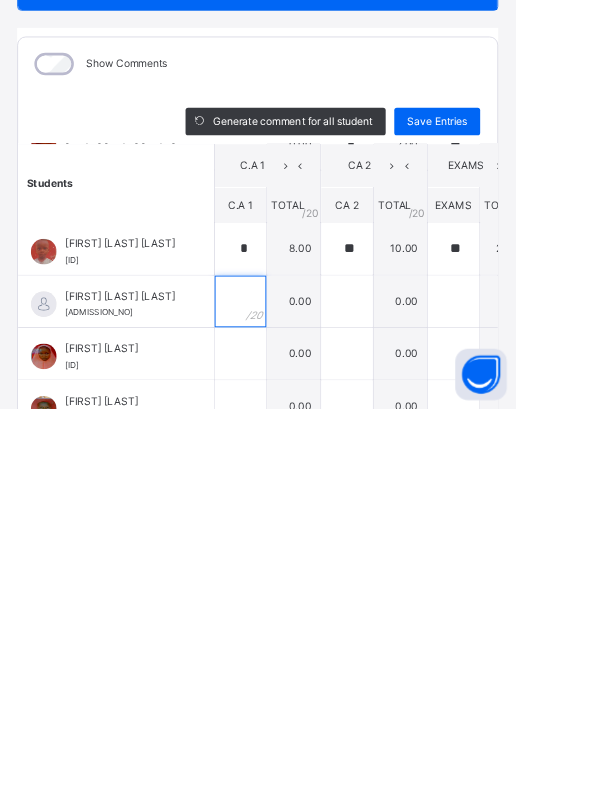 click at bounding box center (280, 667) 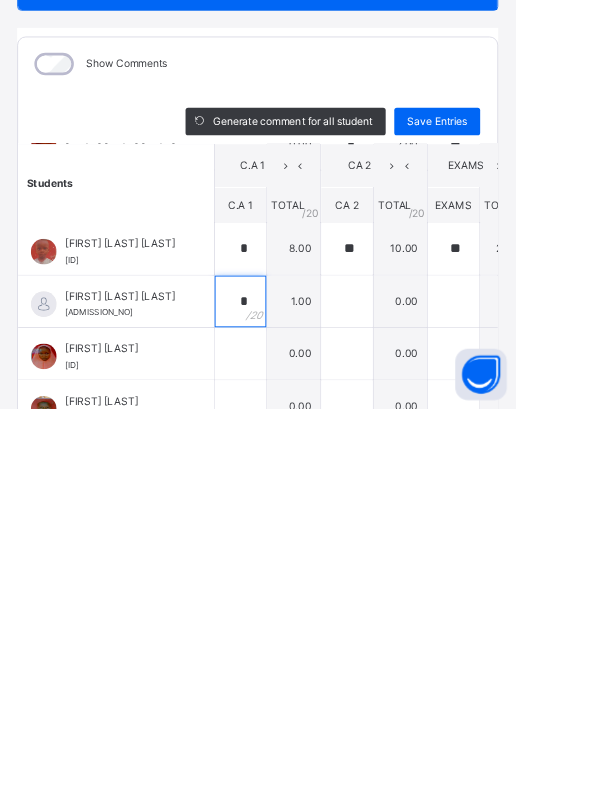 type on "*" 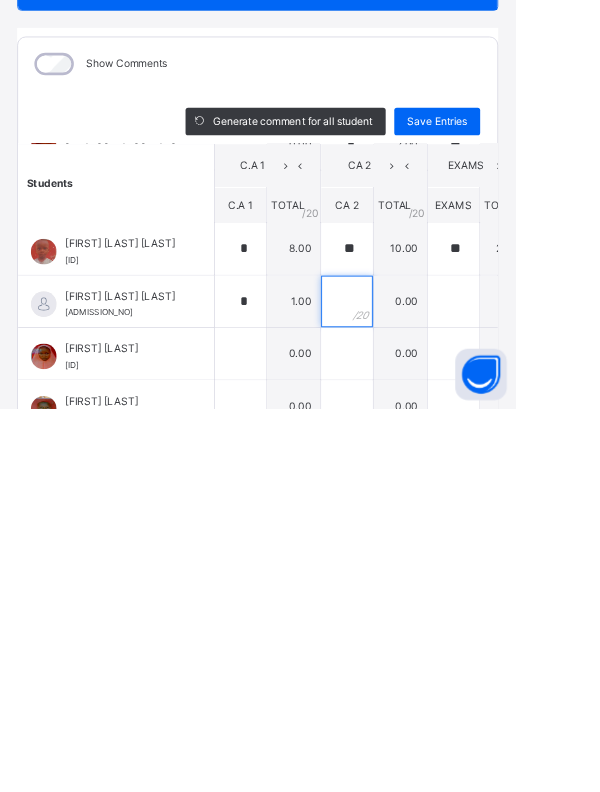 click at bounding box center (404, 667) 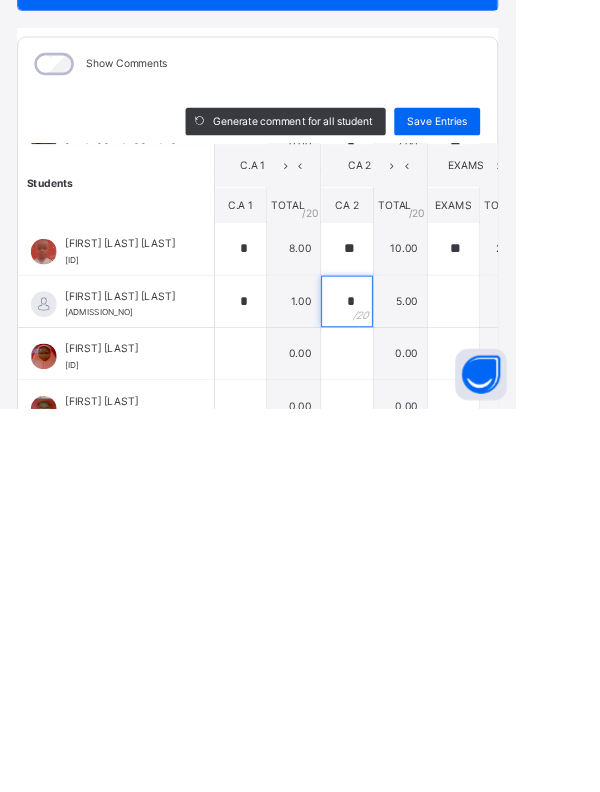 scroll, scrollTop: 1771, scrollLeft: 115, axis: both 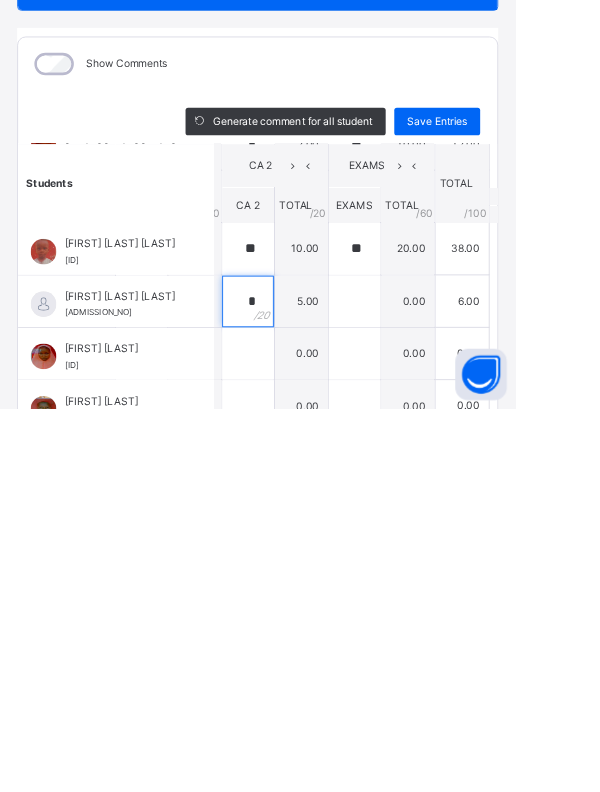 type on "*" 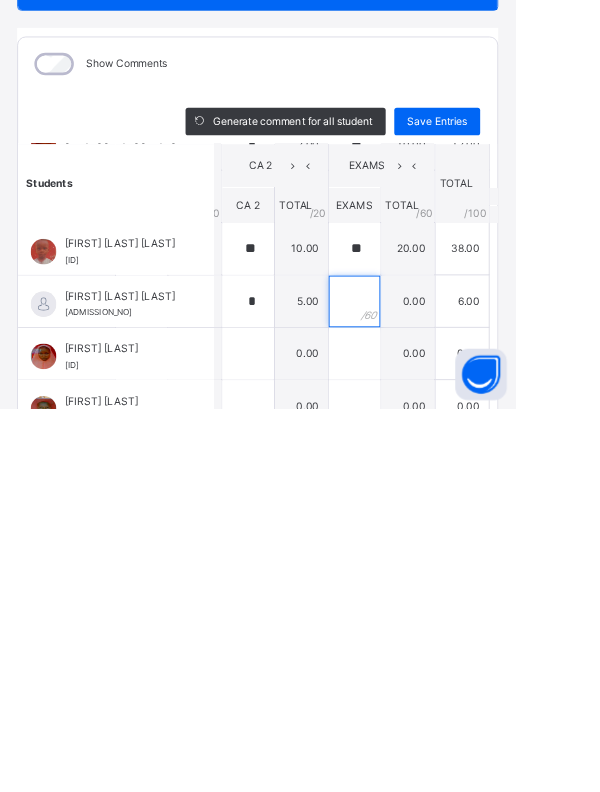 click at bounding box center [413, 667] 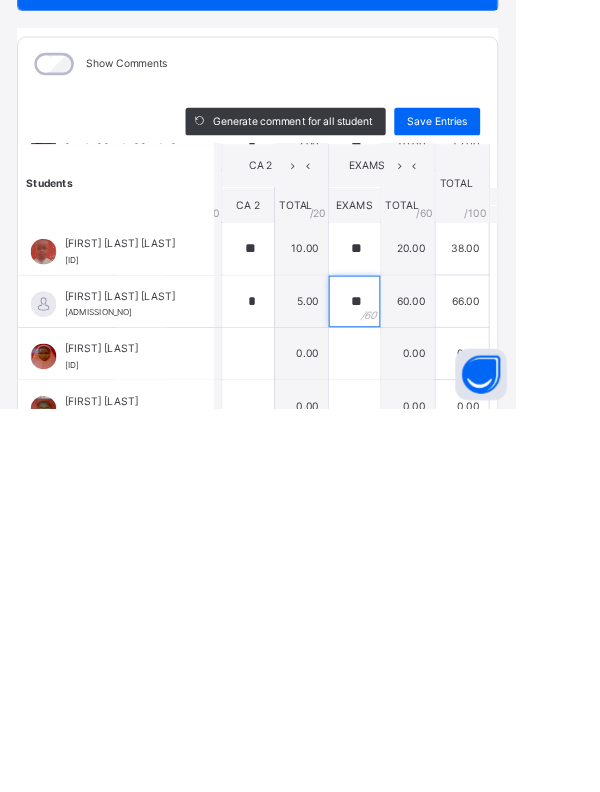 scroll, scrollTop: 1771, scrollLeft: 0, axis: vertical 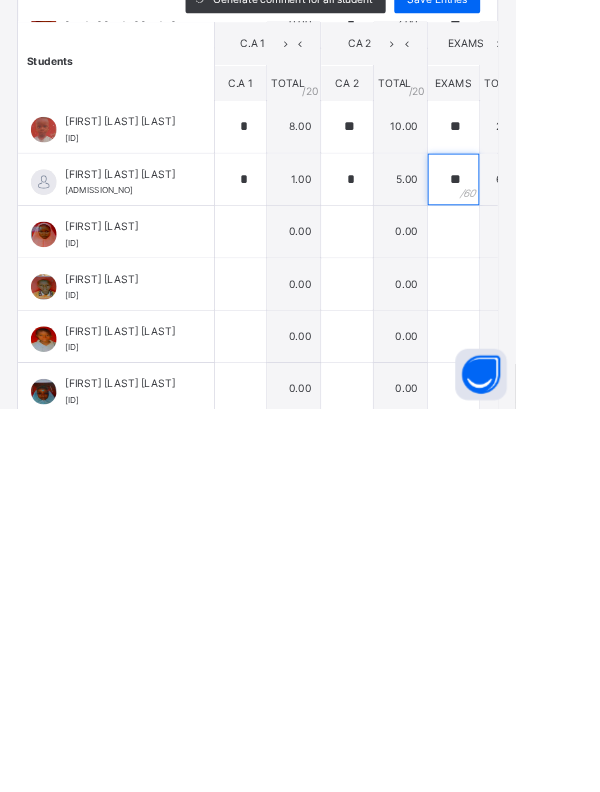 type on "**" 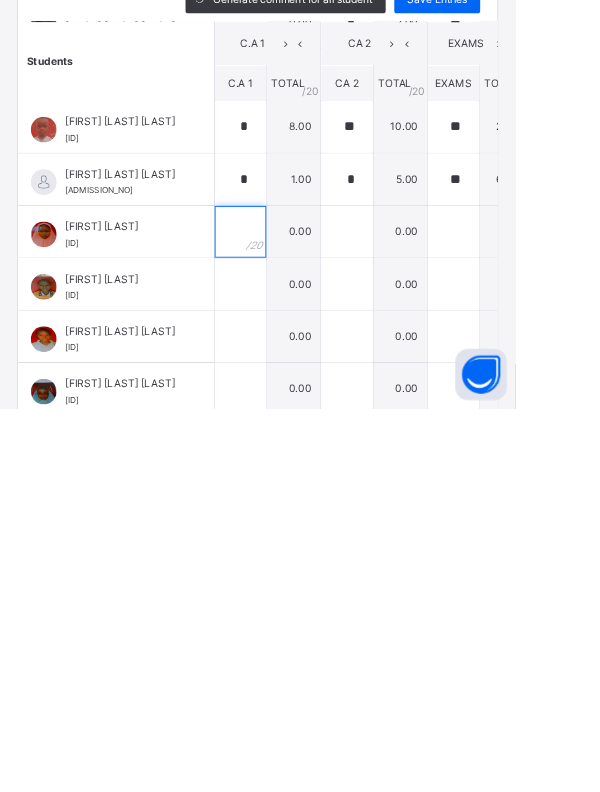 click at bounding box center (280, 586) 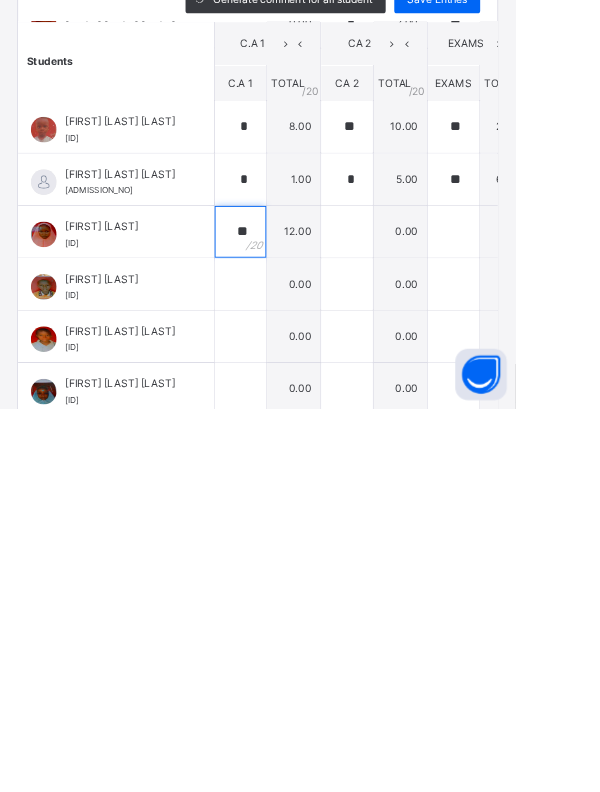 type on "**" 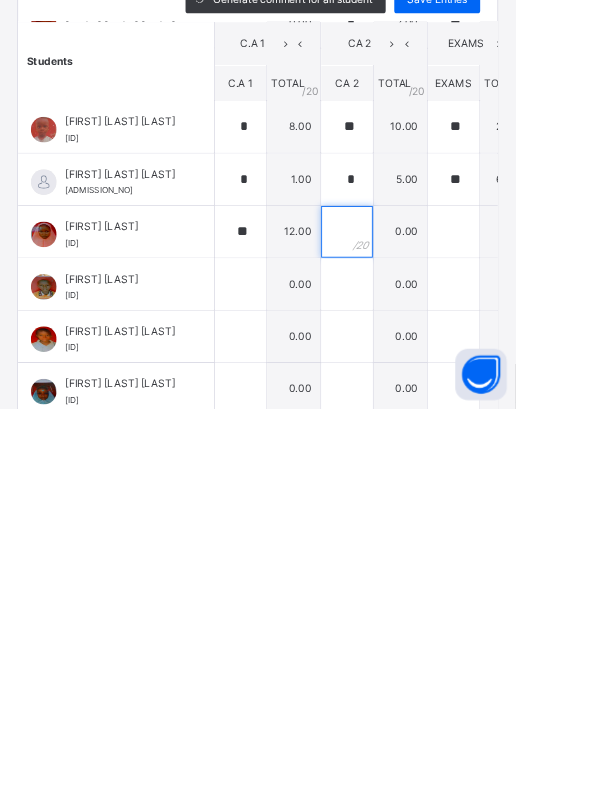 click at bounding box center (404, 586) 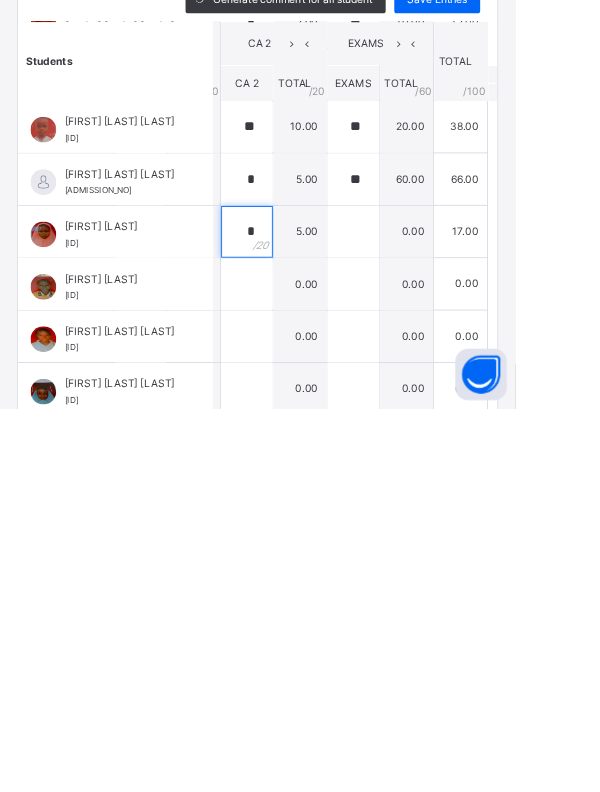 scroll, scrollTop: 1771, scrollLeft: 136, axis: both 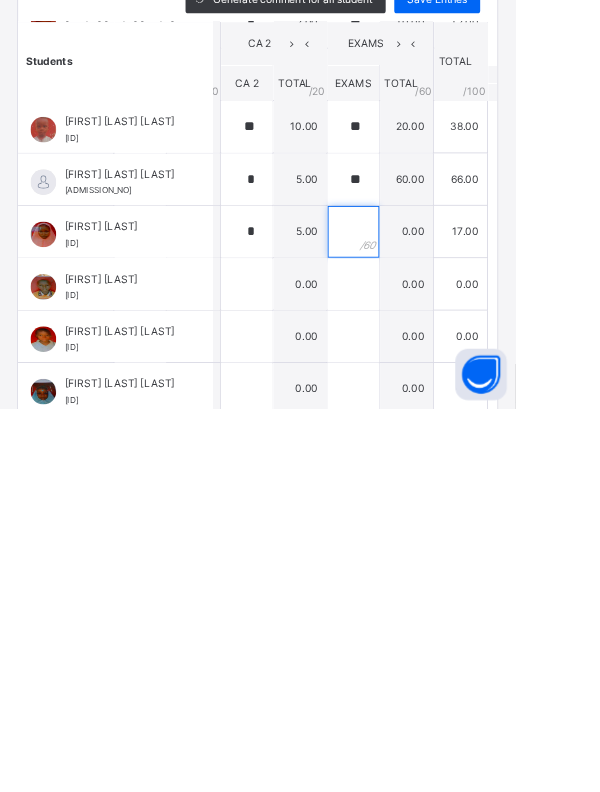 click at bounding box center (411, 586) 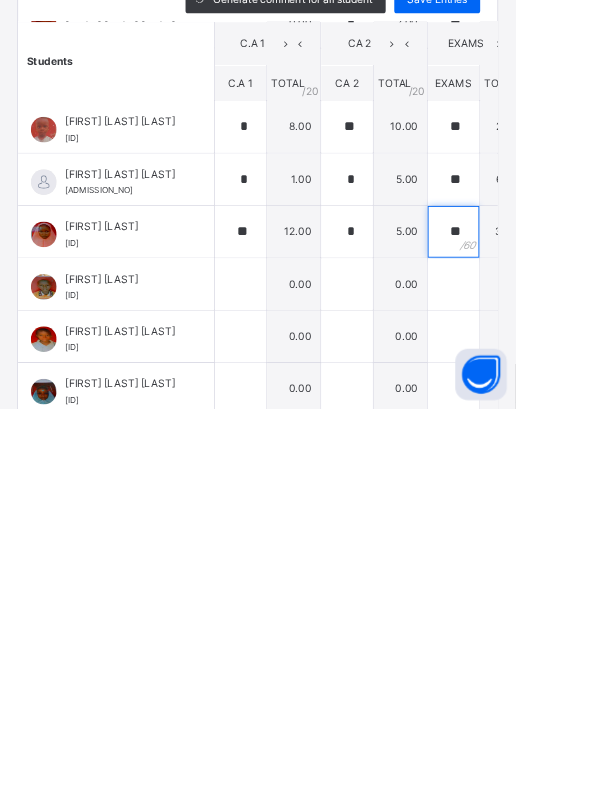 scroll, scrollTop: 1771, scrollLeft: 107, axis: both 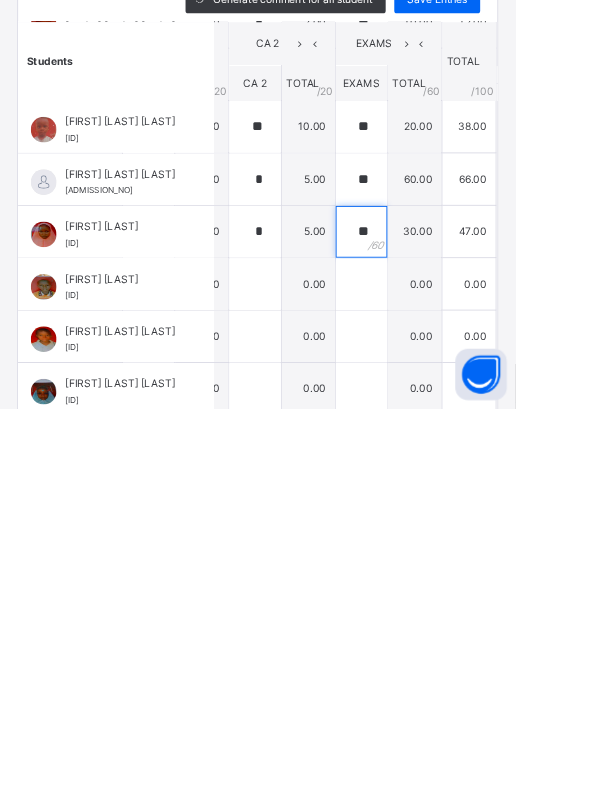 type on "**" 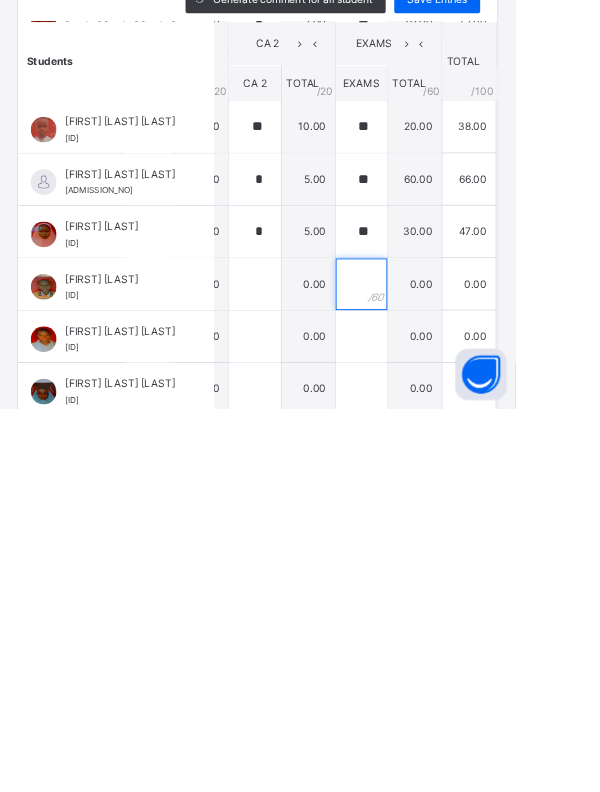 click at bounding box center (421, 647) 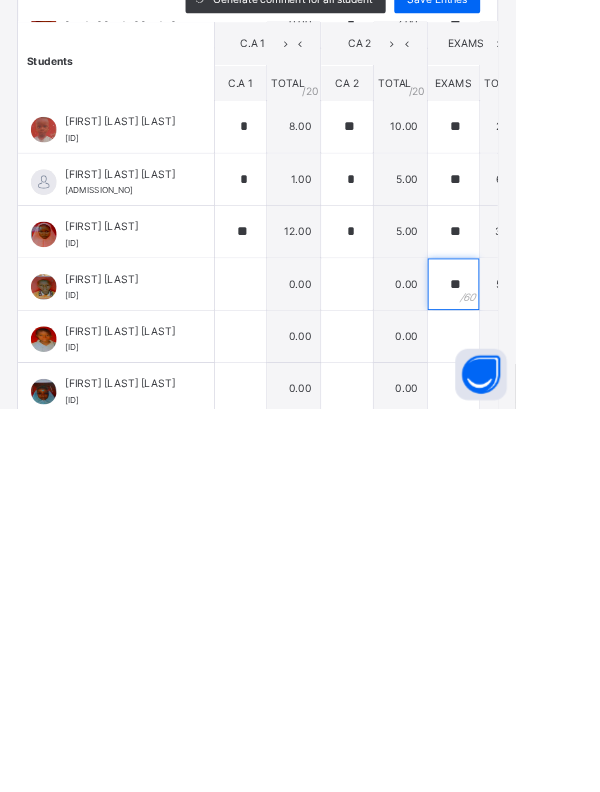 scroll, scrollTop: 1850, scrollLeft: 0, axis: vertical 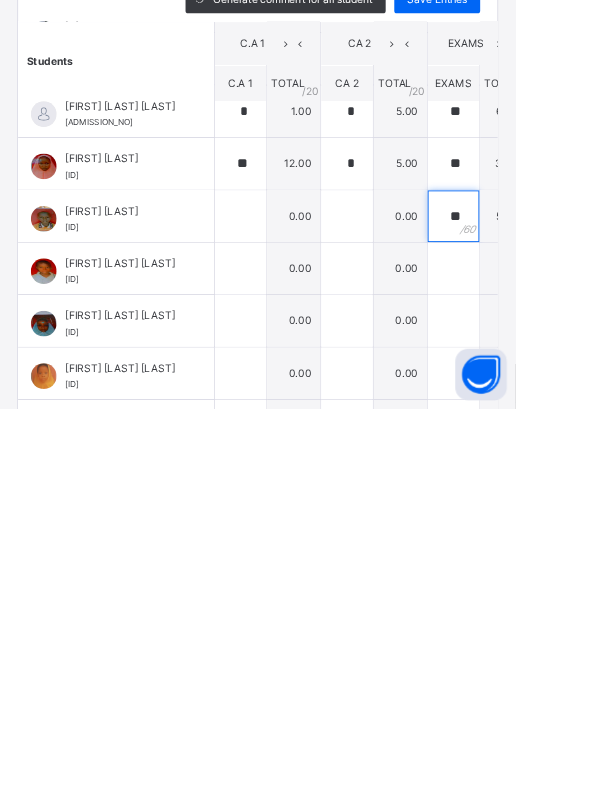 type on "**" 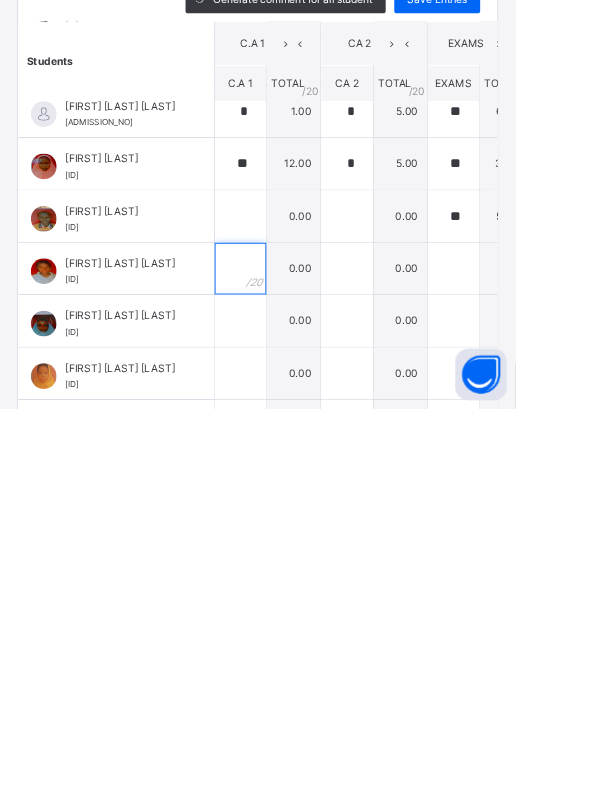 click at bounding box center [280, 629] 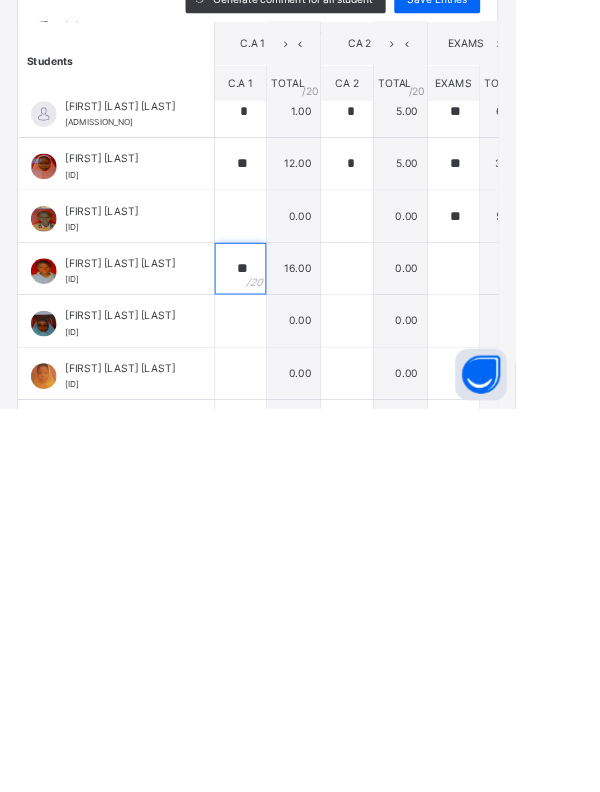 type on "**" 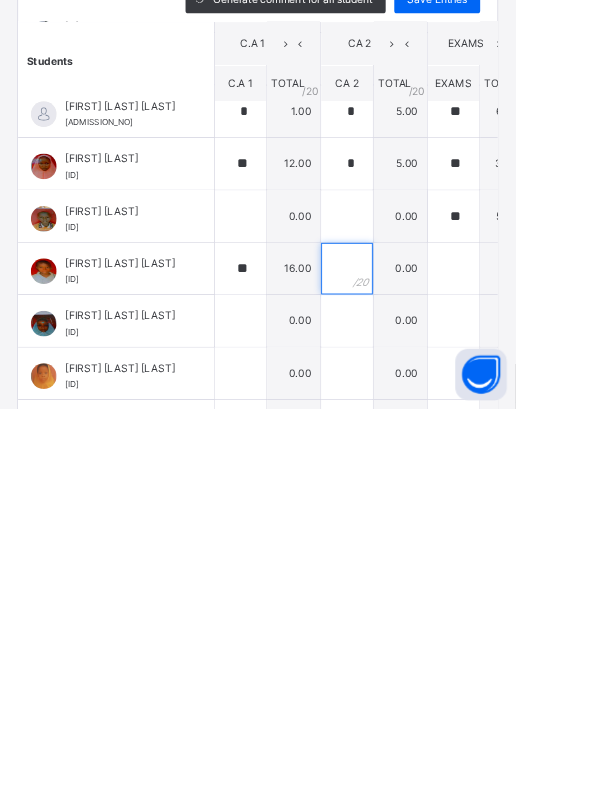 click at bounding box center [404, 629] 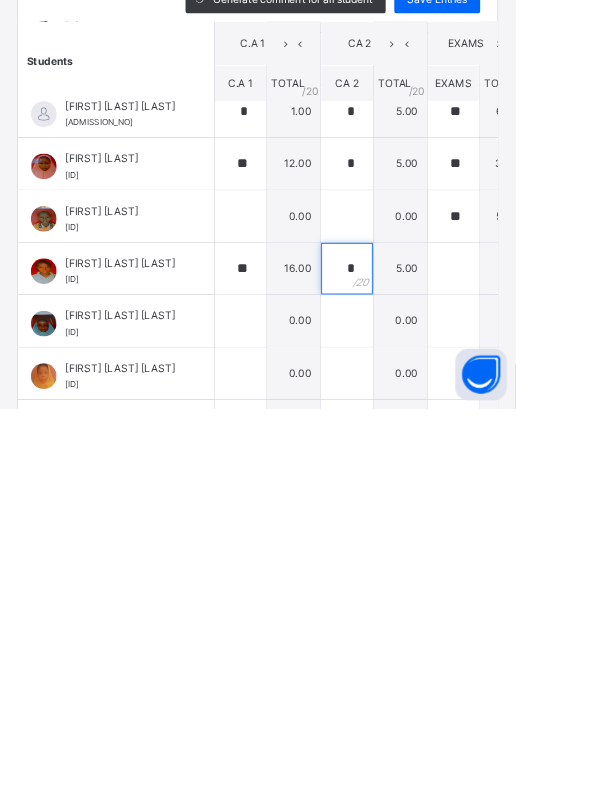 type on "*" 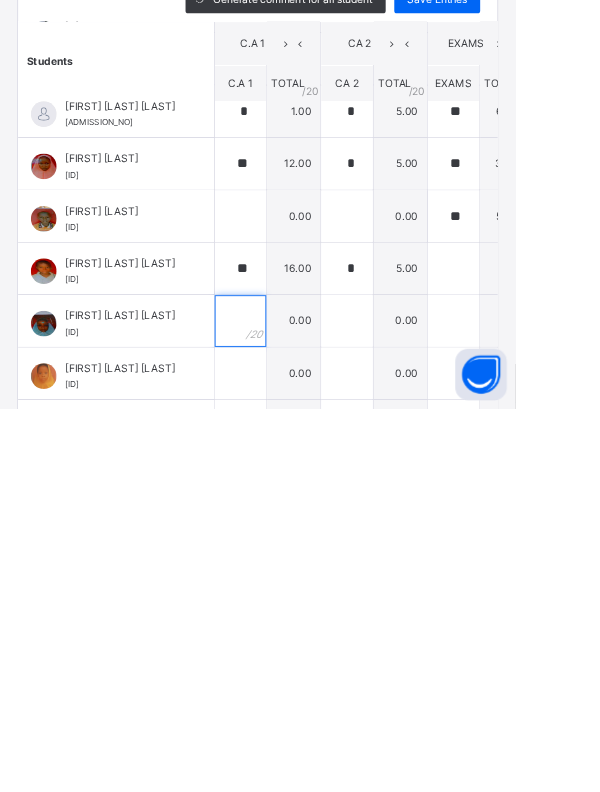 click at bounding box center [280, 690] 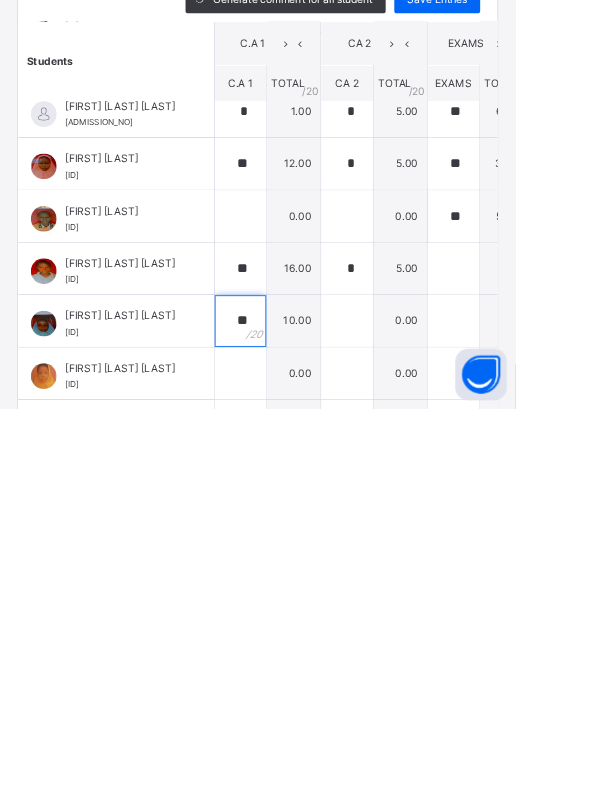 type on "**" 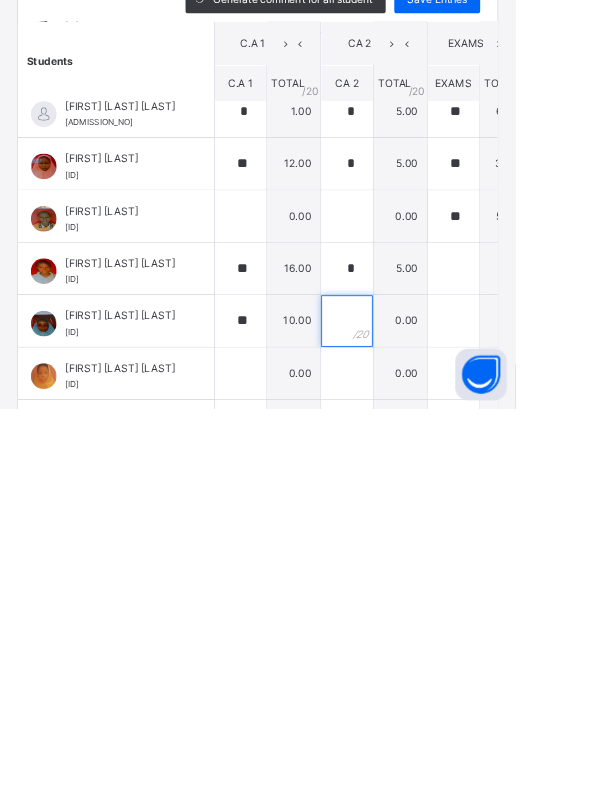 click at bounding box center (404, 690) 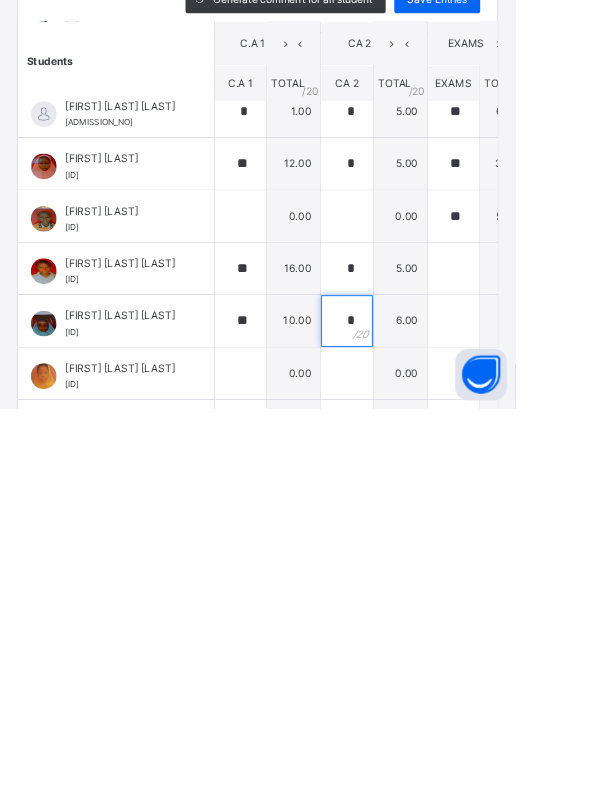 scroll, scrollTop: 1850, scrollLeft: 182, axis: both 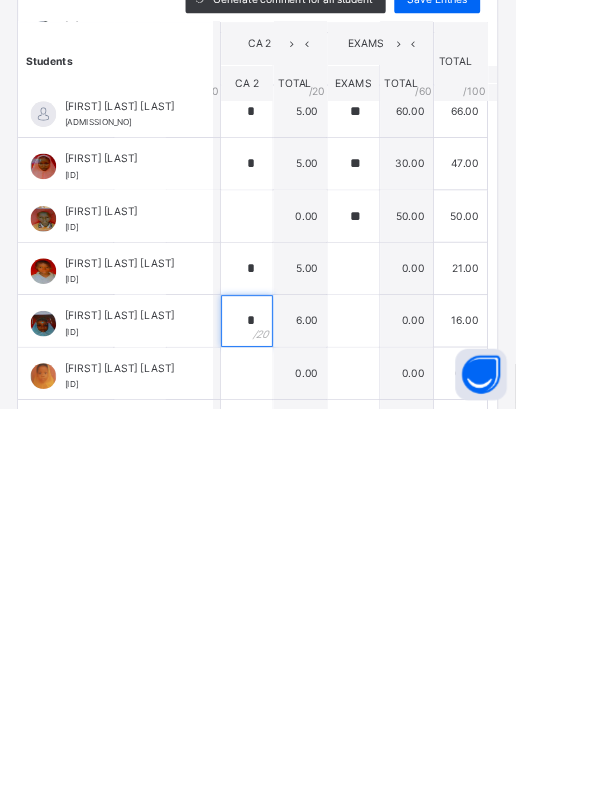 type on "*" 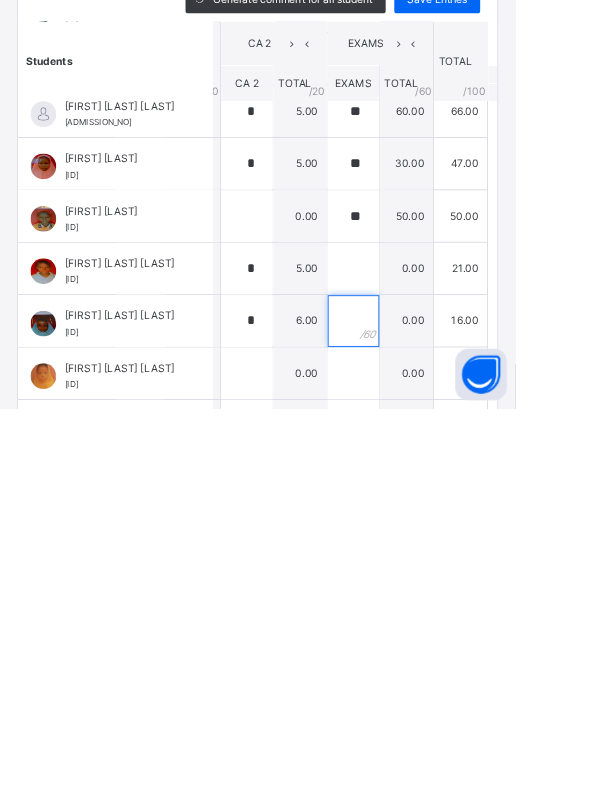 click at bounding box center (411, 690) 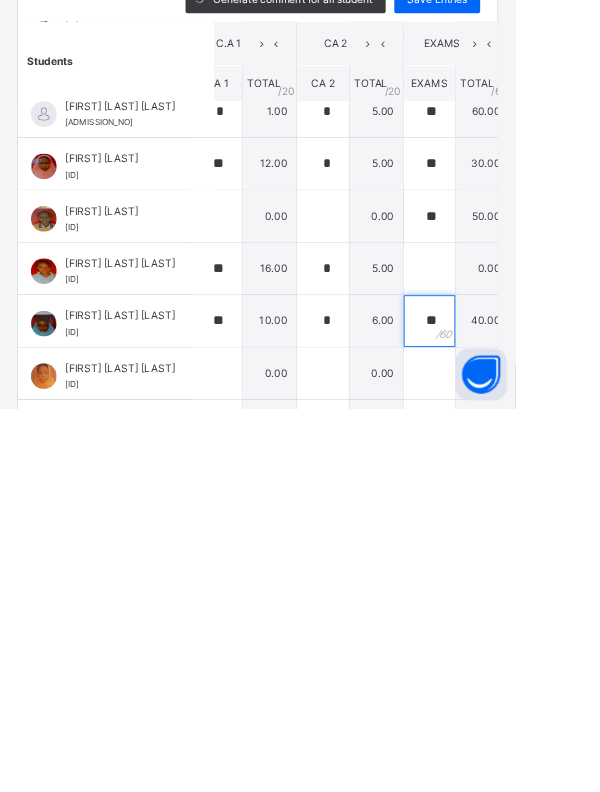 scroll, scrollTop: 1850, scrollLeft: 0, axis: vertical 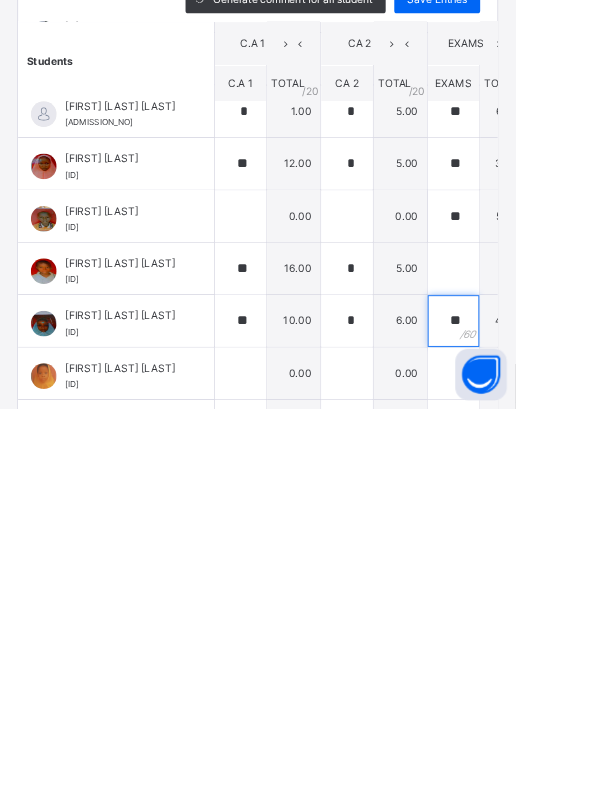 type on "**" 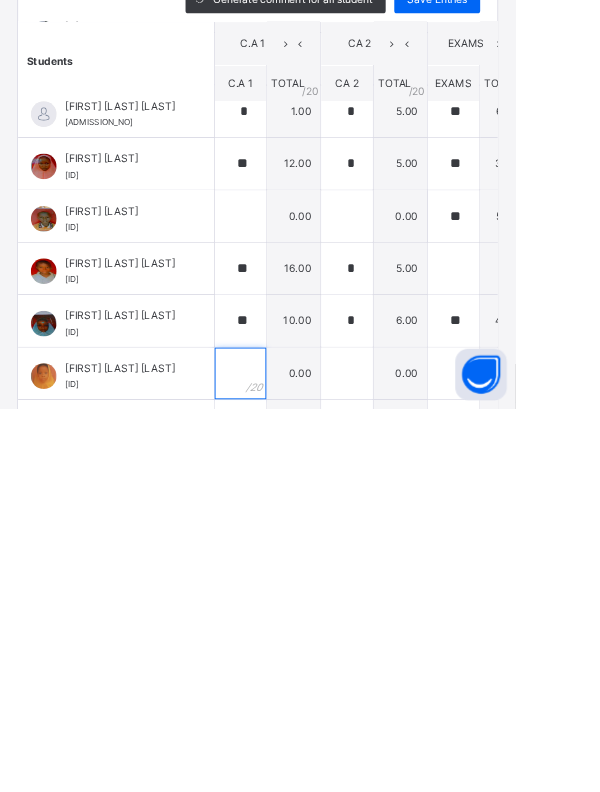 click at bounding box center [280, 751] 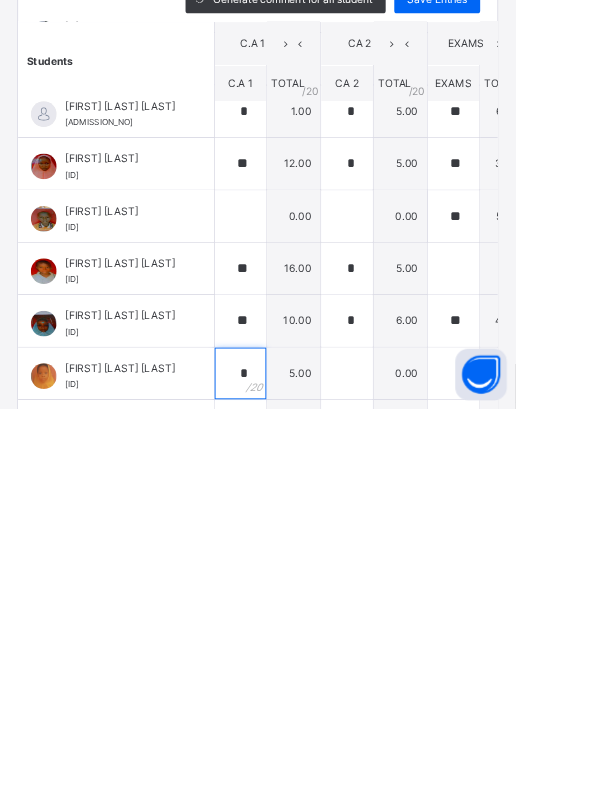 type on "*" 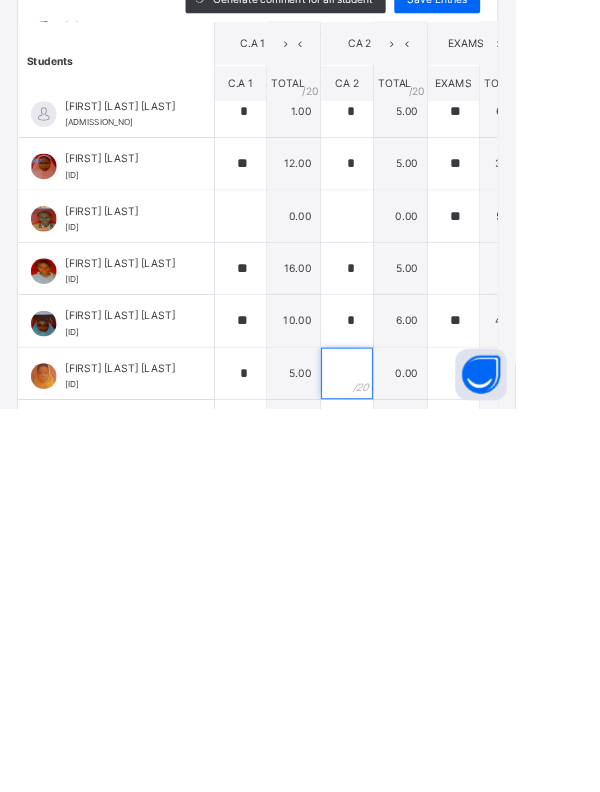 click at bounding box center (404, 751) 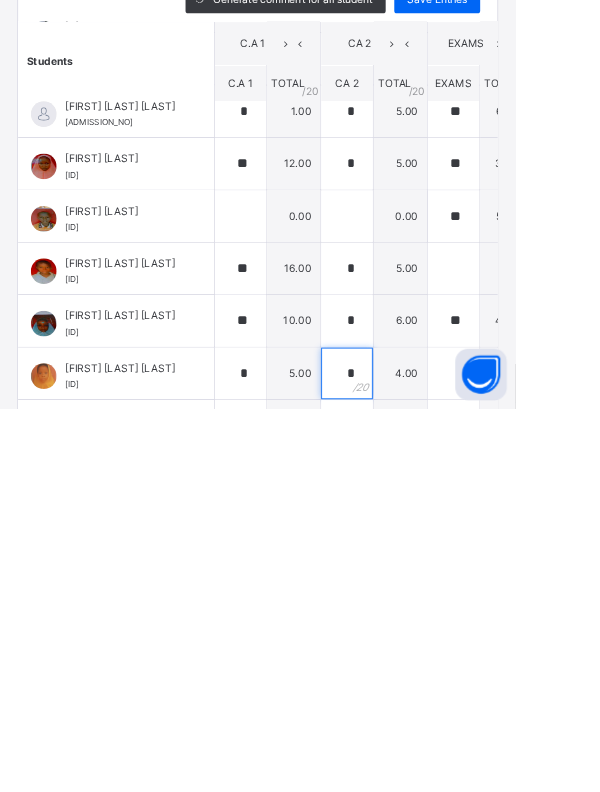 scroll, scrollTop: 1850, scrollLeft: 182, axis: both 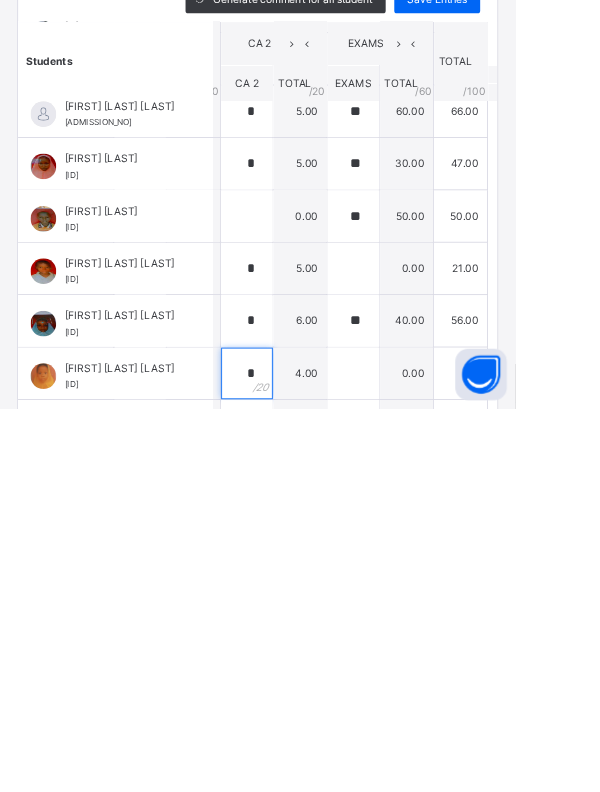 type on "*" 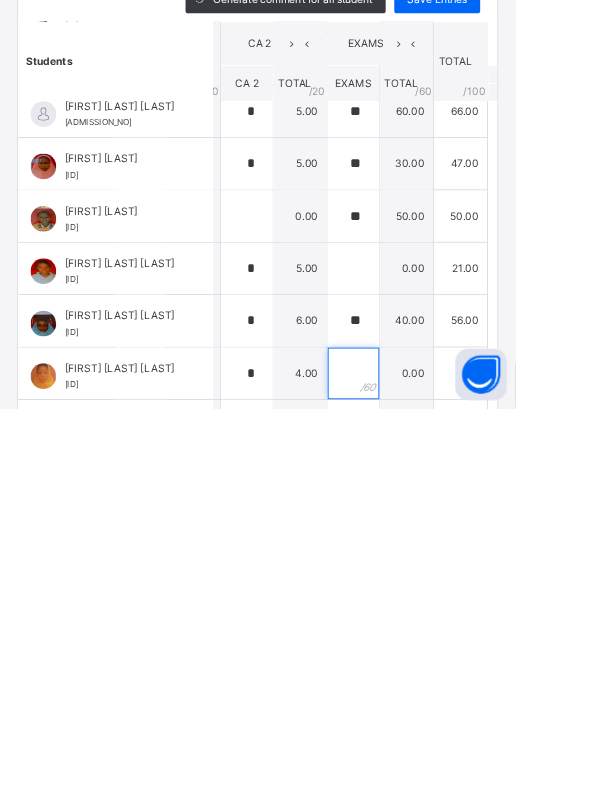 click at bounding box center (411, 751) 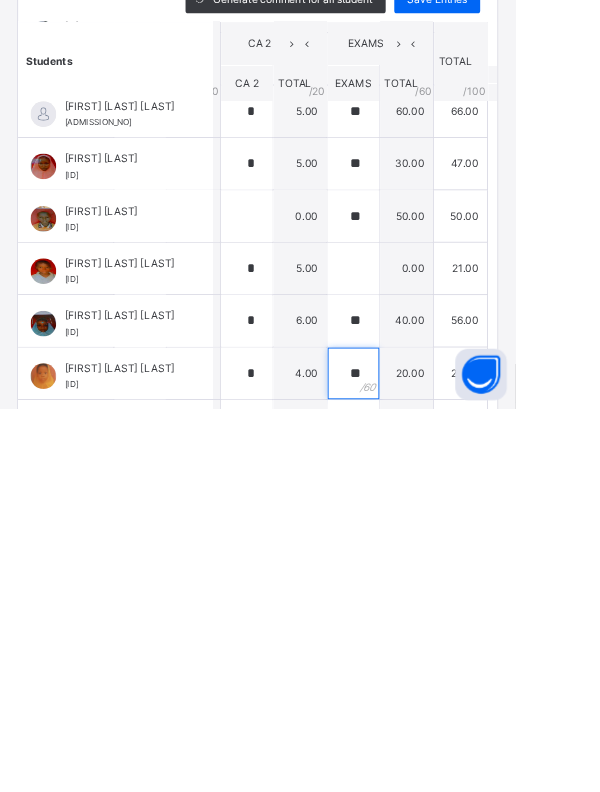 scroll, scrollTop: 1850, scrollLeft: 0, axis: vertical 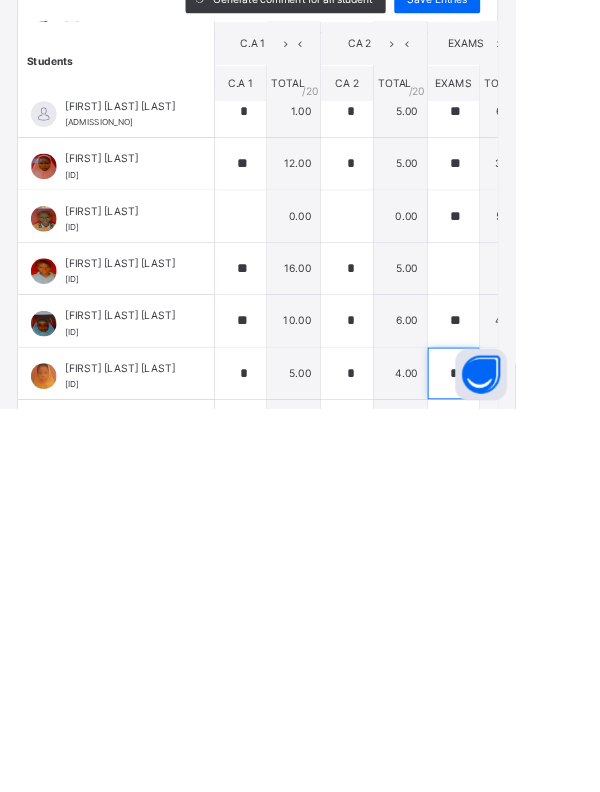 type on "**" 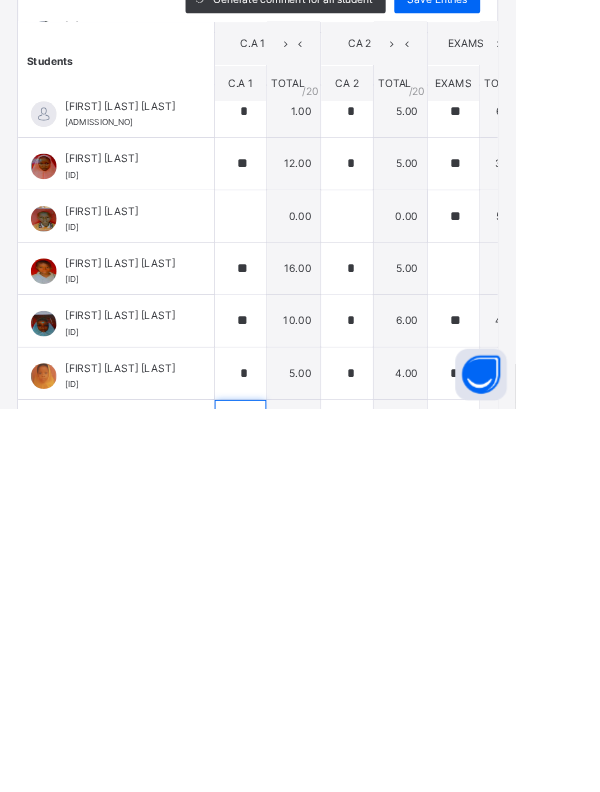 click at bounding box center [280, 812] 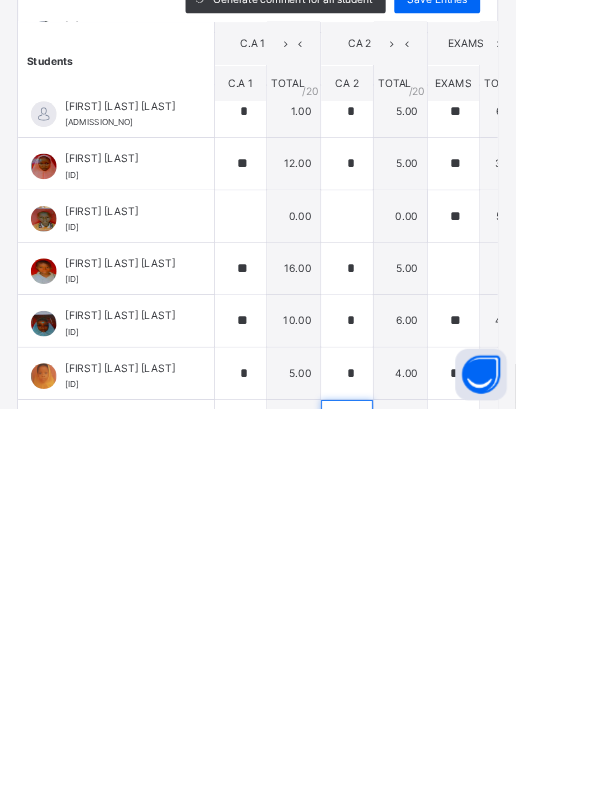 click at bounding box center [404, 812] 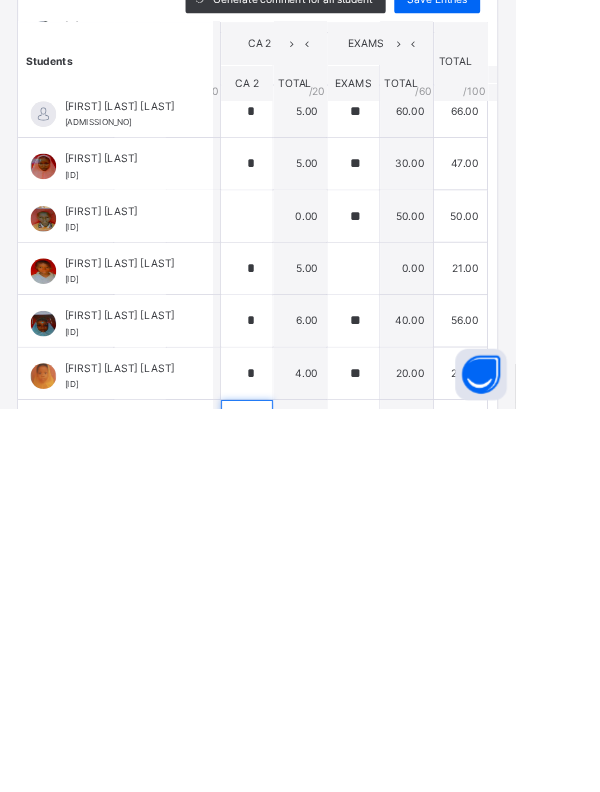 scroll, scrollTop: 1850, scrollLeft: 151, axis: both 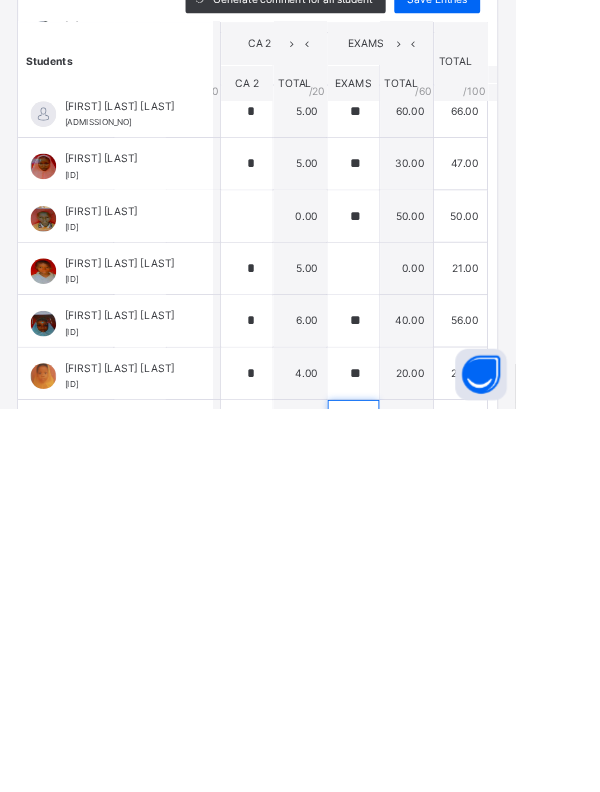 click at bounding box center (411, 812) 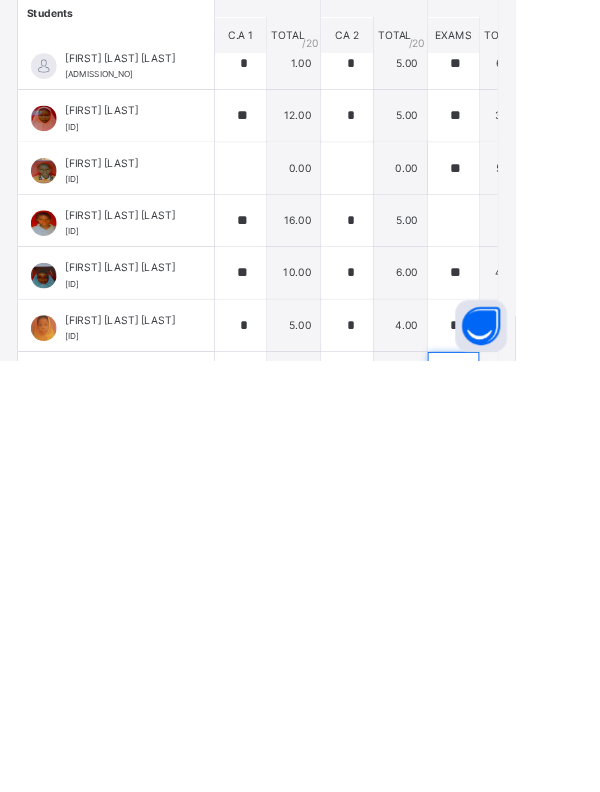 scroll, scrollTop: 1139, scrollLeft: 0, axis: vertical 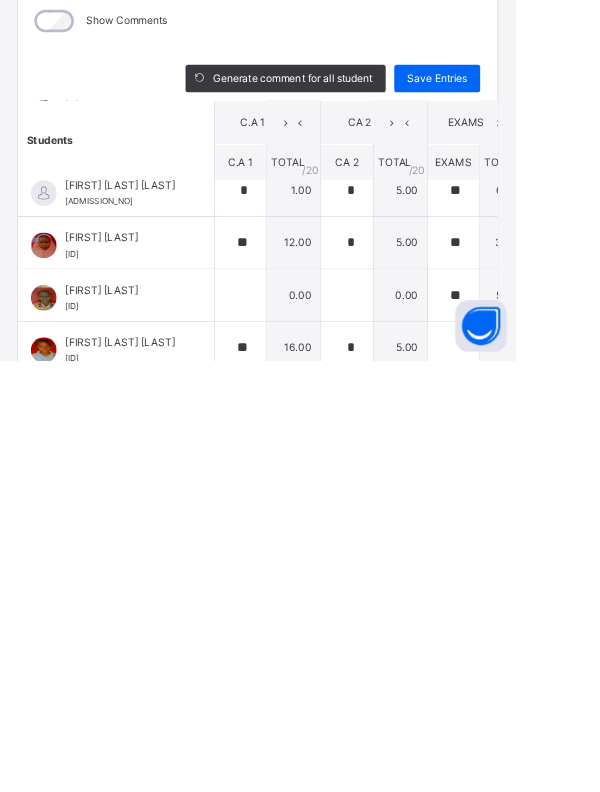 type on "**" 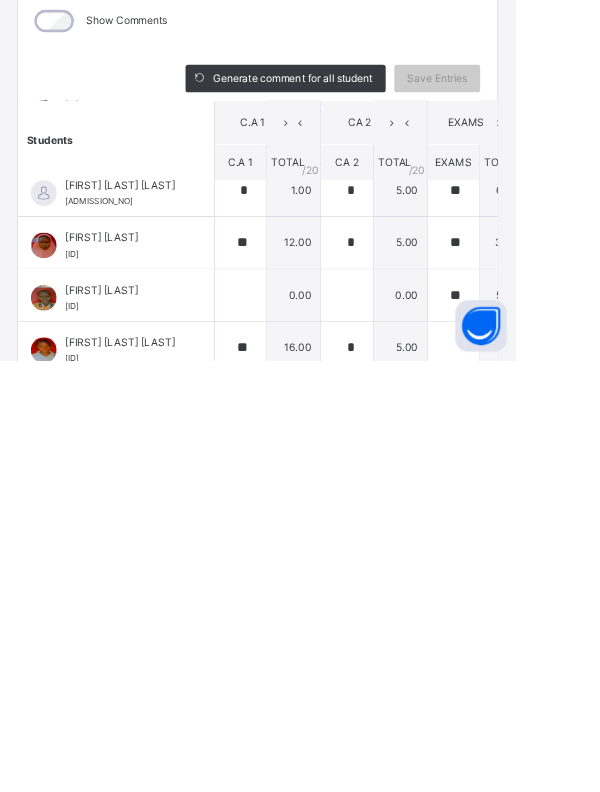 scroll, scrollTop: 1139, scrollLeft: 0, axis: vertical 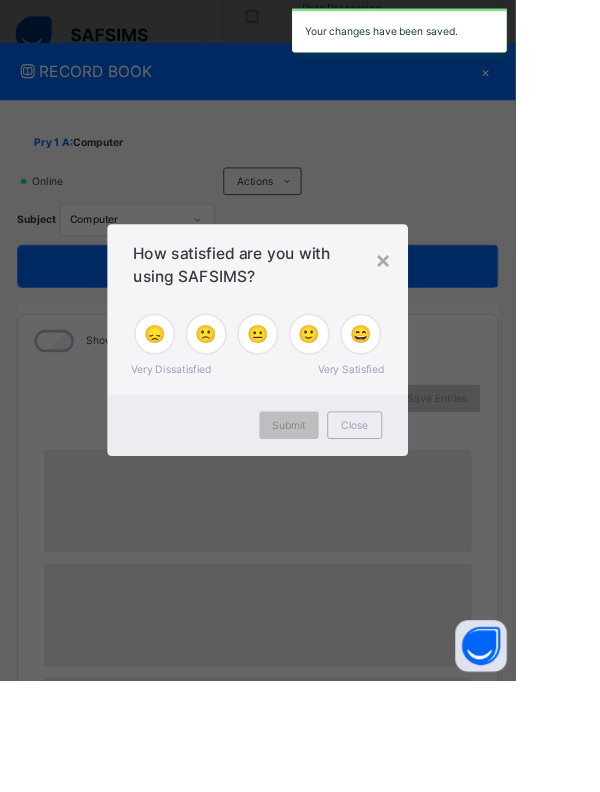 click on "Show Comments" at bounding box center (300, 397) 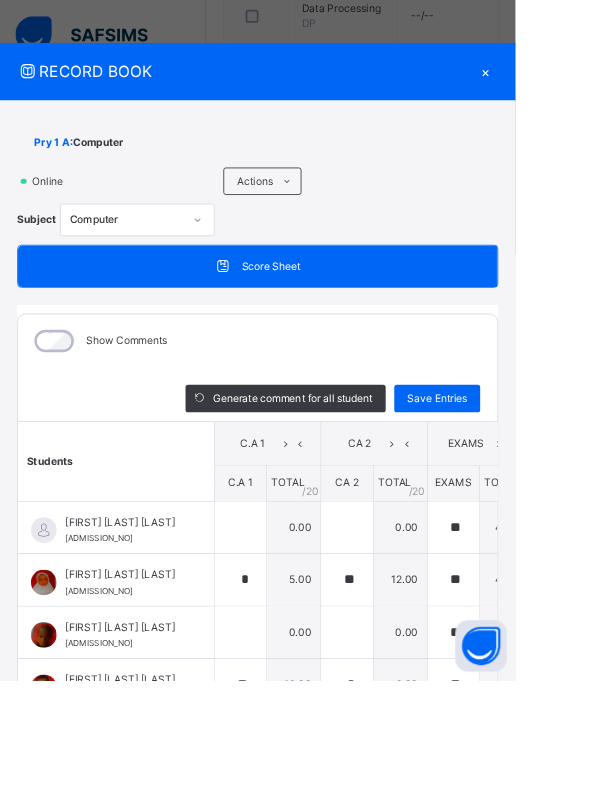 scroll, scrollTop: 148, scrollLeft: 0, axis: vertical 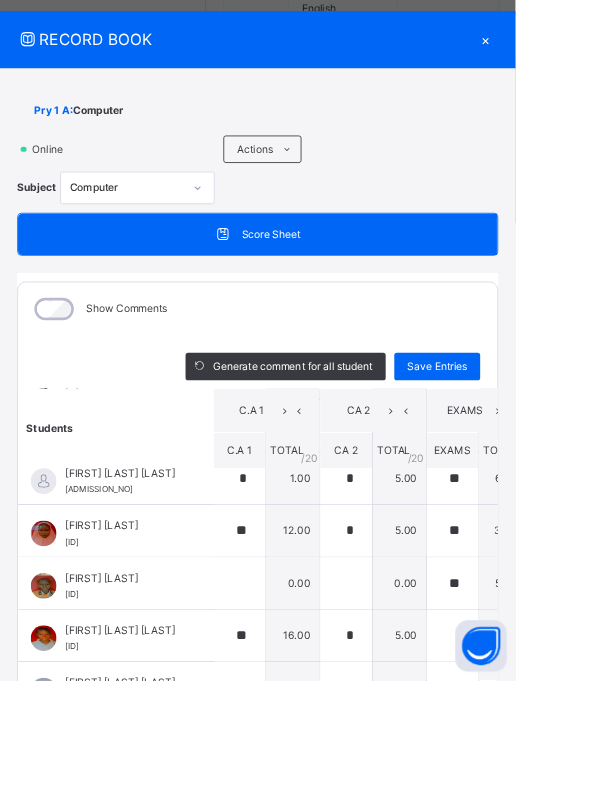 click on "Save Entries" at bounding box center [509, 427] 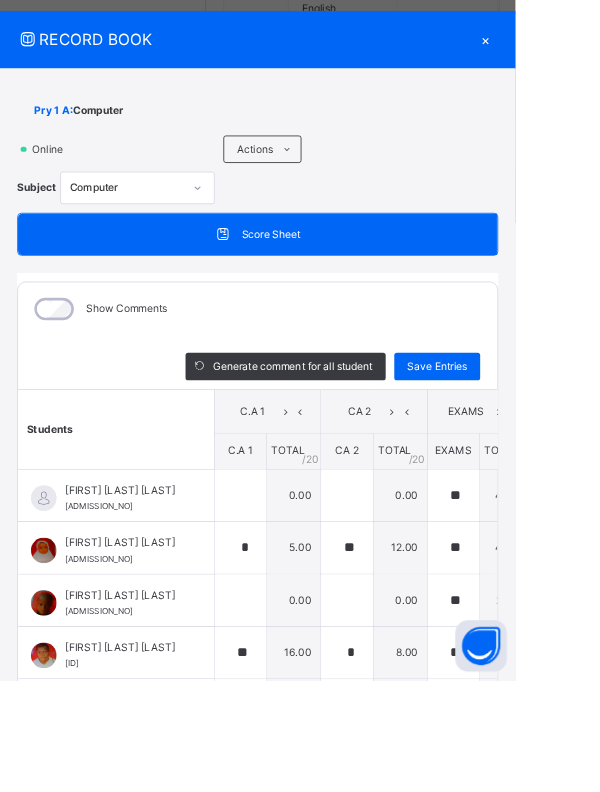 click on "×" at bounding box center (565, 46) 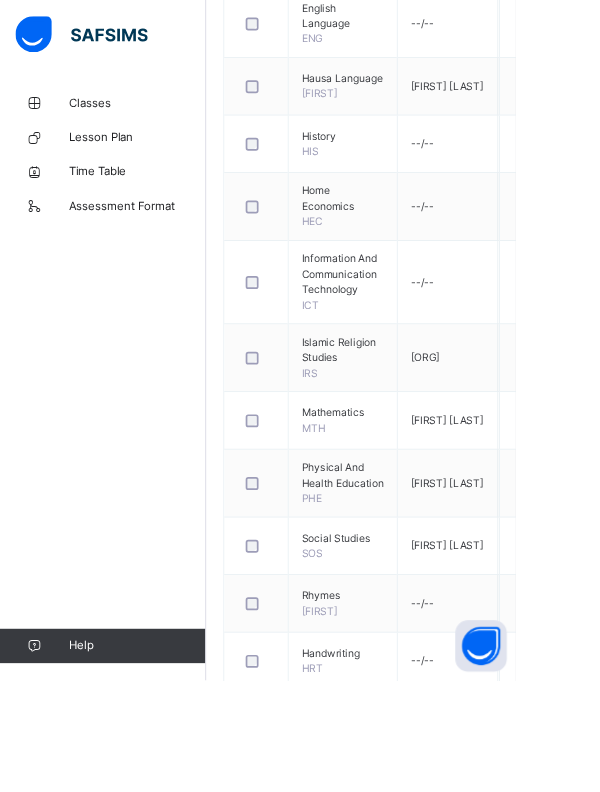 click on "Classes" at bounding box center [160, 120] 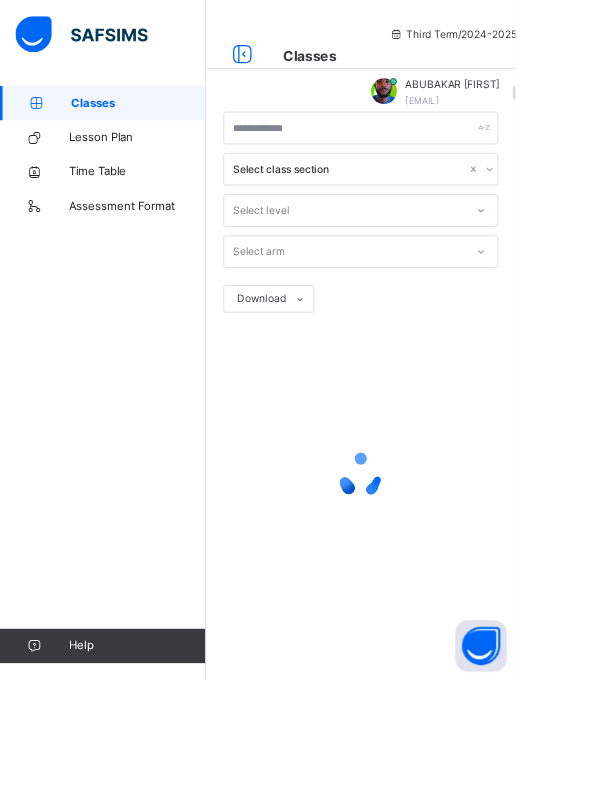 scroll, scrollTop: 0, scrollLeft: 0, axis: both 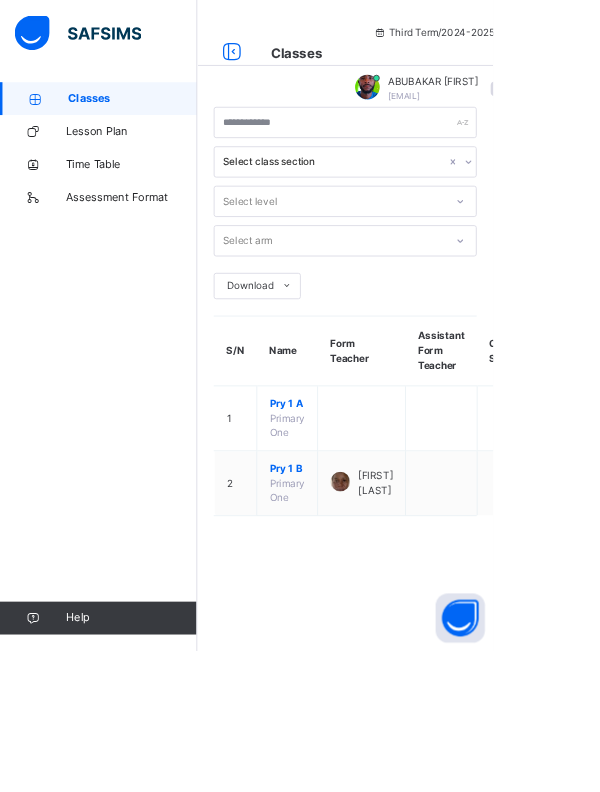 click on "Pry 1   B" at bounding box center (349, 570) 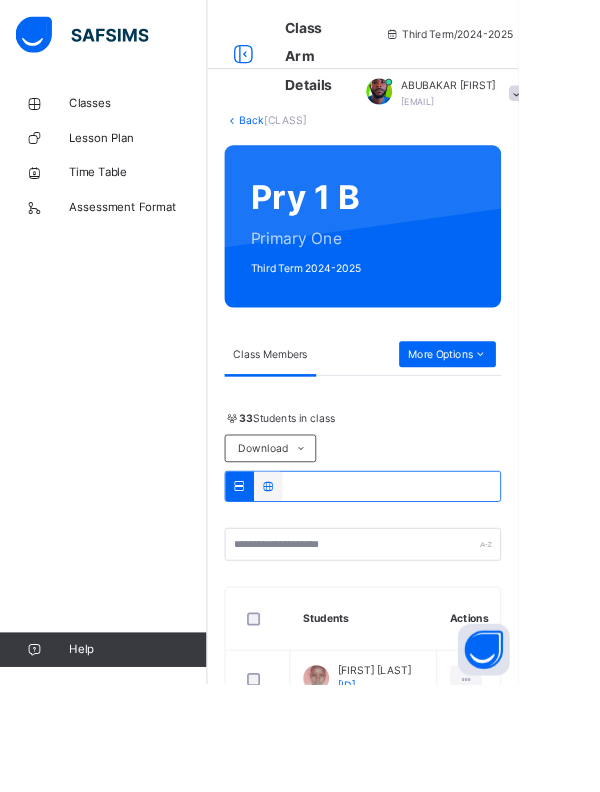 click on "More Options" at bounding box center [518, 410] 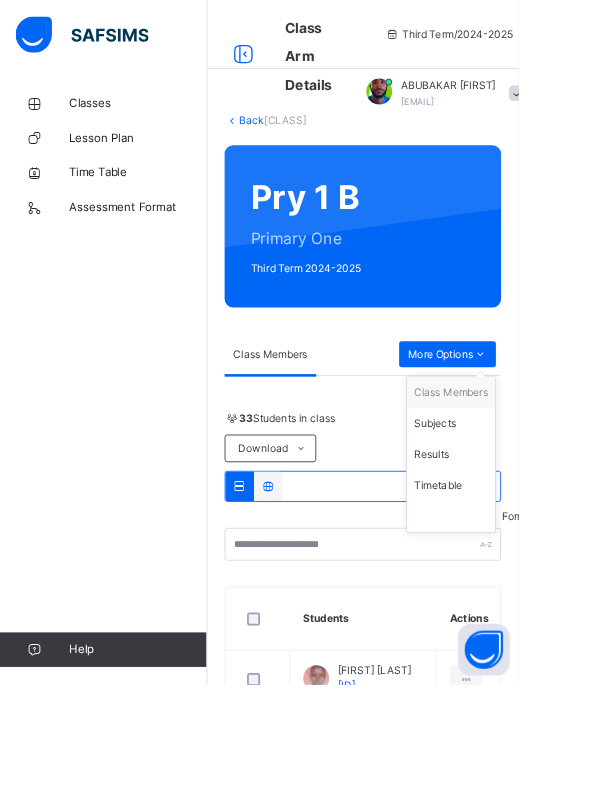 click on "Subjects" at bounding box center (522, 490) 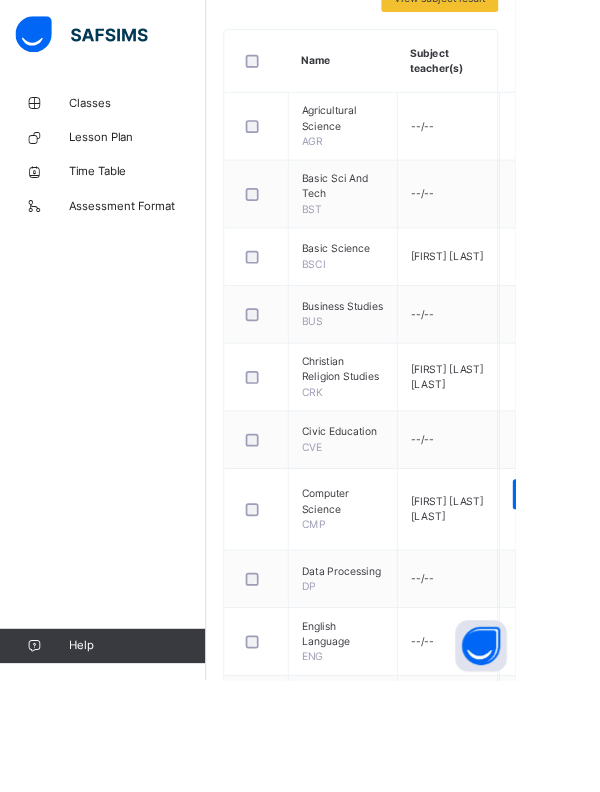 scroll, scrollTop: 508, scrollLeft: 0, axis: vertical 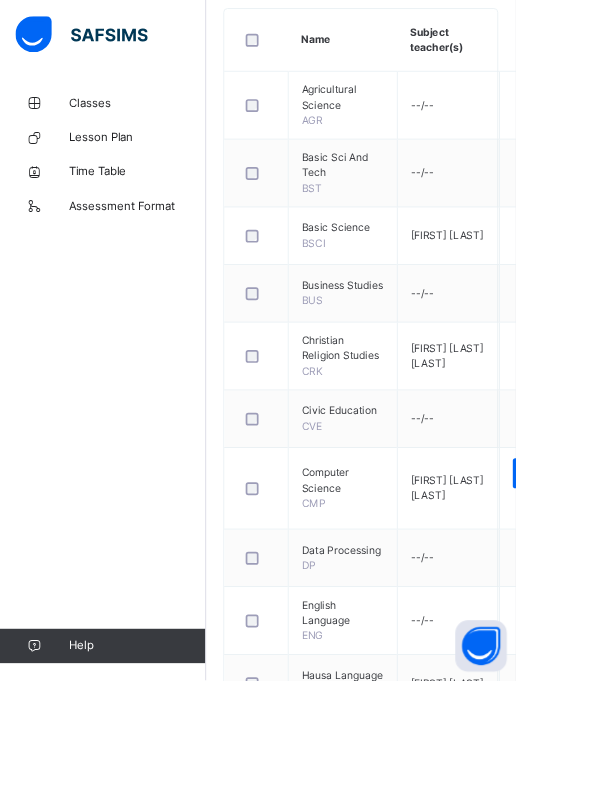 click on "Assess Students" at bounding box center [651, 551] 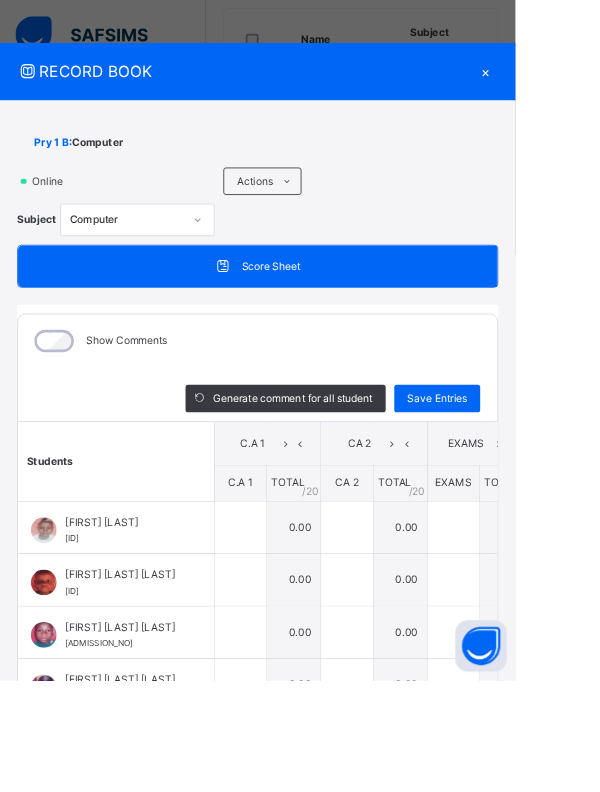 scroll, scrollTop: 136, scrollLeft: 0, axis: vertical 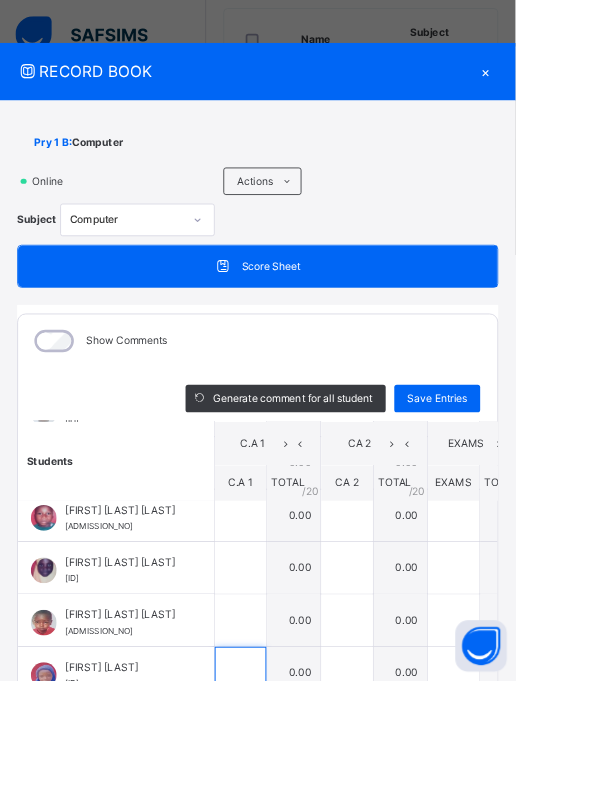 click at bounding box center [280, 783] 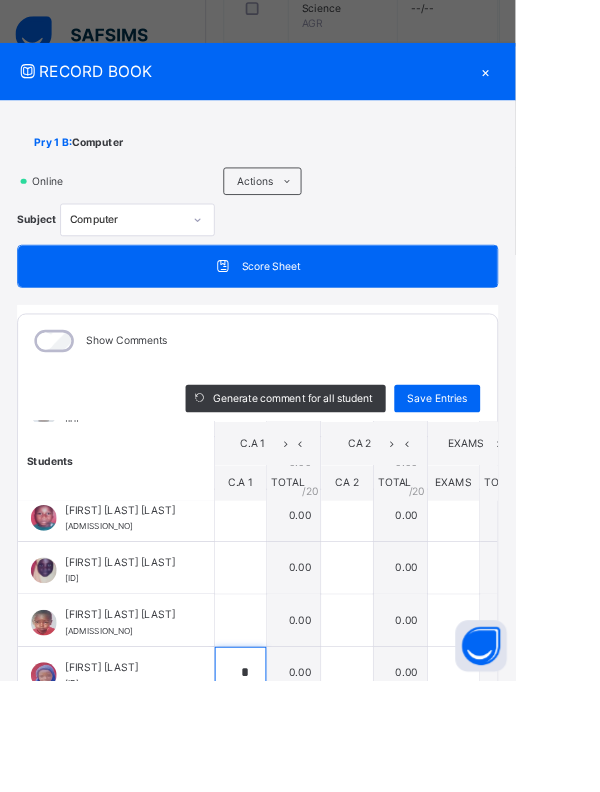 scroll, scrollTop: 782, scrollLeft: 0, axis: vertical 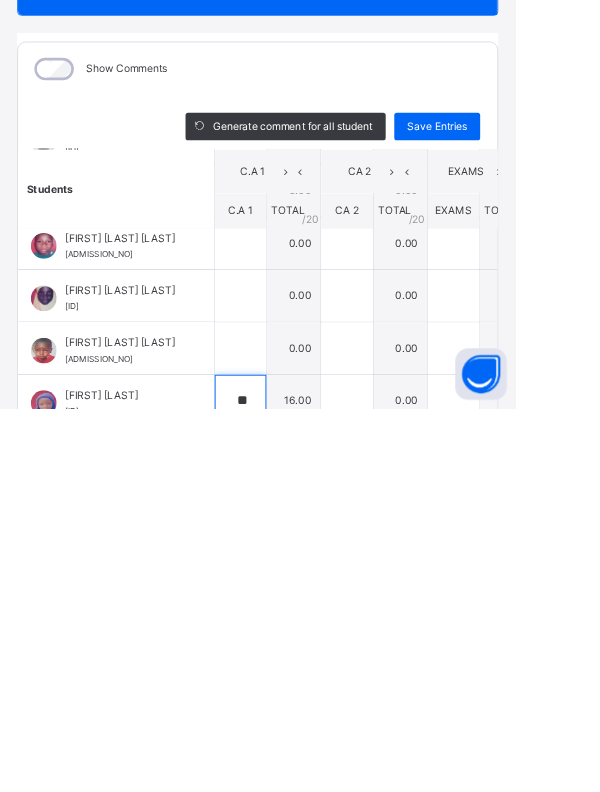 type on "**" 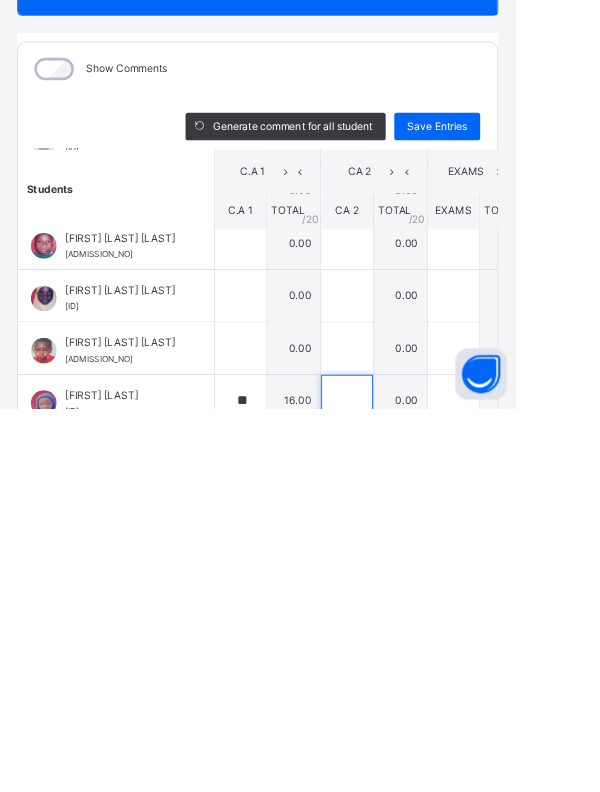 click at bounding box center (404, 783) 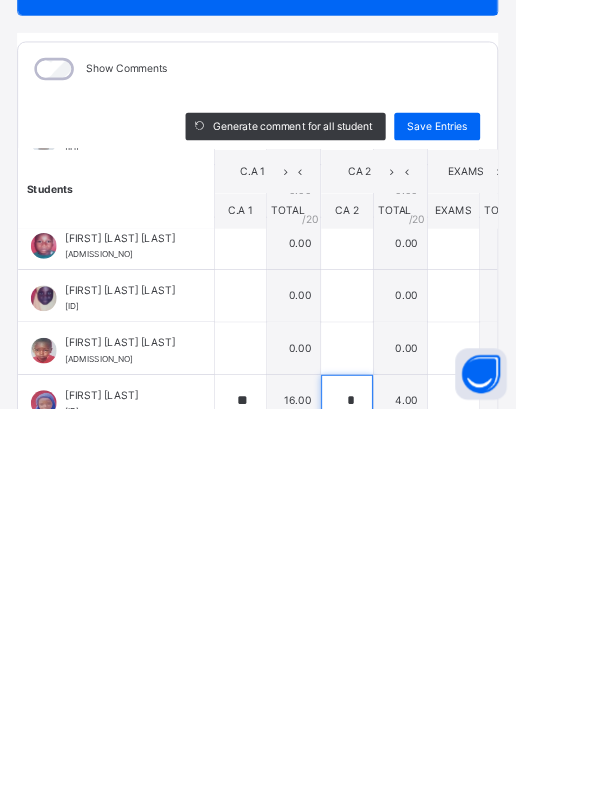 scroll, scrollTop: 136, scrollLeft: 177, axis: both 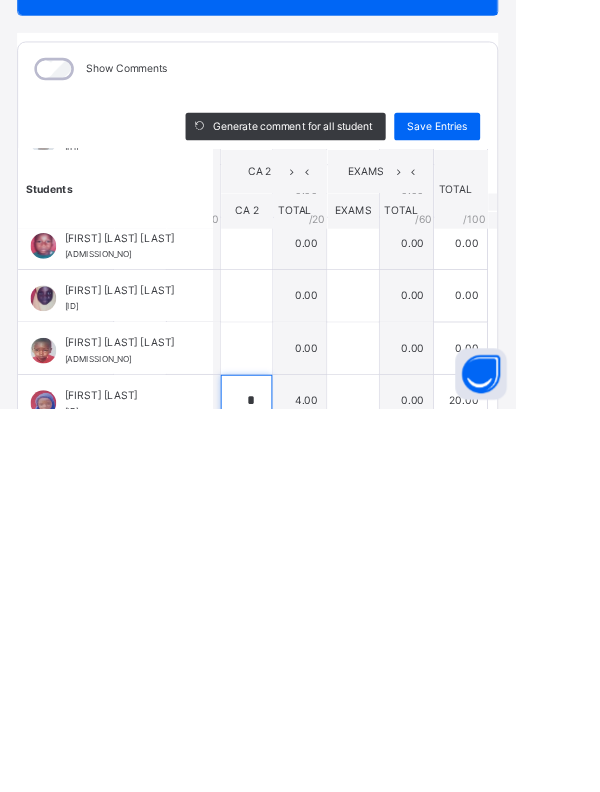 type on "*" 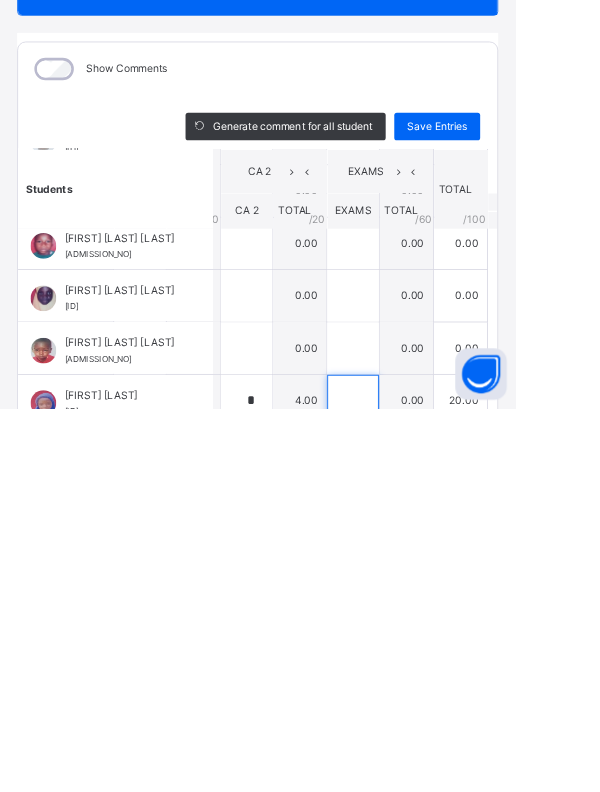 click at bounding box center [411, 783] 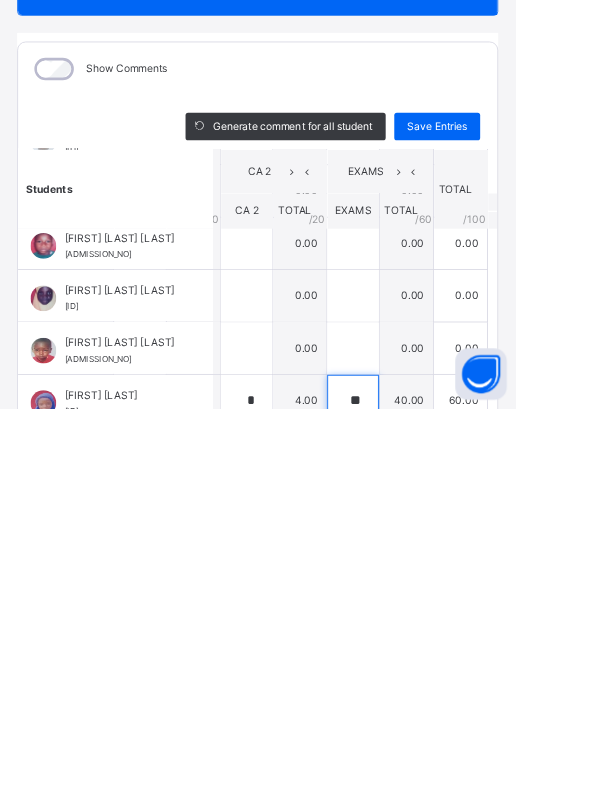 scroll, scrollTop: 136, scrollLeft: 0, axis: vertical 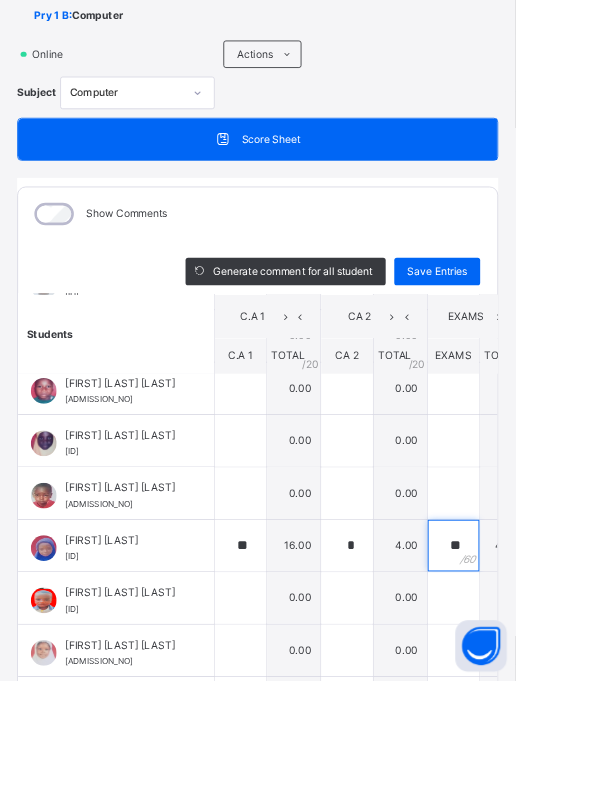 type on "**" 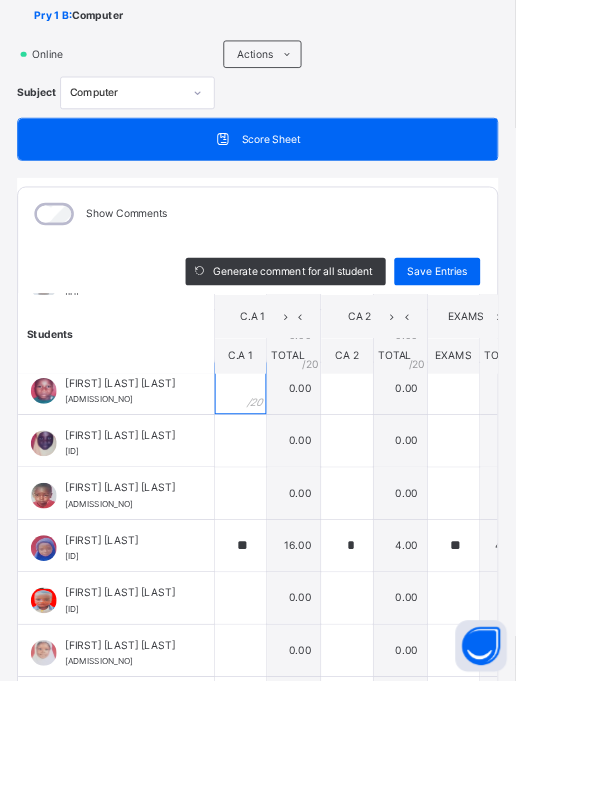 click at bounding box center (280, 452) 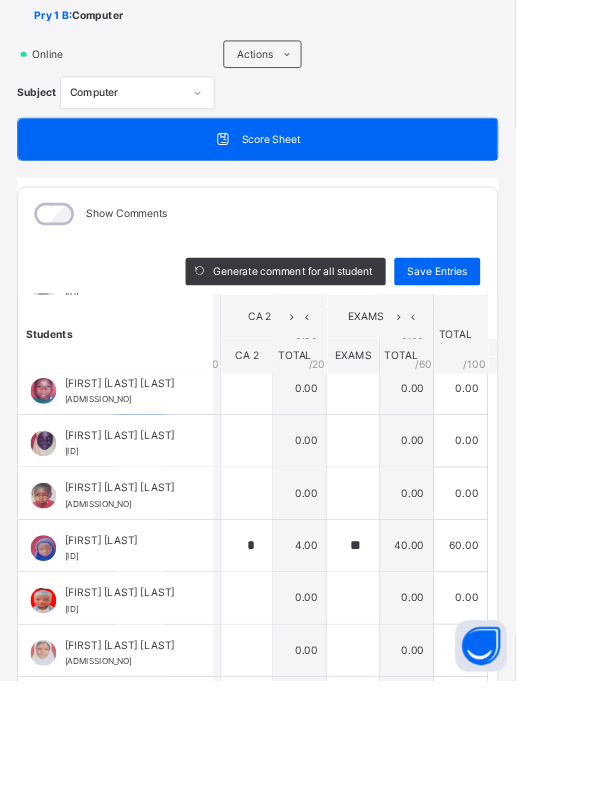 scroll, scrollTop: 136, scrollLeft: 189, axis: both 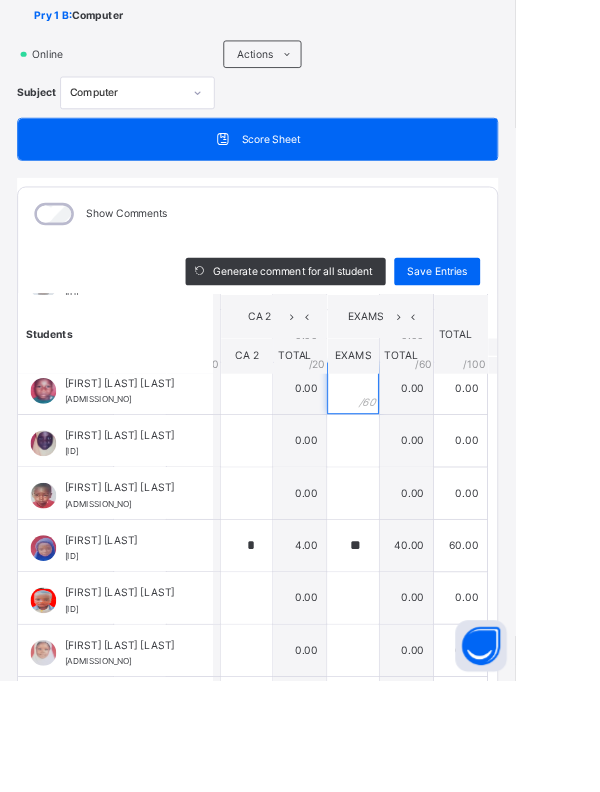 click at bounding box center (411, 452) 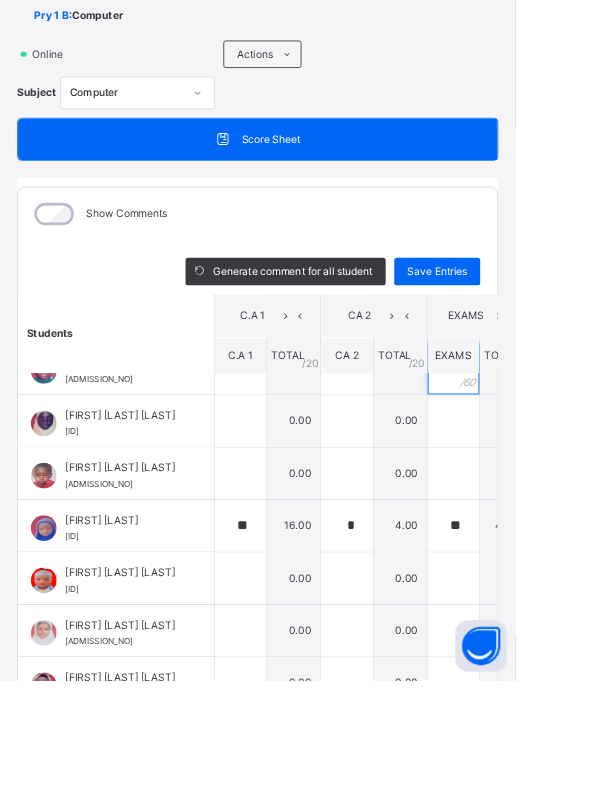 scroll, scrollTop: 100, scrollLeft: 0, axis: vertical 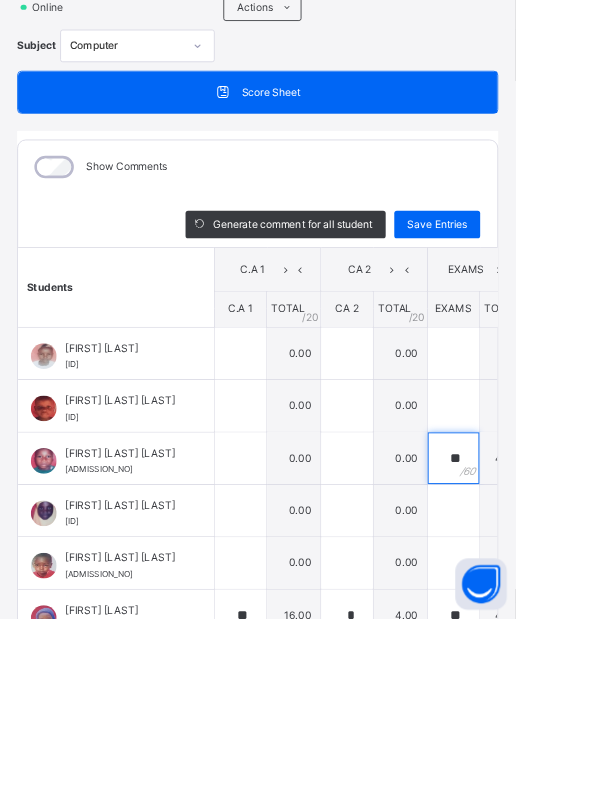 type on "**" 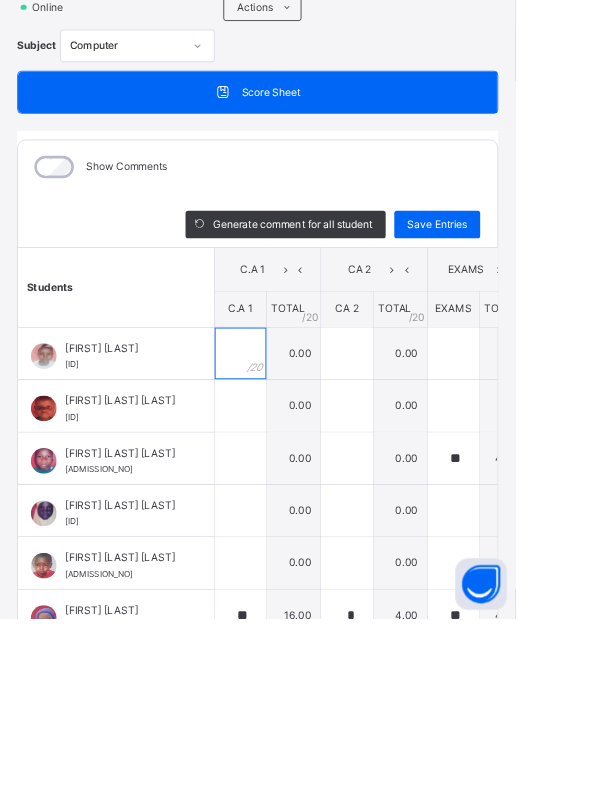 click at bounding box center [280, 484] 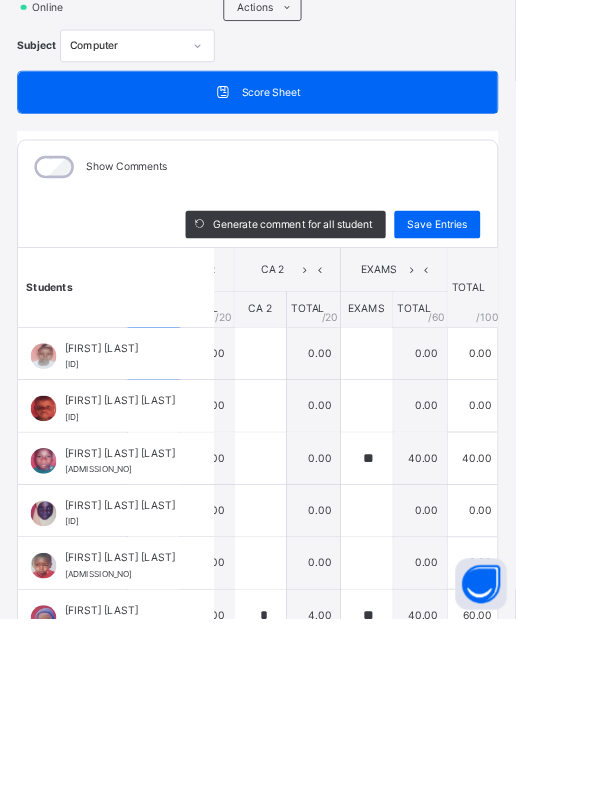 scroll, scrollTop: 0, scrollLeft: 102, axis: horizontal 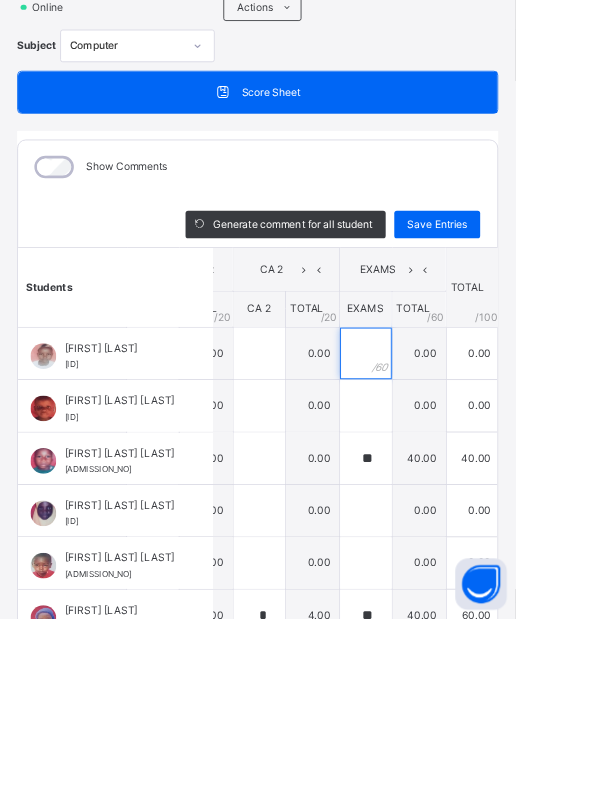 click at bounding box center [426, 484] 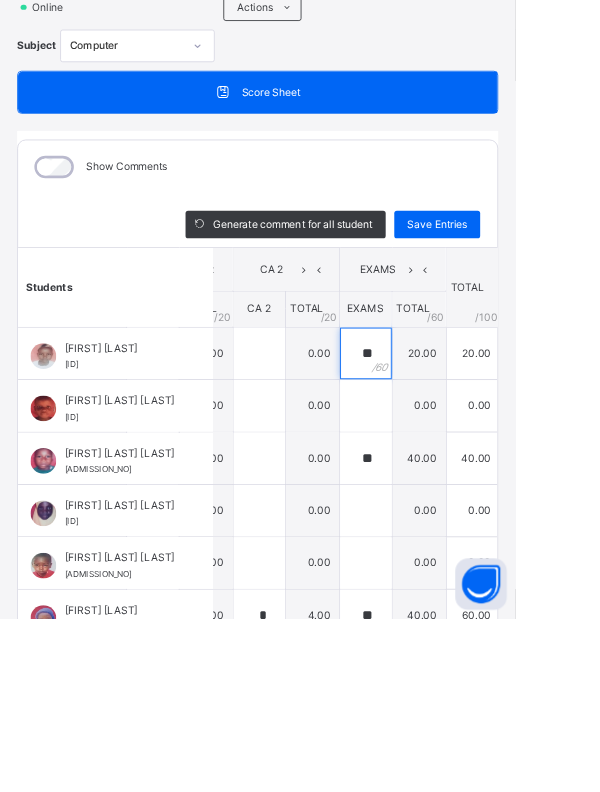 scroll, scrollTop: 0, scrollLeft: 0, axis: both 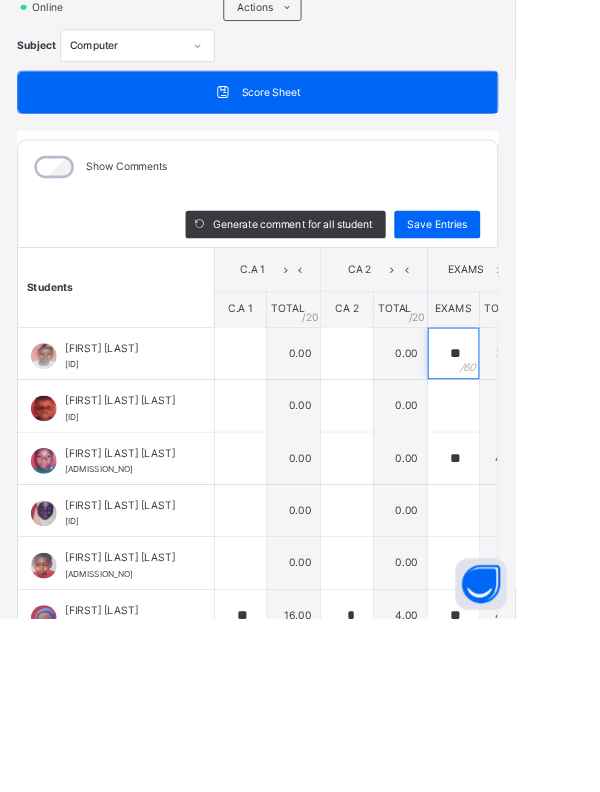 type on "**" 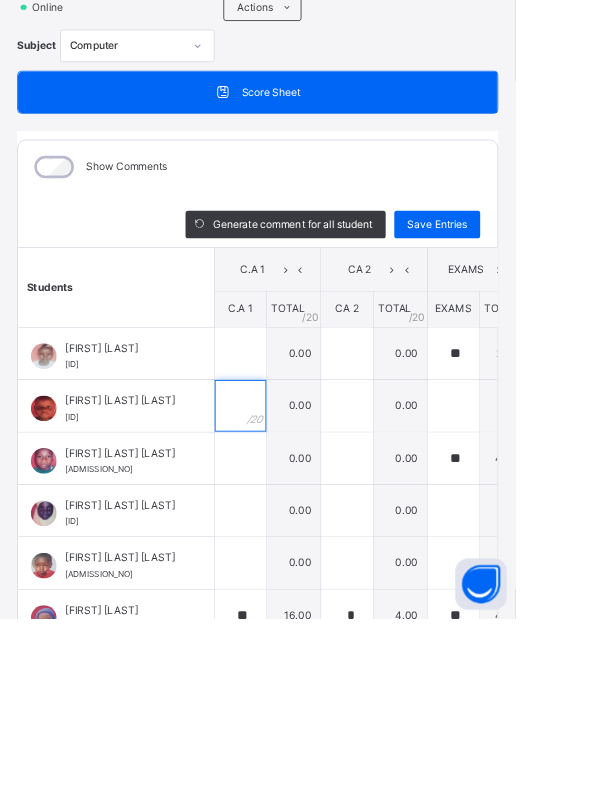 click at bounding box center [280, 545] 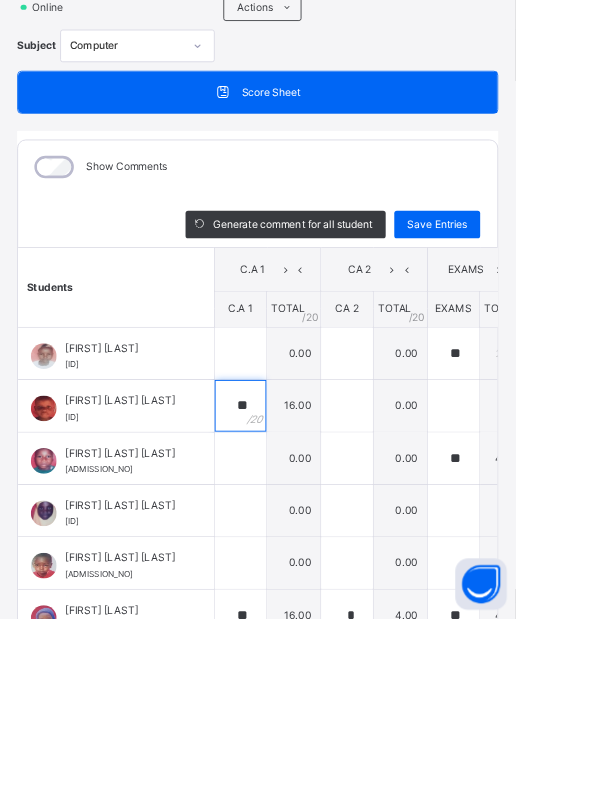 type on "**" 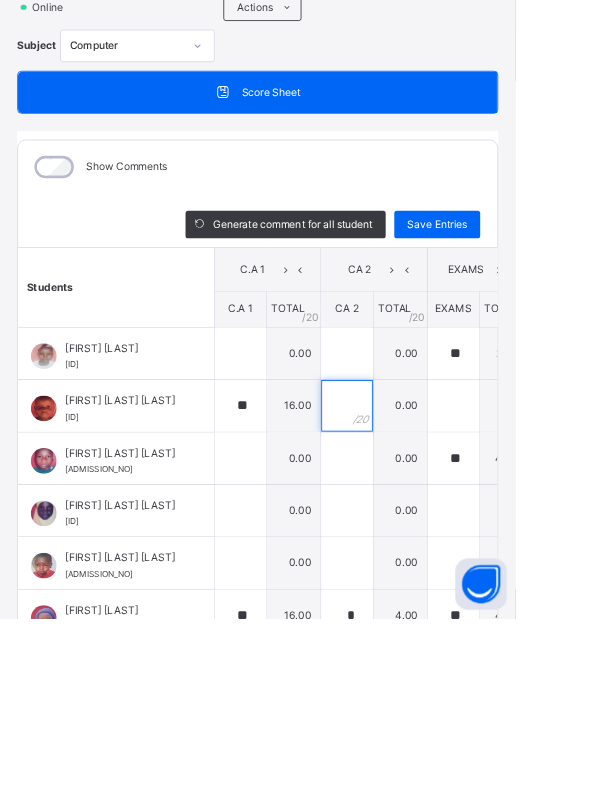 click at bounding box center [404, 545] 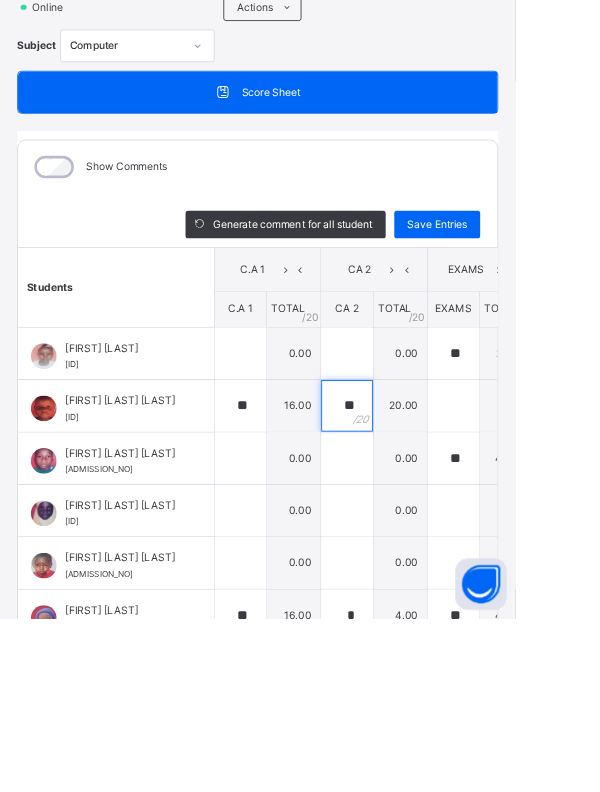 scroll, scrollTop: 0, scrollLeft: 157, axis: horizontal 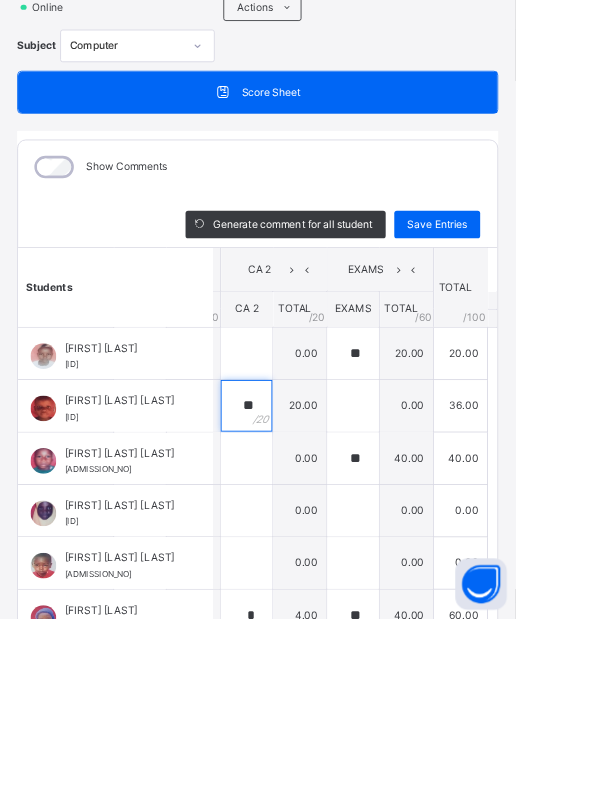 type on "**" 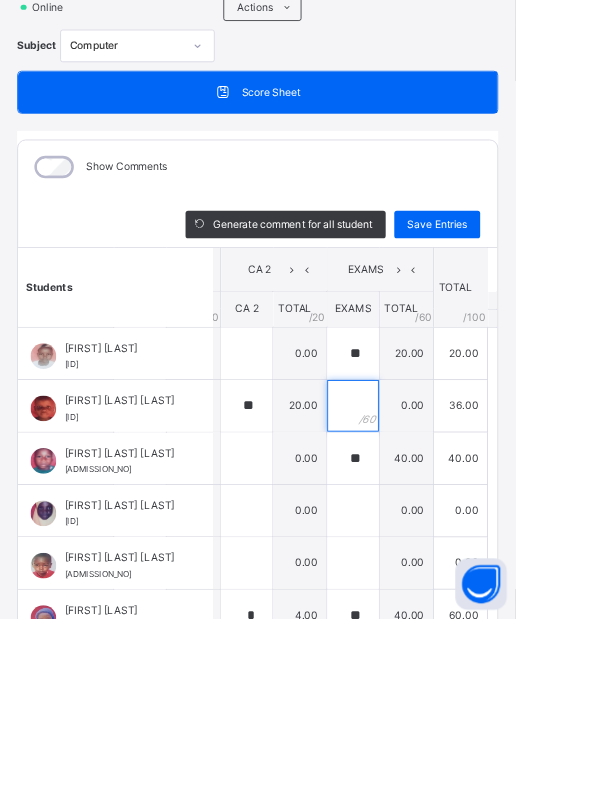 click at bounding box center [411, 545] 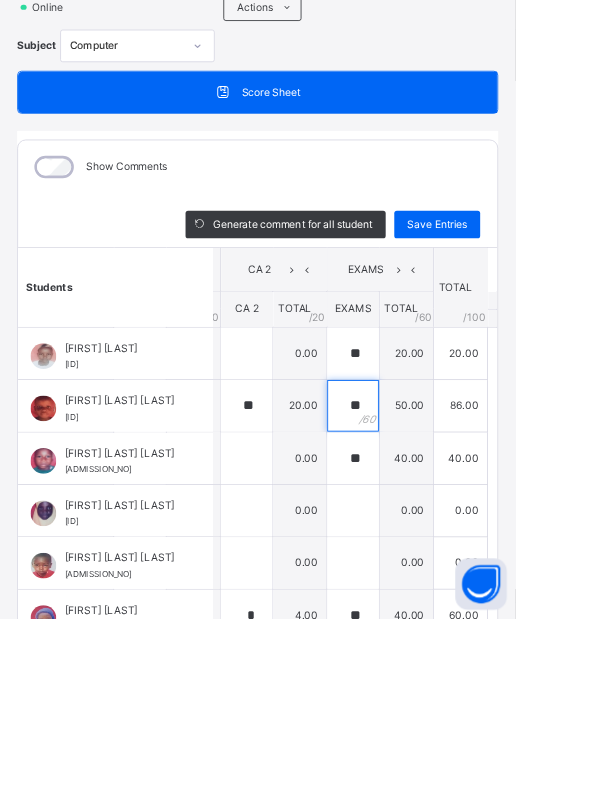 scroll, scrollTop: 0, scrollLeft: 0, axis: both 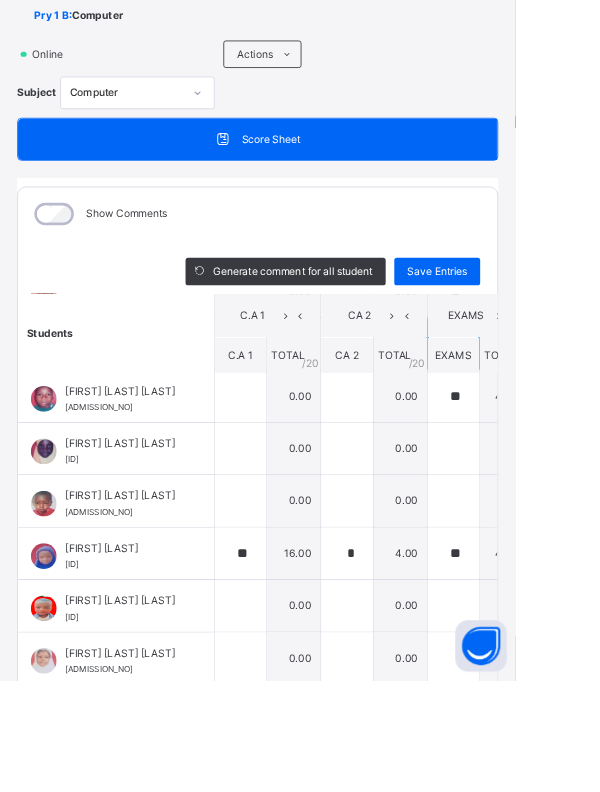 type on "**" 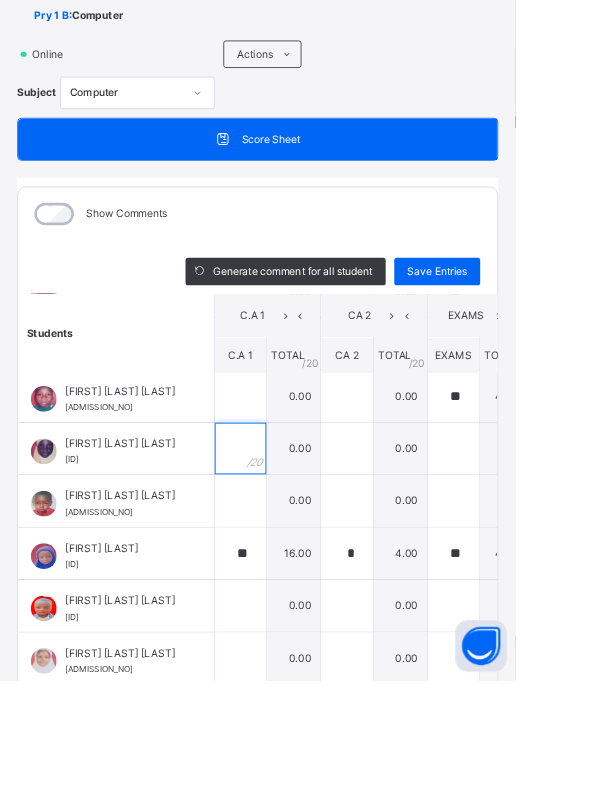 click at bounding box center (280, 522) 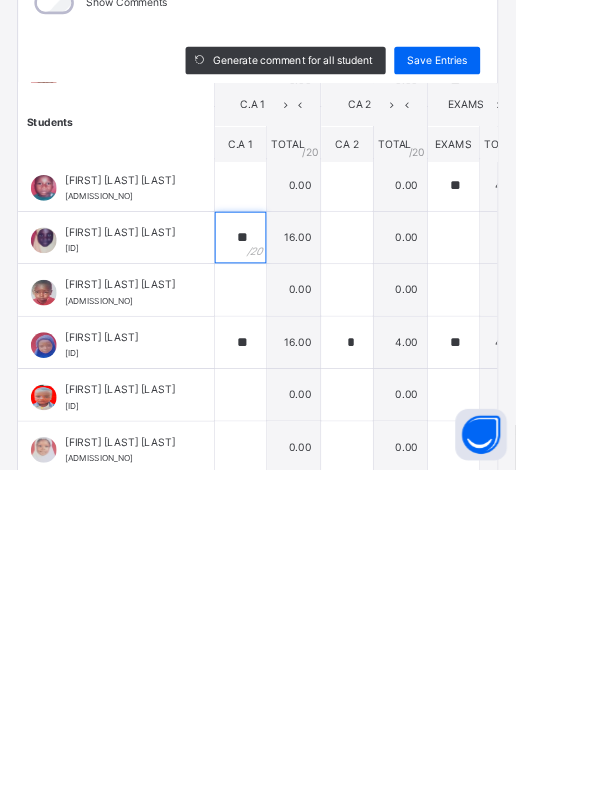 type on "**" 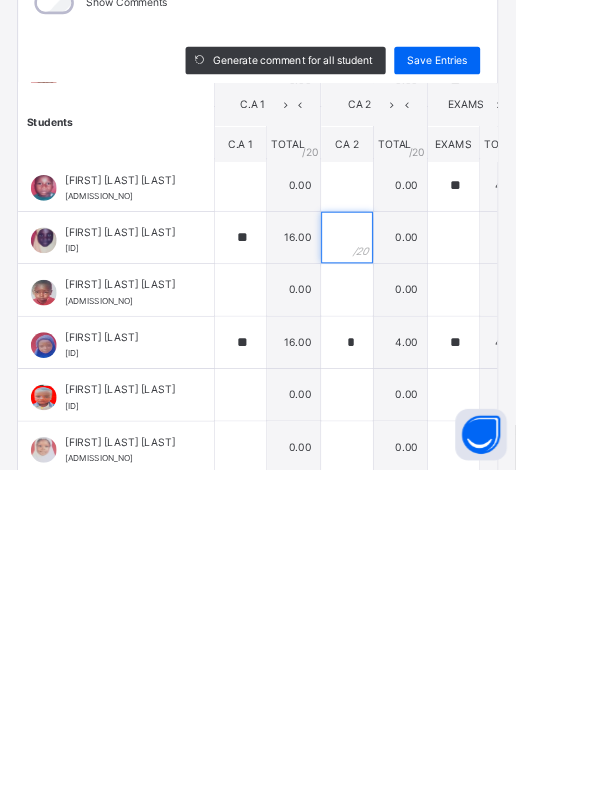 click at bounding box center (404, 522) 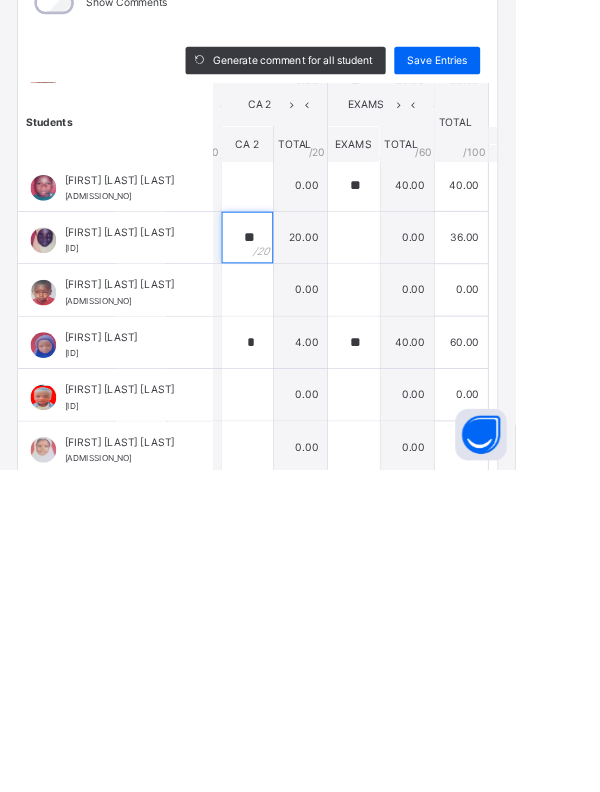 scroll, scrollTop: 127, scrollLeft: 121, axis: both 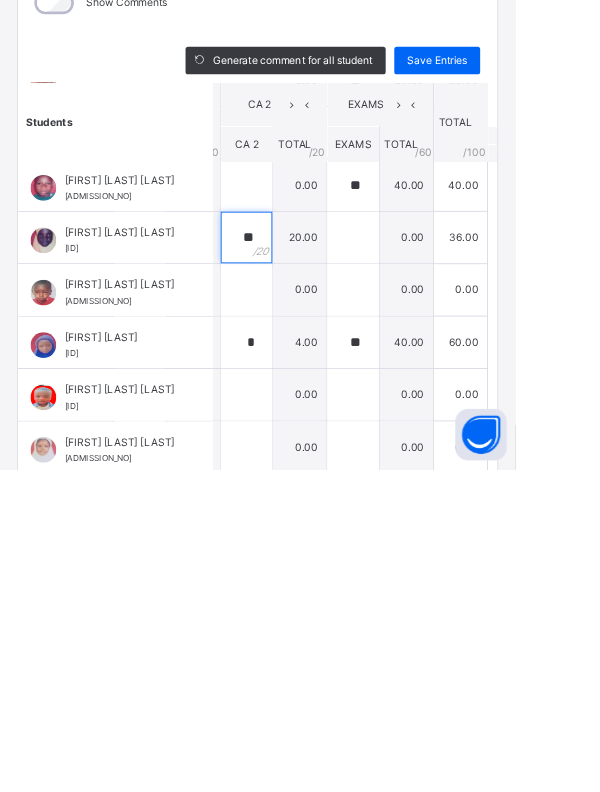 type on "**" 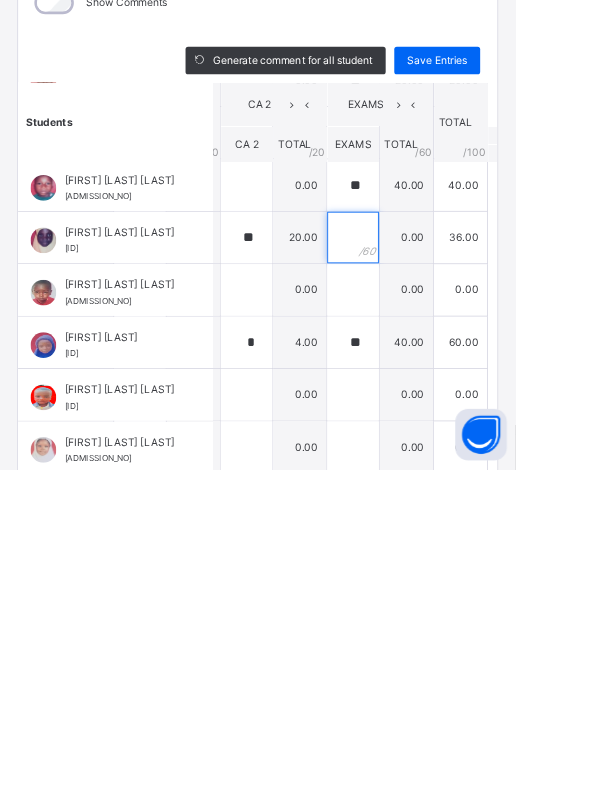 click at bounding box center [411, 522] 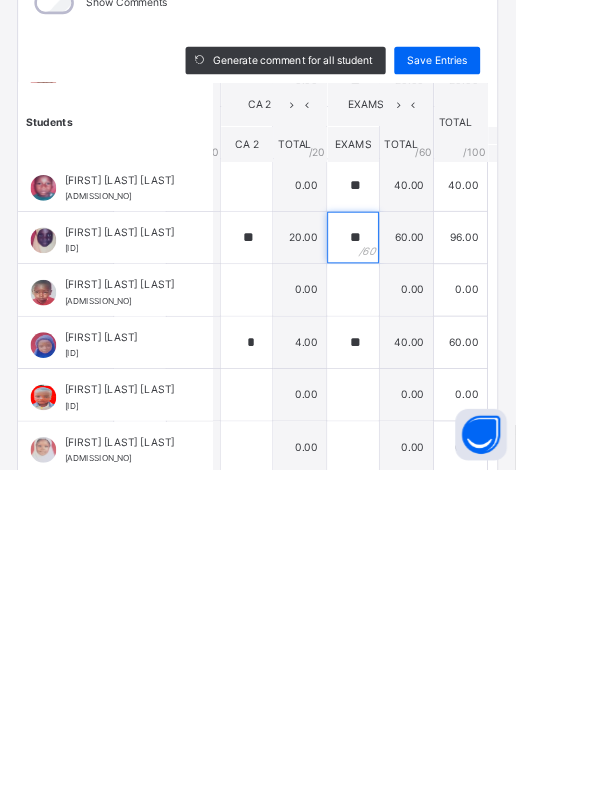 scroll, scrollTop: 127, scrollLeft: 0, axis: vertical 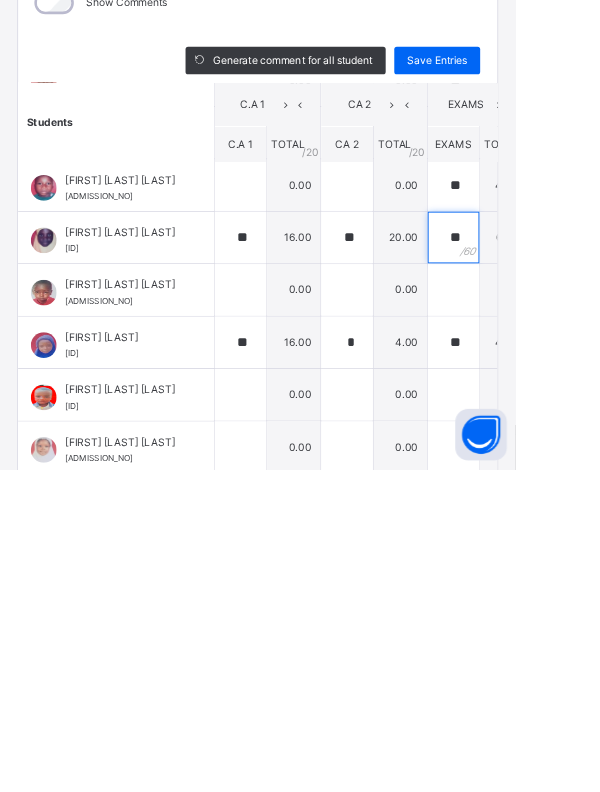 type on "**" 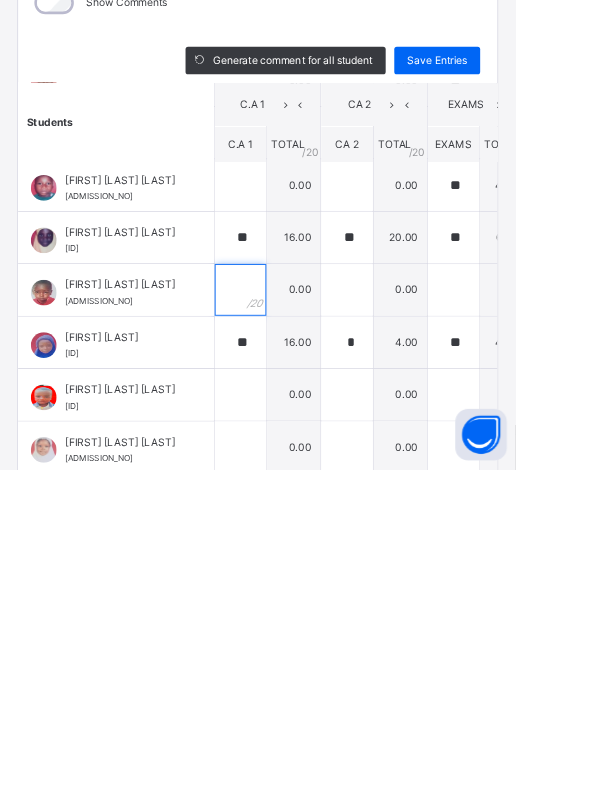 click at bounding box center (280, 583) 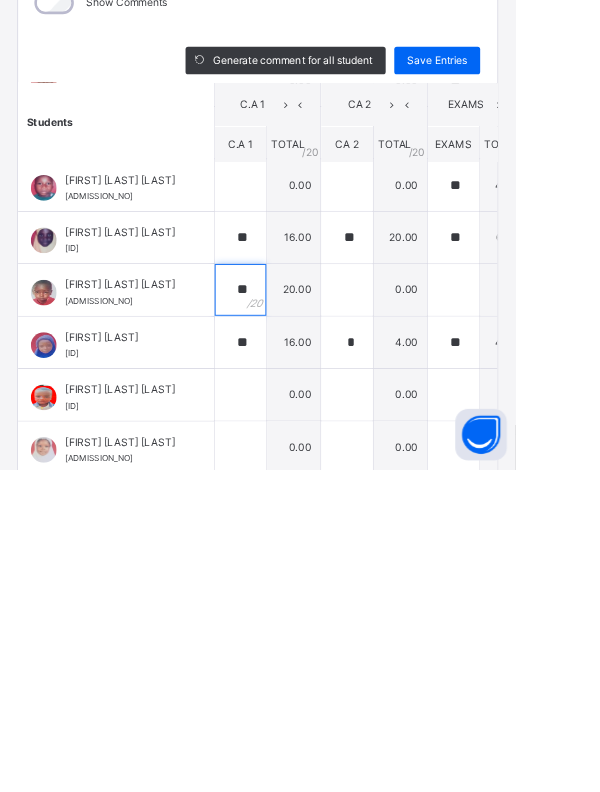 type on "**" 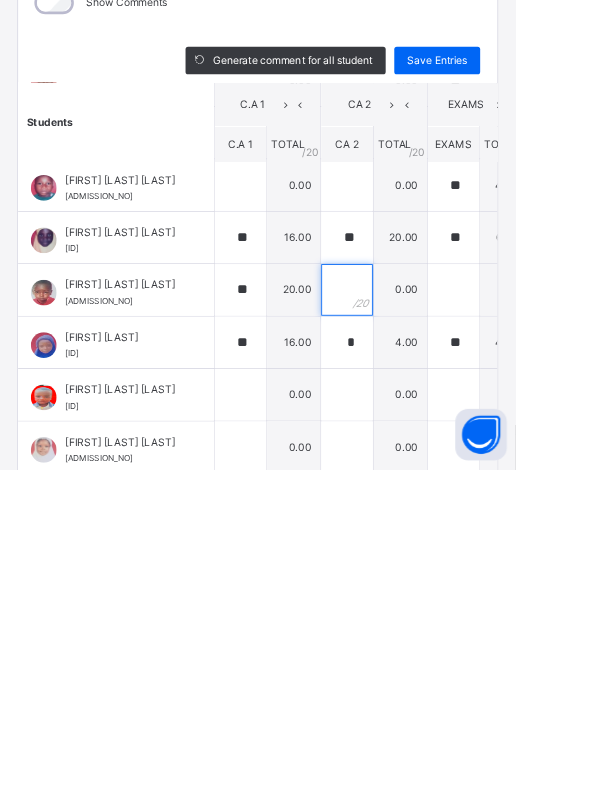 click at bounding box center (404, 583) 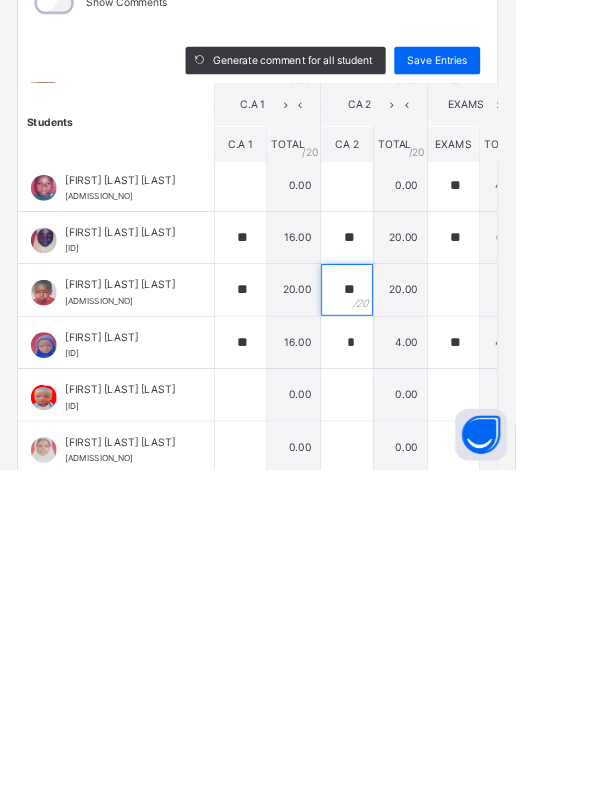 scroll, scrollTop: 127, scrollLeft: 99, axis: both 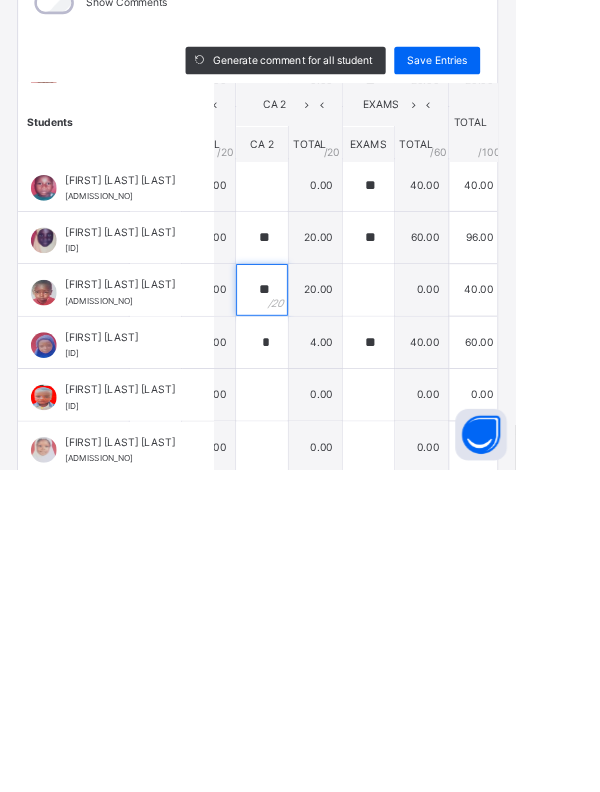 type on "**" 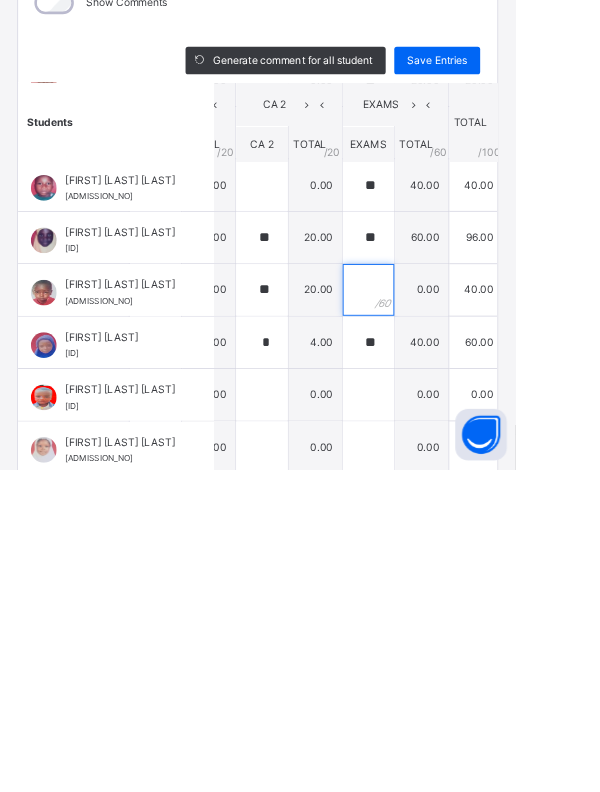 click at bounding box center (429, 583) 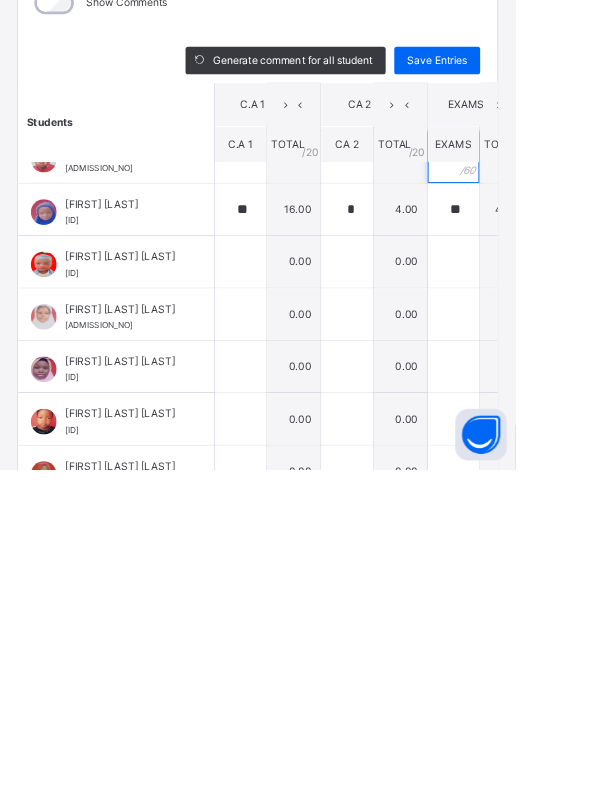 scroll, scrollTop: 297, scrollLeft: 0, axis: vertical 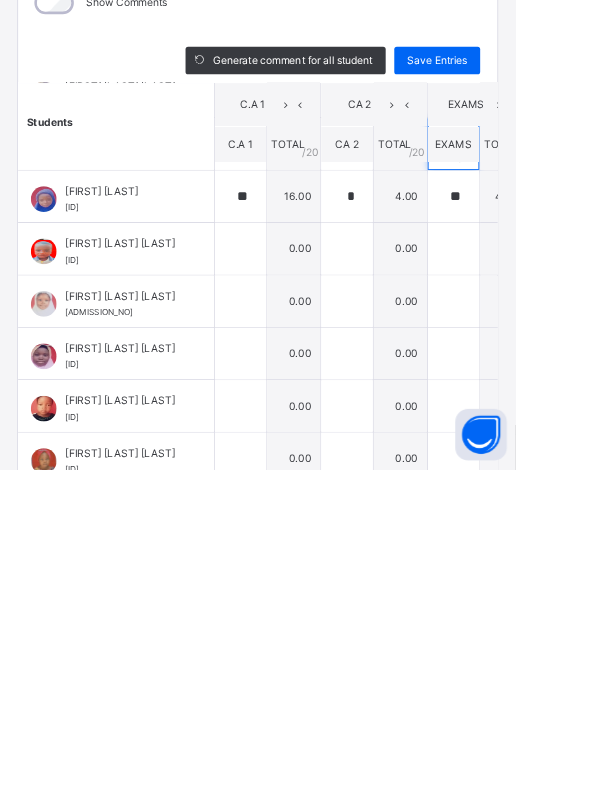 type on "**" 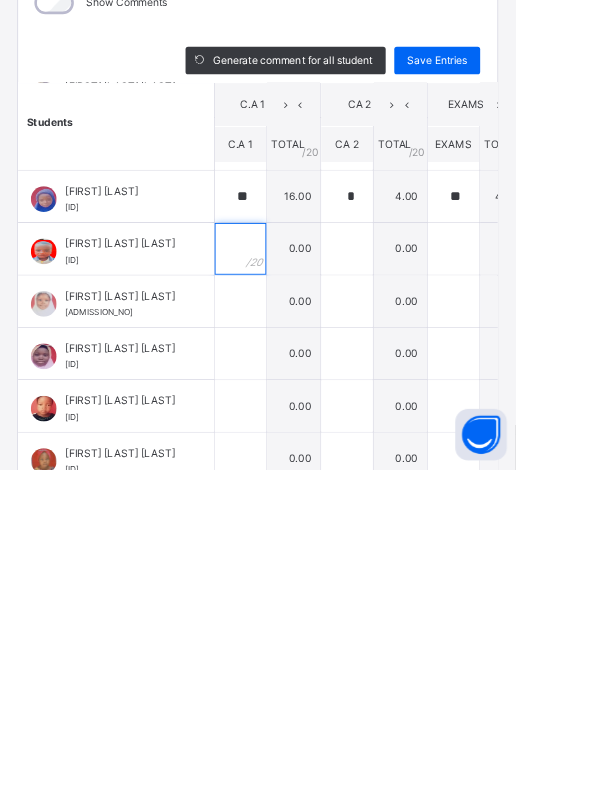 click at bounding box center (280, 535) 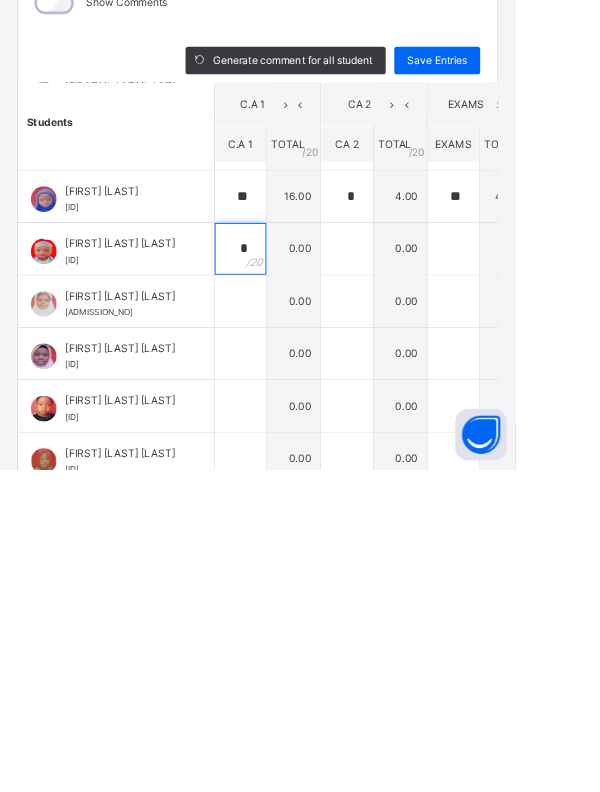 type on "*" 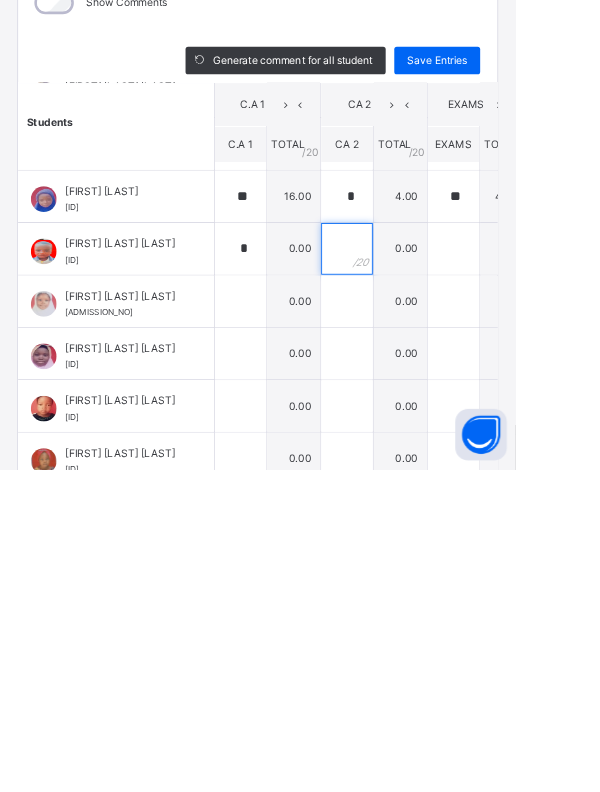 click at bounding box center [404, 535] 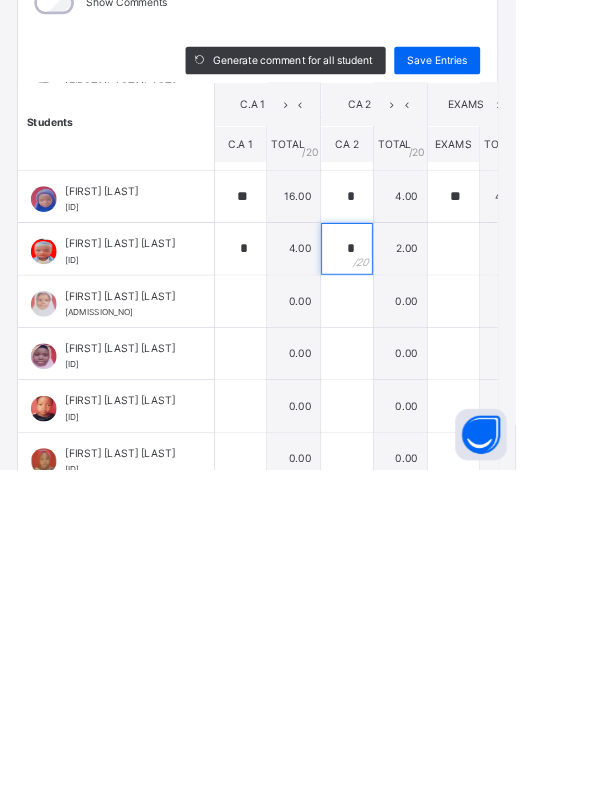 scroll, scrollTop: 297, scrollLeft: 121, axis: both 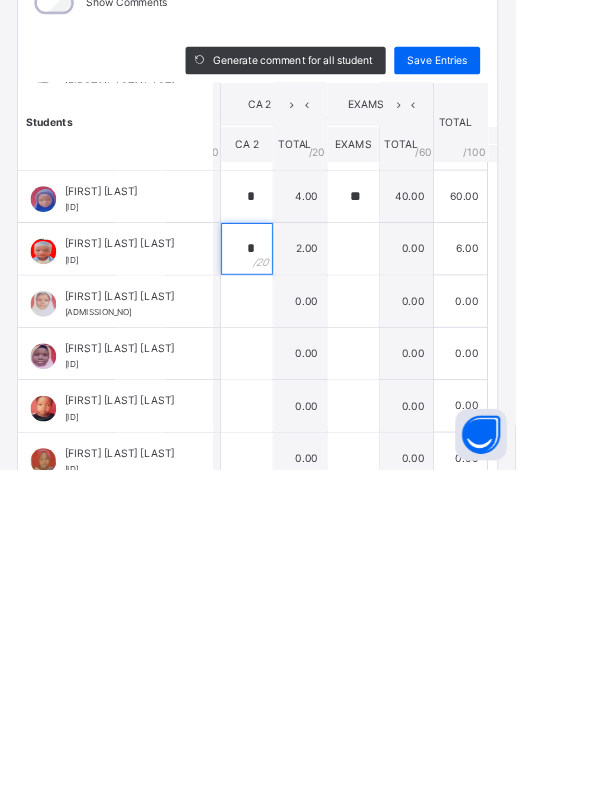 type on "*" 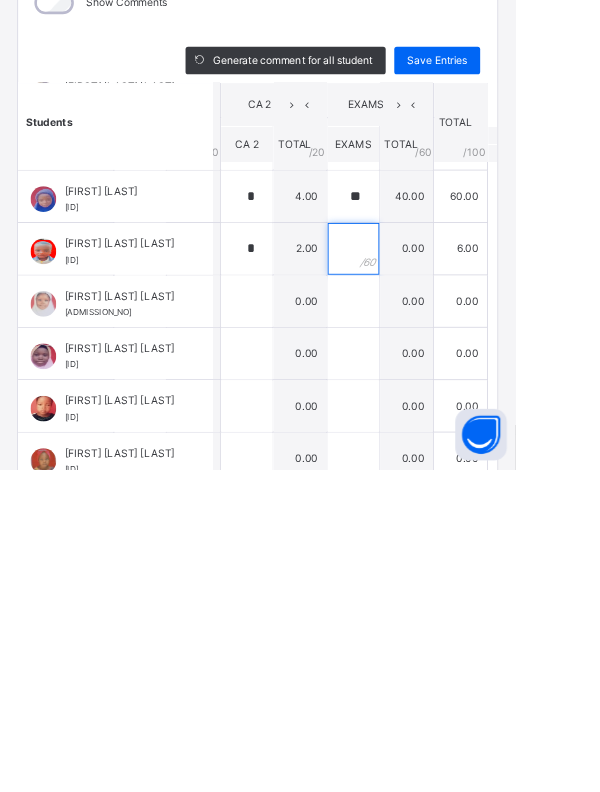 click at bounding box center (411, 535) 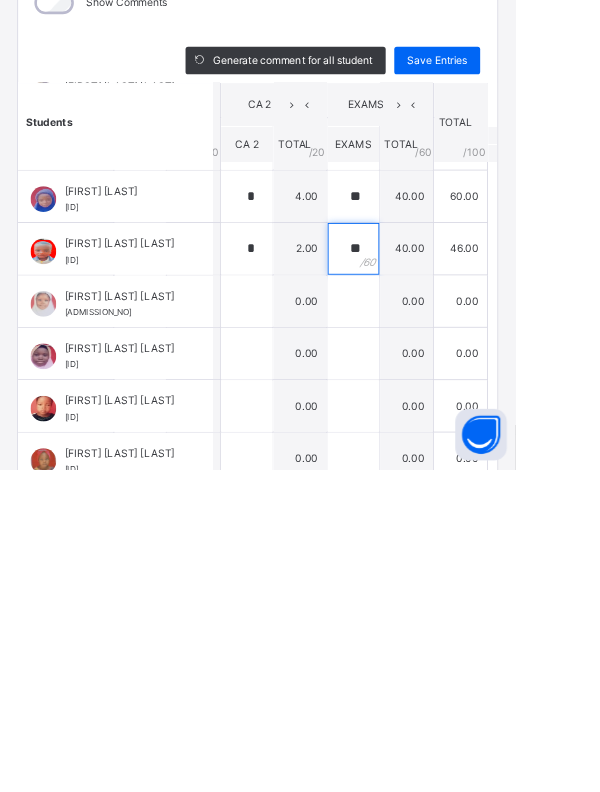 scroll, scrollTop: 297, scrollLeft: 0, axis: vertical 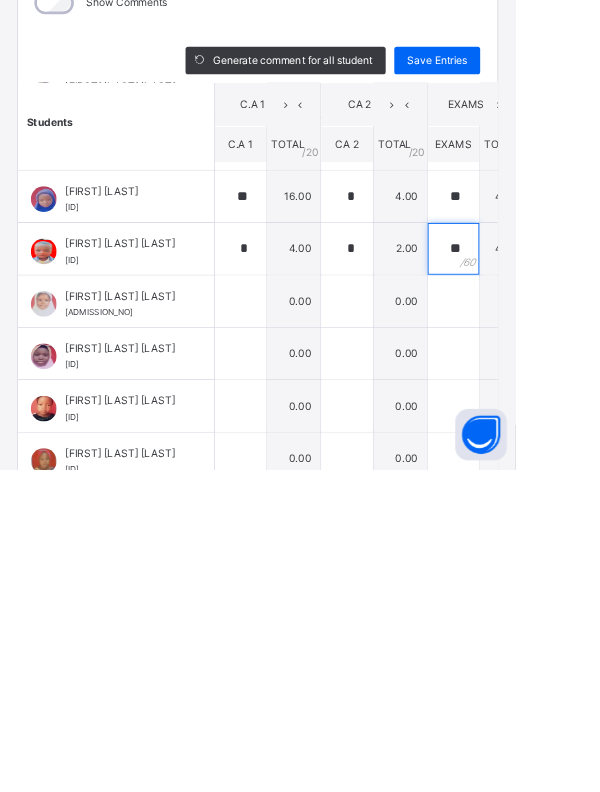 type on "**" 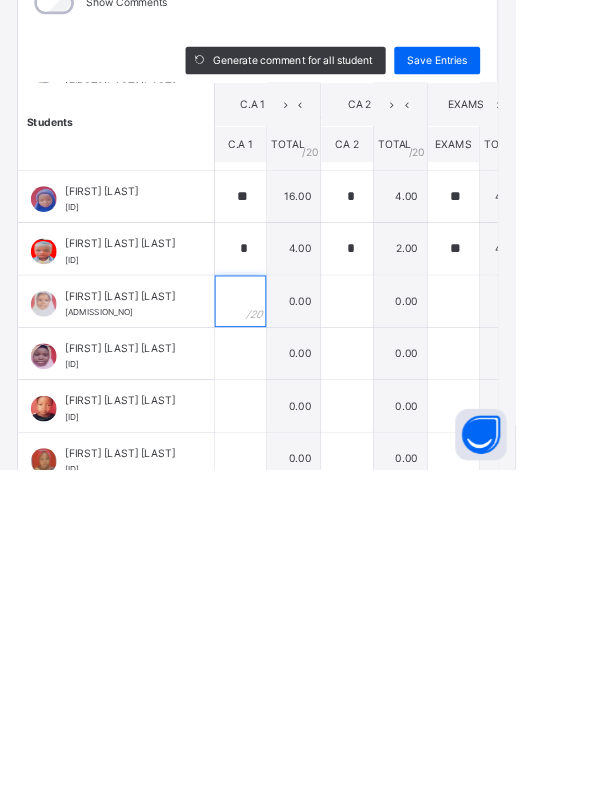 click at bounding box center (280, 596) 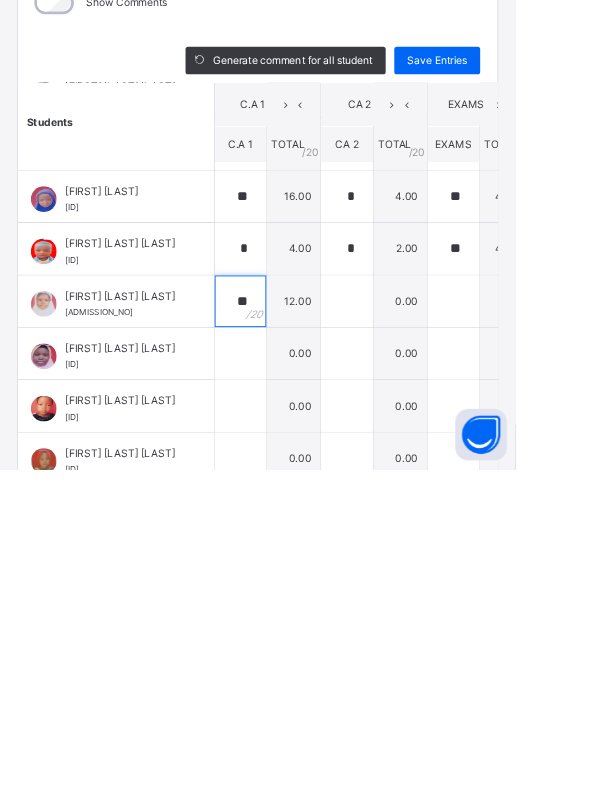 type on "**" 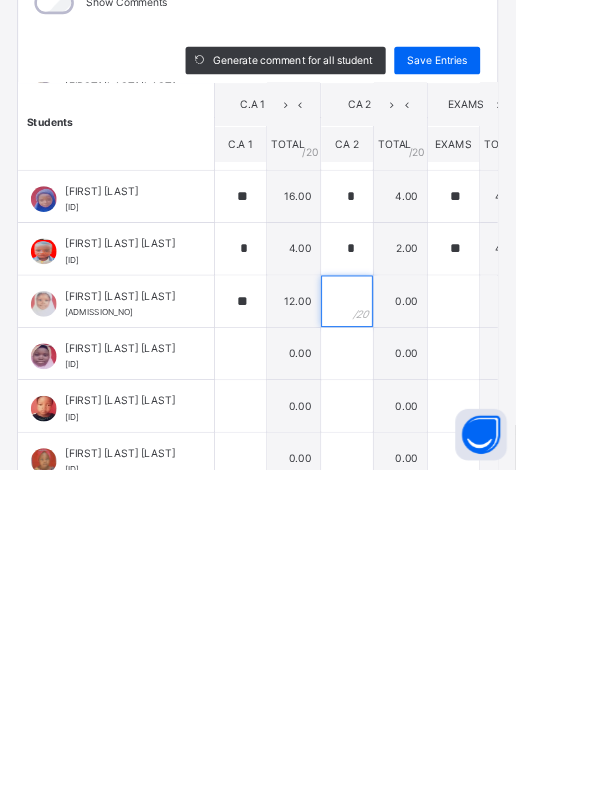 click at bounding box center [404, 596] 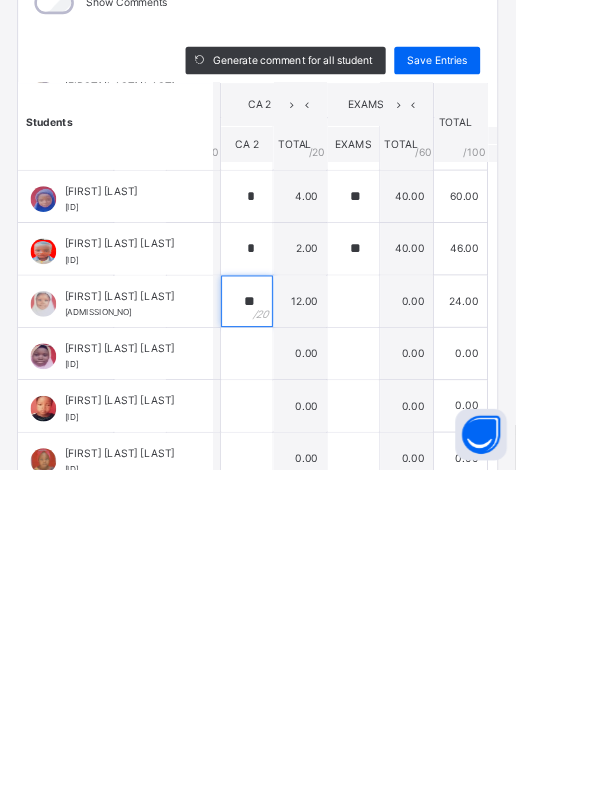 scroll, scrollTop: 297, scrollLeft: 153, axis: both 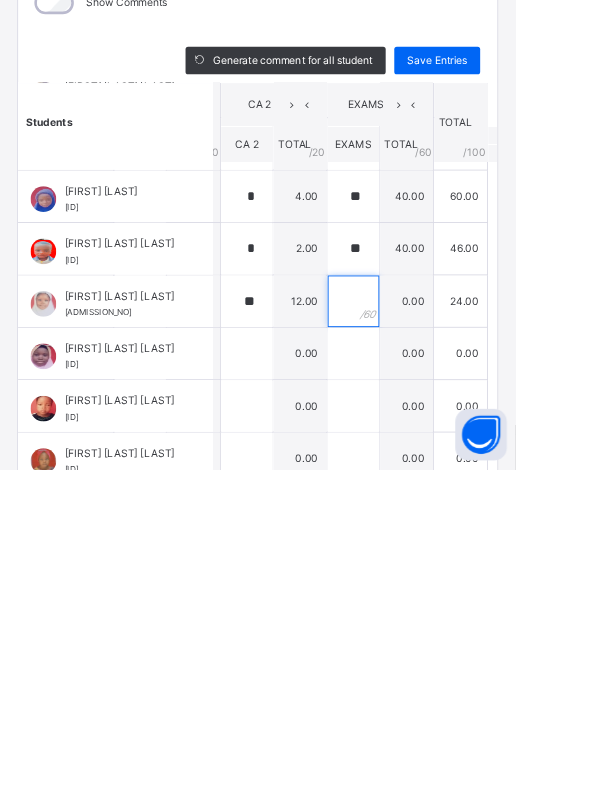 click at bounding box center [411, 596] 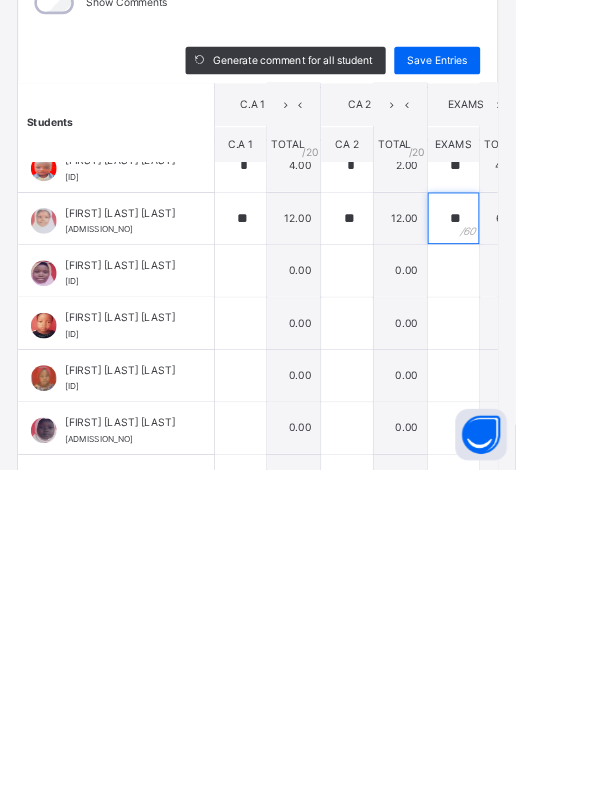 scroll, scrollTop: 395, scrollLeft: 0, axis: vertical 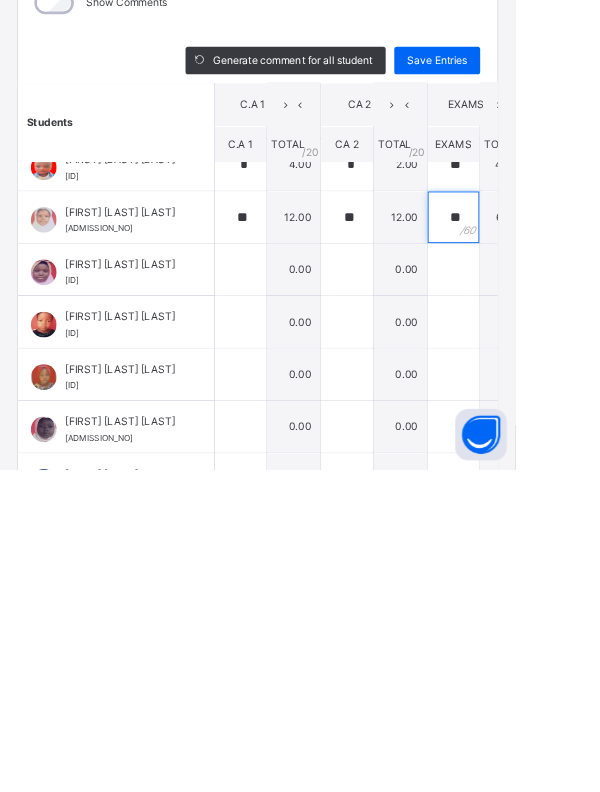 type on "**" 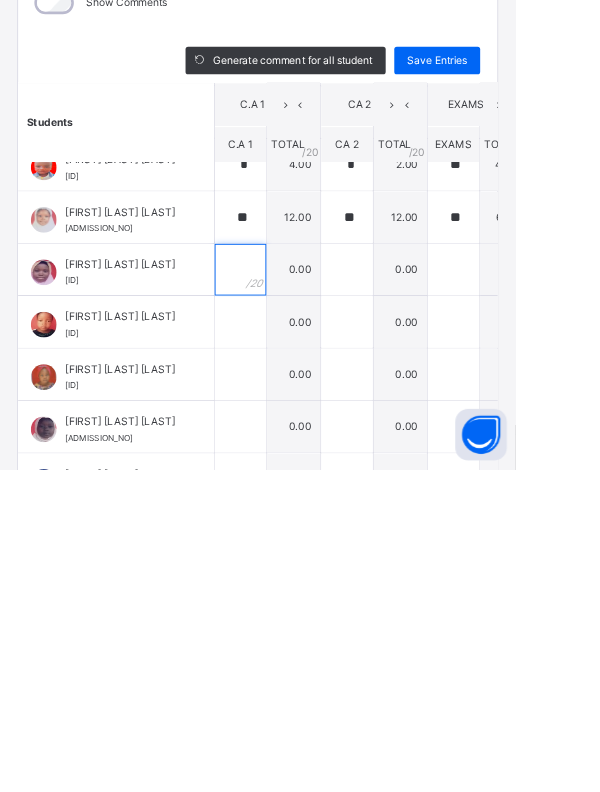click at bounding box center [280, 559] 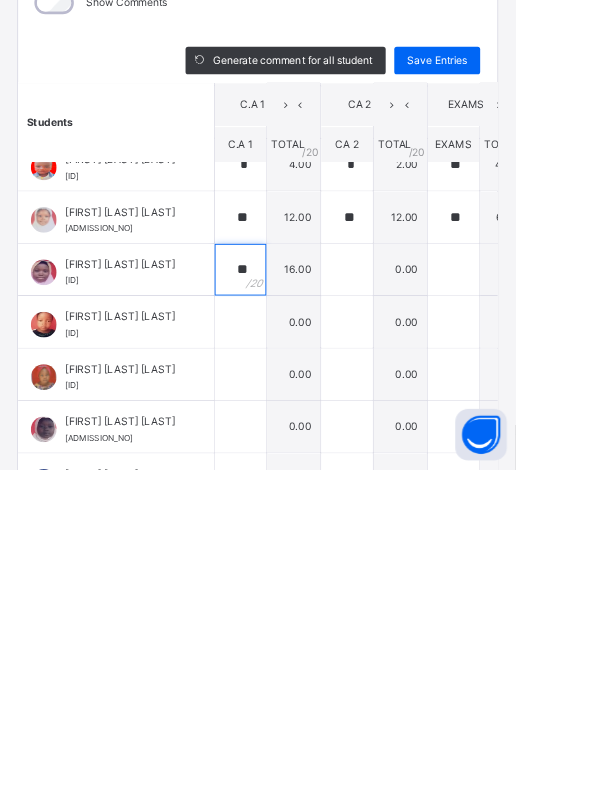 type on "**" 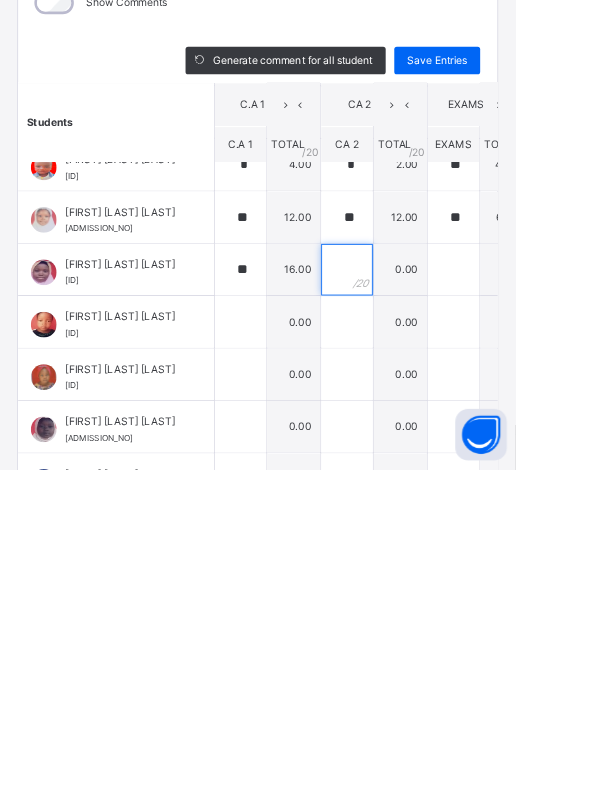 click at bounding box center [404, 559] 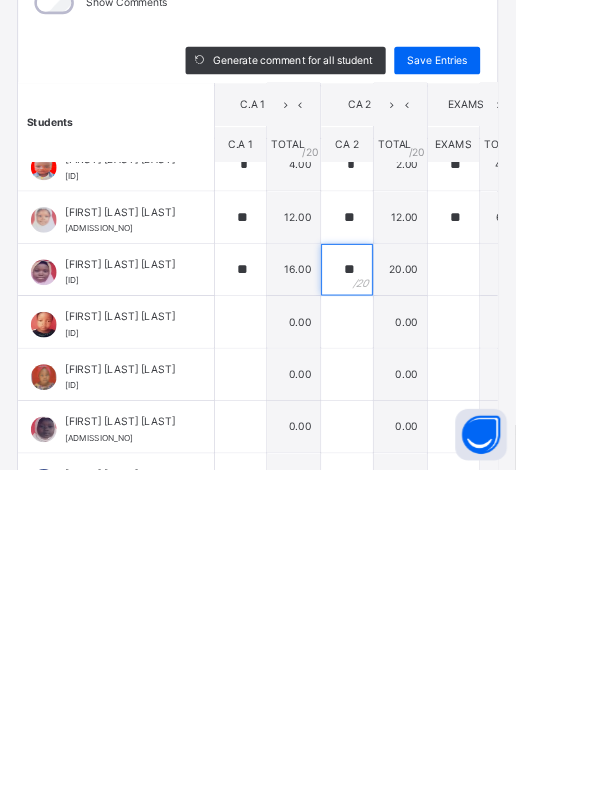 scroll, scrollTop: 395, scrollLeft: 119, axis: both 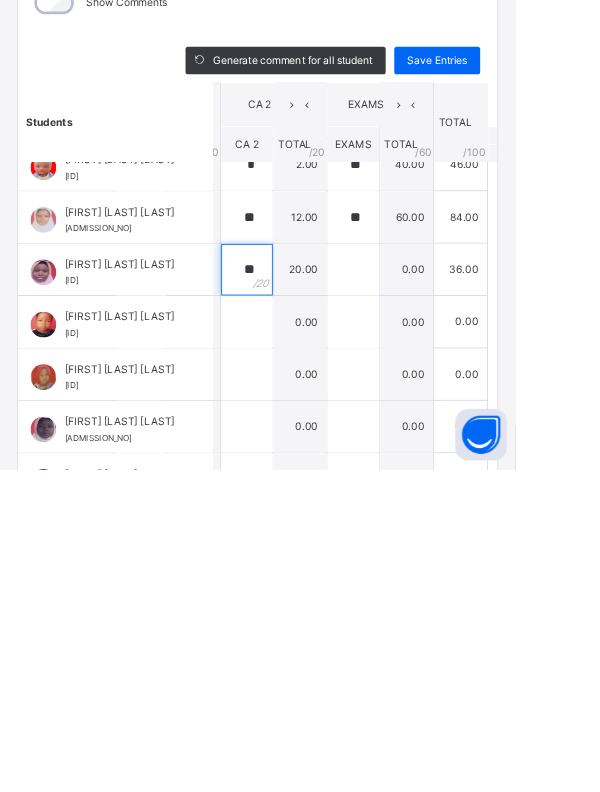 type on "**" 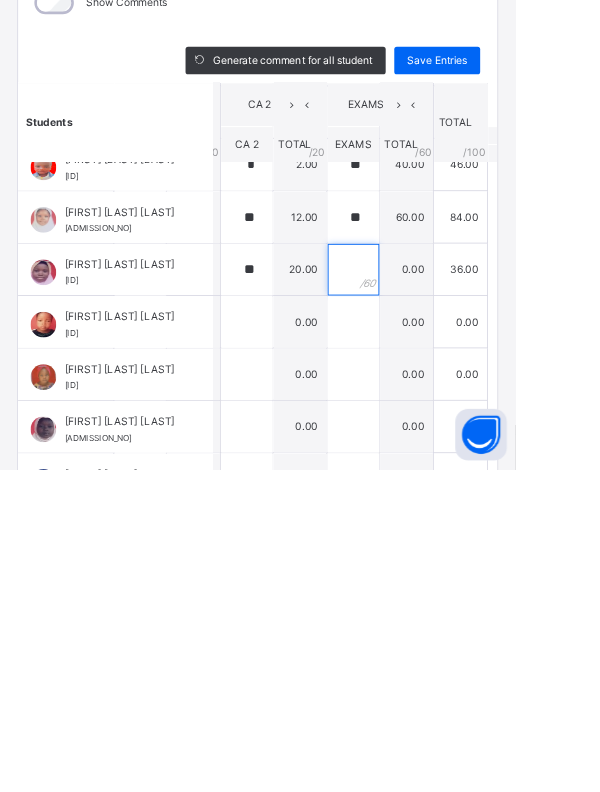 click at bounding box center (411, 559) 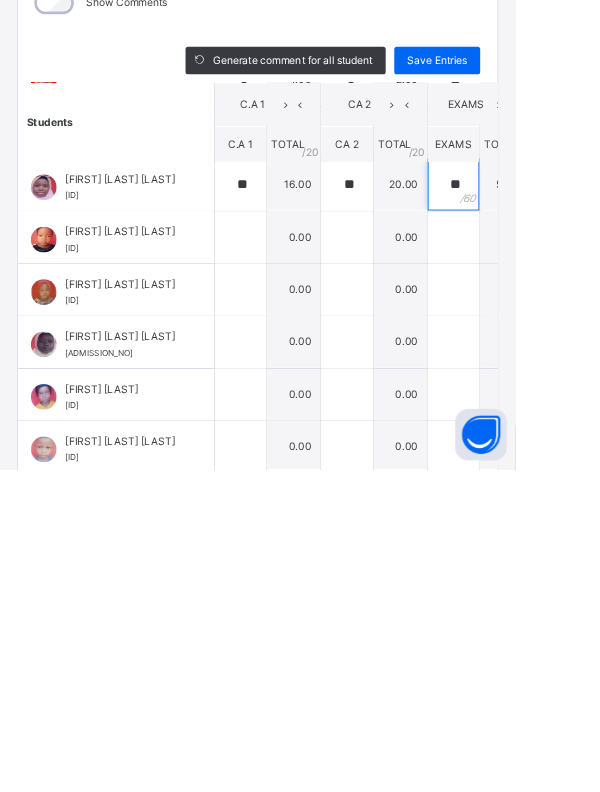 scroll, scrollTop: 493, scrollLeft: 189, axis: both 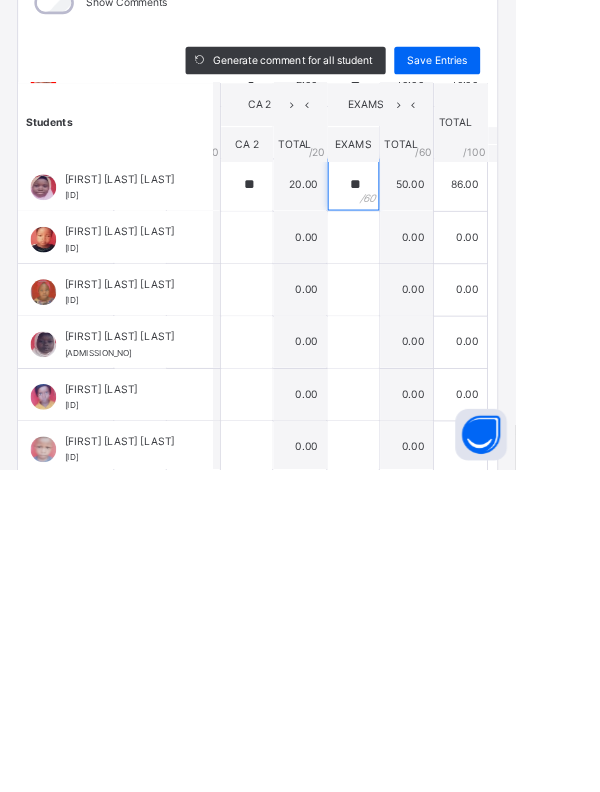 type on "**" 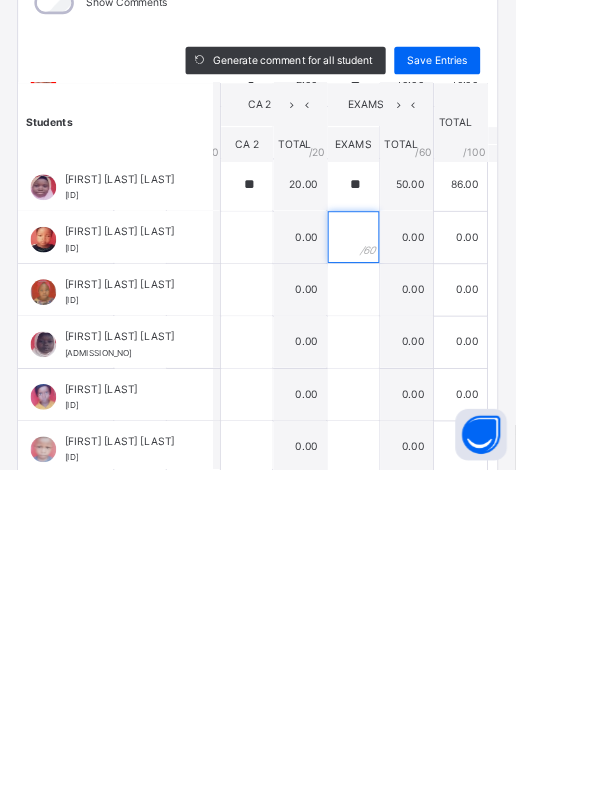 click at bounding box center (411, 522) 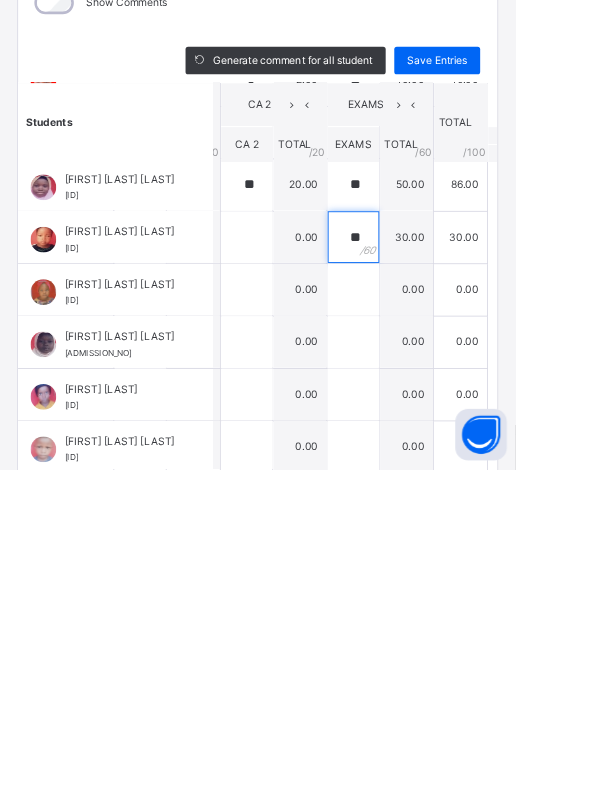 scroll, scrollTop: 493, scrollLeft: 0, axis: vertical 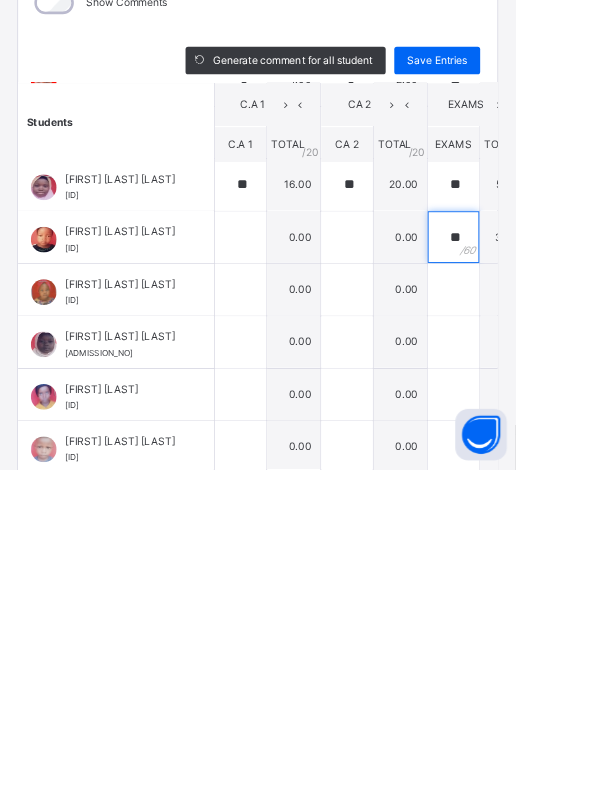 type on "**" 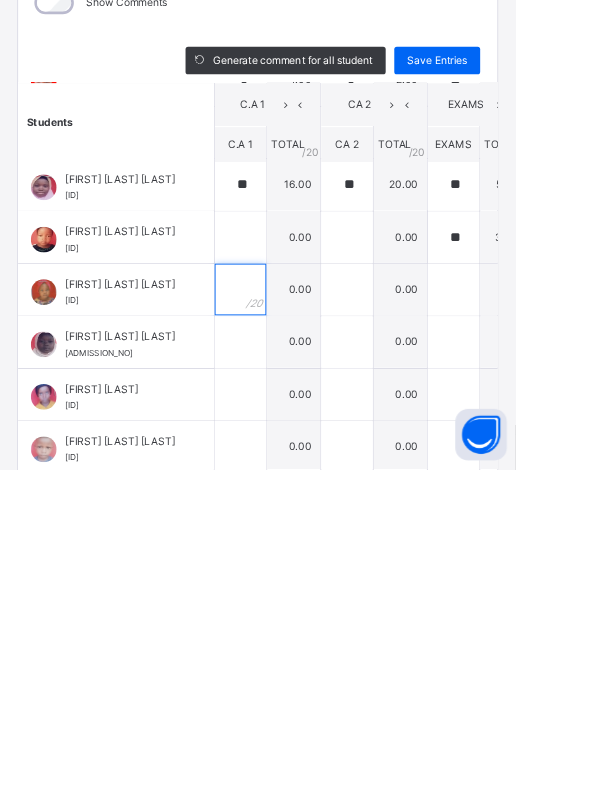 click at bounding box center [280, 583] 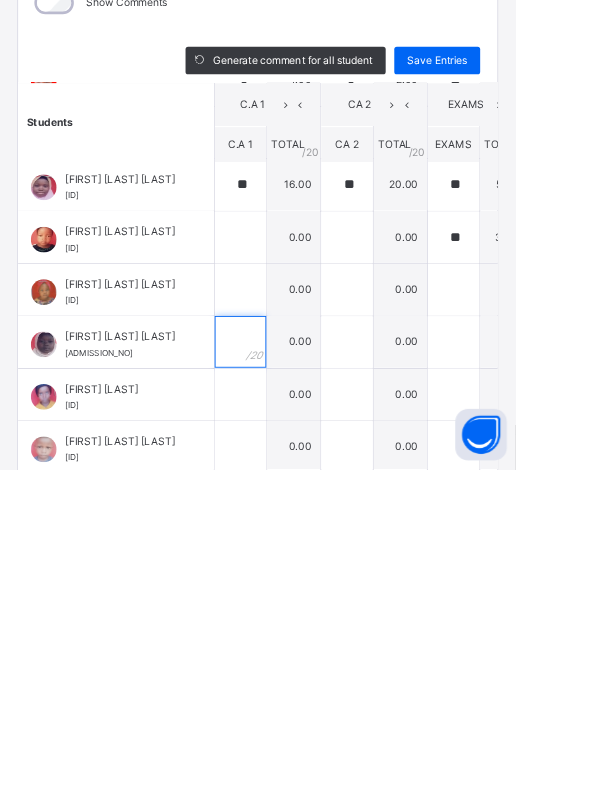 click at bounding box center (280, 644) 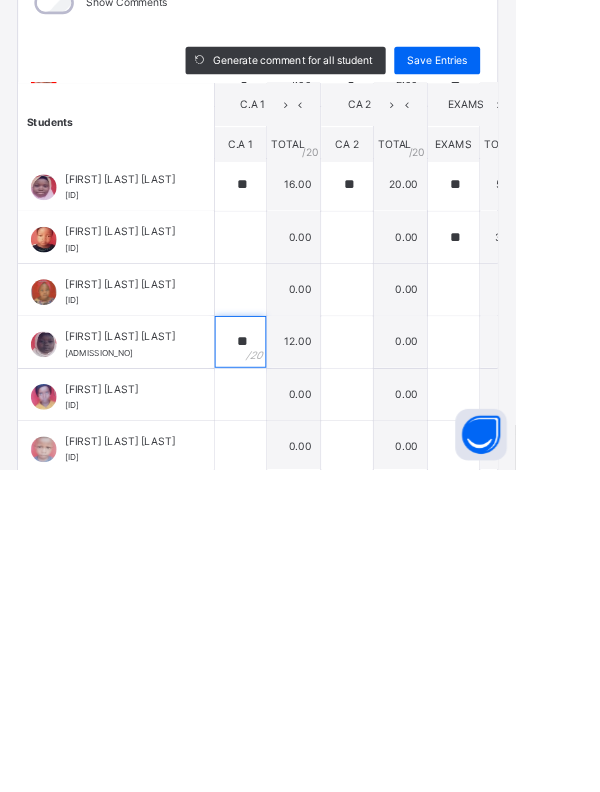 type on "**" 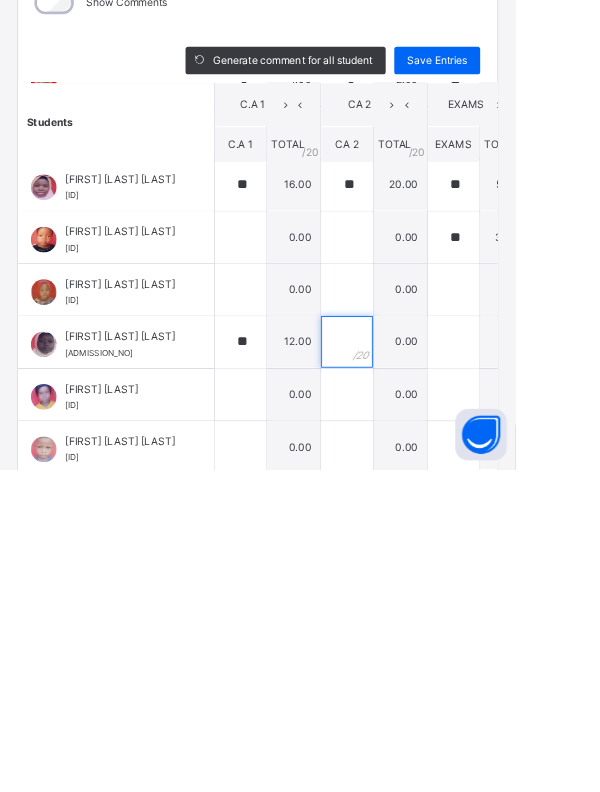 click at bounding box center [404, 644] 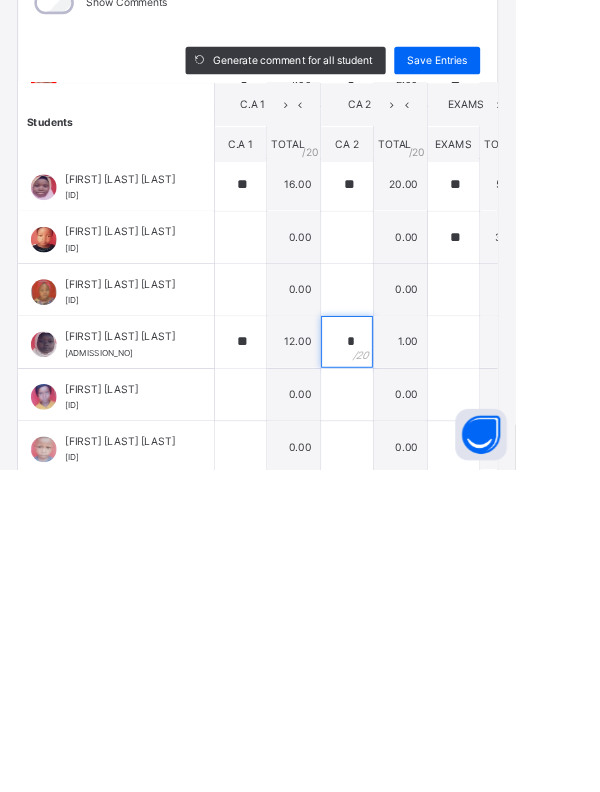 scroll, scrollTop: 493, scrollLeft: 189, axis: both 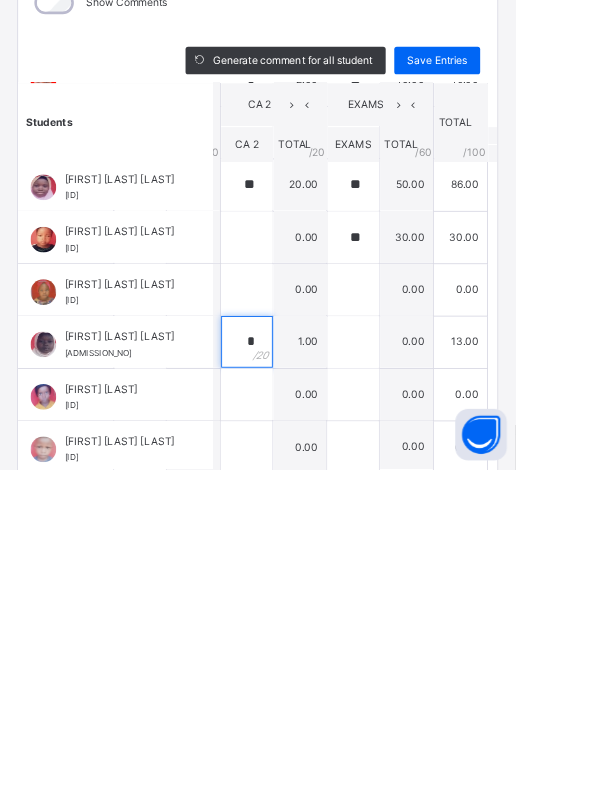 type on "*" 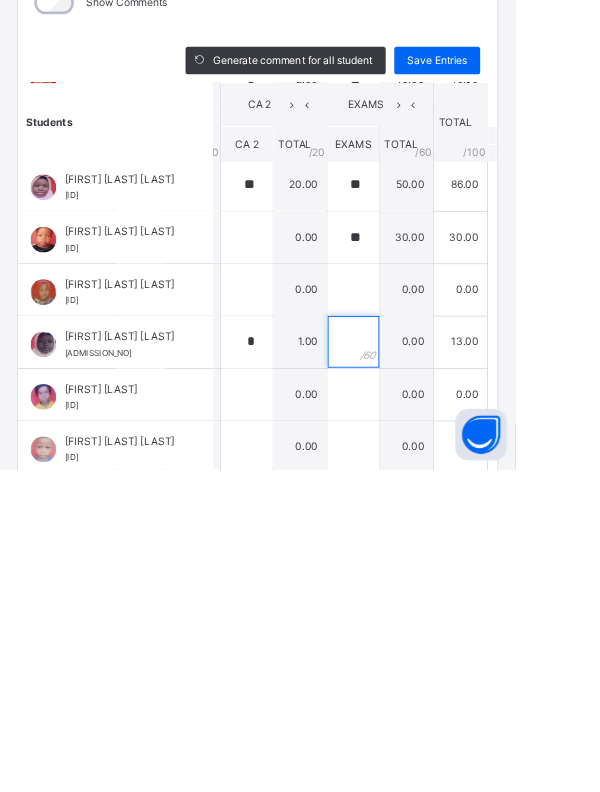 click at bounding box center (411, 644) 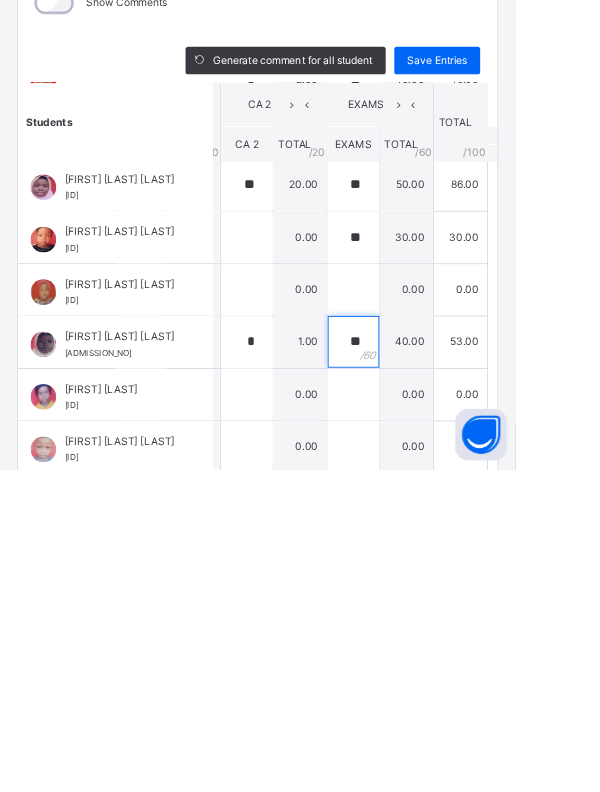 scroll, scrollTop: 493, scrollLeft: 0, axis: vertical 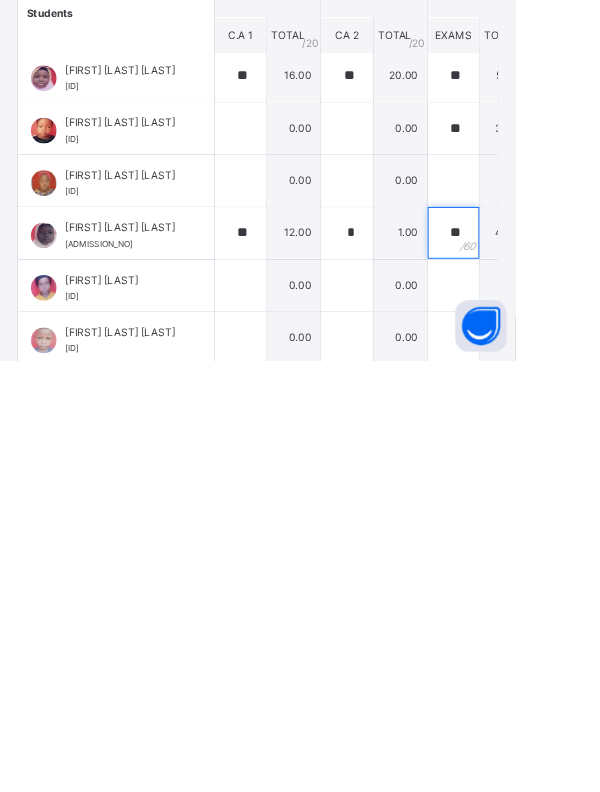 type on "**" 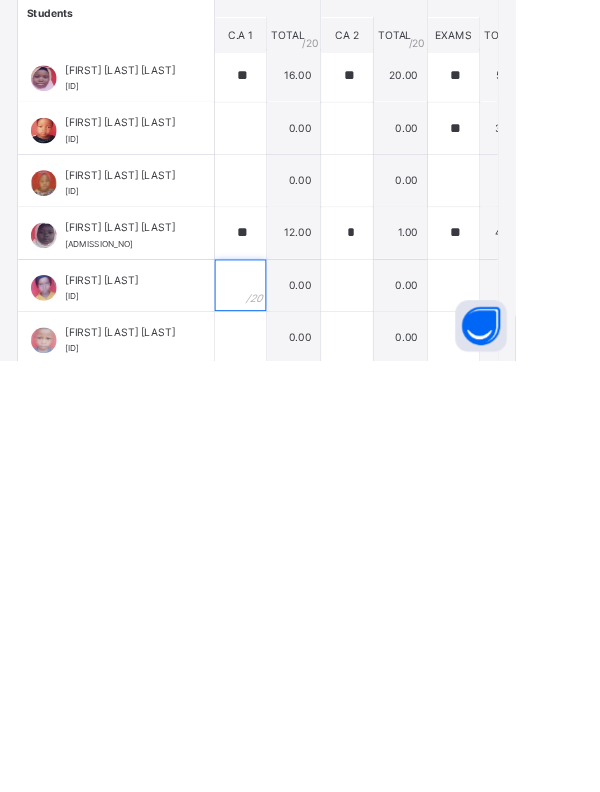 click at bounding box center [280, 705] 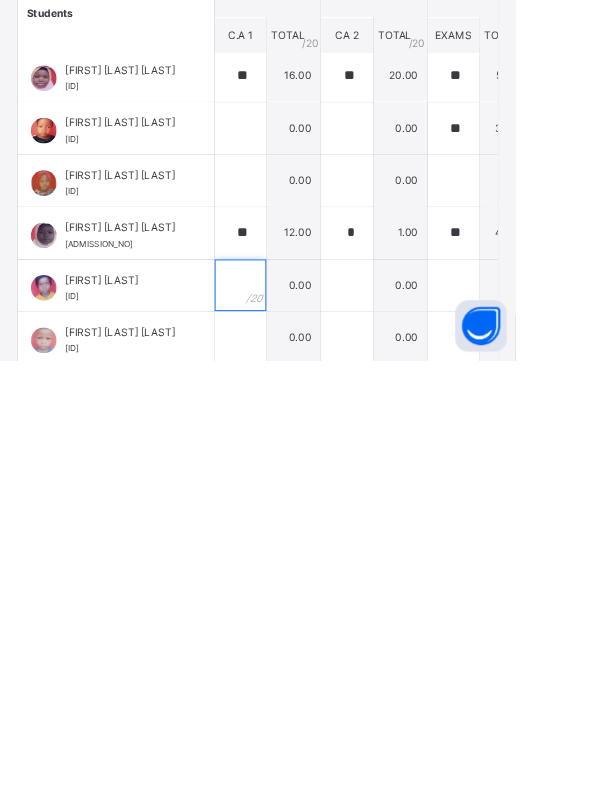 scroll, scrollTop: 942, scrollLeft: 0, axis: vertical 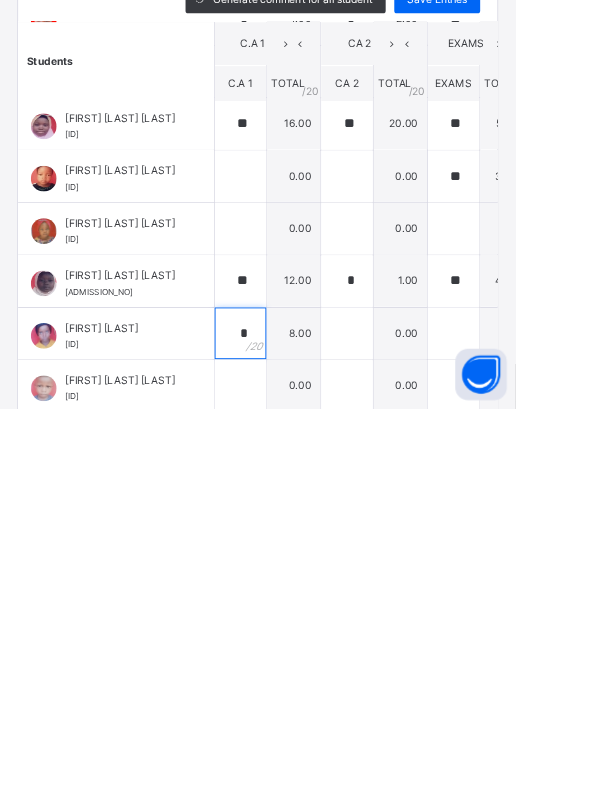 type on "*" 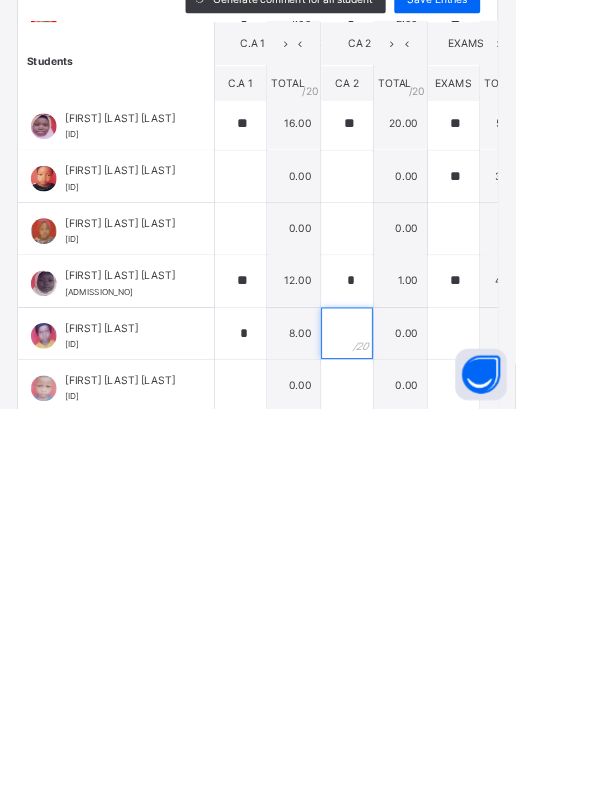 click at bounding box center (404, 705) 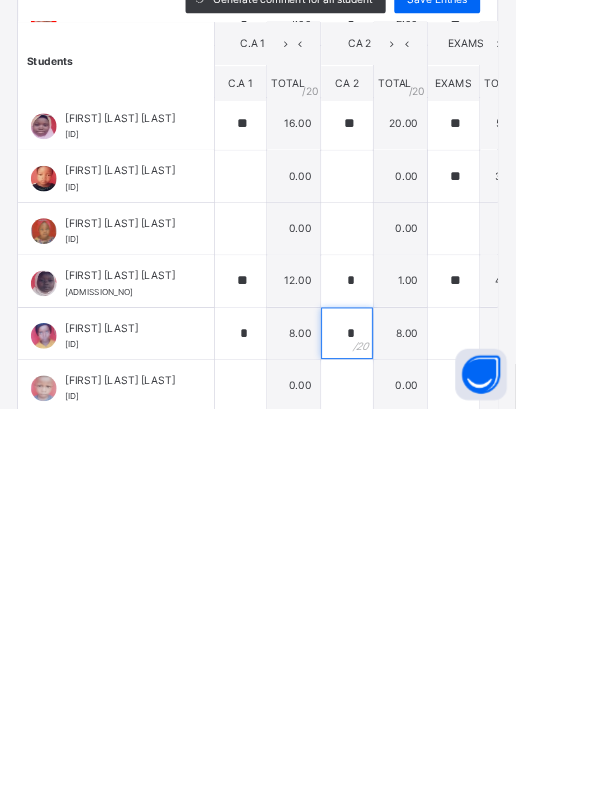 type on "*" 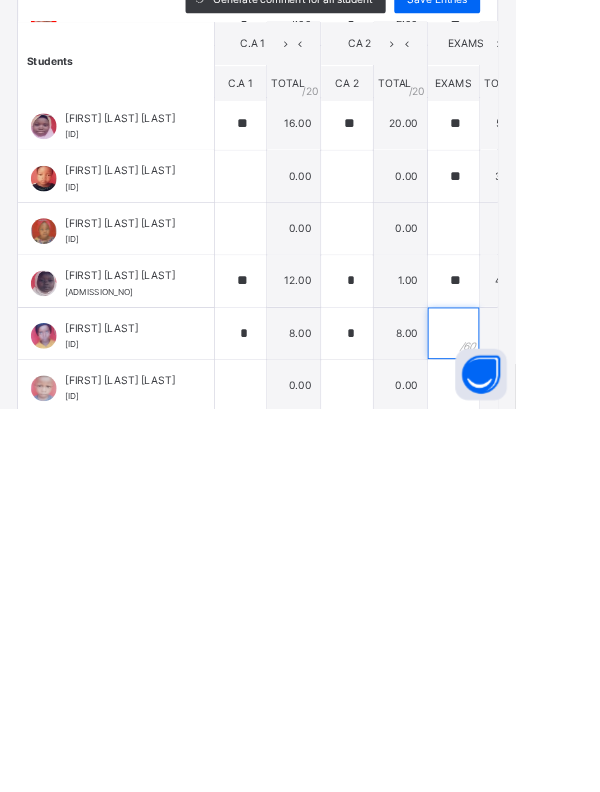 click at bounding box center (528, 705) 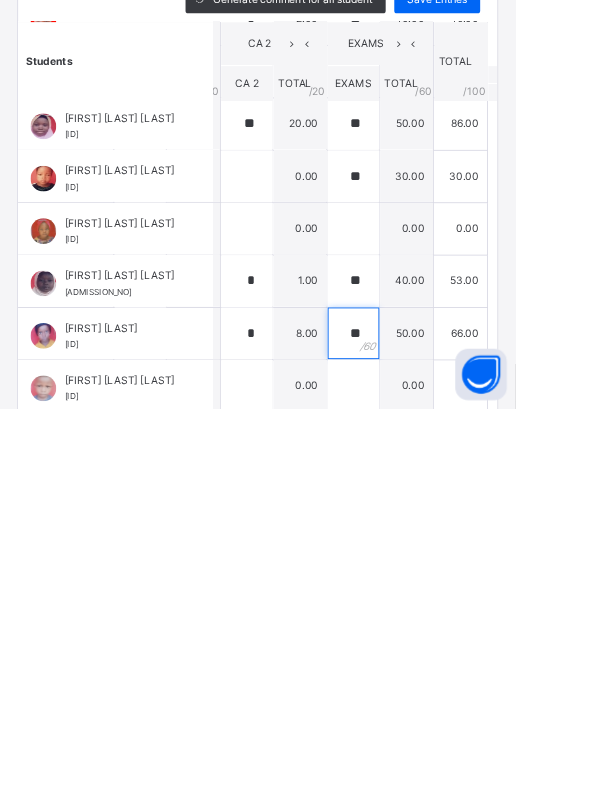 scroll, scrollTop: 493, scrollLeft: 0, axis: vertical 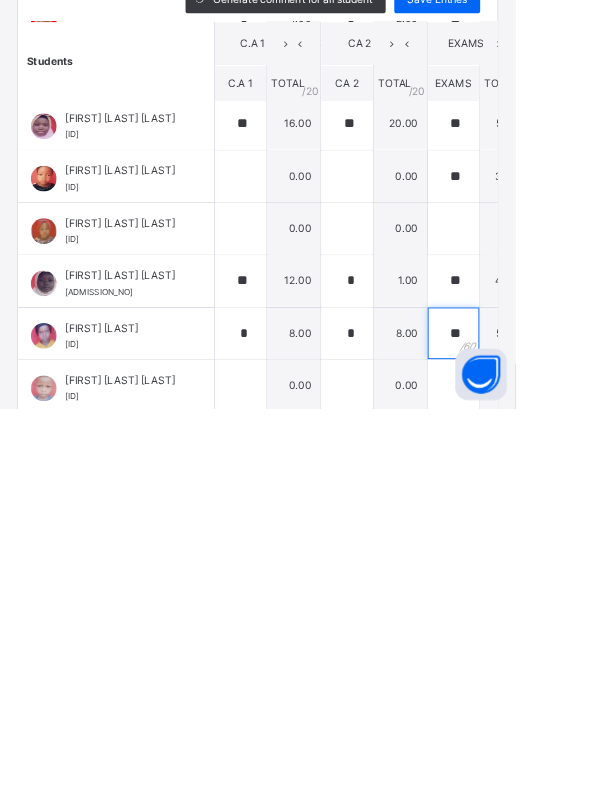 type on "**" 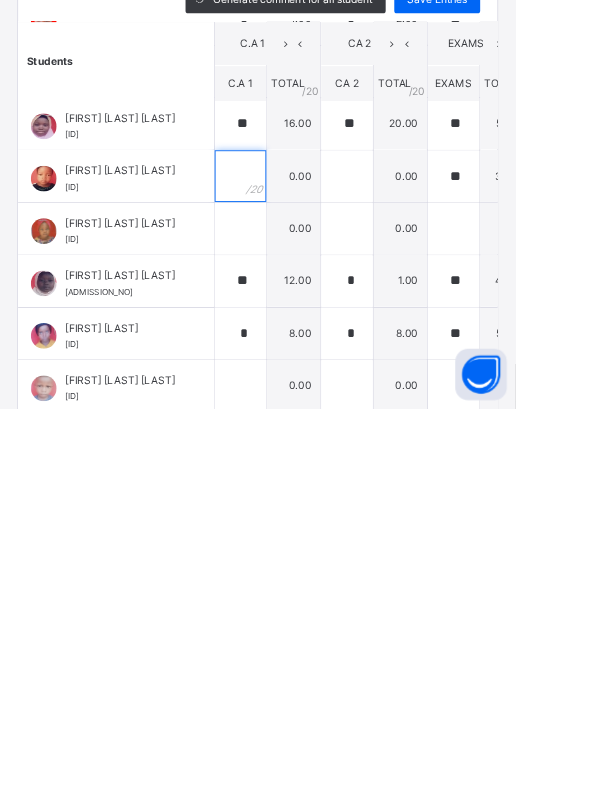 click at bounding box center [280, 522] 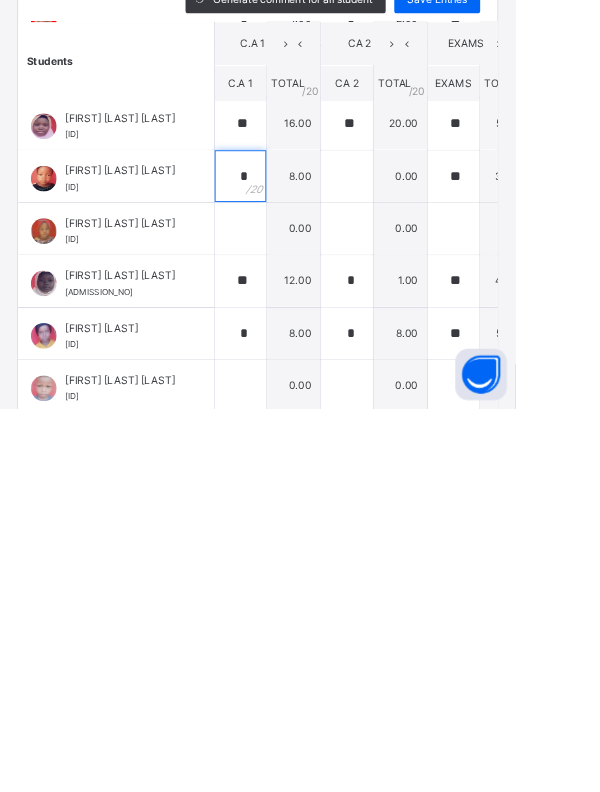 type on "*" 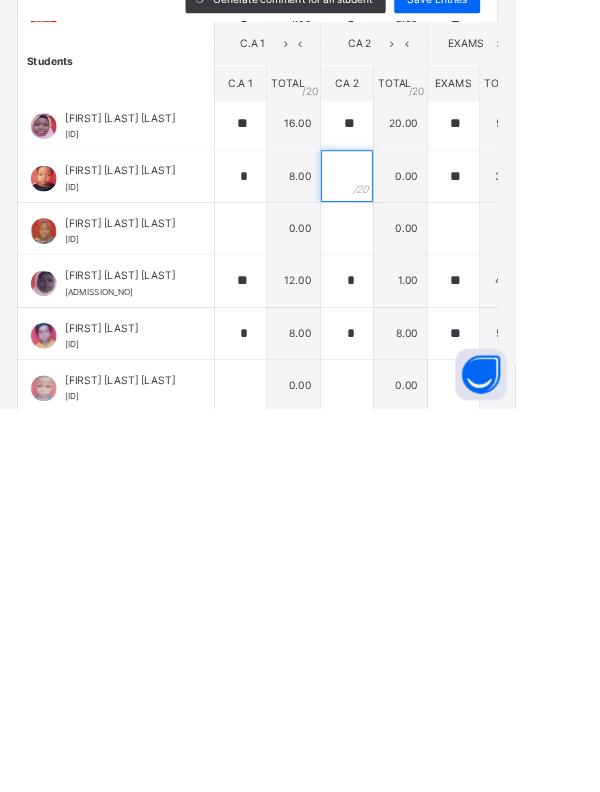 click at bounding box center (404, 522) 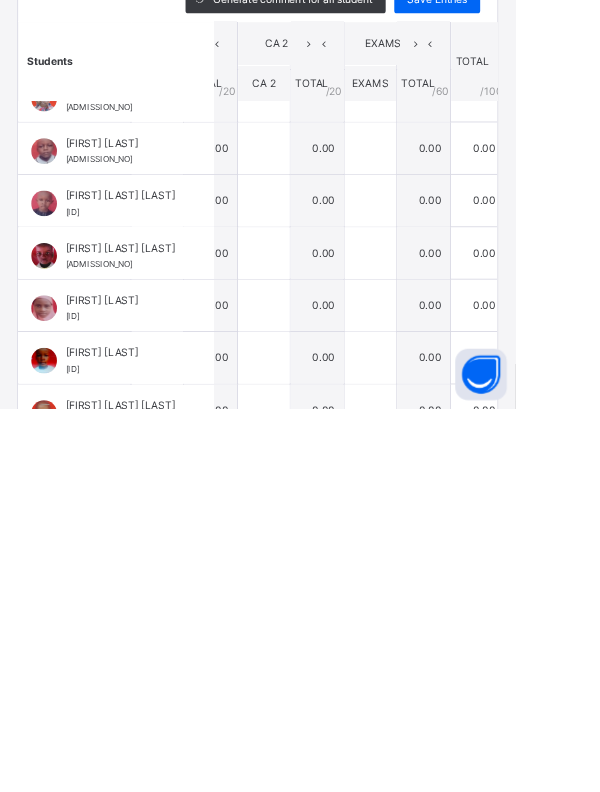 scroll, scrollTop: 1606, scrollLeft: 97, axis: both 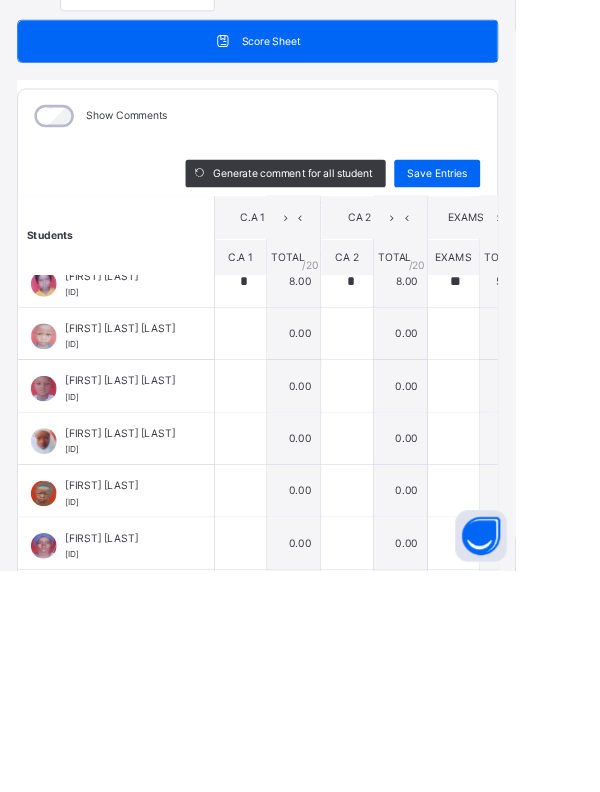 type on "*" 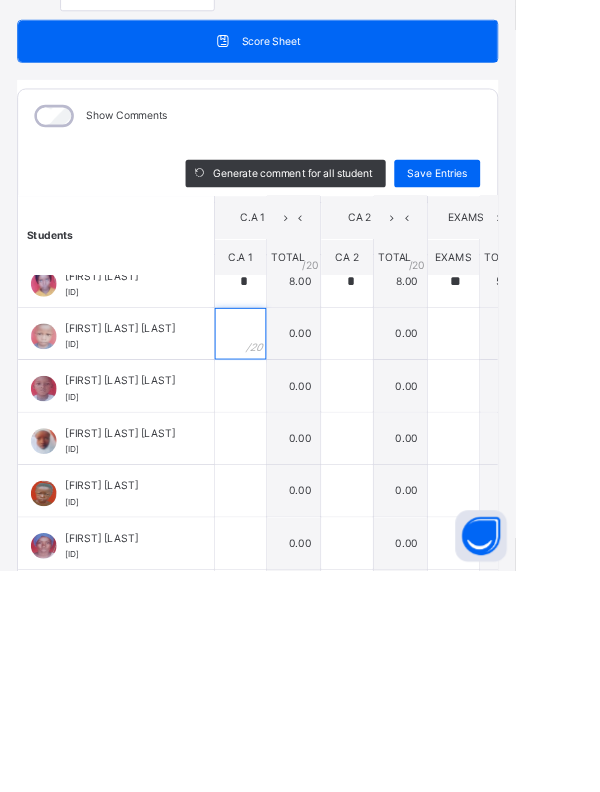 click at bounding box center (280, 516) 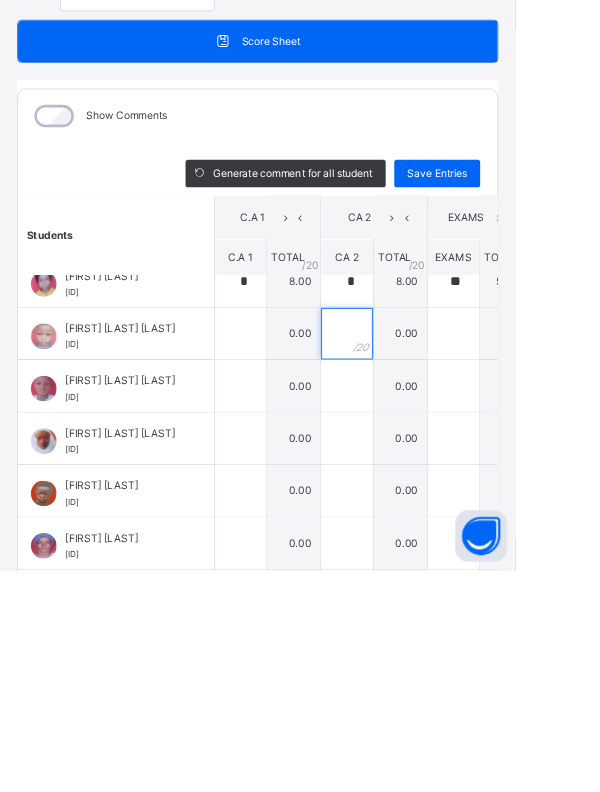 click at bounding box center [404, 516] 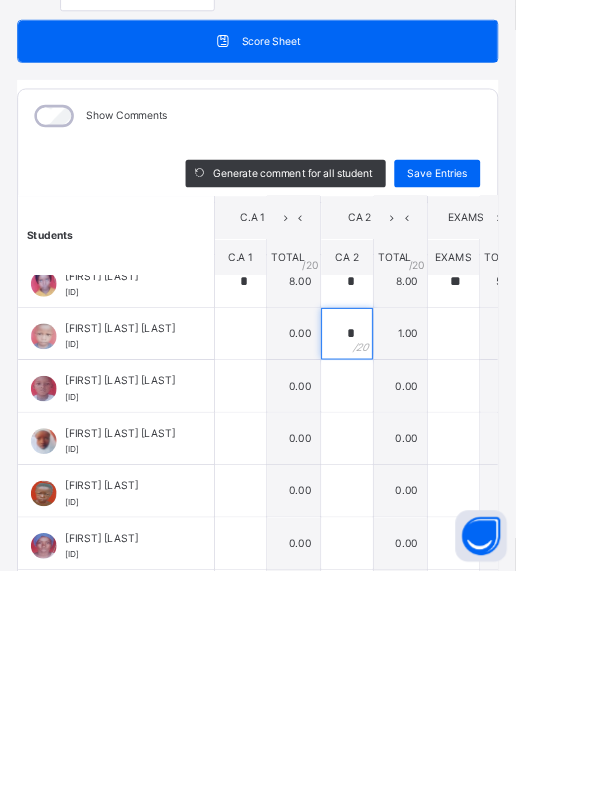 scroll, scrollTop: 757, scrollLeft: 189, axis: both 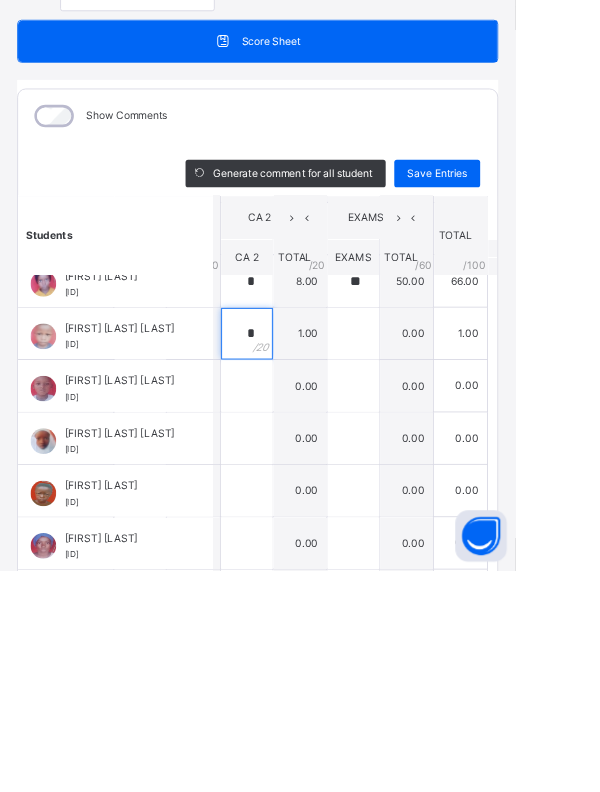 type on "*" 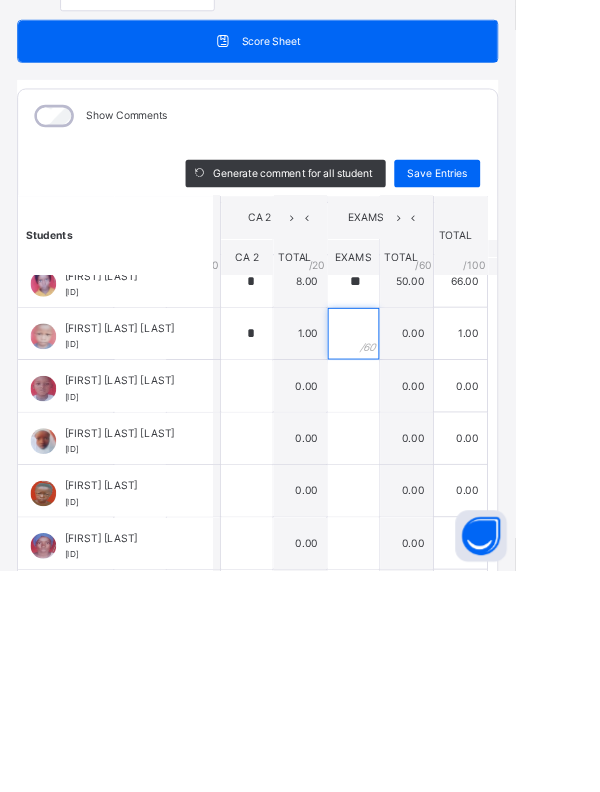 click at bounding box center (411, 516) 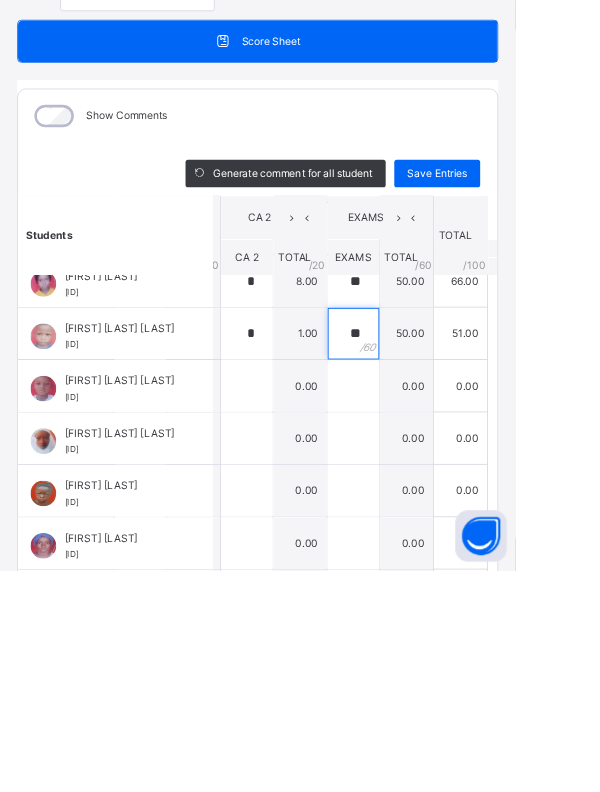 scroll, scrollTop: 757, scrollLeft: 189, axis: both 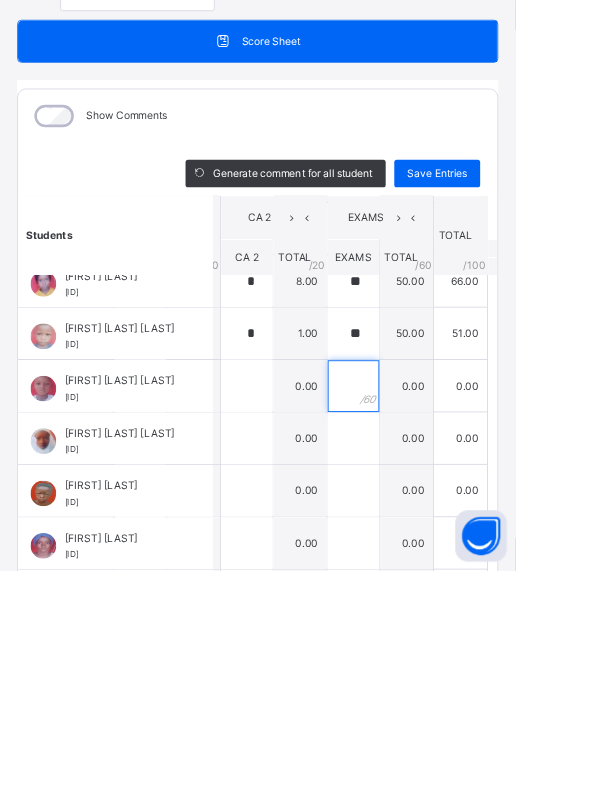 click at bounding box center (411, 577) 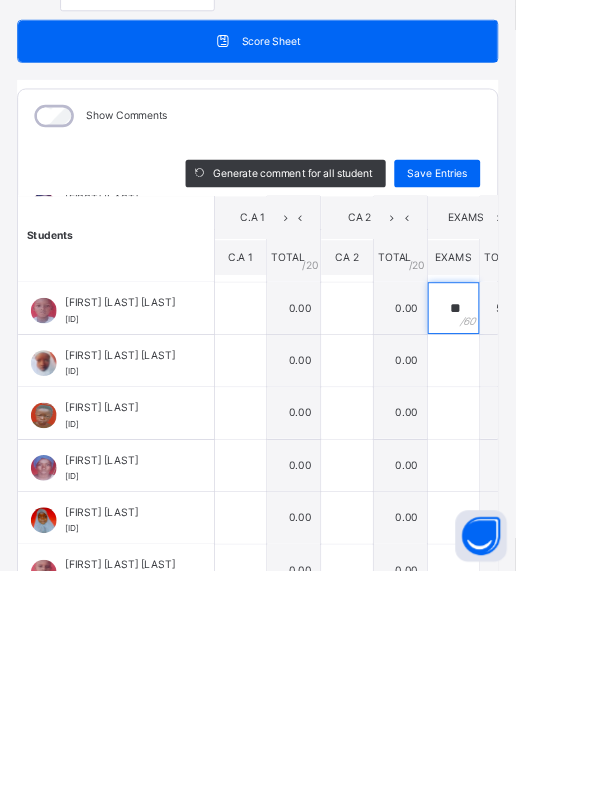 scroll, scrollTop: 842, scrollLeft: 0, axis: vertical 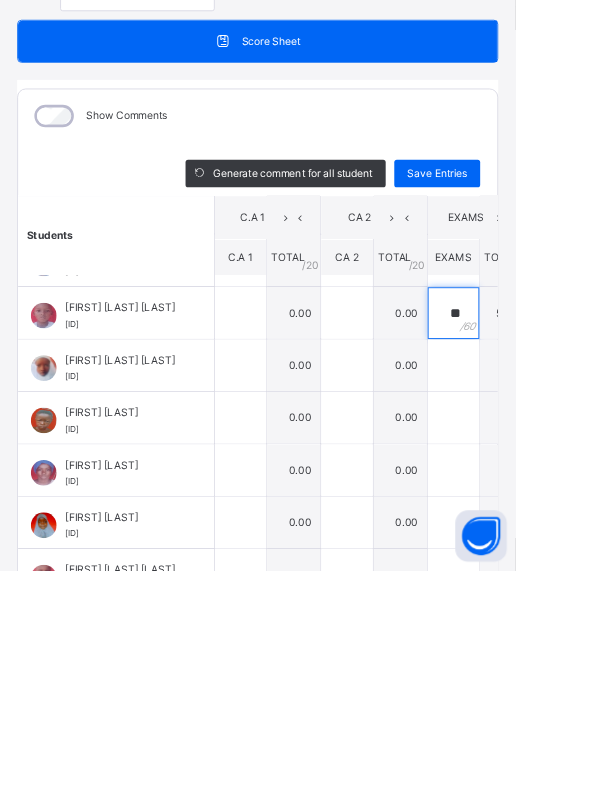 type on "**" 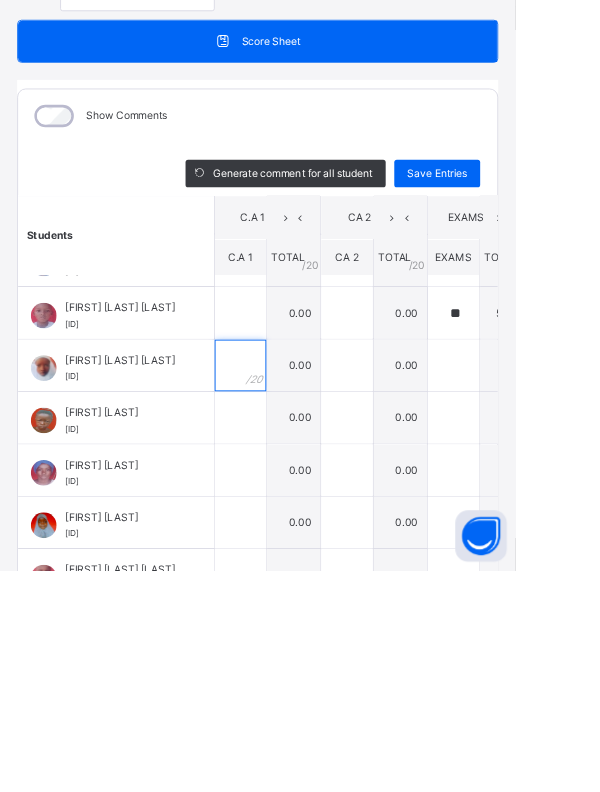 click at bounding box center (280, 553) 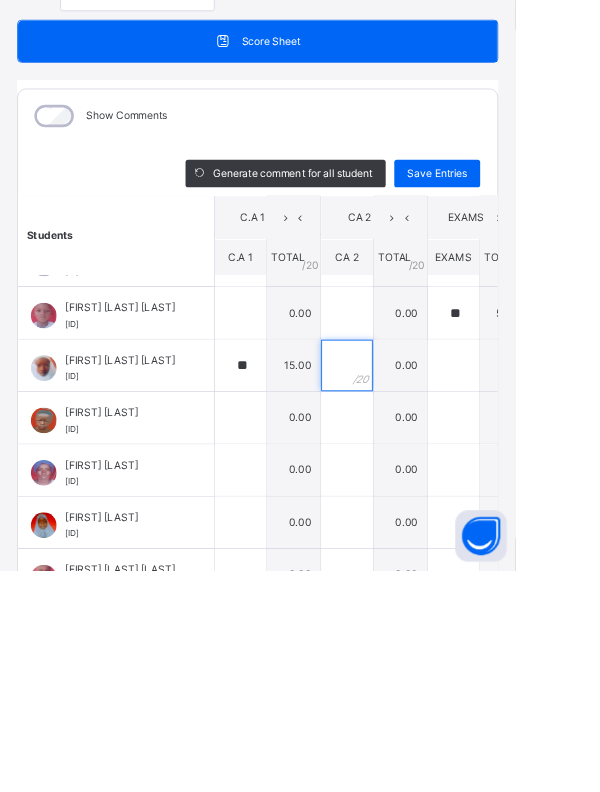 click at bounding box center [404, 553] 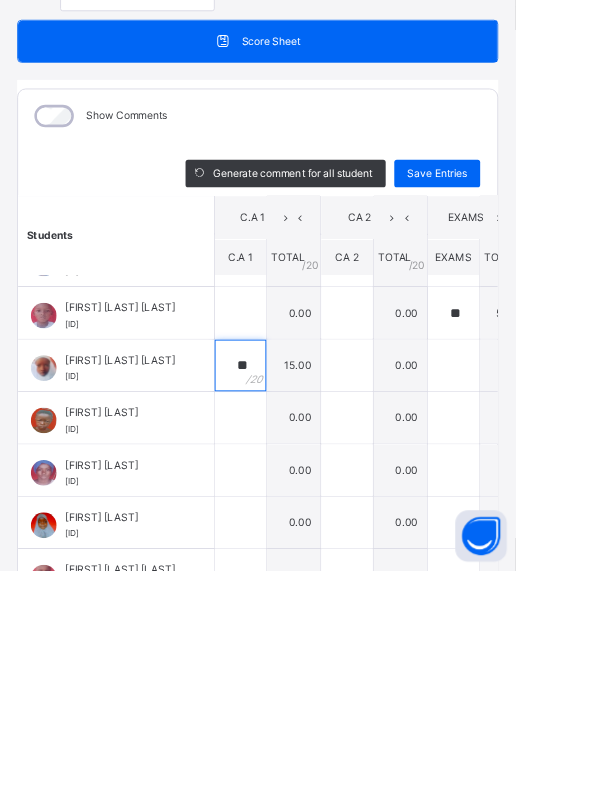 click on "**" at bounding box center (280, 553) 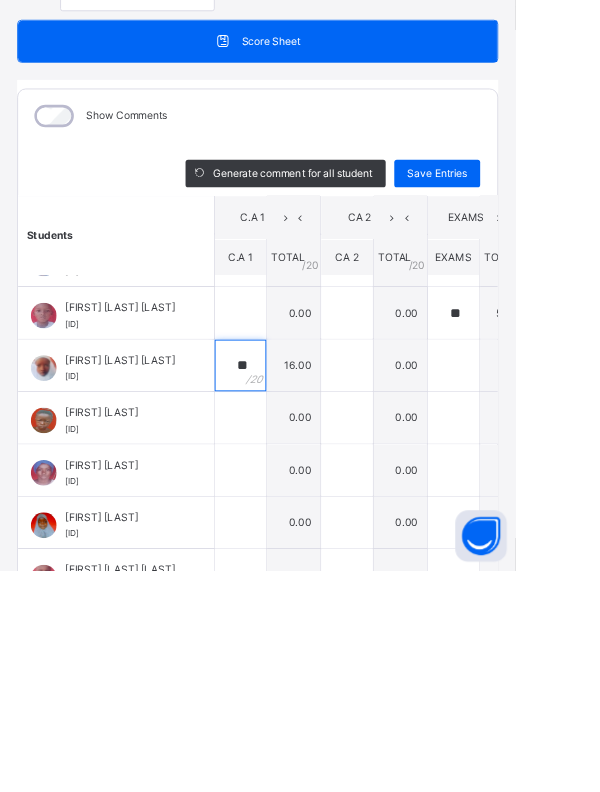 type on "**" 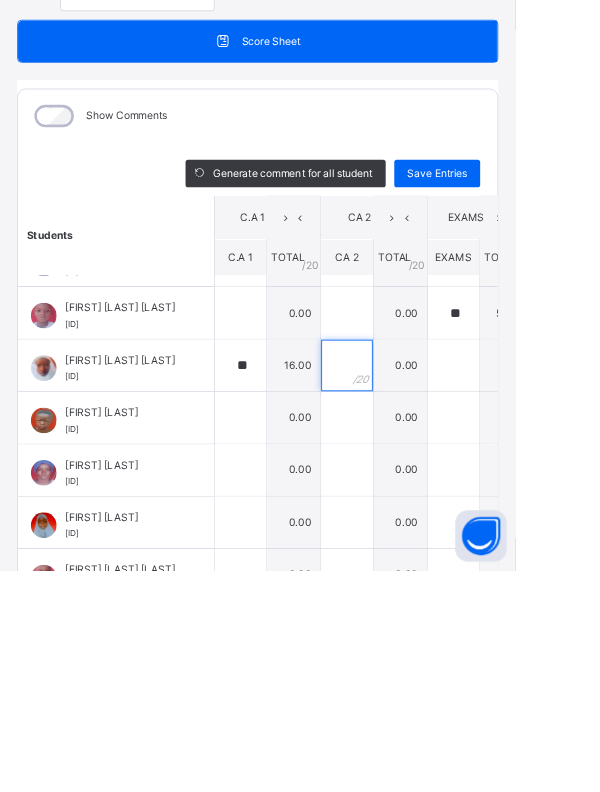 click at bounding box center (404, 553) 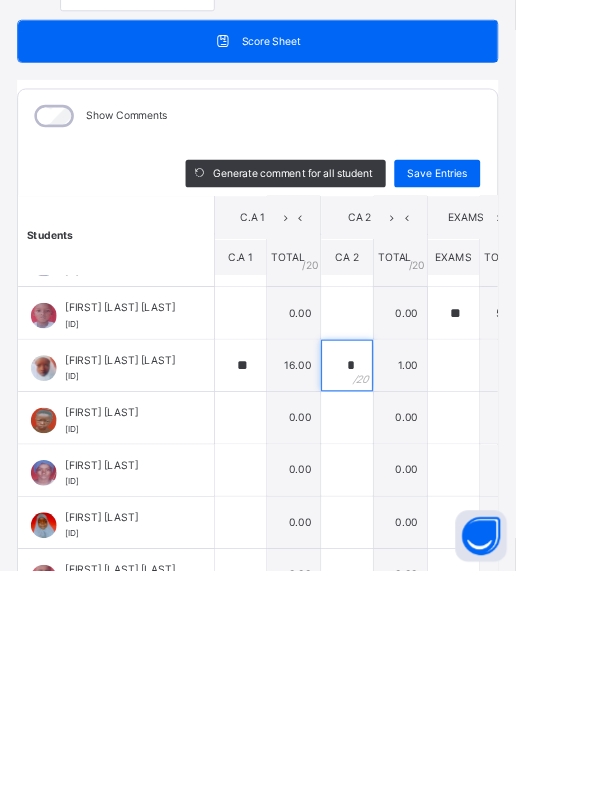 scroll, scrollTop: 842, scrollLeft: 189, axis: both 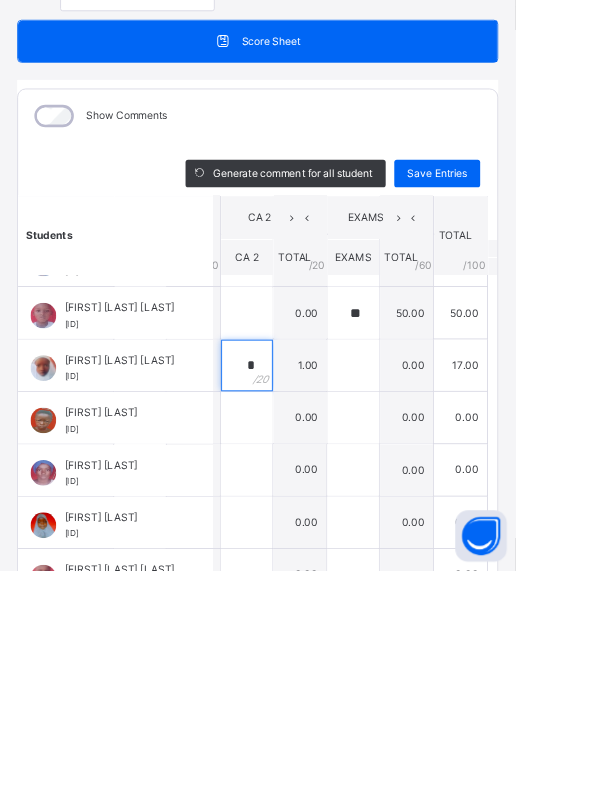 type on "*" 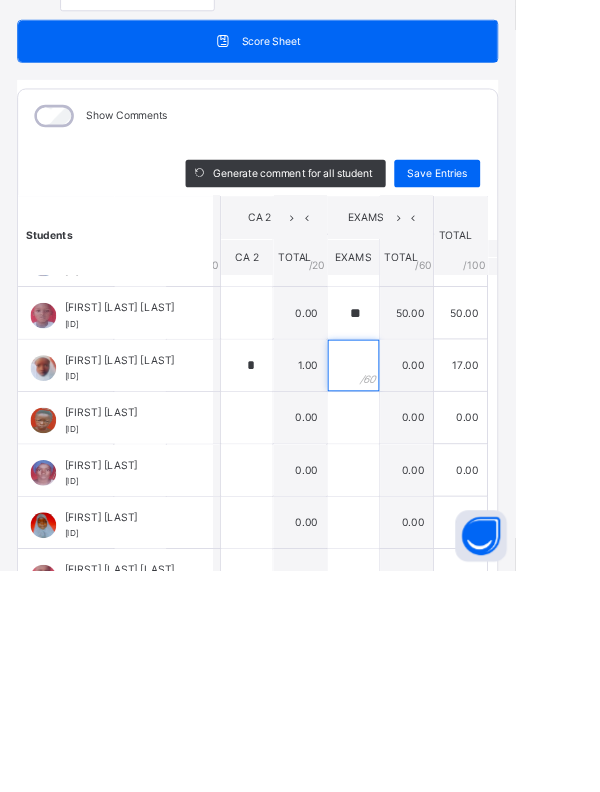 click at bounding box center (411, 553) 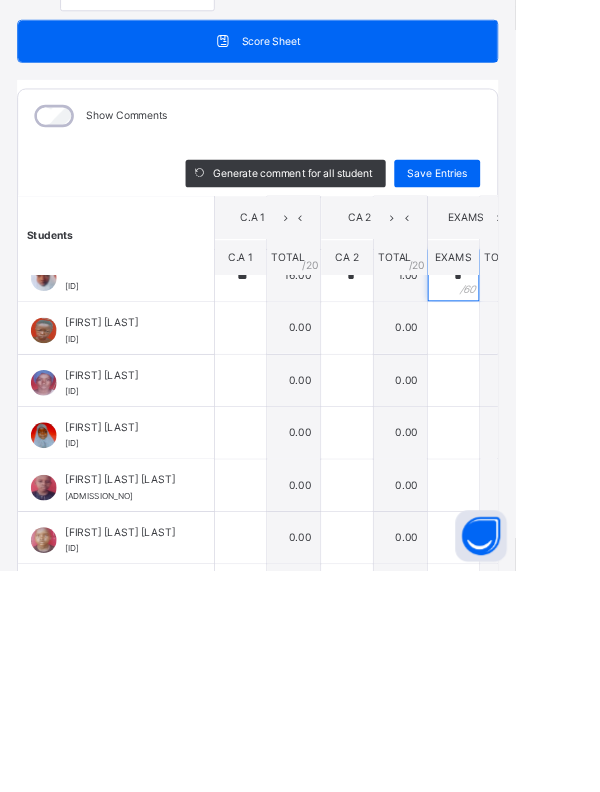 scroll, scrollTop: 944, scrollLeft: 0, axis: vertical 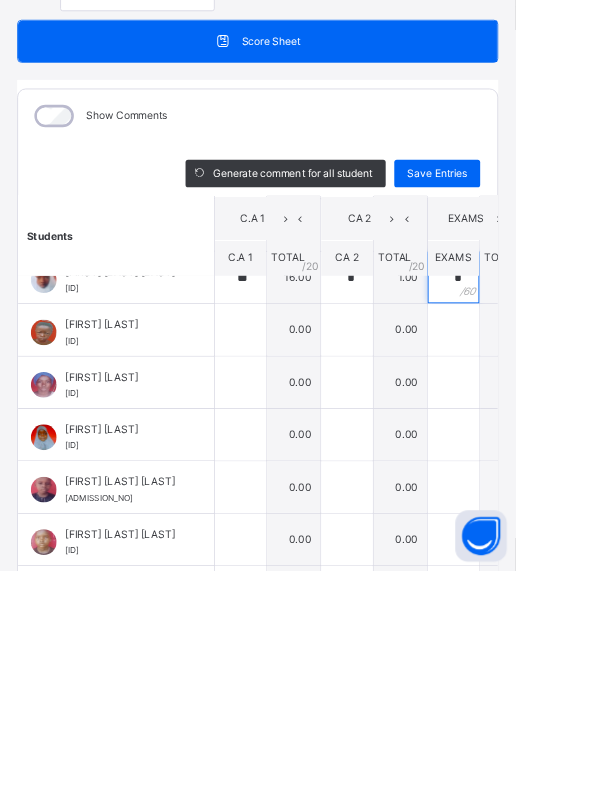 type on "*" 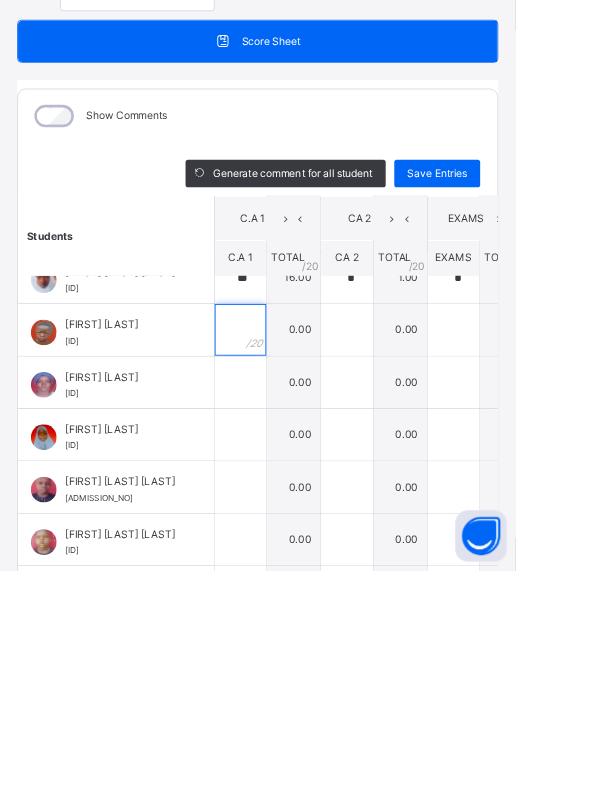 click at bounding box center [280, 512] 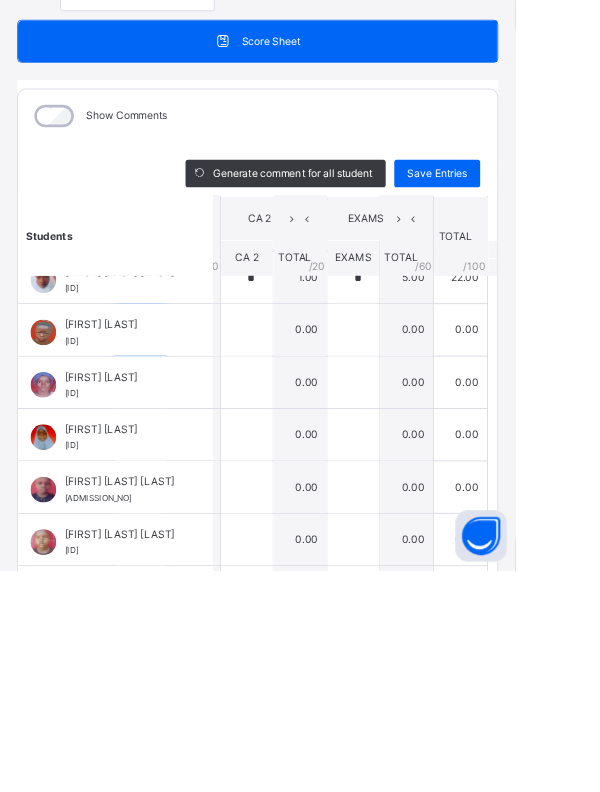 scroll, scrollTop: 944, scrollLeft: 152, axis: both 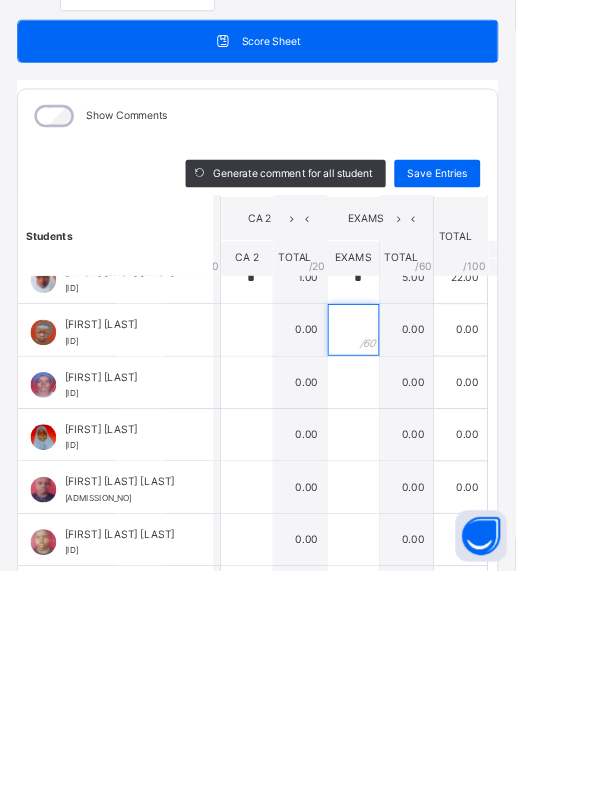 click at bounding box center [411, 512] 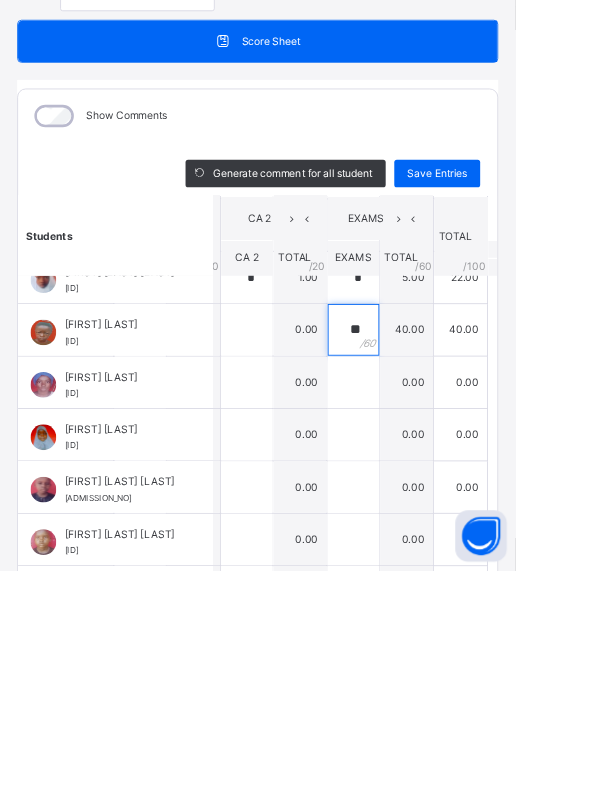 scroll, scrollTop: 944, scrollLeft: 0, axis: vertical 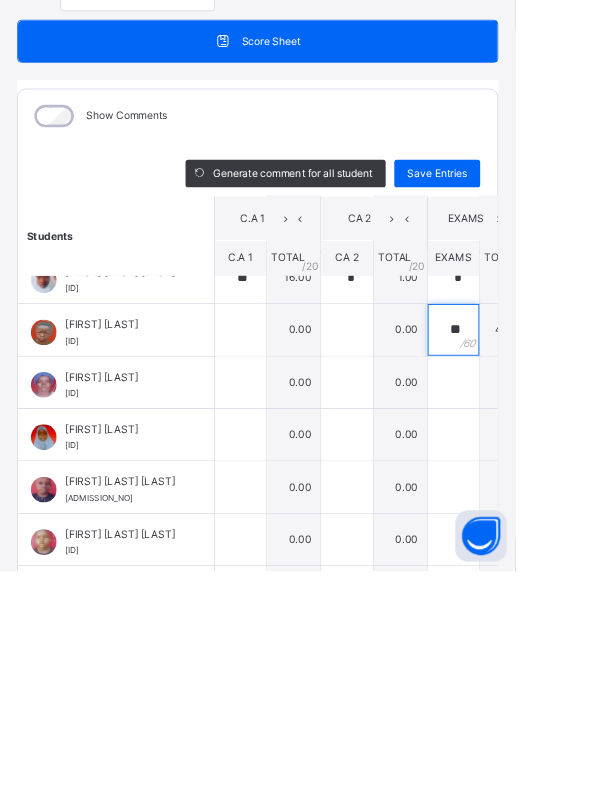 type on "**" 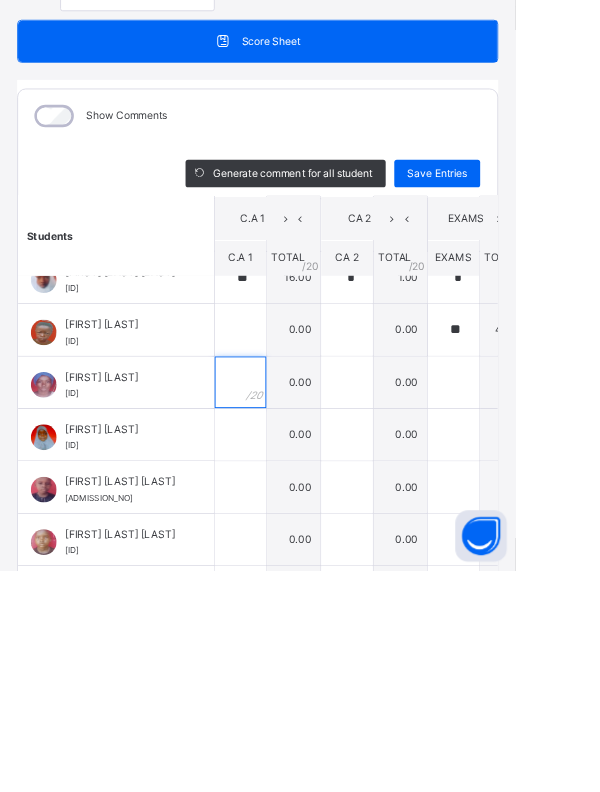 click at bounding box center [280, 573] 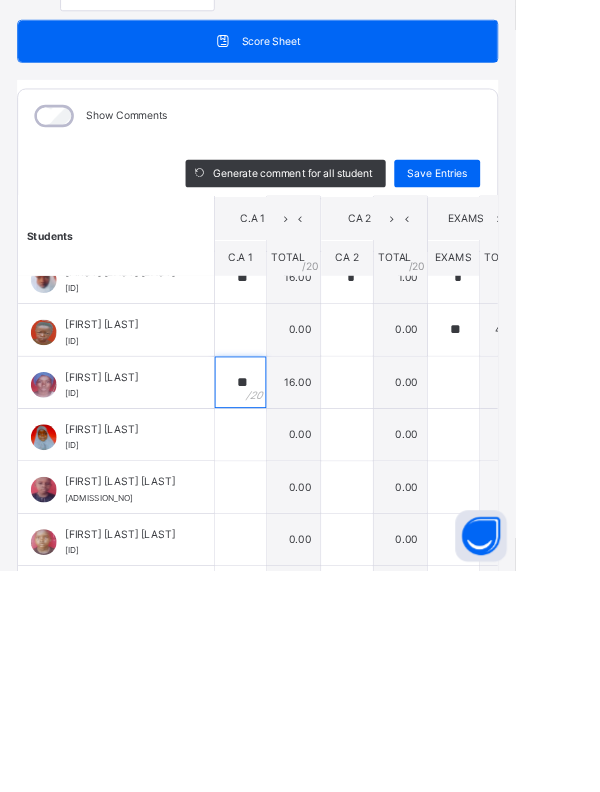 type on "**" 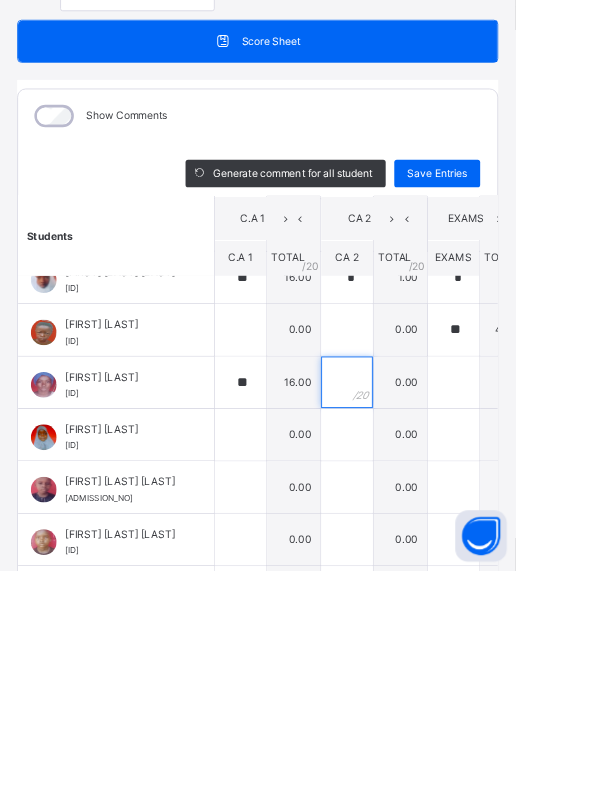 click at bounding box center [404, 573] 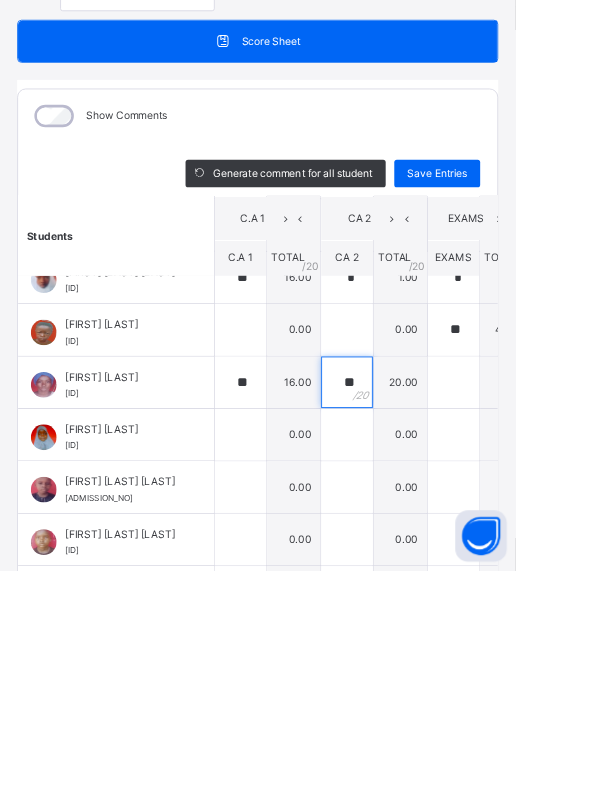 scroll, scrollTop: 944, scrollLeft: 168, axis: both 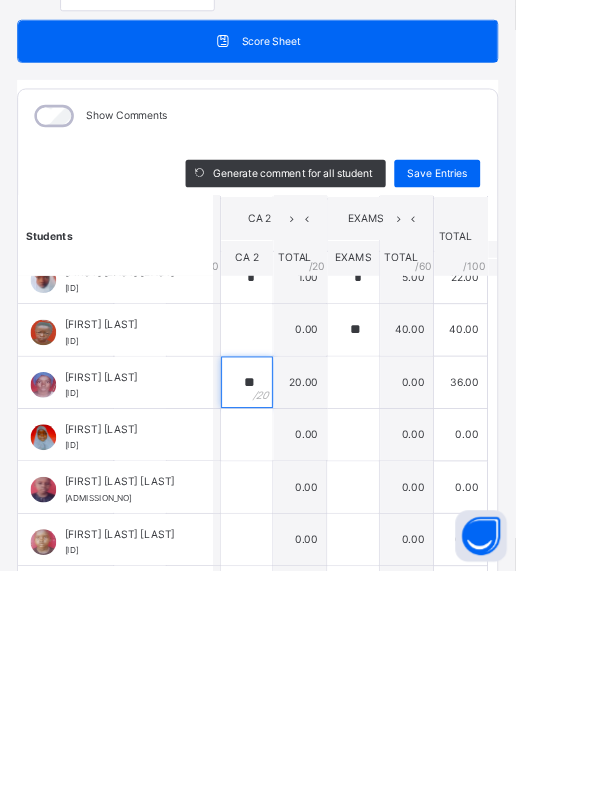 type on "**" 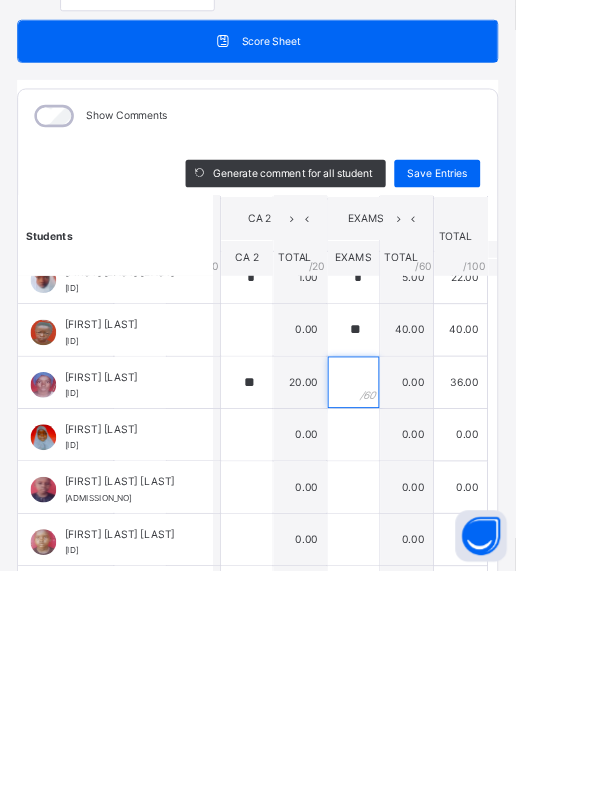 click at bounding box center (411, 573) 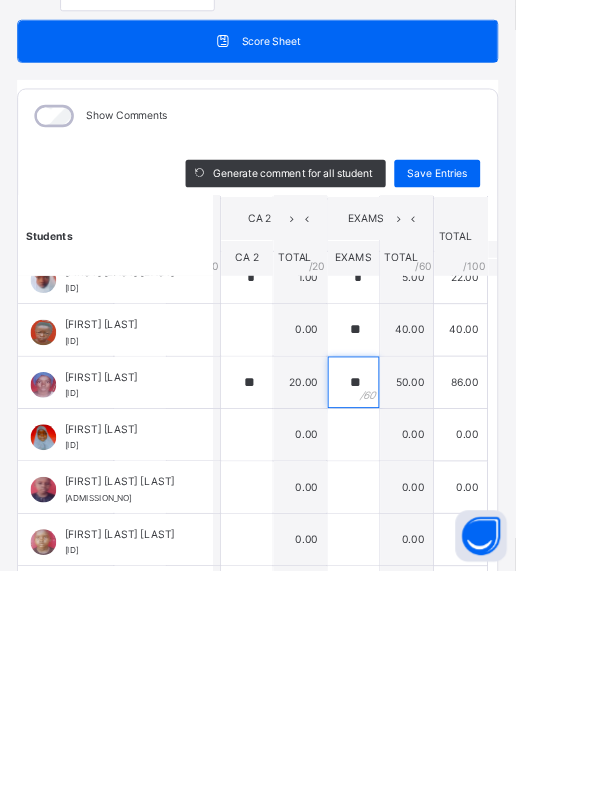 scroll, scrollTop: 944, scrollLeft: 0, axis: vertical 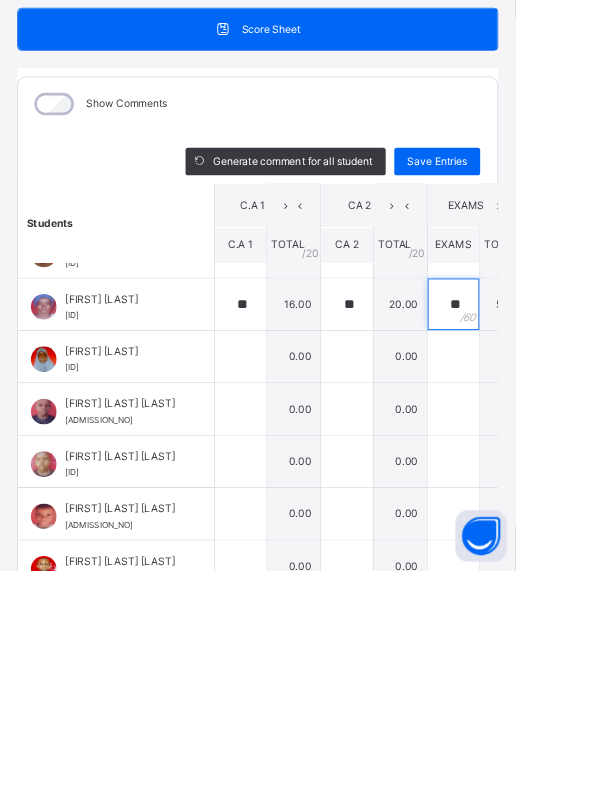 type on "**" 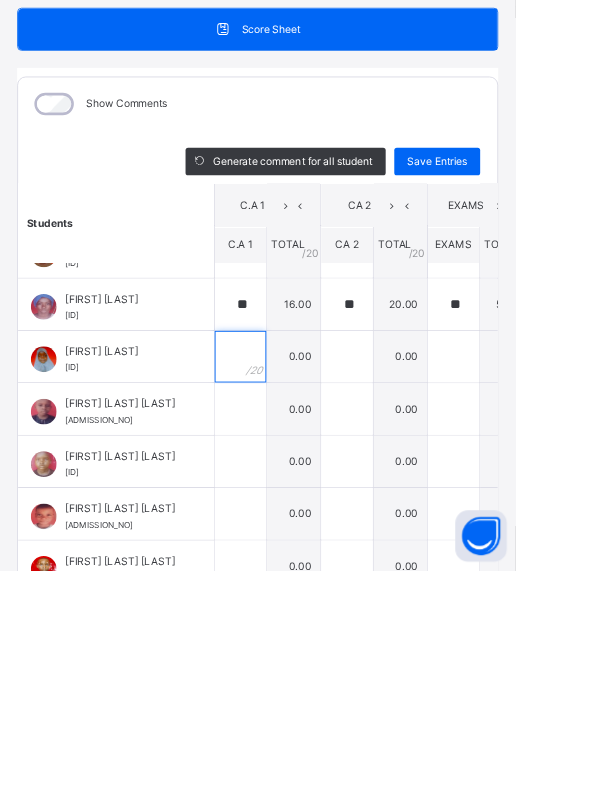 click at bounding box center (280, 543) 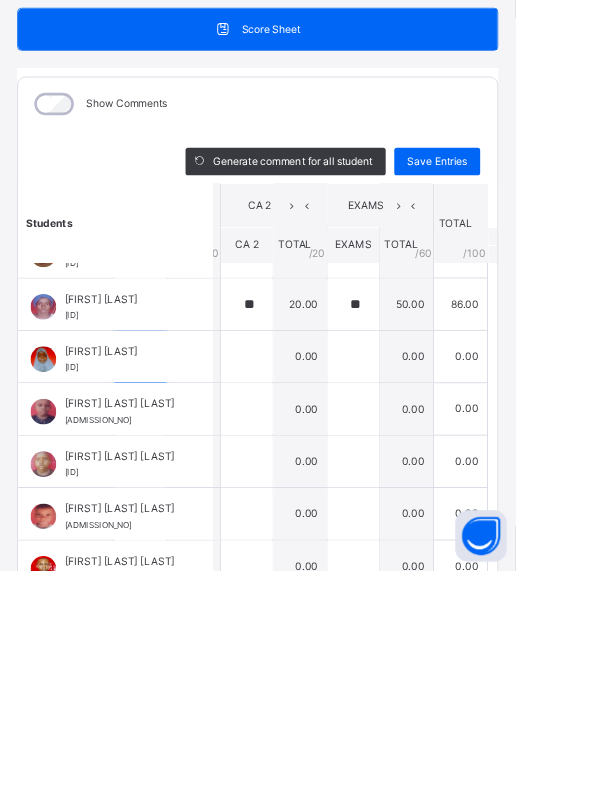 scroll, scrollTop: 1021, scrollLeft: 189, axis: both 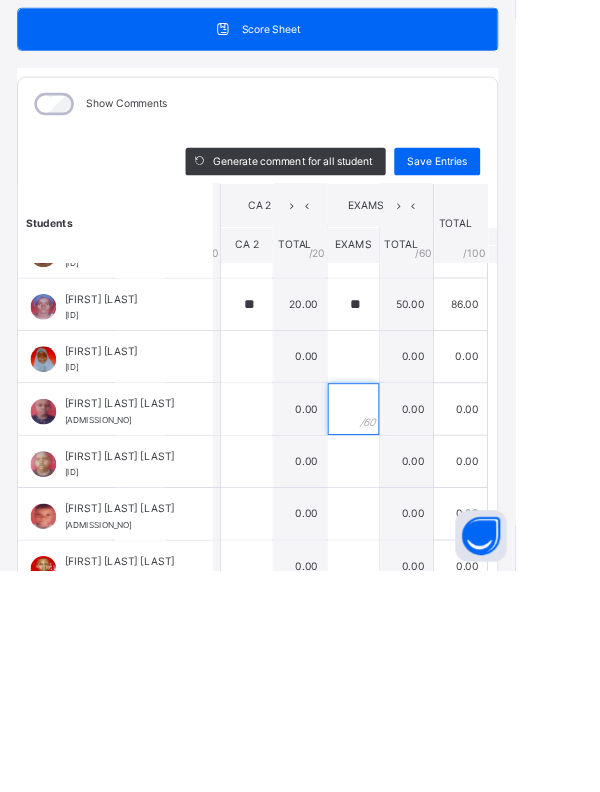 click at bounding box center [411, 604] 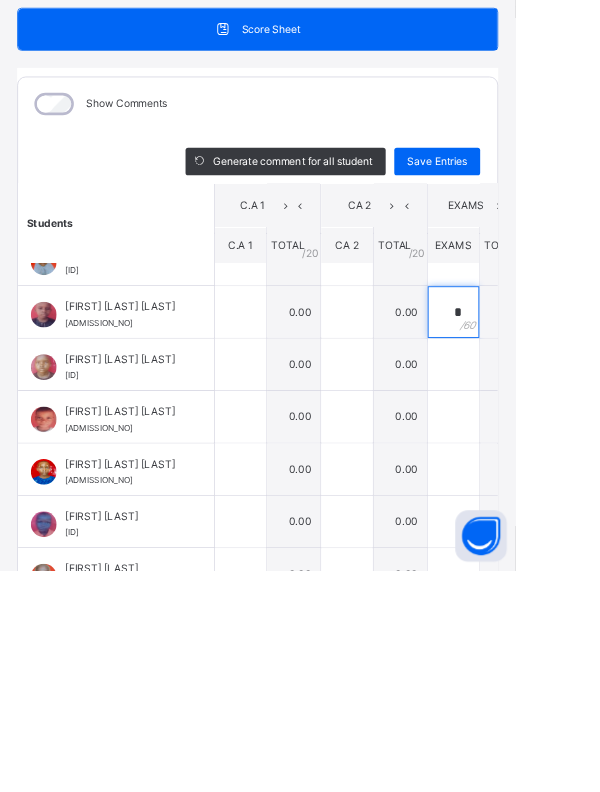 scroll, scrollTop: 1134, scrollLeft: 189, axis: both 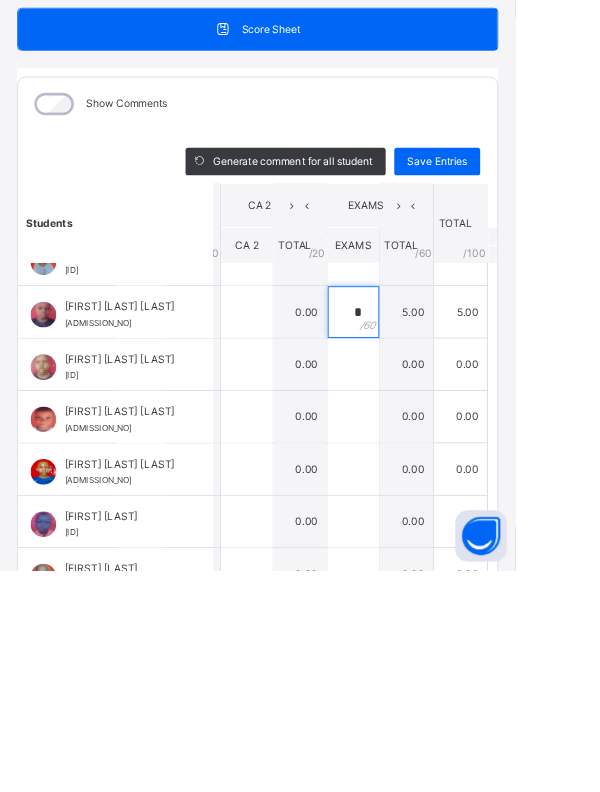 type on "*" 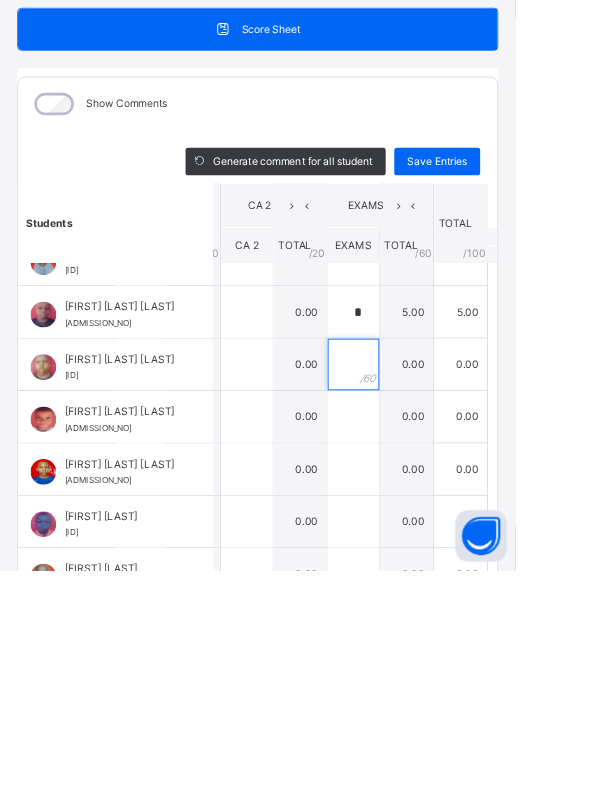 click at bounding box center [411, 552] 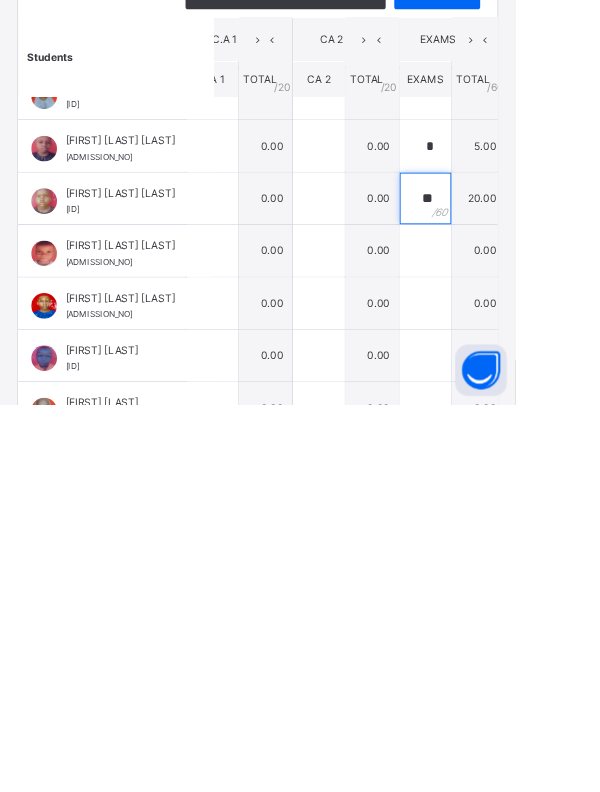 scroll, scrollTop: 1134, scrollLeft: 0, axis: vertical 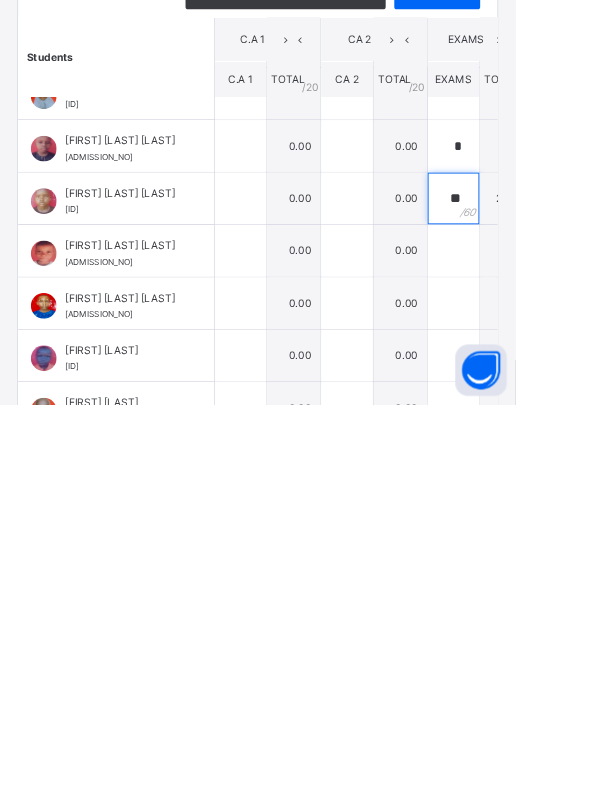 type on "**" 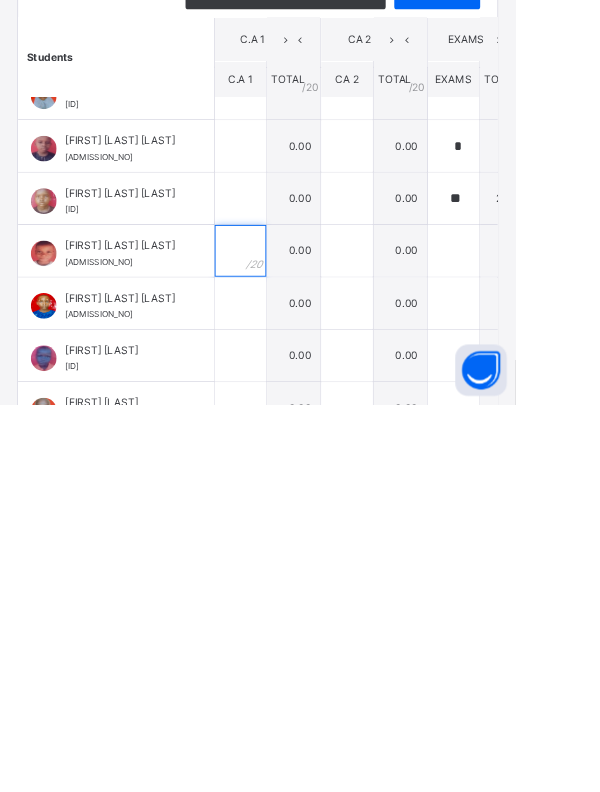 click at bounding box center (280, 613) 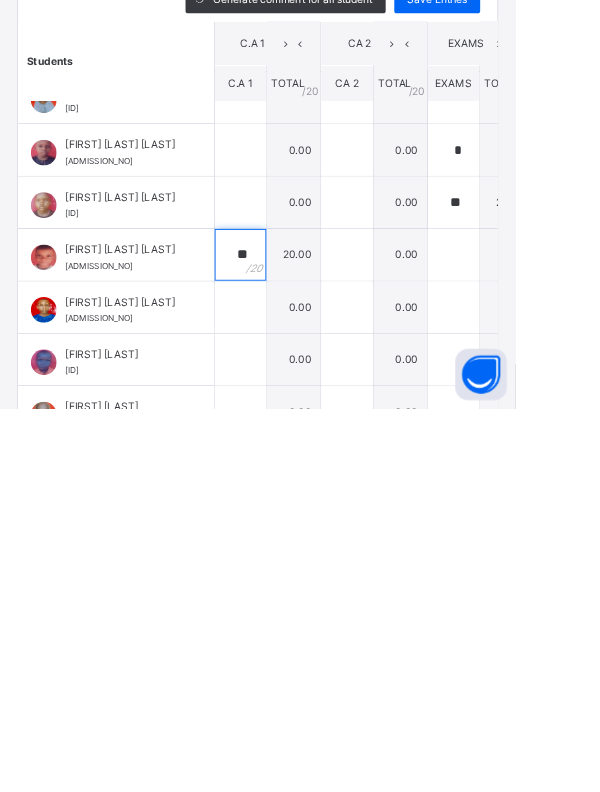 type on "**" 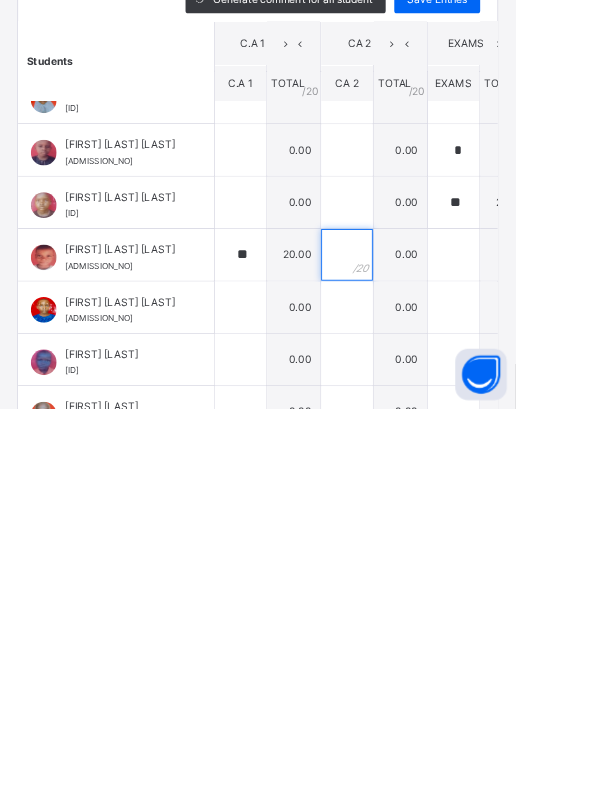 click at bounding box center (404, 613) 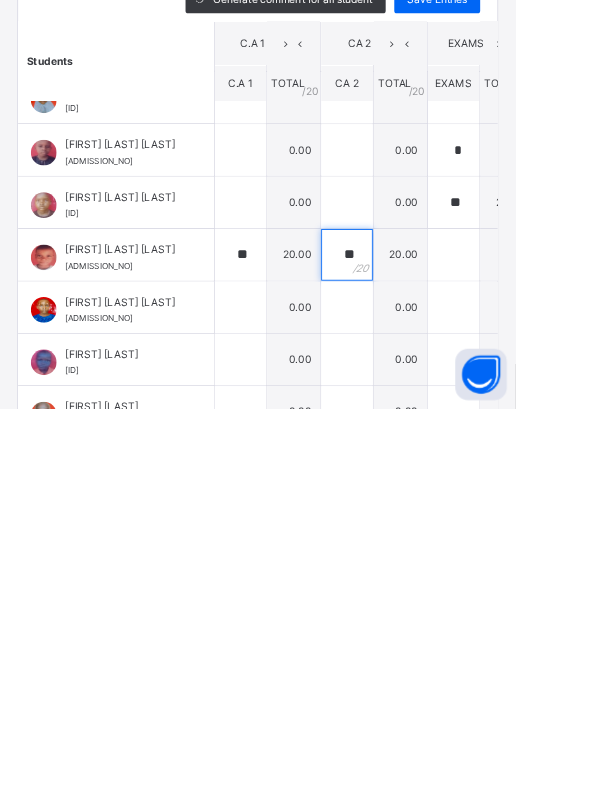 scroll, scrollTop: 1134, scrollLeft: 110, axis: both 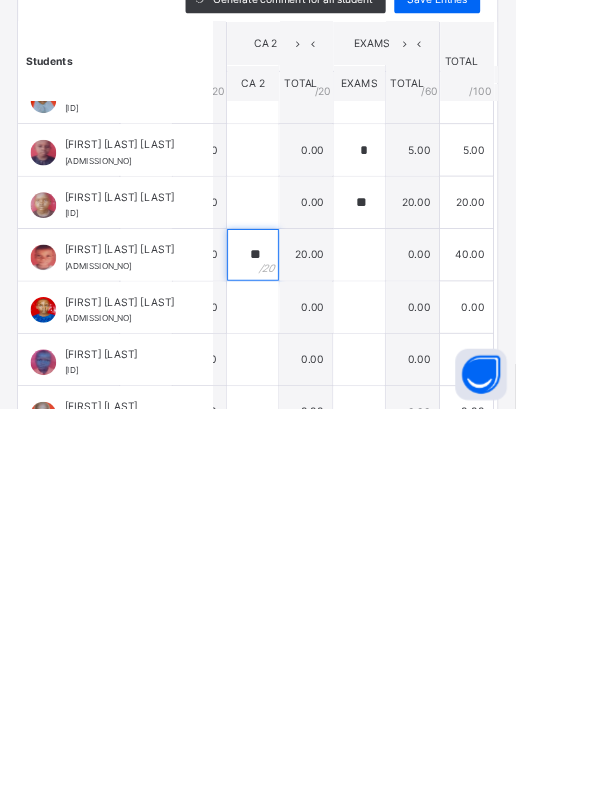 type on "**" 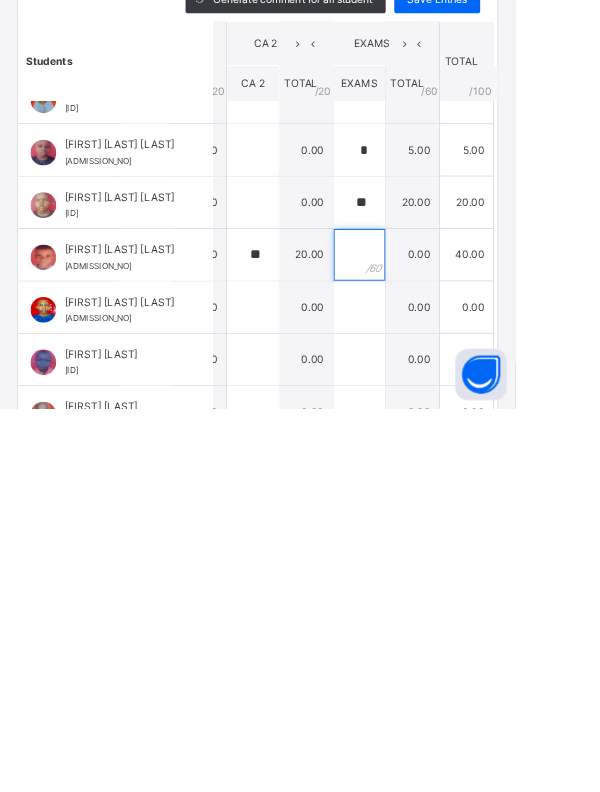 click at bounding box center (418, 613) 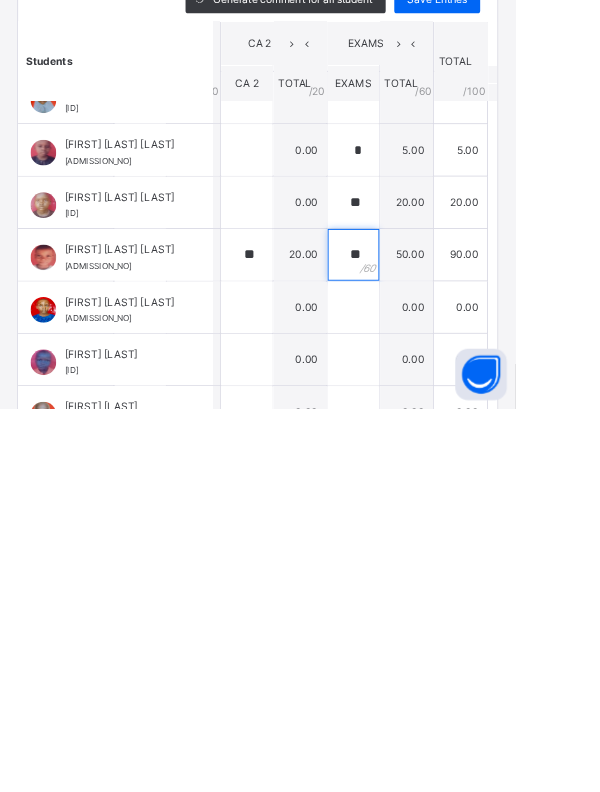 scroll, scrollTop: 1134, scrollLeft: 189, axis: both 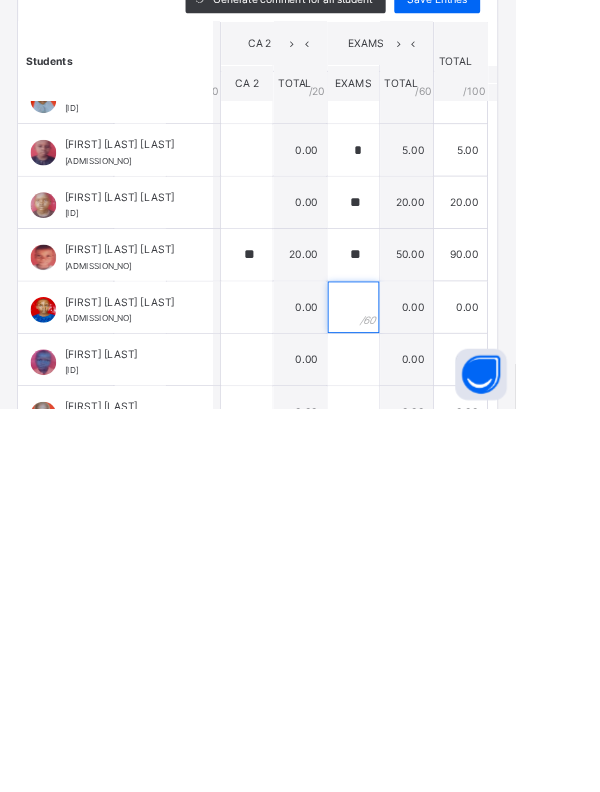 click at bounding box center [411, 674] 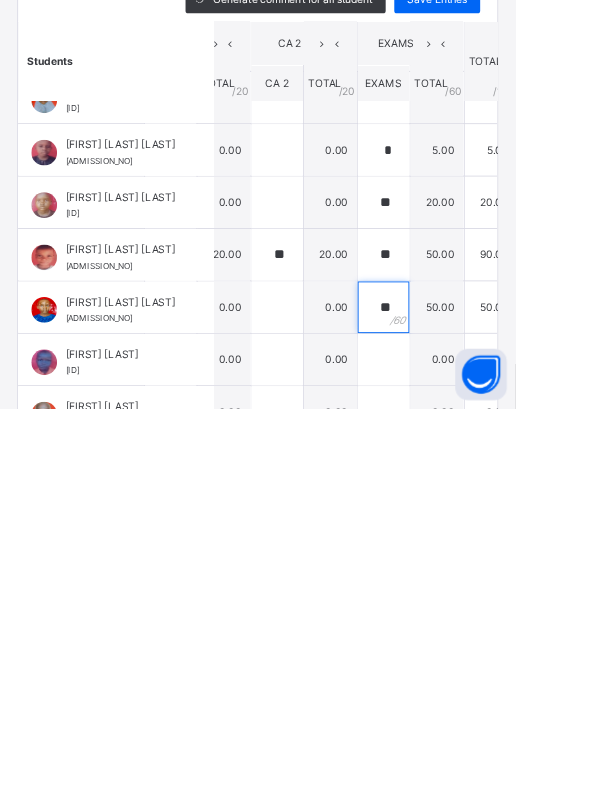scroll, scrollTop: 1134, scrollLeft: 189, axis: both 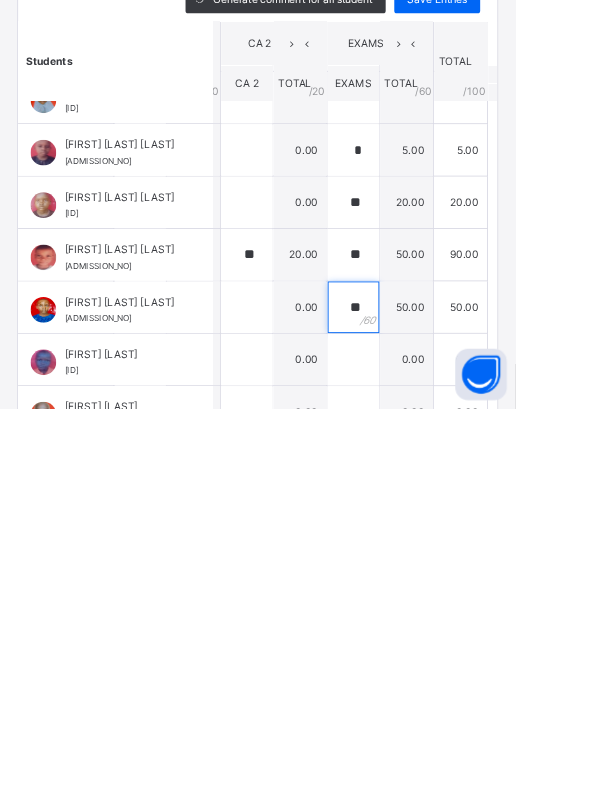 type on "**" 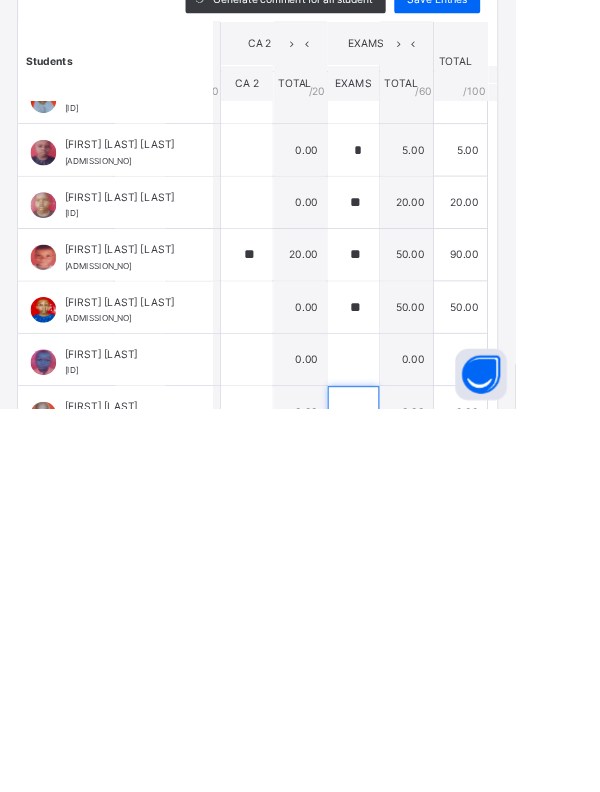 click at bounding box center (411, 796) 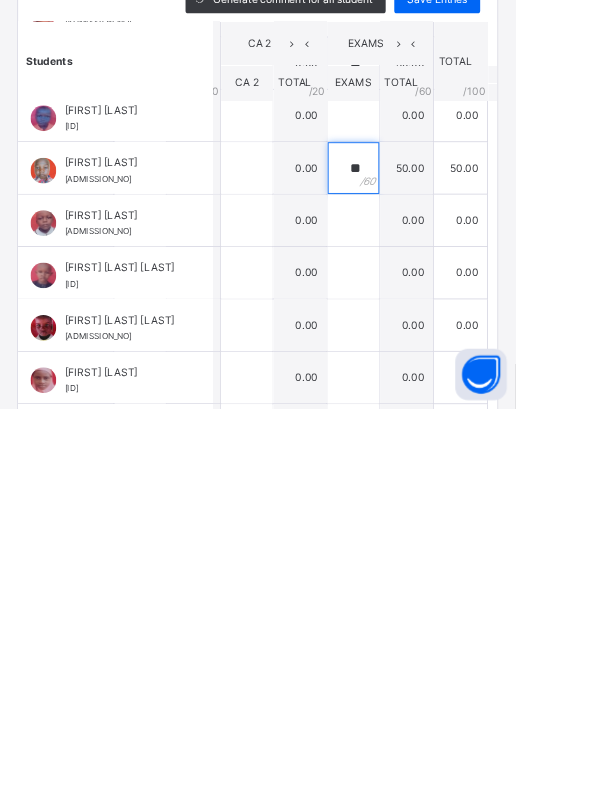 scroll, scrollTop: 1418, scrollLeft: 0, axis: vertical 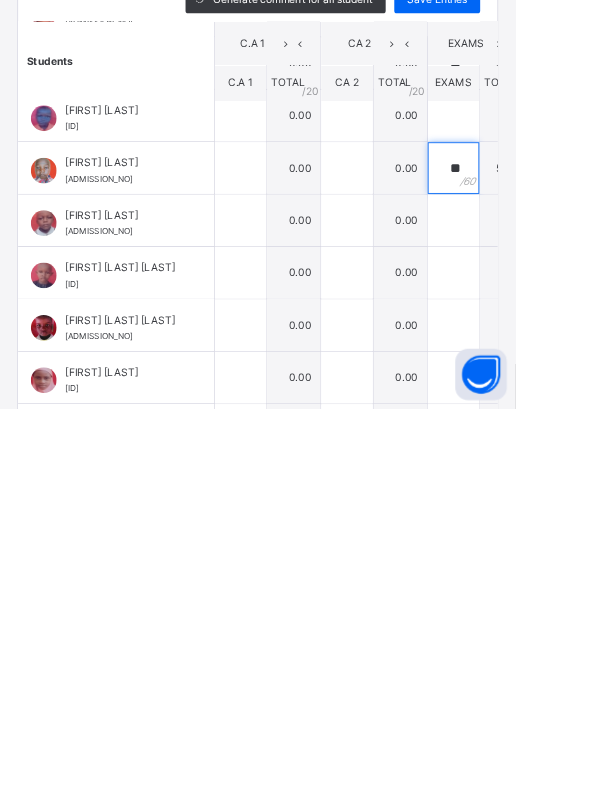 type on "**" 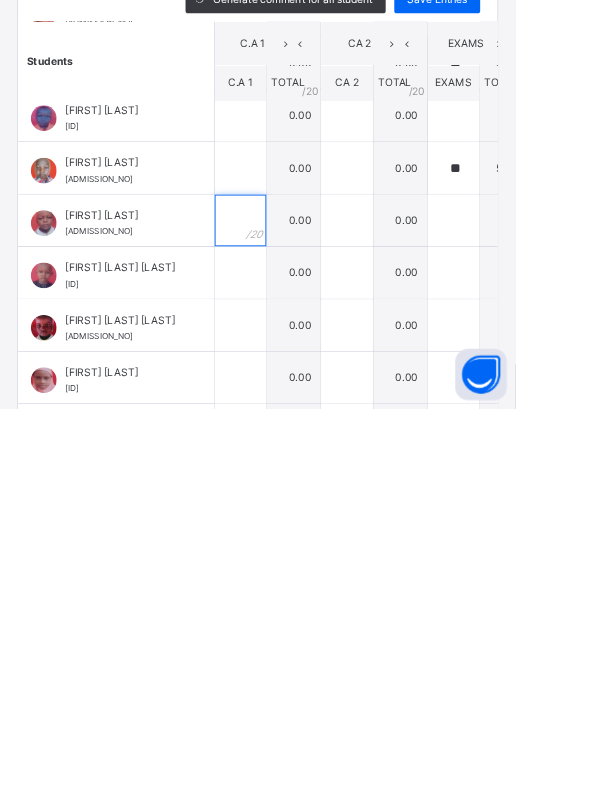 click at bounding box center [280, 573] 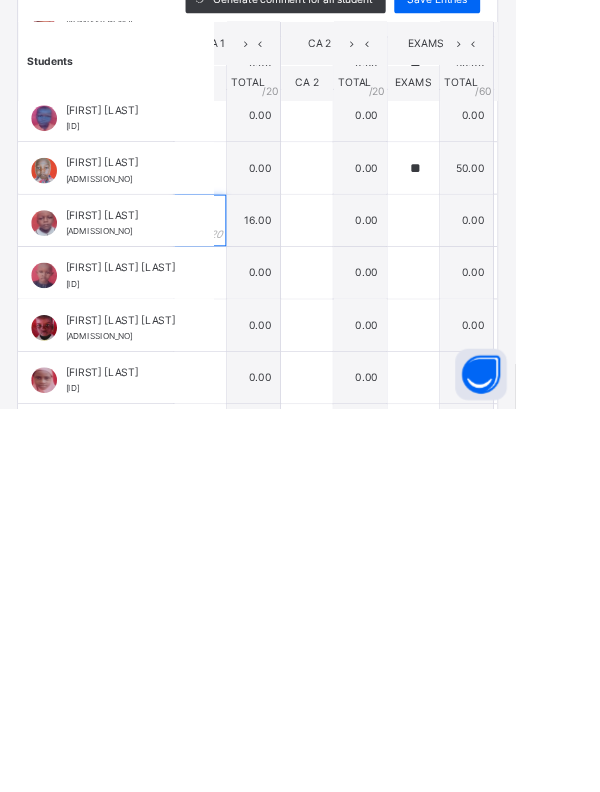 scroll, scrollTop: 1418, scrollLeft: 0, axis: vertical 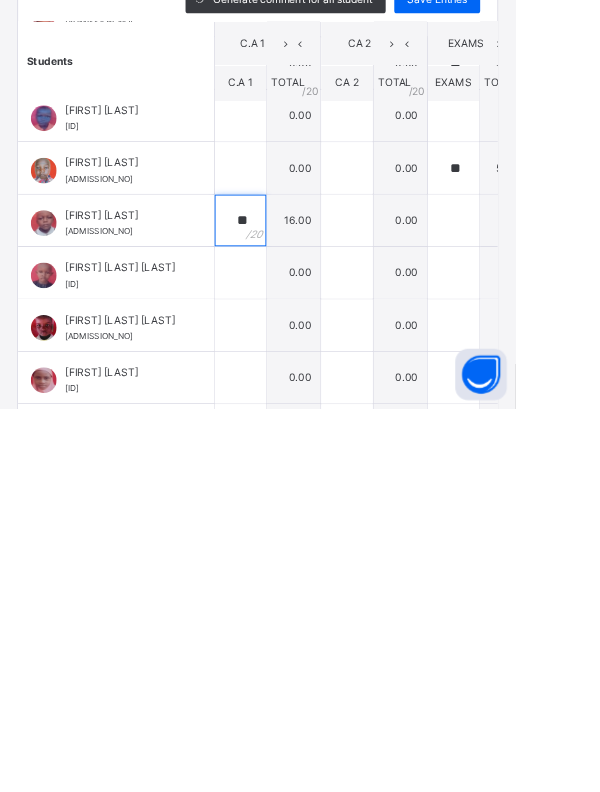 type on "**" 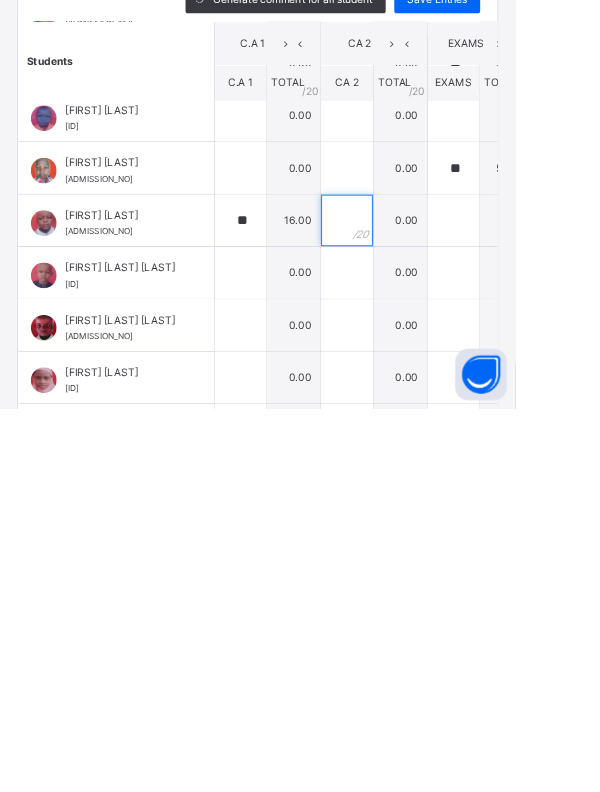 click at bounding box center [404, 573] 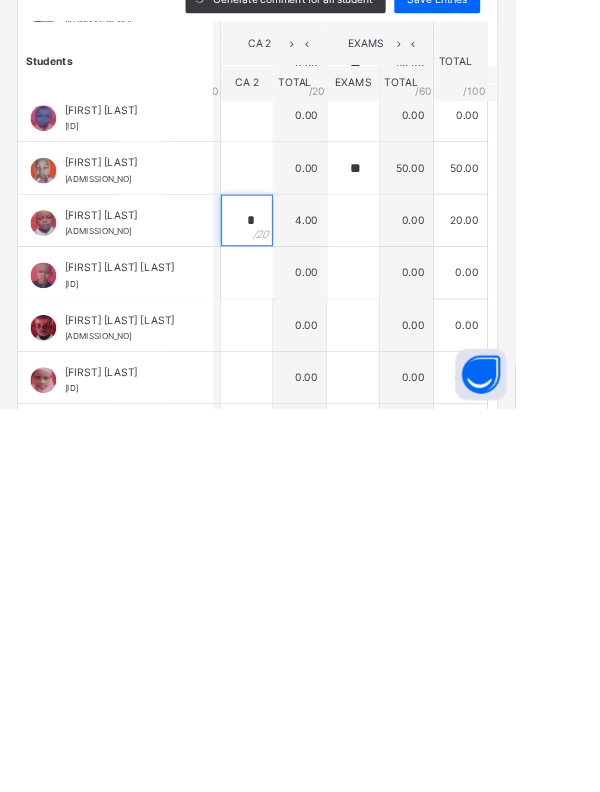 scroll, scrollTop: 1418, scrollLeft: 189, axis: both 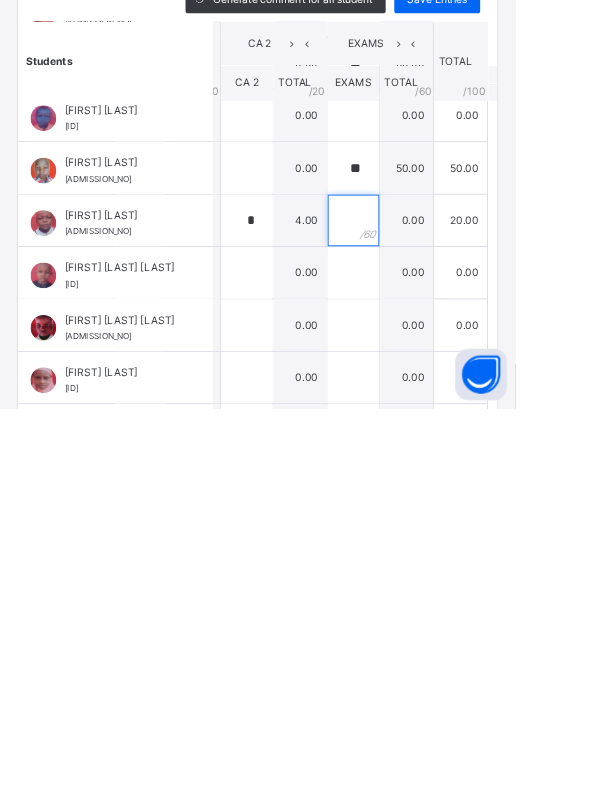 click at bounding box center (411, 573) 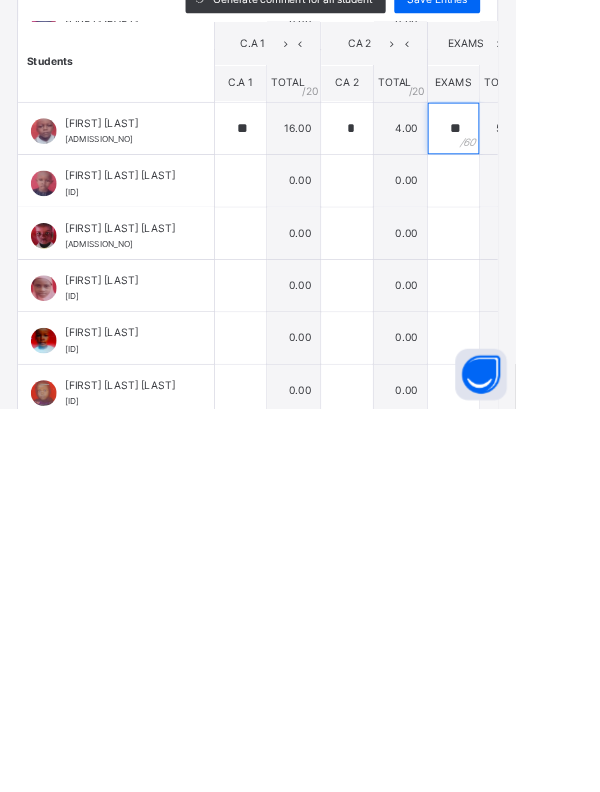 scroll, scrollTop: 1528, scrollLeft: 0, axis: vertical 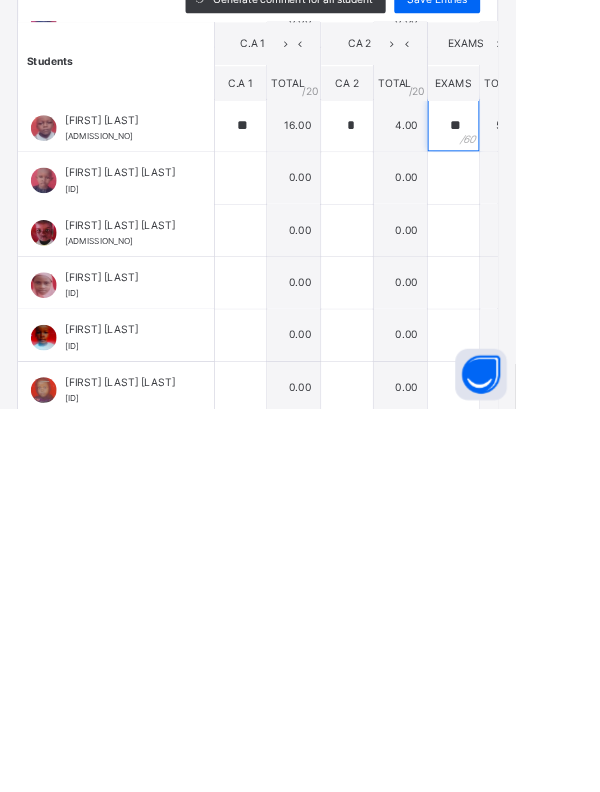 type on "**" 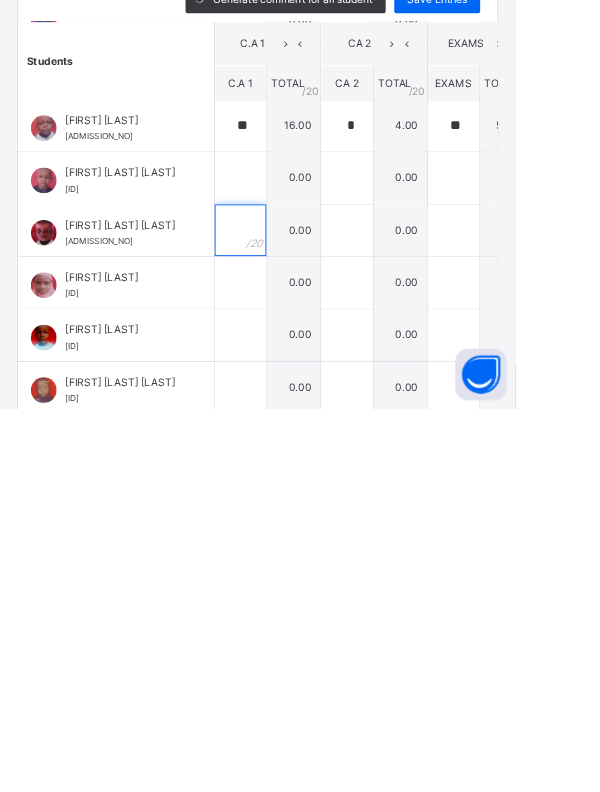click at bounding box center [280, 585] 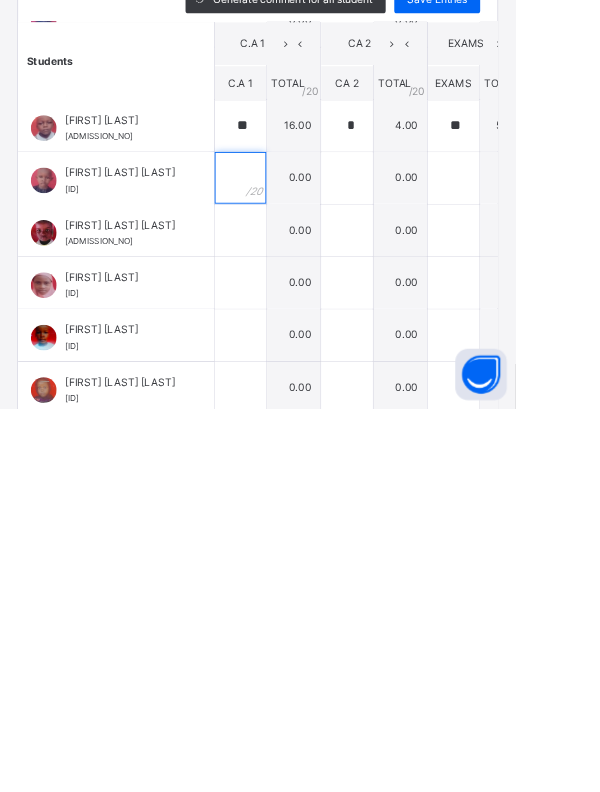 click at bounding box center (280, 524) 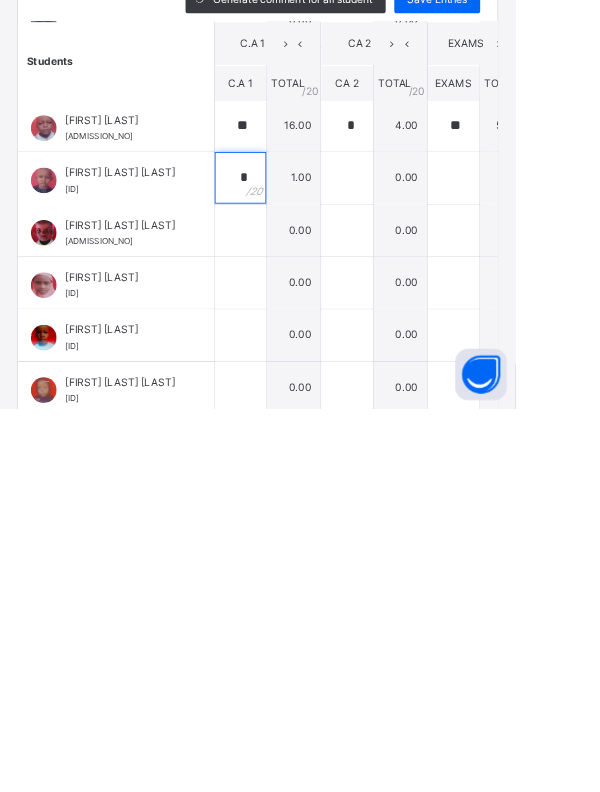 scroll, scrollTop: 1528, scrollLeft: 189, axis: both 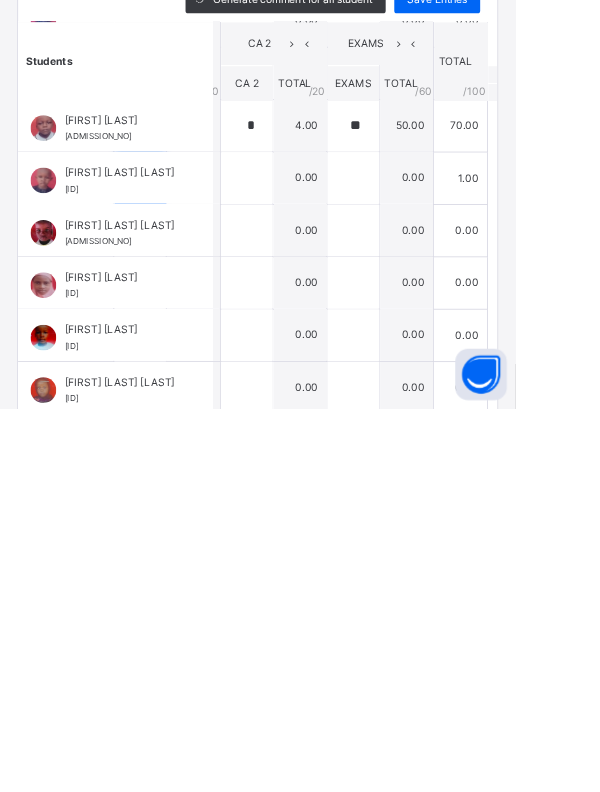 type on "*" 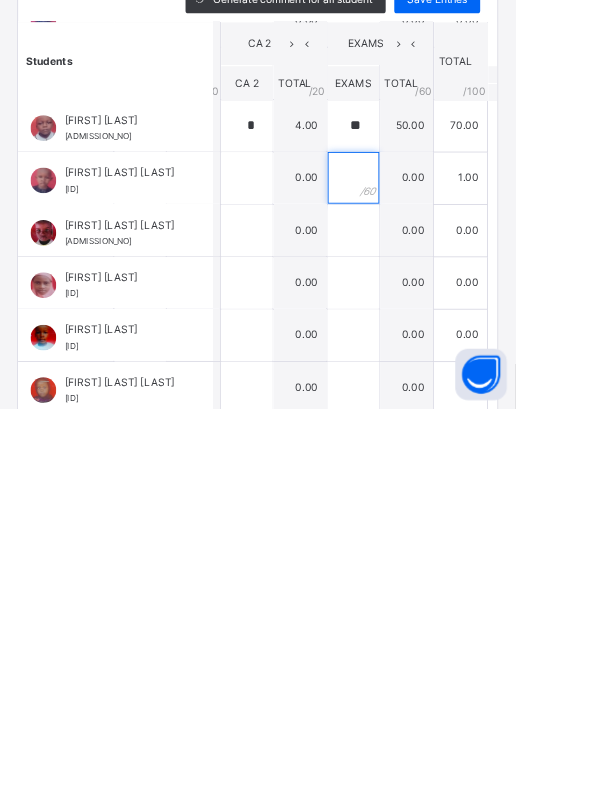 click at bounding box center [411, 524] 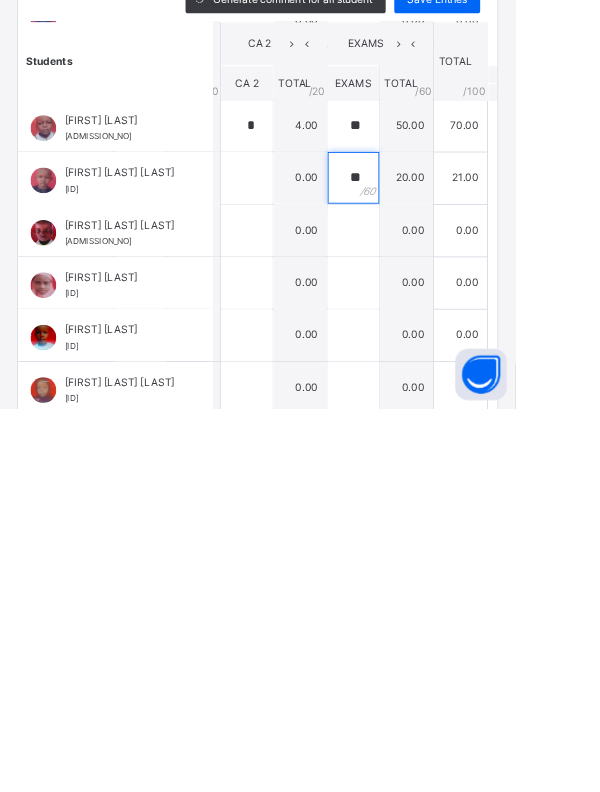 scroll, scrollTop: 1528, scrollLeft: 0, axis: vertical 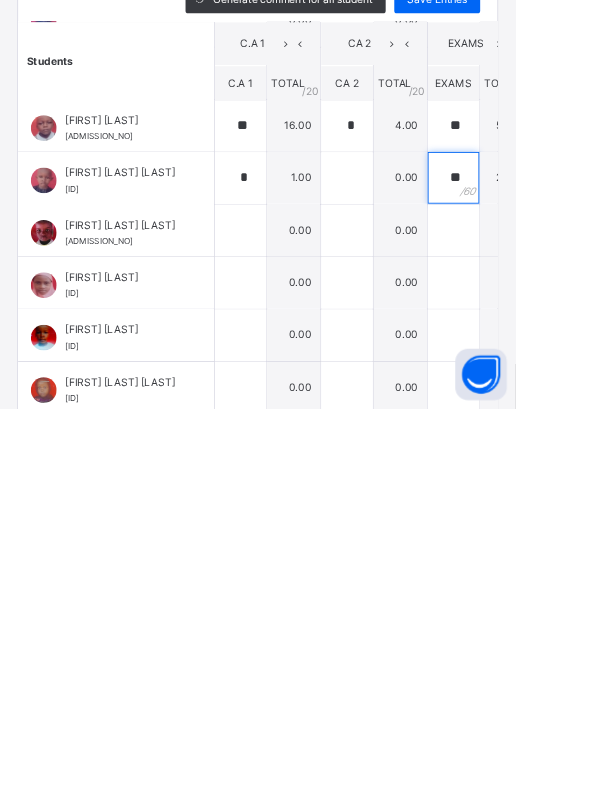 type on "**" 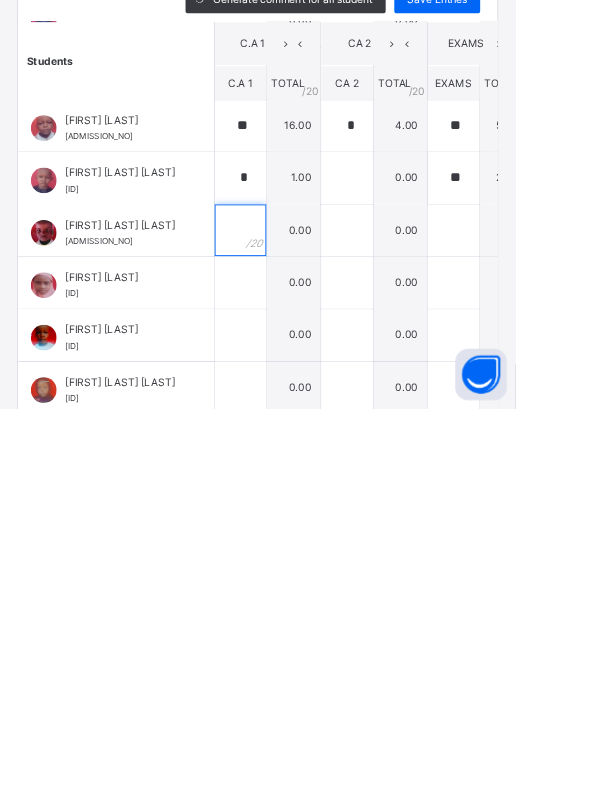 click at bounding box center (280, 585) 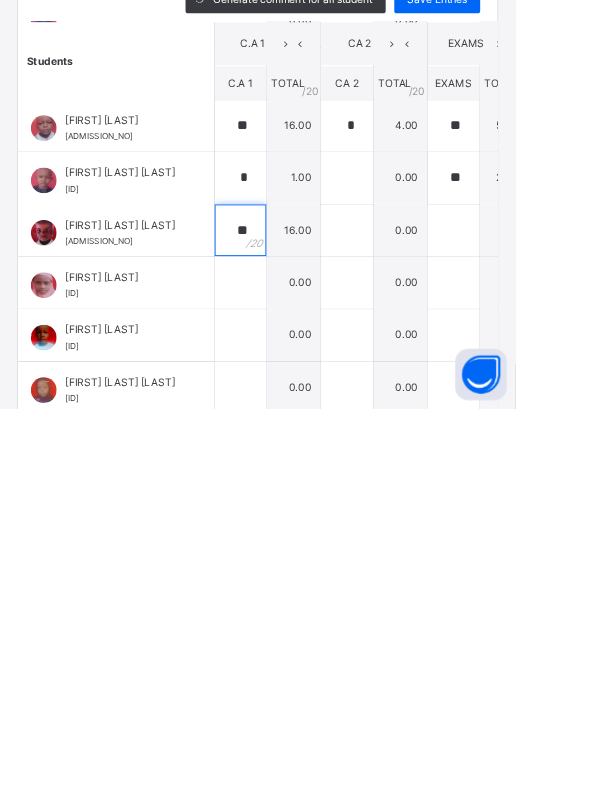 type on "**" 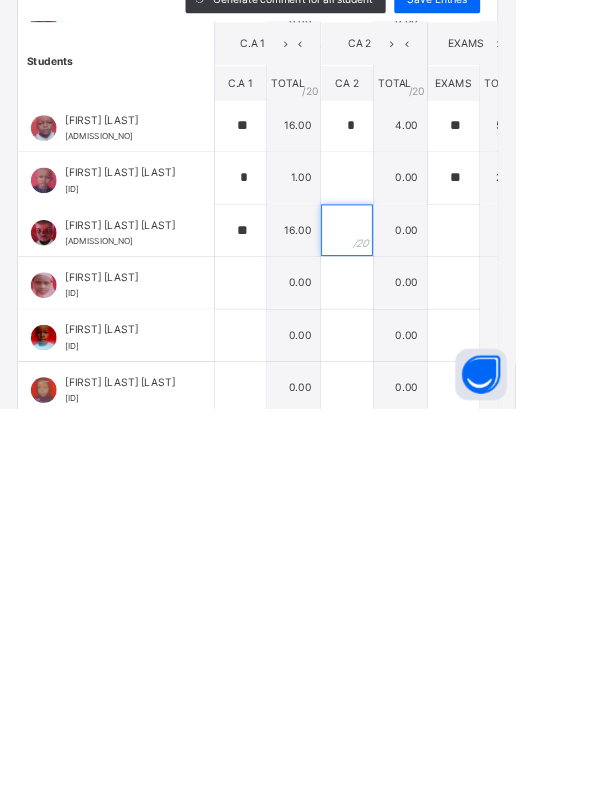click at bounding box center [404, 585] 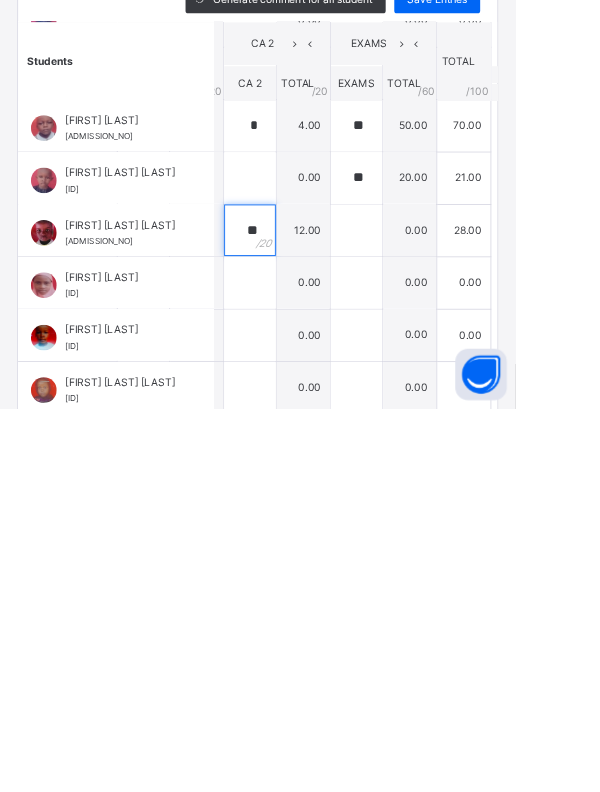 scroll, scrollTop: 1528, scrollLeft: 116, axis: both 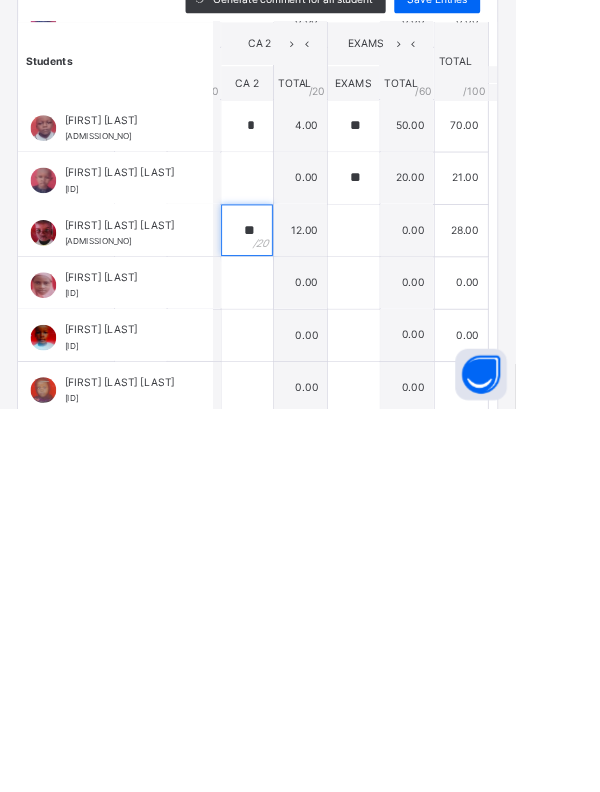 type on "**" 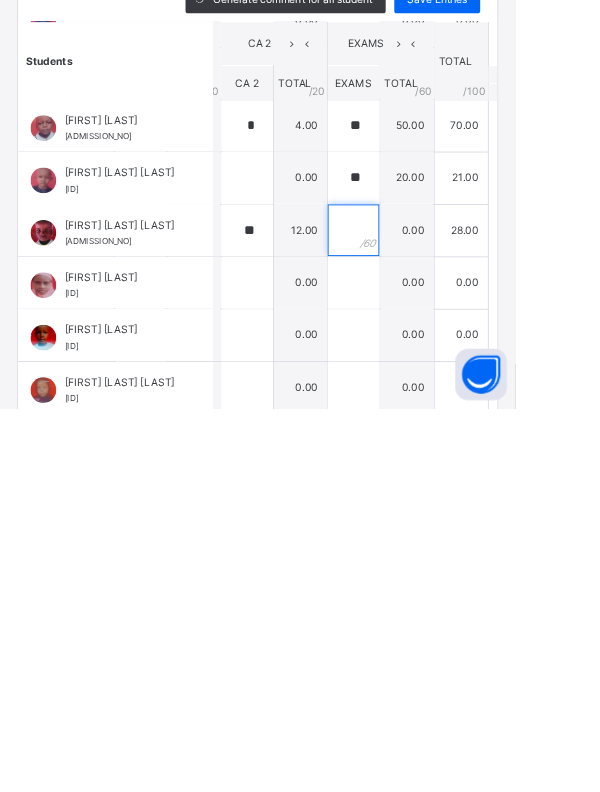 click at bounding box center (412, 585) 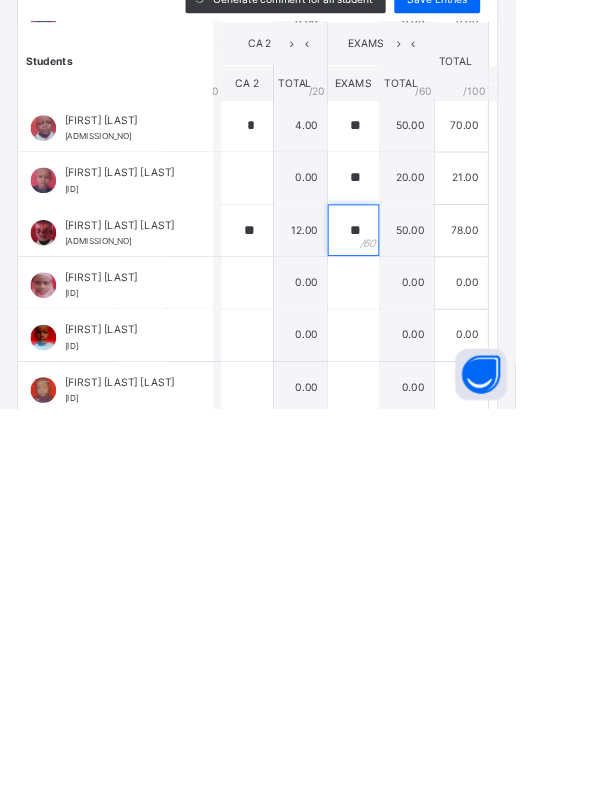 scroll, scrollTop: 1528, scrollLeft: 0, axis: vertical 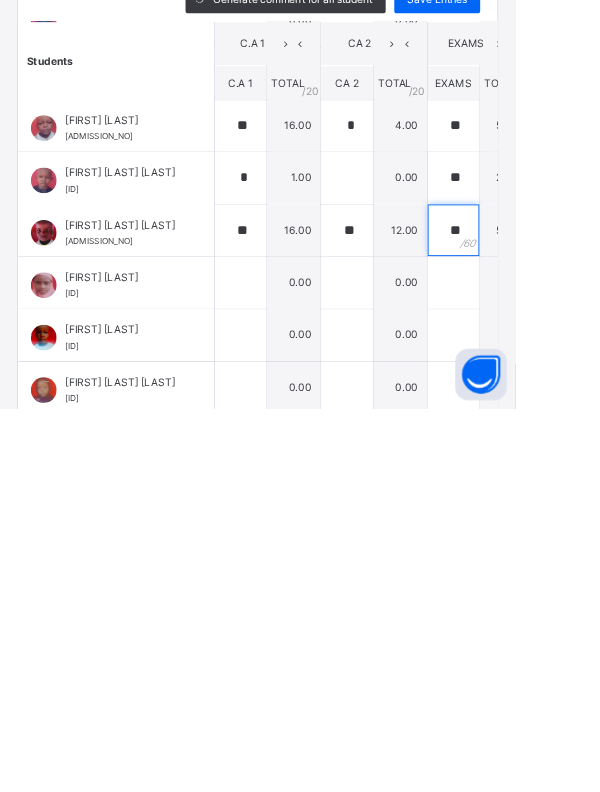 type on "**" 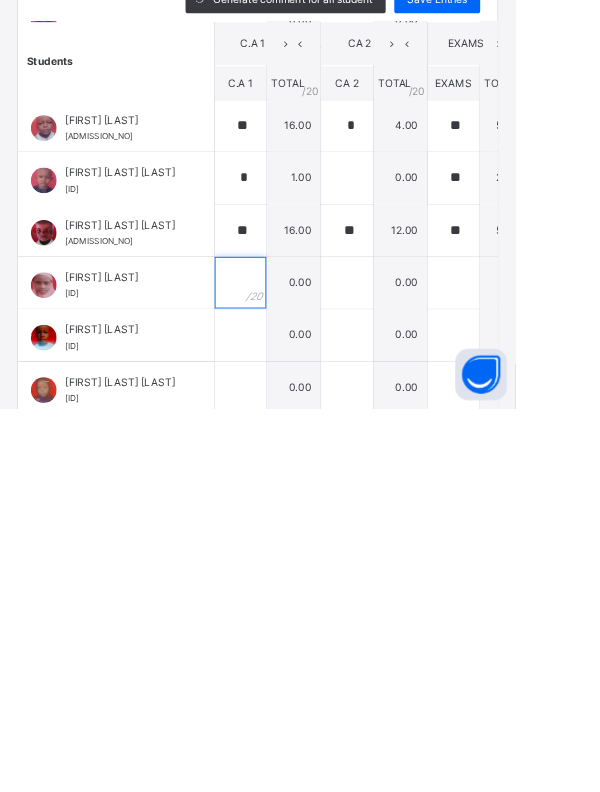 click at bounding box center (280, 646) 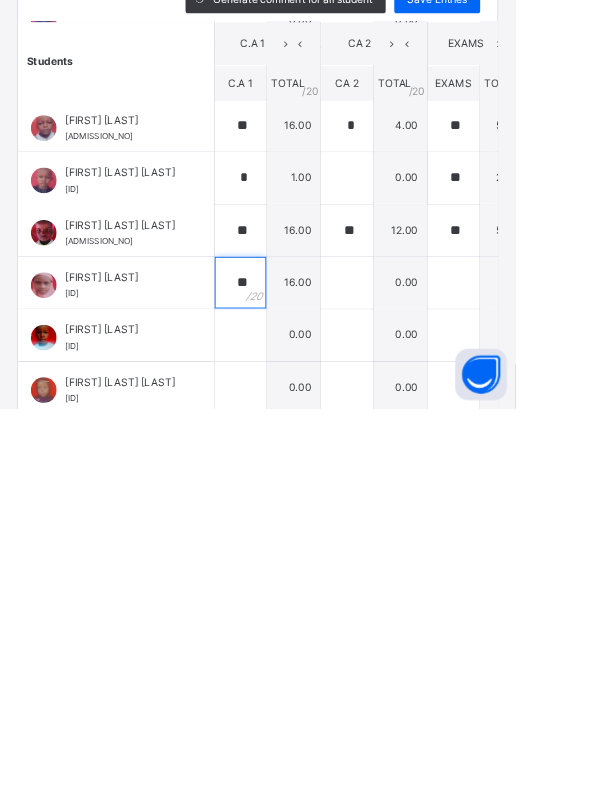 type on "**" 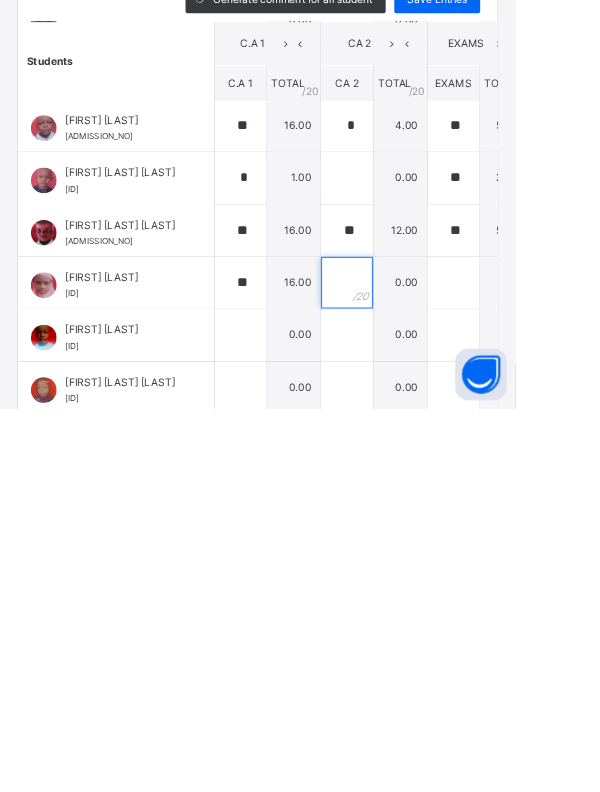 click at bounding box center [404, 646] 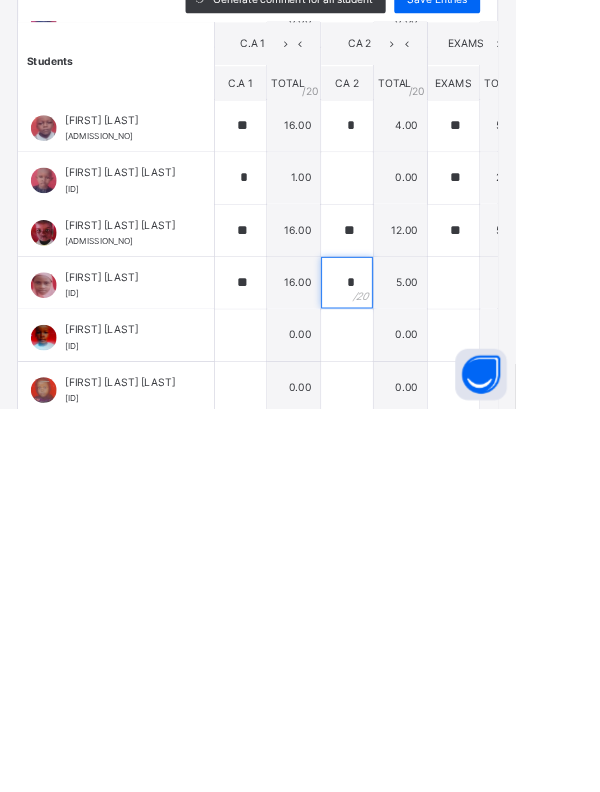 scroll, scrollTop: 1528, scrollLeft: 132, axis: both 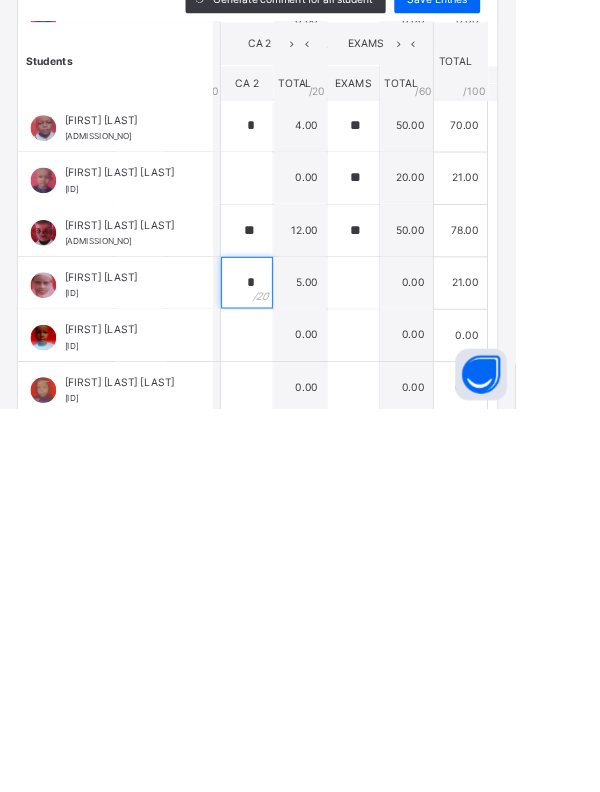 type on "*" 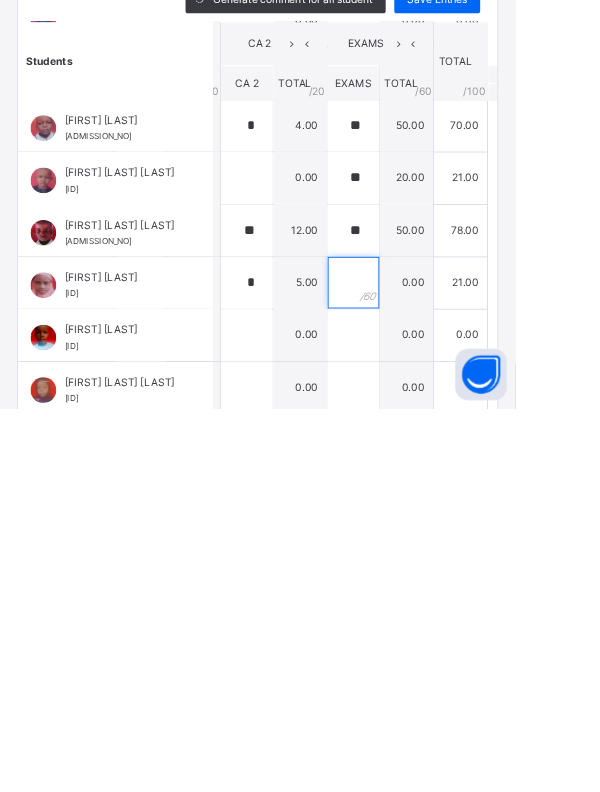click at bounding box center [411, 646] 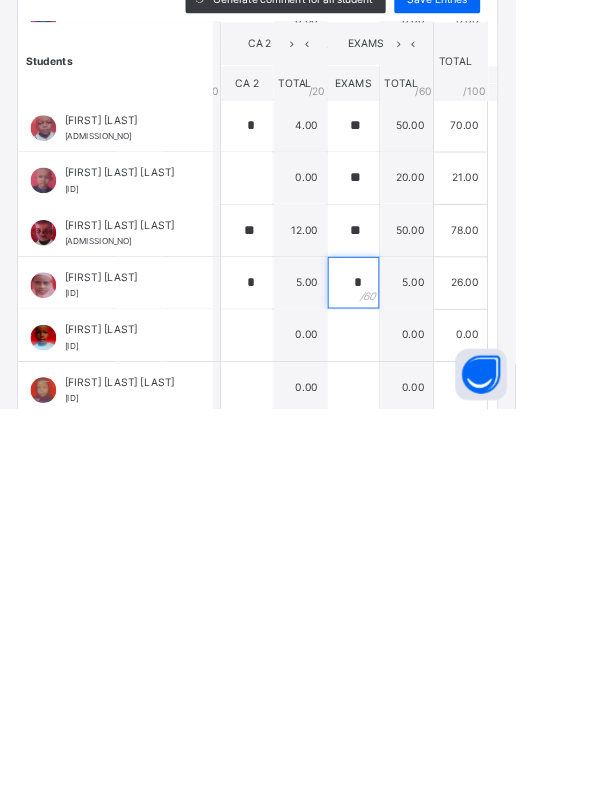 scroll, scrollTop: 1528, scrollLeft: 174, axis: both 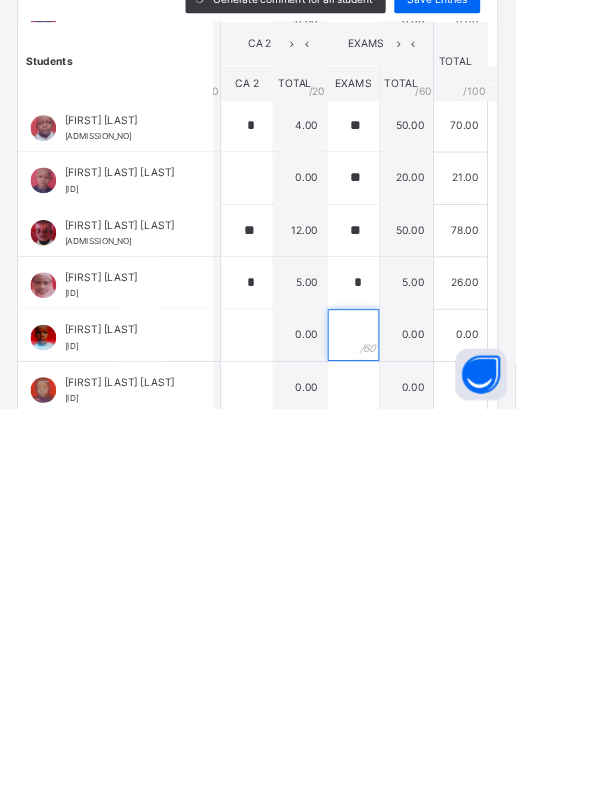 click at bounding box center (411, 707) 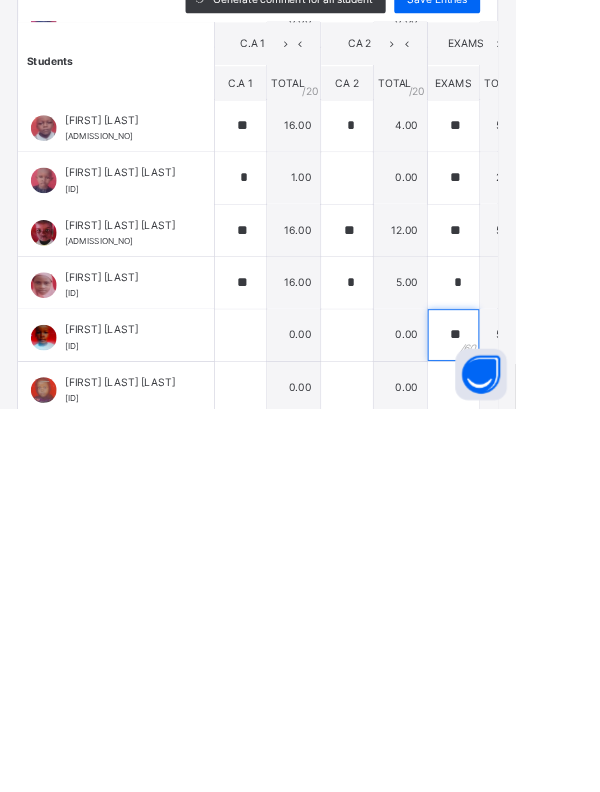 scroll, scrollTop: 1606, scrollLeft: 0, axis: vertical 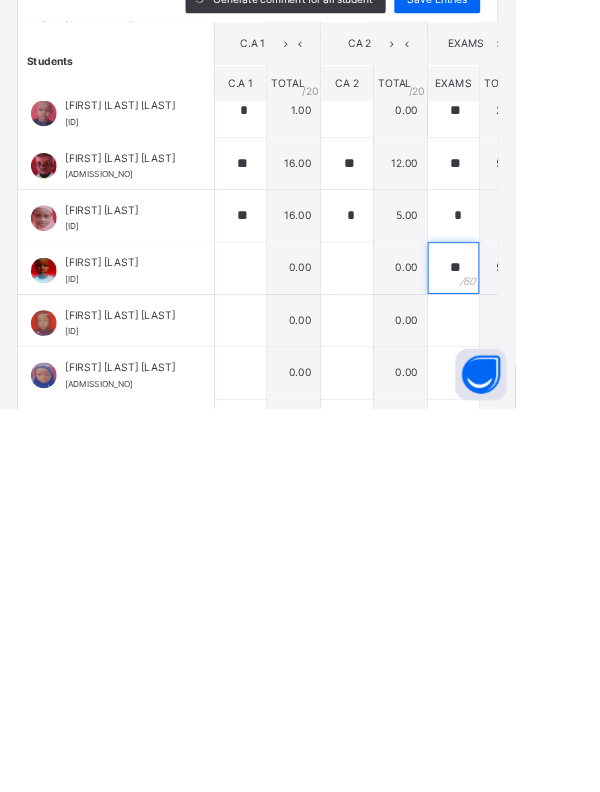 type on "**" 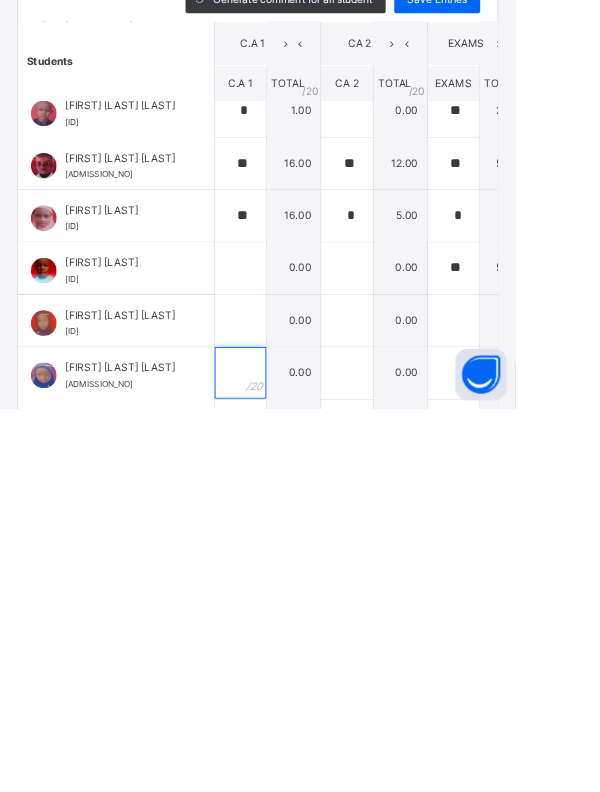 click at bounding box center [280, 751] 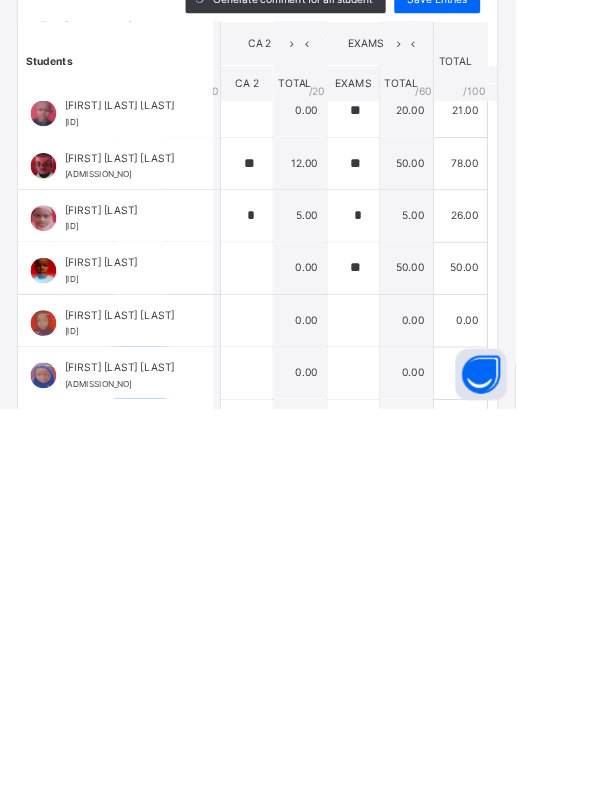 scroll, scrollTop: 1606, scrollLeft: 155, axis: both 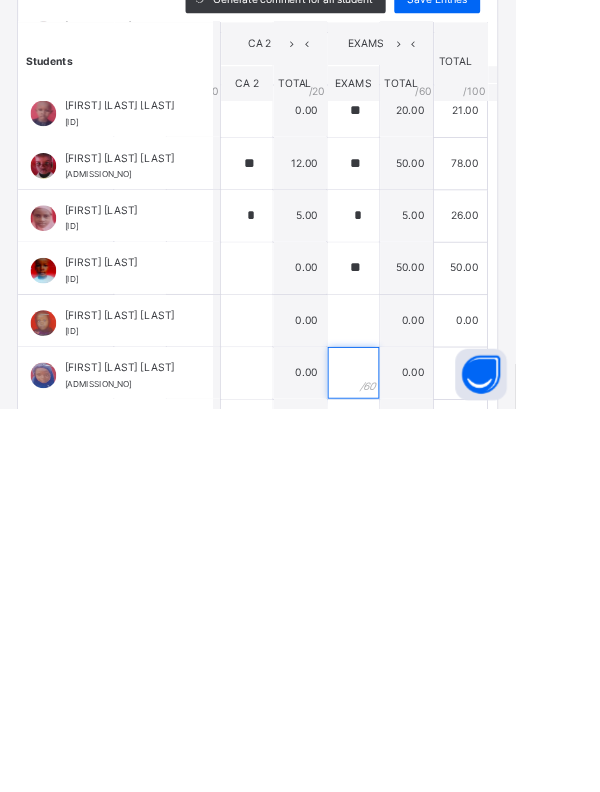click at bounding box center [411, 751] 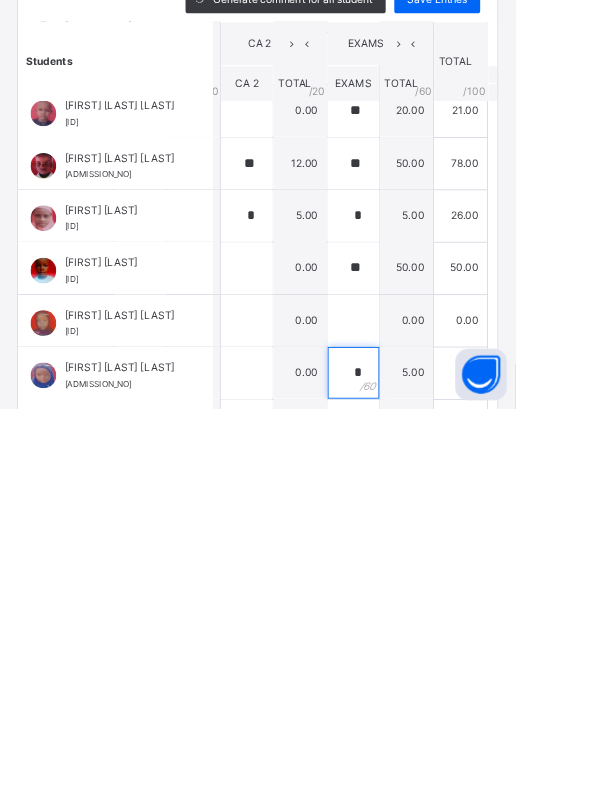 scroll, scrollTop: 1606, scrollLeft: 0, axis: vertical 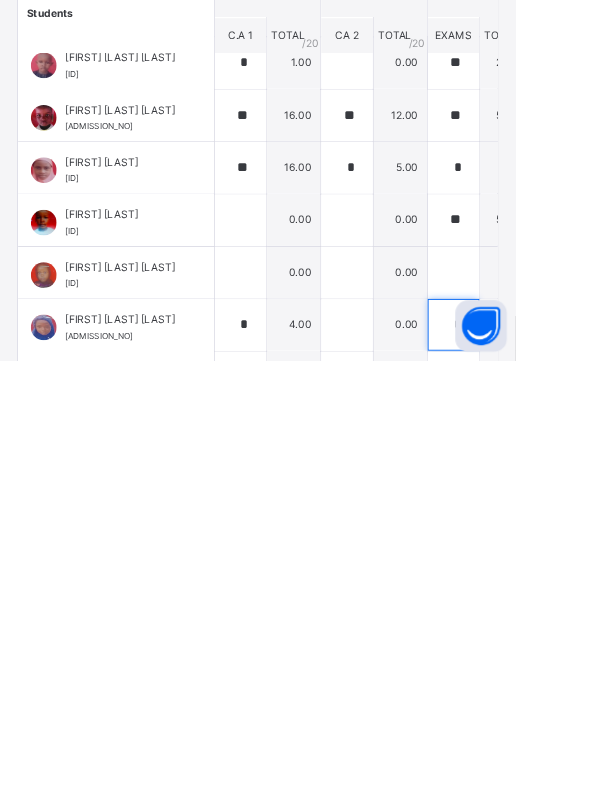 type on "*" 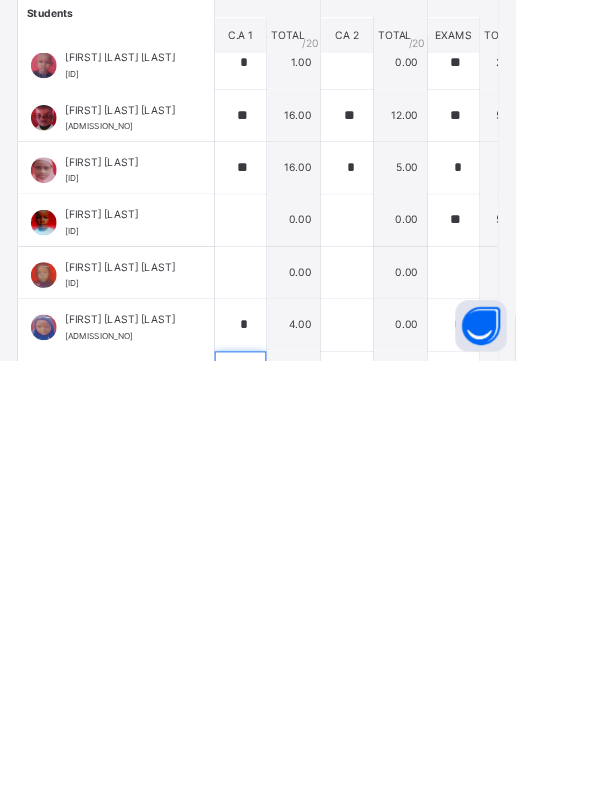 click at bounding box center [280, 812] 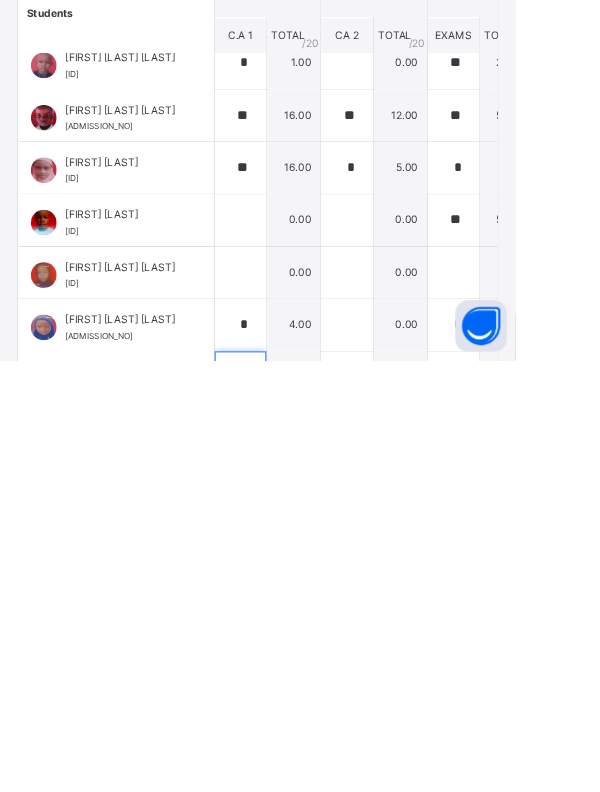 scroll, scrollTop: 1225, scrollLeft: 0, axis: vertical 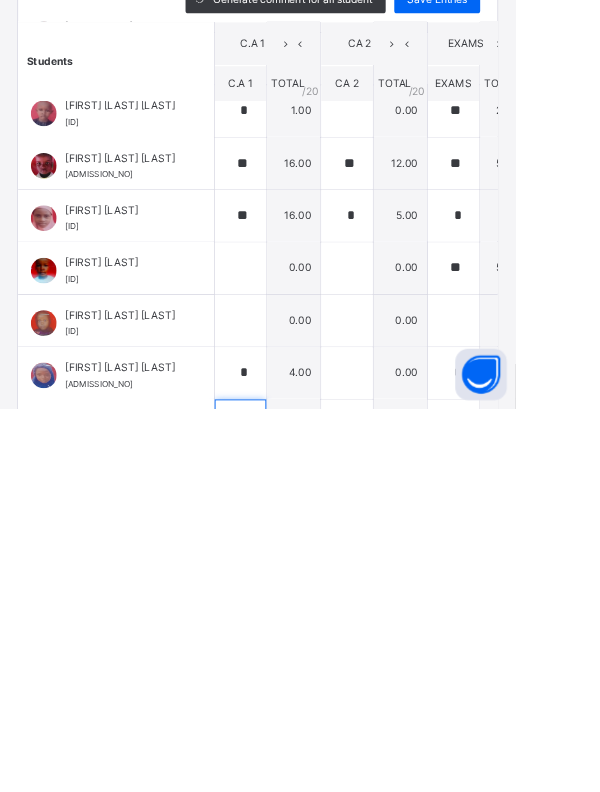 type on "**" 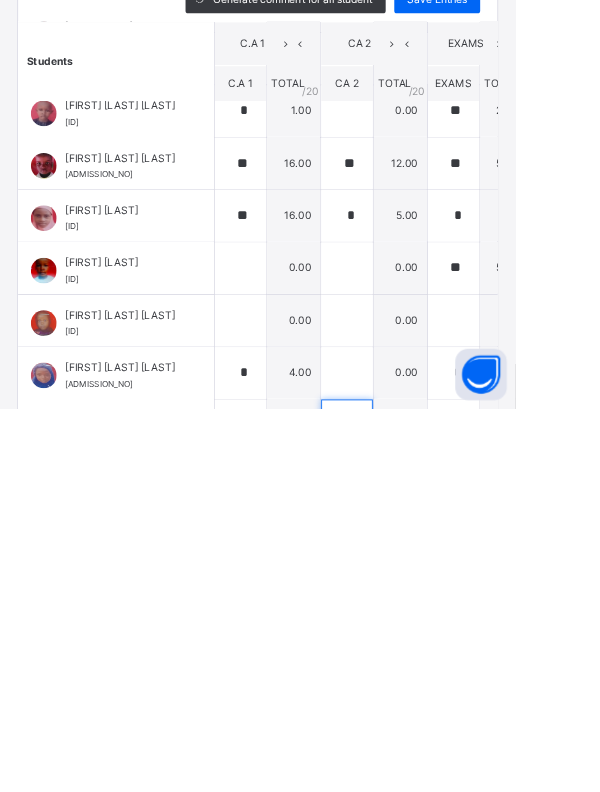 click at bounding box center [404, 812] 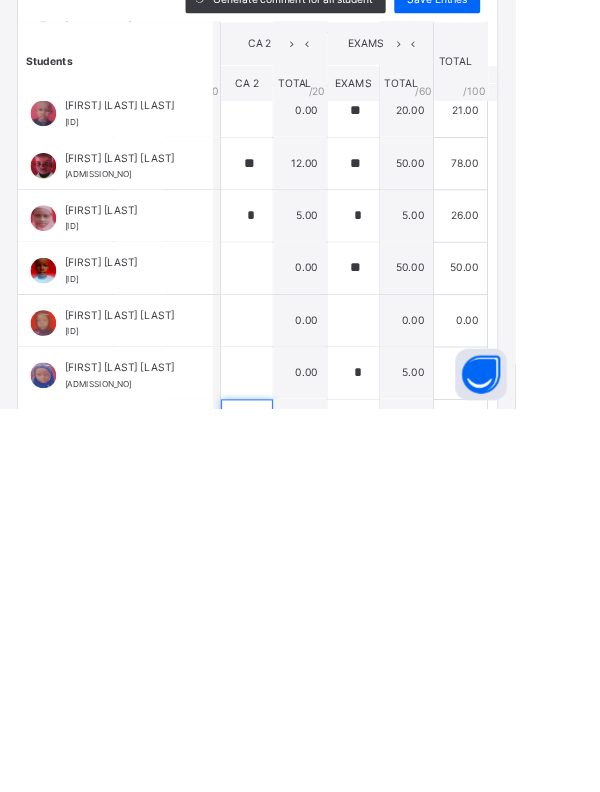 scroll, scrollTop: 1606, scrollLeft: 0, axis: vertical 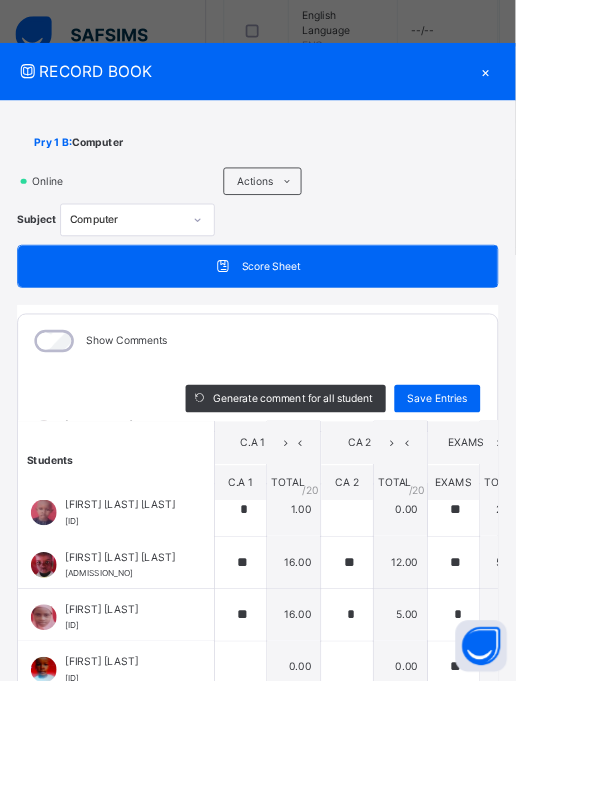 type on "**" 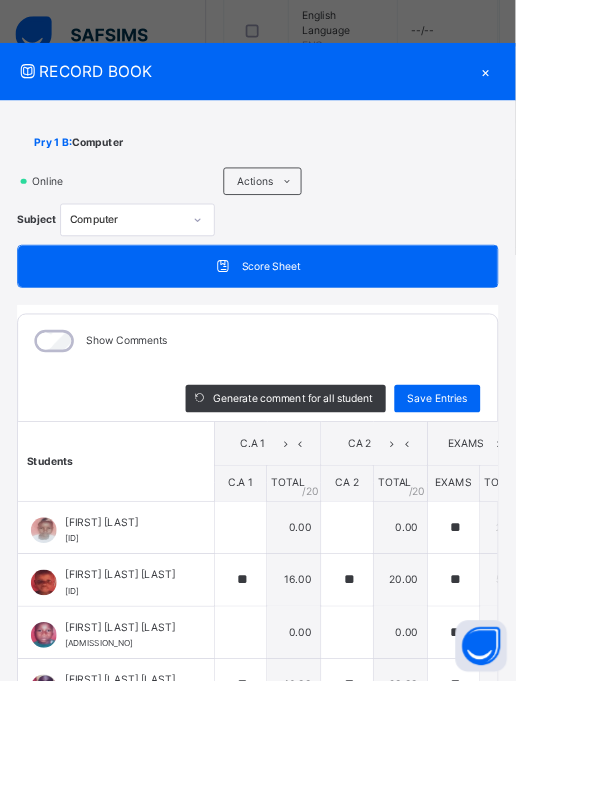 type on "**" 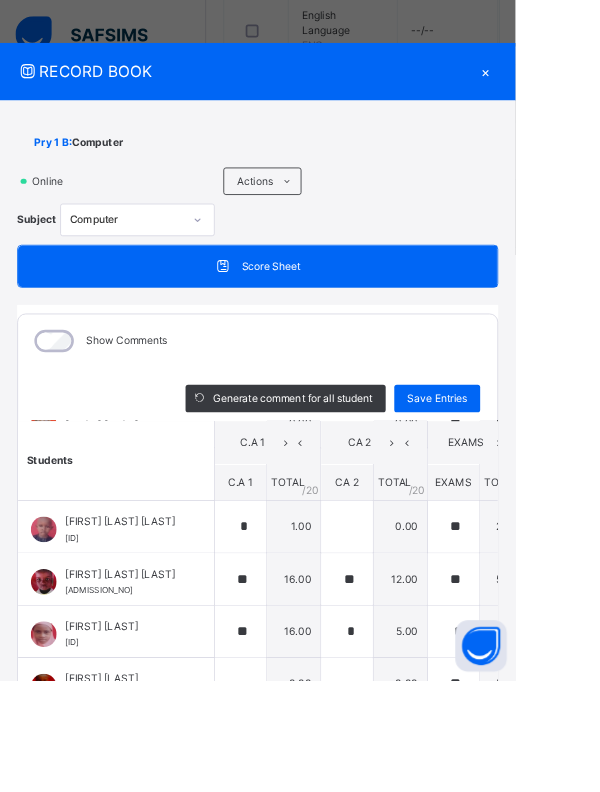 scroll, scrollTop: 1606, scrollLeft: 0, axis: vertical 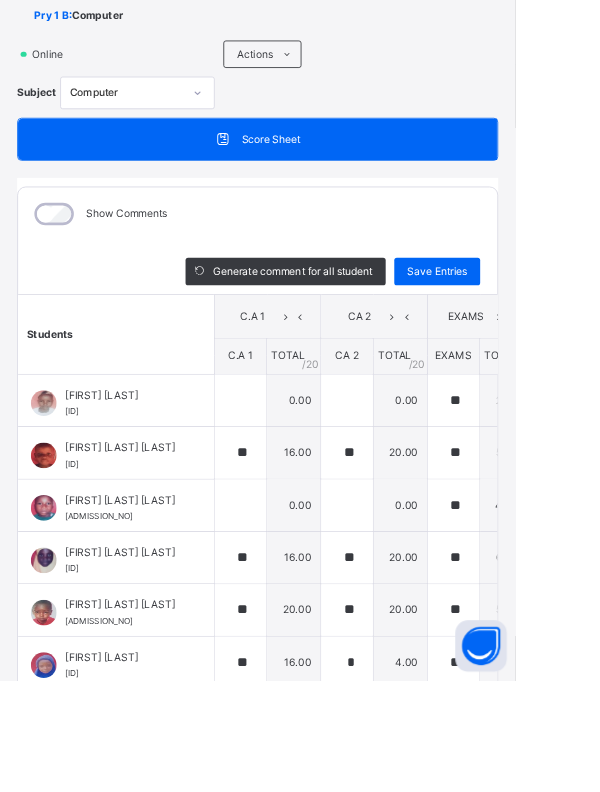 click on "Save Entries" at bounding box center [509, 316] 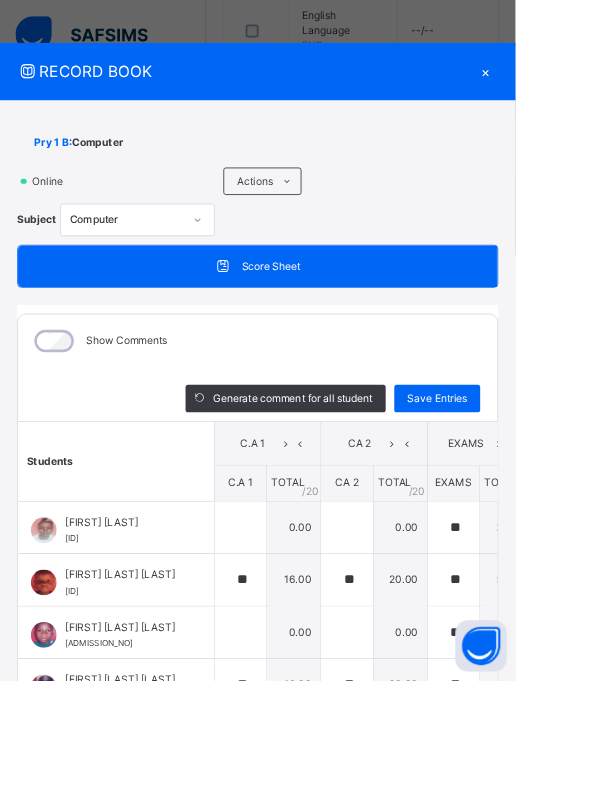 click on "×" at bounding box center [565, 83] 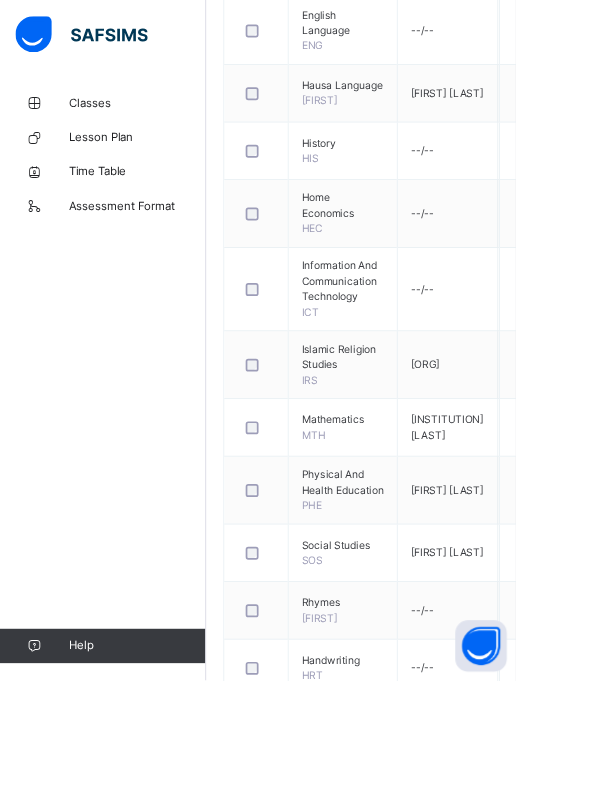 click on "Classes" at bounding box center (160, 120) 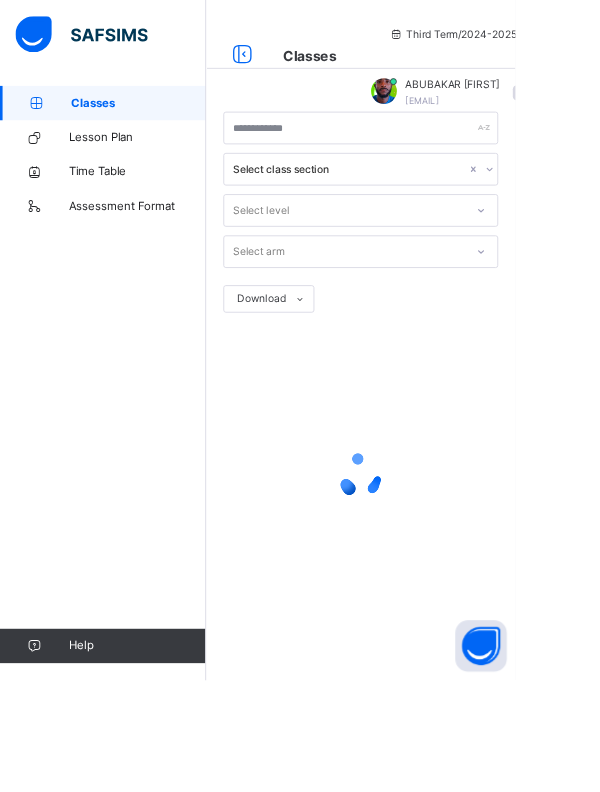 scroll, scrollTop: 0, scrollLeft: 0, axis: both 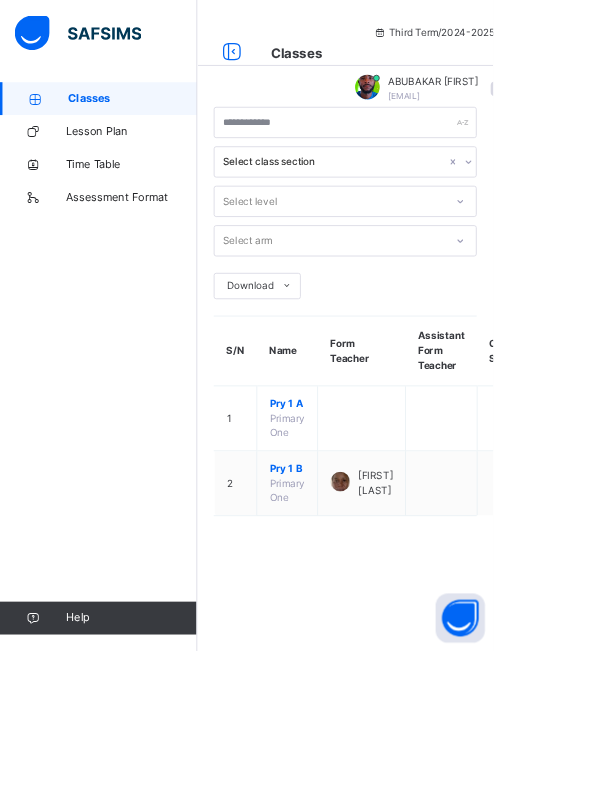 click on "[CLASS]" at bounding box center (349, 491) 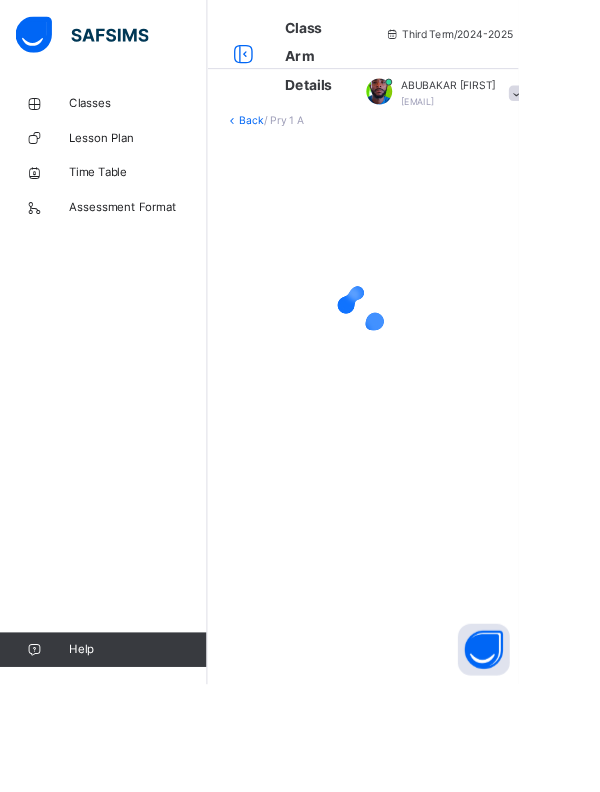 click at bounding box center [598, 108] 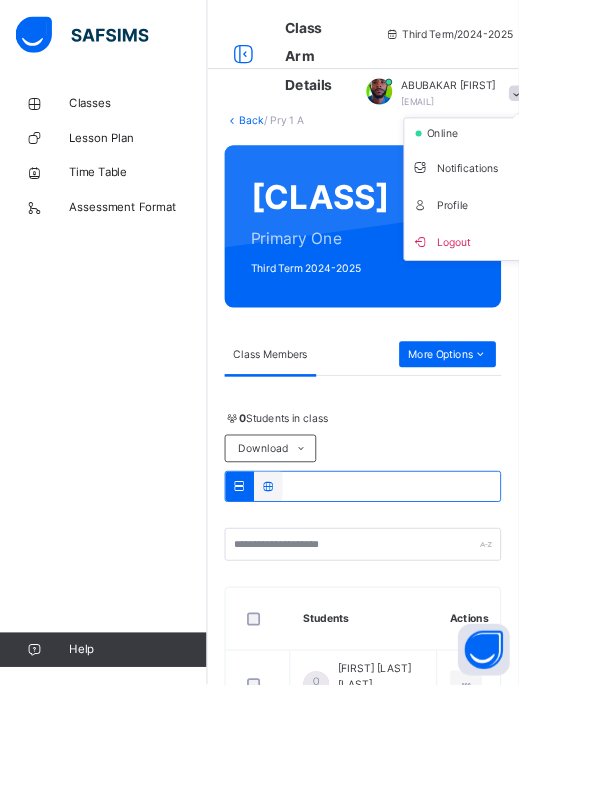 click on "Class Arm Details Third Term / [SESSION] [FIRST] [LAST] [EMAIL] online Notifications Profile Logout Classes Lesson Plan Time Table Assessment Format Help Onboarding Great job! You have finished setting up all essential configurations. Our wizard which has lots of in-built templates will continue to guide you through with the academic configurations. Academic Configuration Steps Continue × Idle Mode Due to inactivity you would be logged out to the system in the next 15mins , click the "Resume" button to keep working or the "Log me out" button to log out of the system. Log me out Resume Back / [CLASS] [CLASS] Primary One Third Term [SESSION] Class Members Subjects Results Timetable Form Teacher Class Members More Options 0 Students in class Download Pdf Report Excel Report [INSTITUTION] [STATE] Date: [DATE], [TIME] Class Members Class: Pry 1 A Total no. of Students: 0 Term: Third Term Session: [SESSION] S/NO Admission No. Last Name First Name 1" at bounding box center [300, 1791] 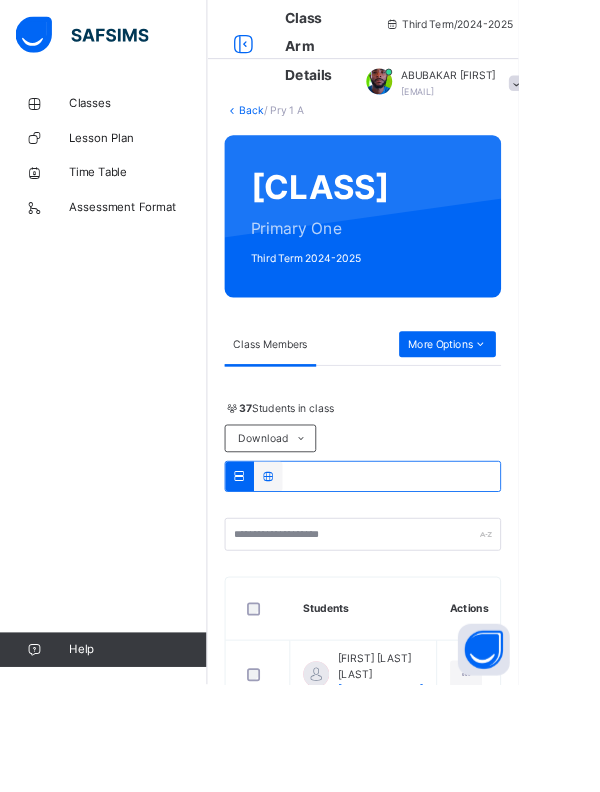 scroll, scrollTop: 161, scrollLeft: 0, axis: vertical 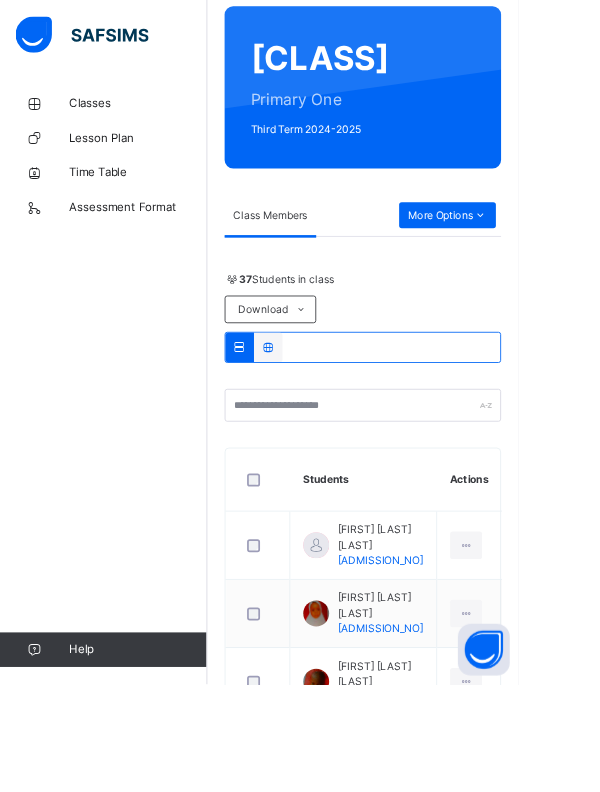 click on "[FIRST] [LAST] [LAST]" at bounding box center [440, 701] 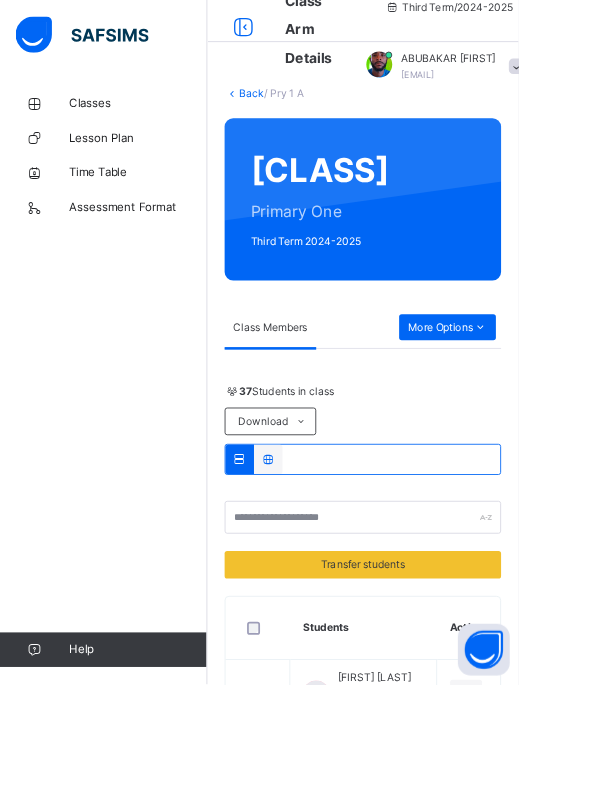 scroll, scrollTop: 262, scrollLeft: 0, axis: vertical 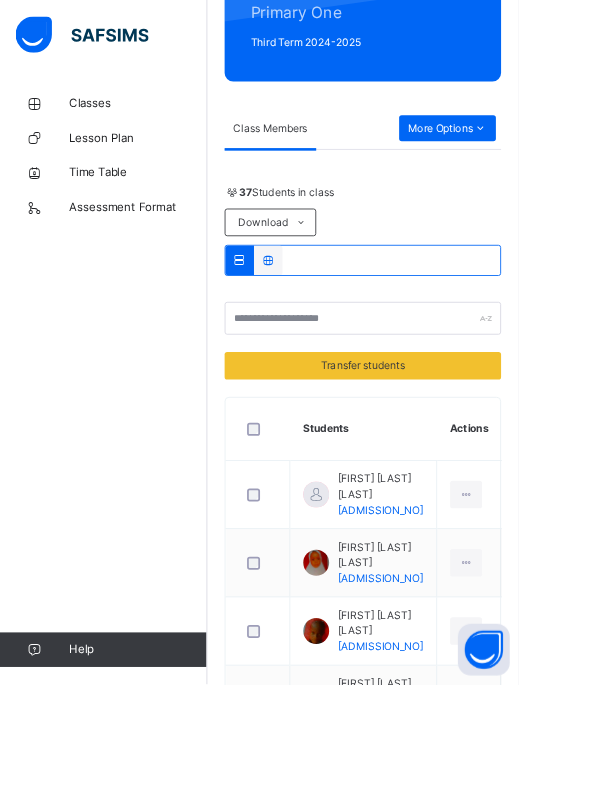 click on "Transfer students" at bounding box center (420, 423) 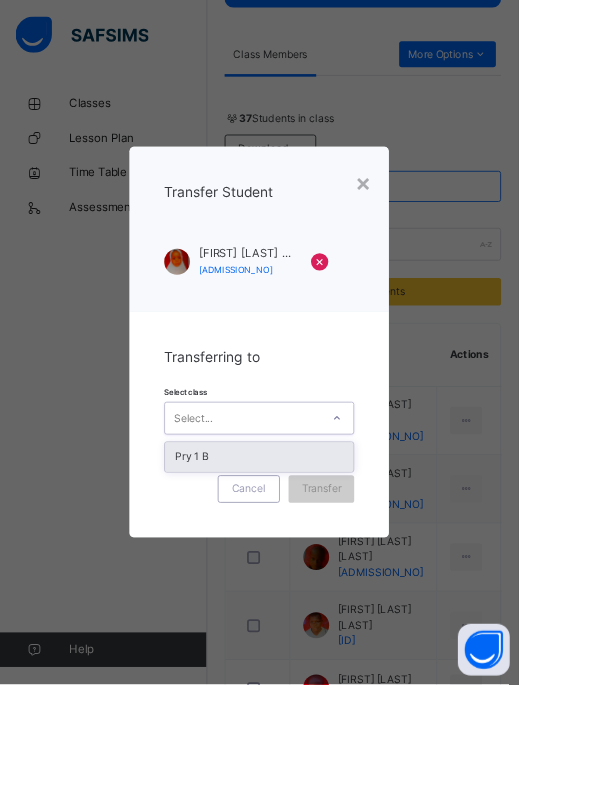 scroll, scrollTop: 471, scrollLeft: 0, axis: vertical 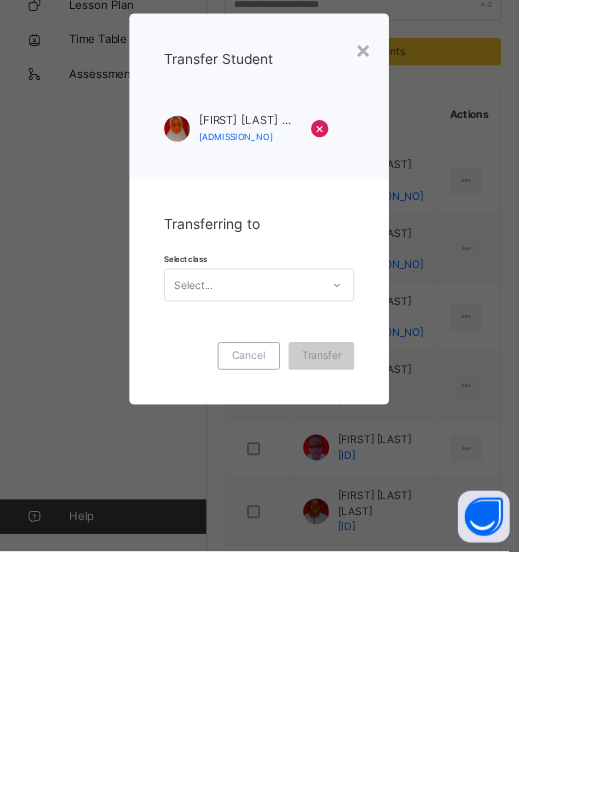 click on "× Transfer Student [FIRST] [LAST] [ID] × Transferring to Select class Select... Cancel Transfer" at bounding box center [300, 396] 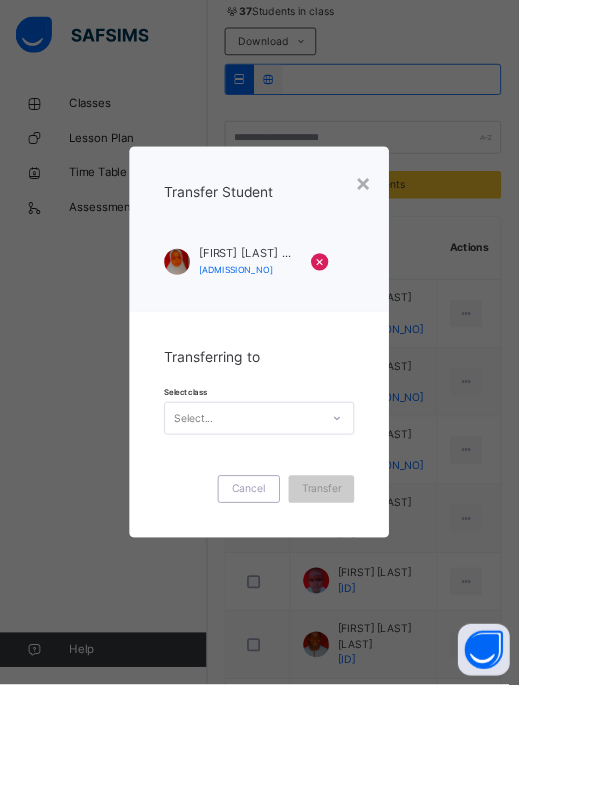 click on "×" at bounding box center [420, 211] 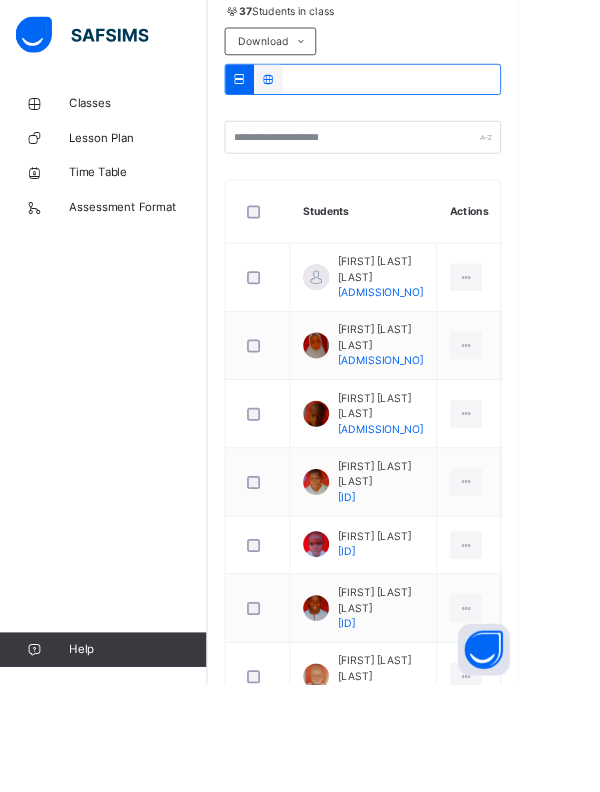 click on "[FIRST] [LAST] [LAST] [ADMISSION_NO]" at bounding box center [440, 400] 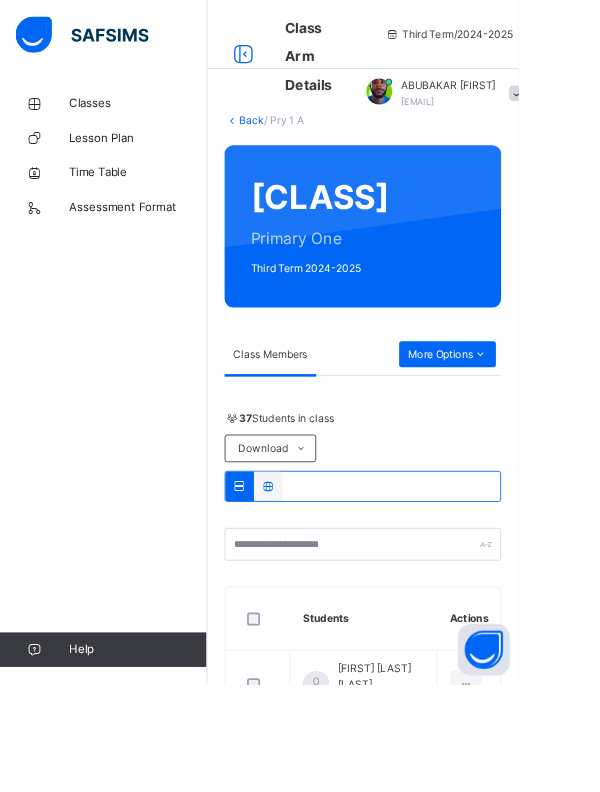 scroll, scrollTop: 10, scrollLeft: 0, axis: vertical 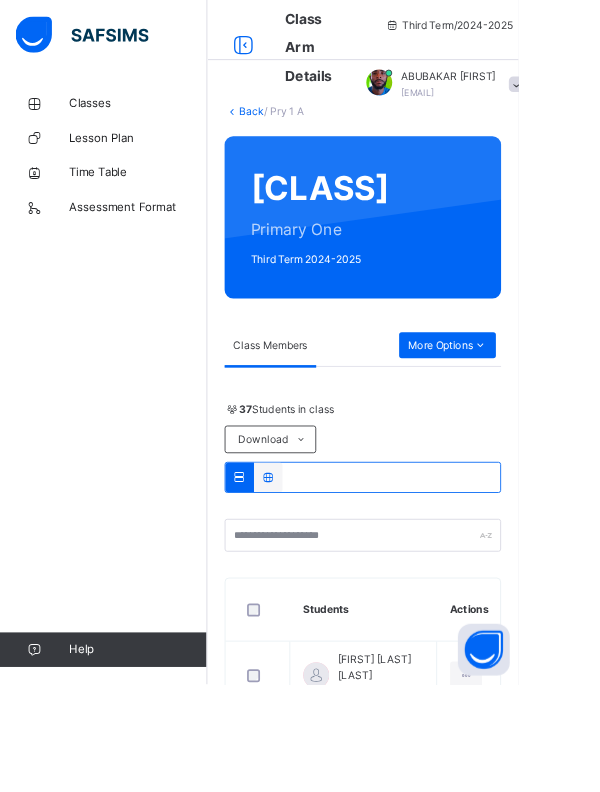 click on "More Options" at bounding box center [518, 400] 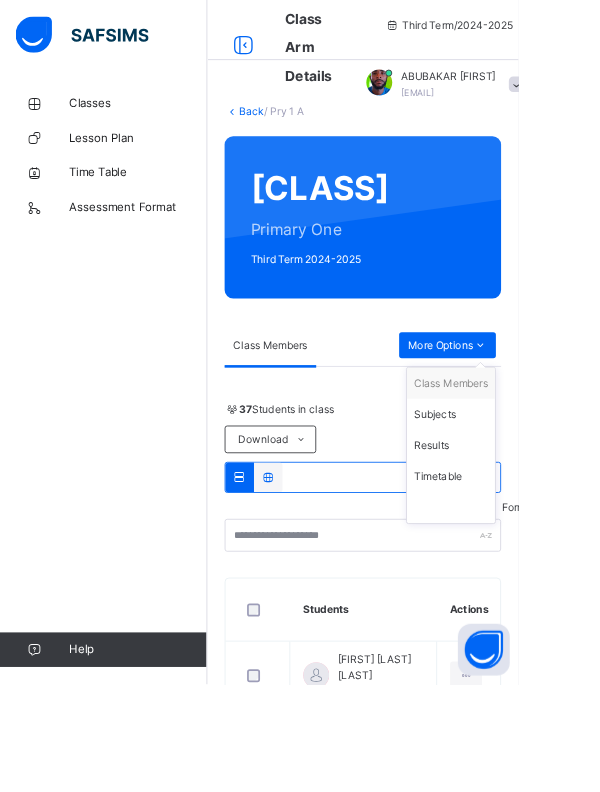click on "Results" at bounding box center (522, 516) 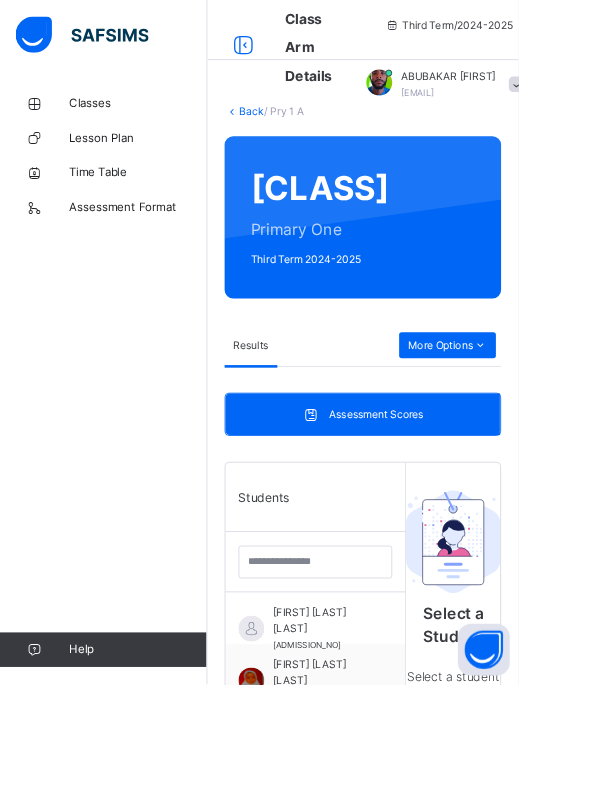 click on "[FIRST] [LAST] [LAST]" at bounding box center [370, 779] 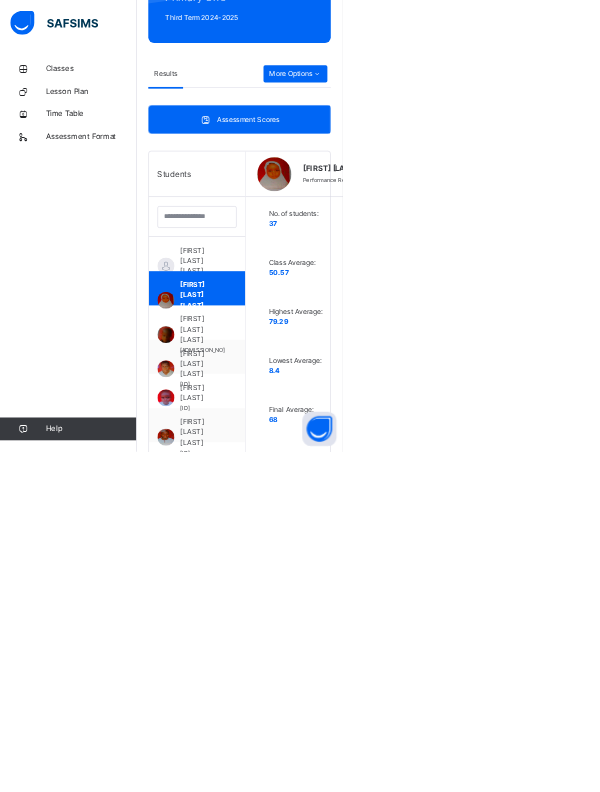 scroll, scrollTop: 294, scrollLeft: 0, axis: vertical 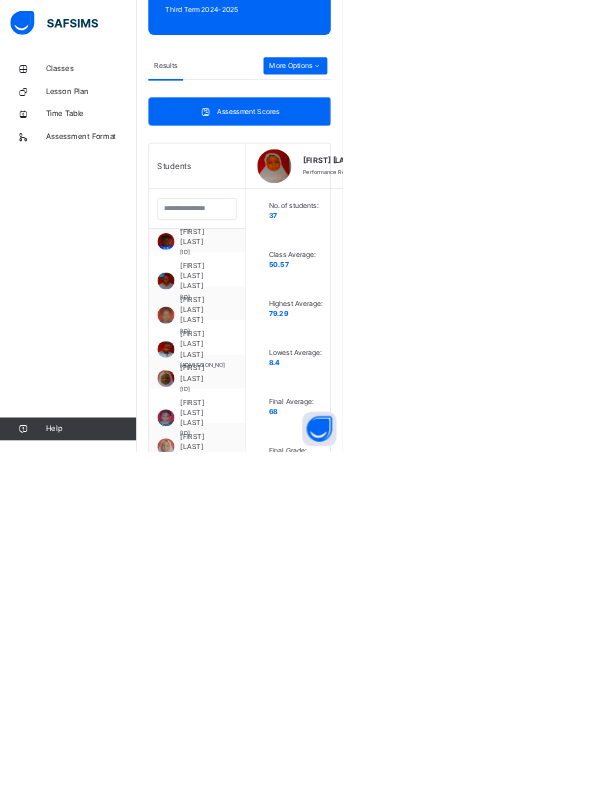 click on "[FIRST] [LAST] [LAST]" at bounding box center [355, 604] 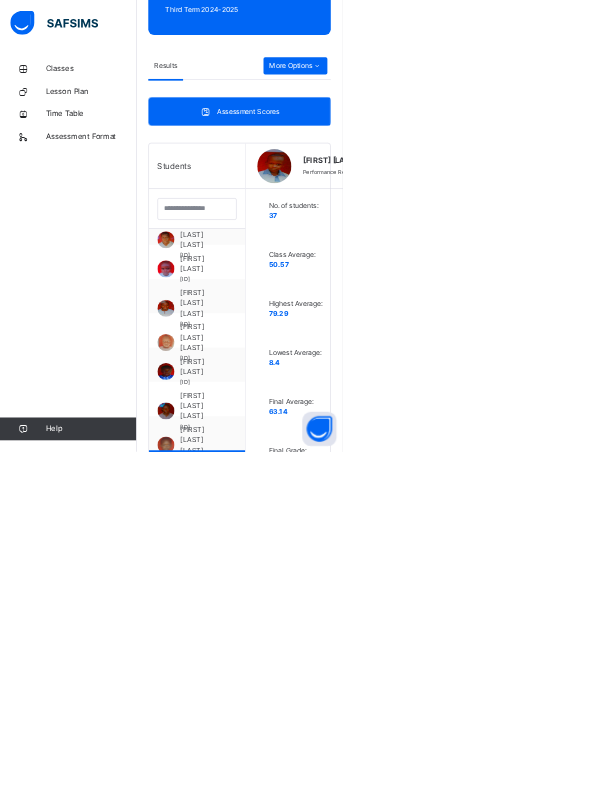 scroll, scrollTop: 0, scrollLeft: 0, axis: both 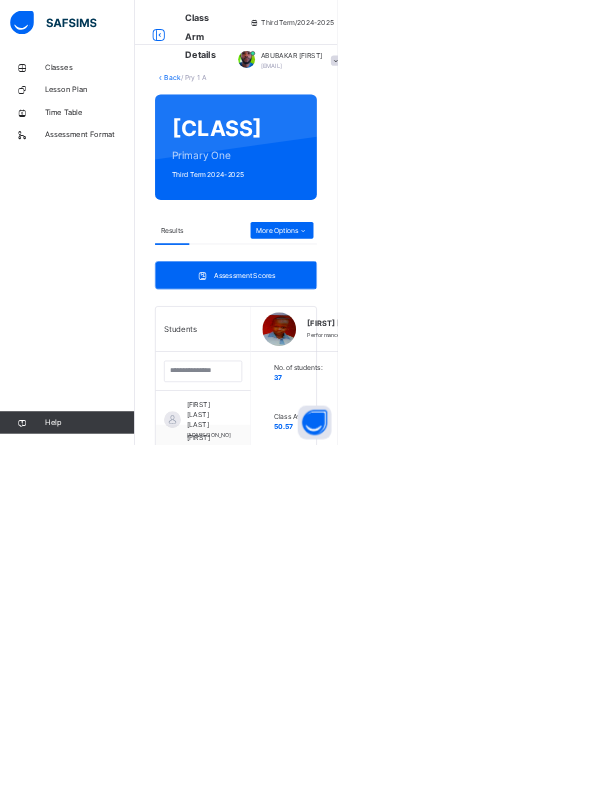 click on "Back" at bounding box center [307, 138] 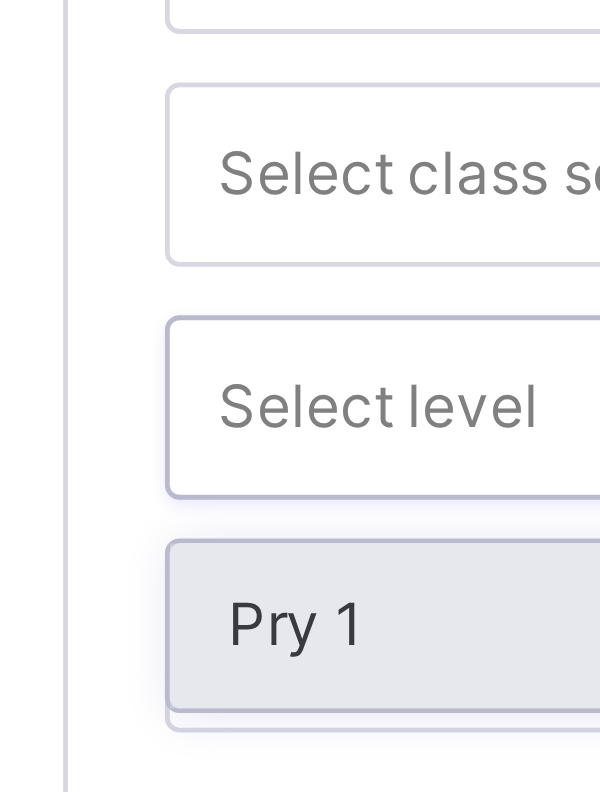 scroll, scrollTop: 0, scrollLeft: 0, axis: both 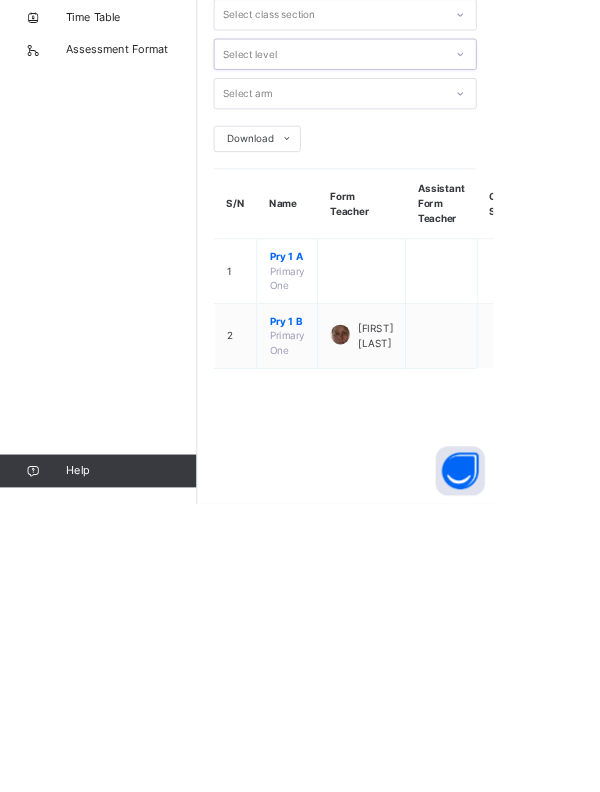 click on "Pry 1   B" at bounding box center [349, 570] 